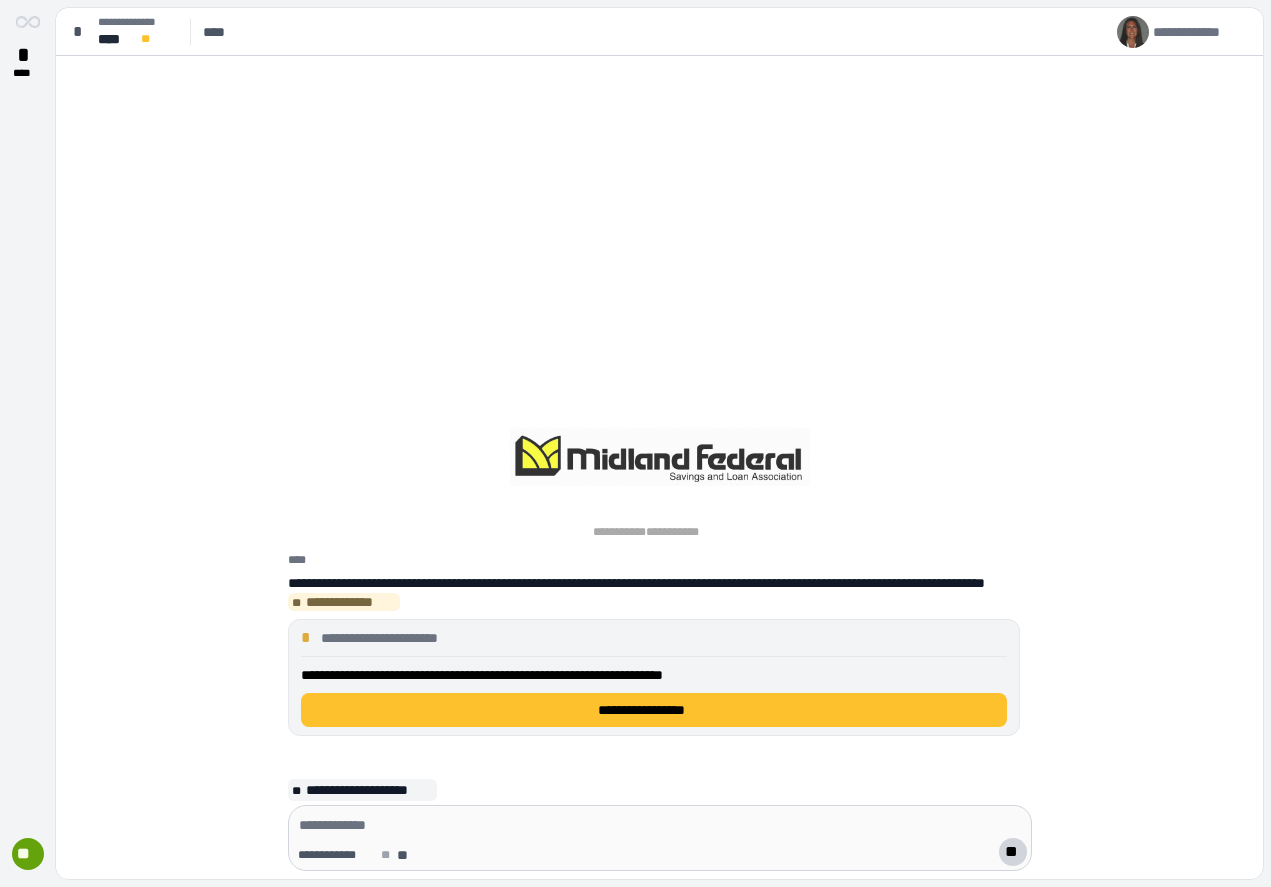 scroll, scrollTop: 0, scrollLeft: 0, axis: both 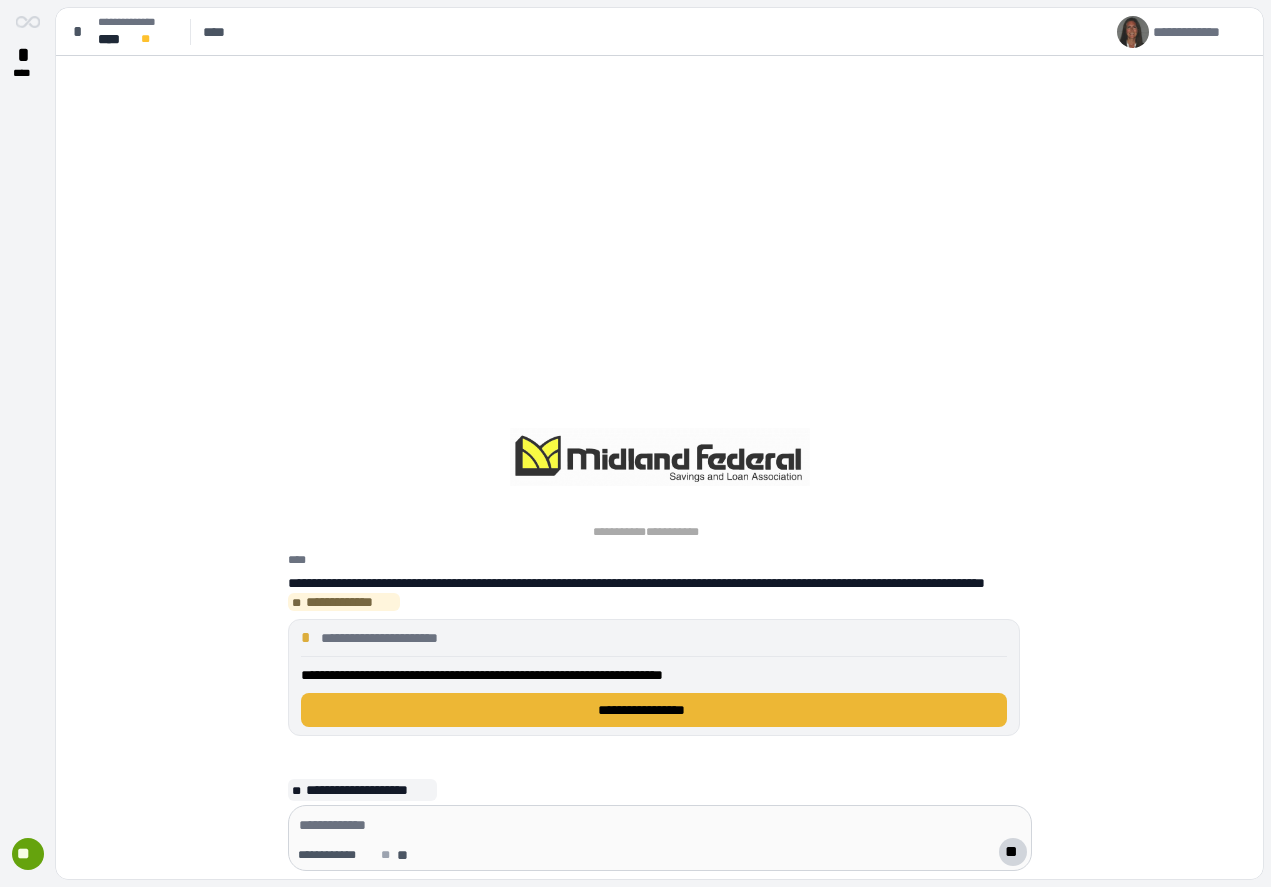 click on "**********" at bounding box center [654, 710] 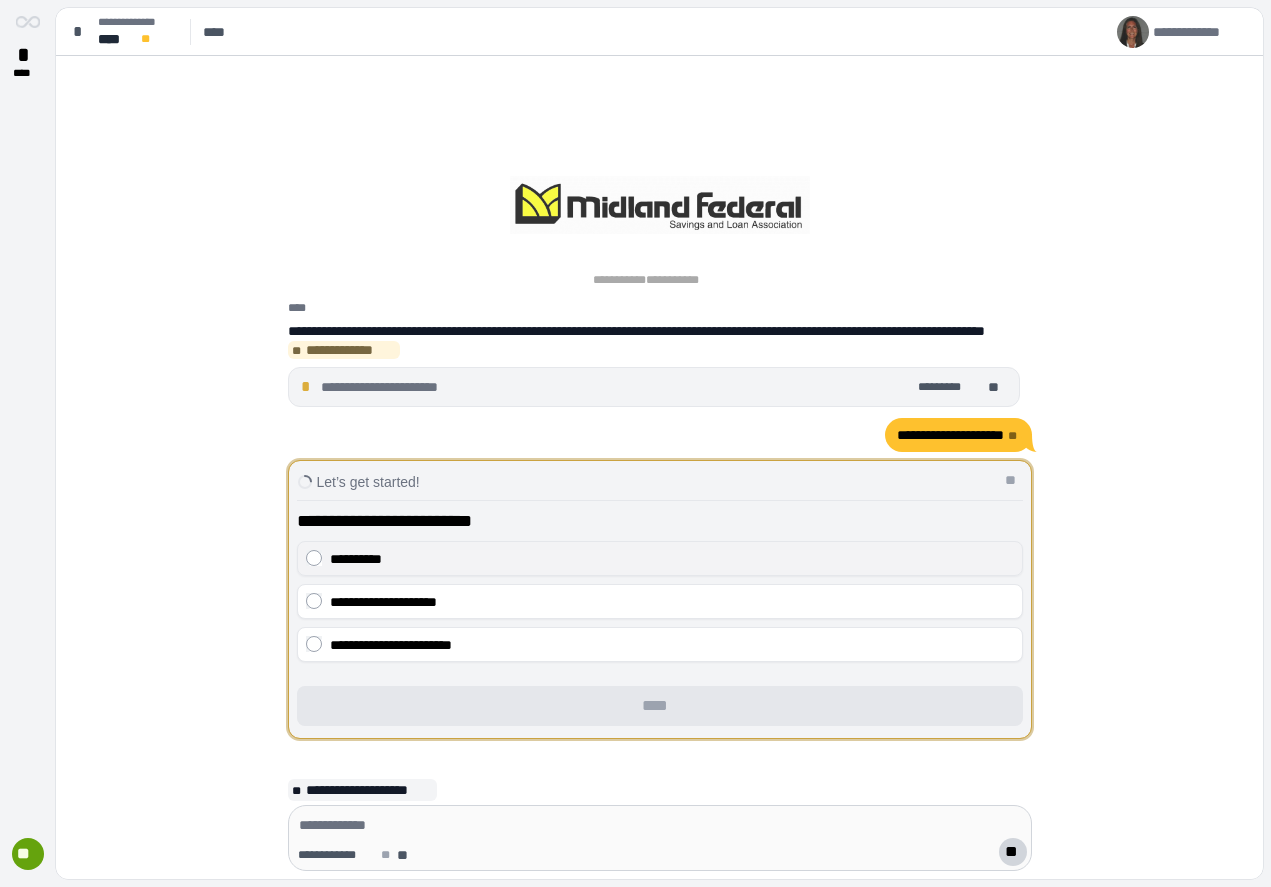 click on "**********" at bounding box center [660, 558] 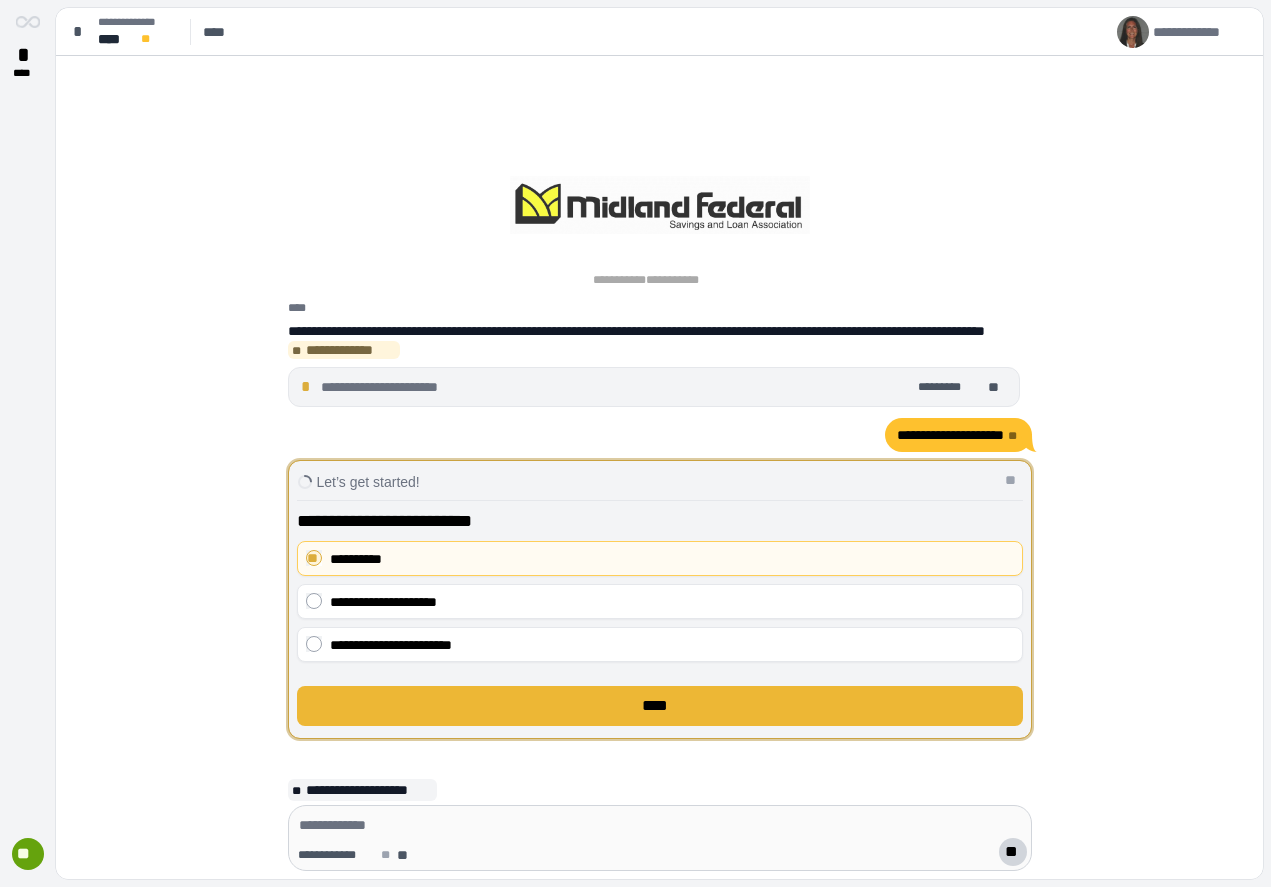 click on "****" at bounding box center [660, 706] 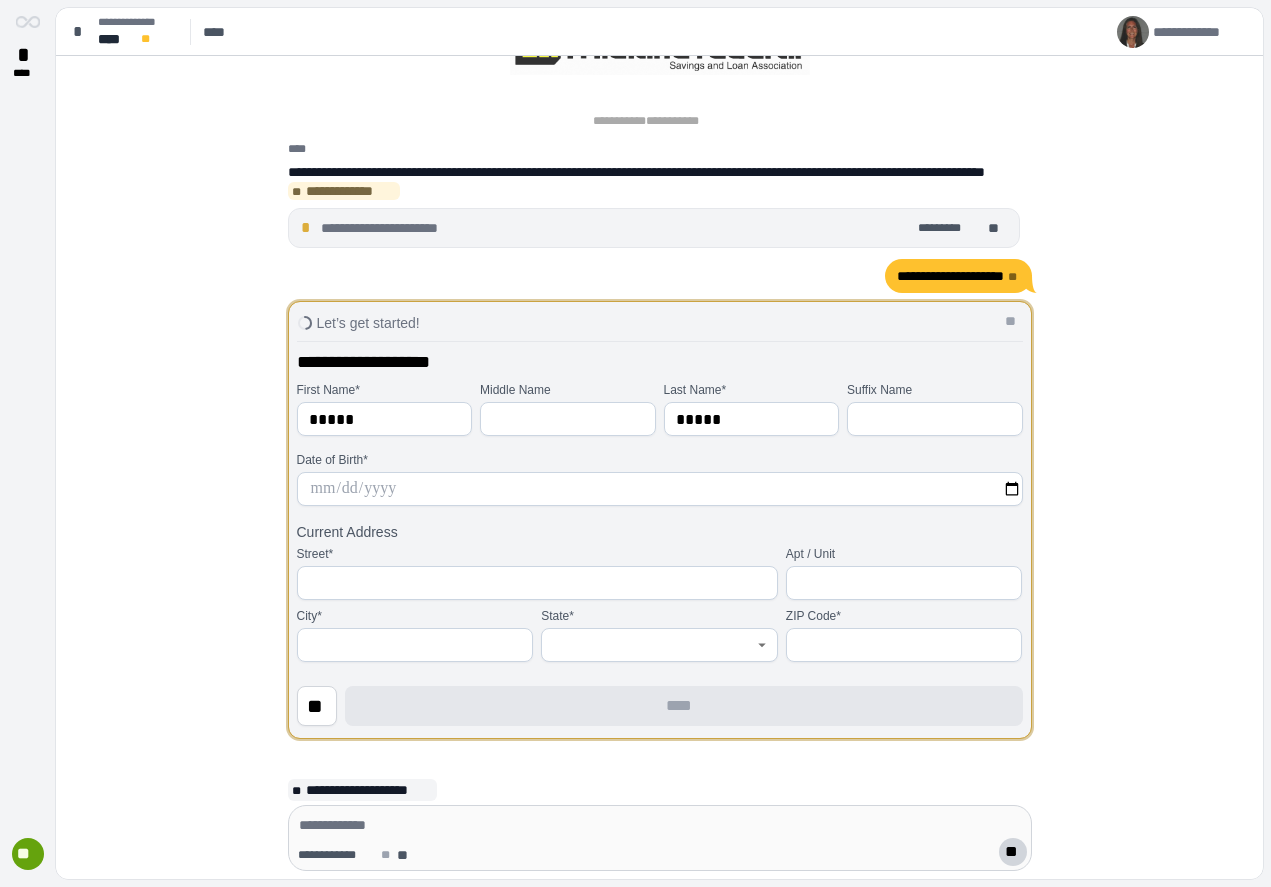click at bounding box center [568, 419] 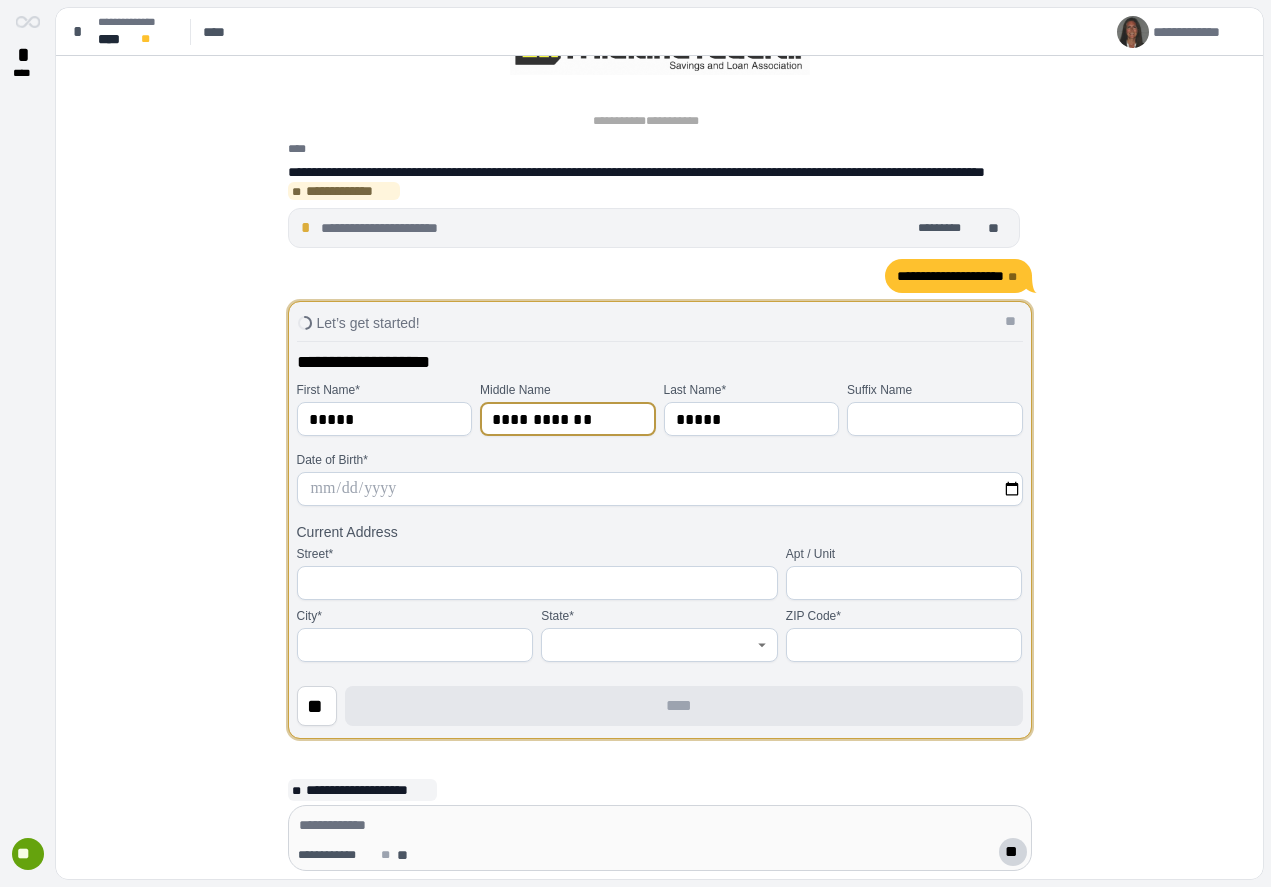 type on "**********" 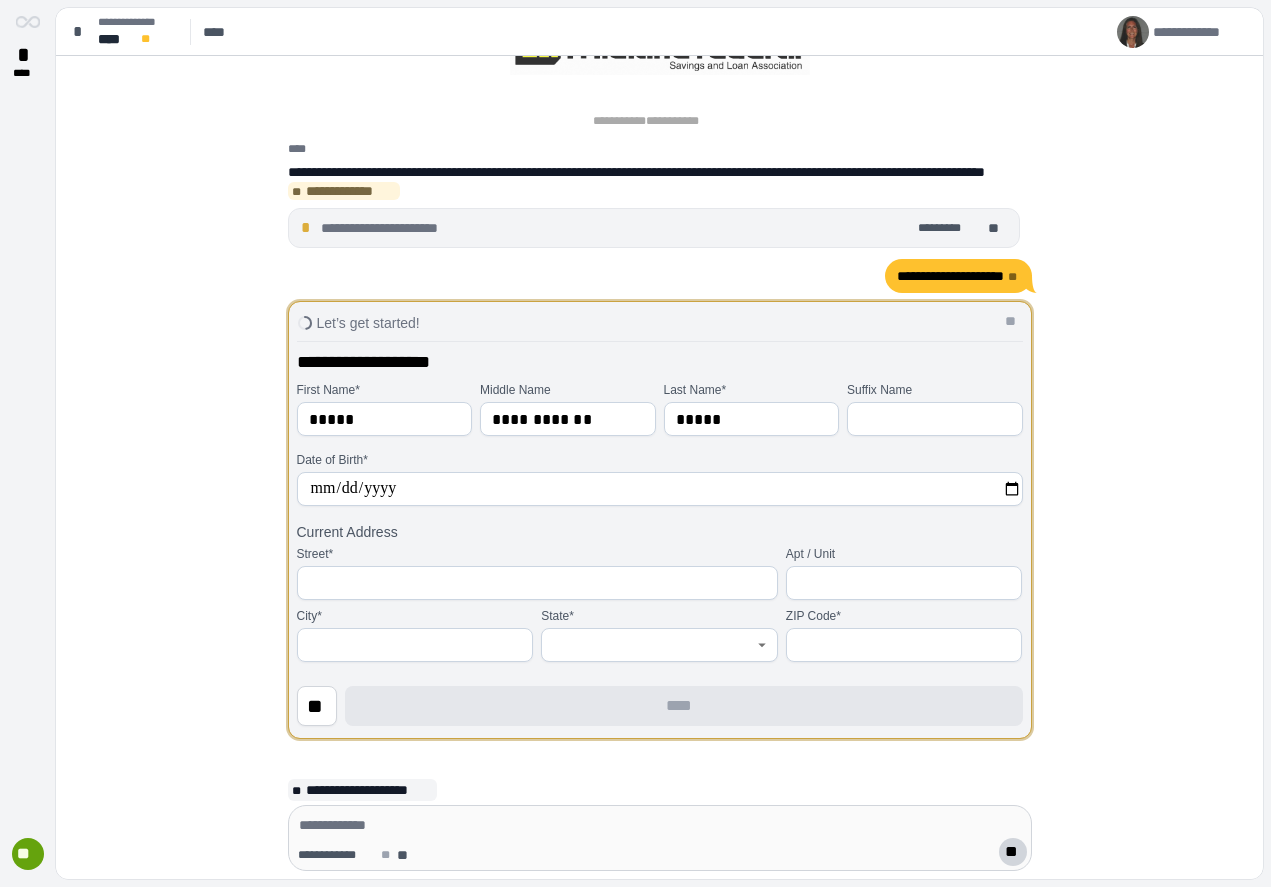 type on "**********" 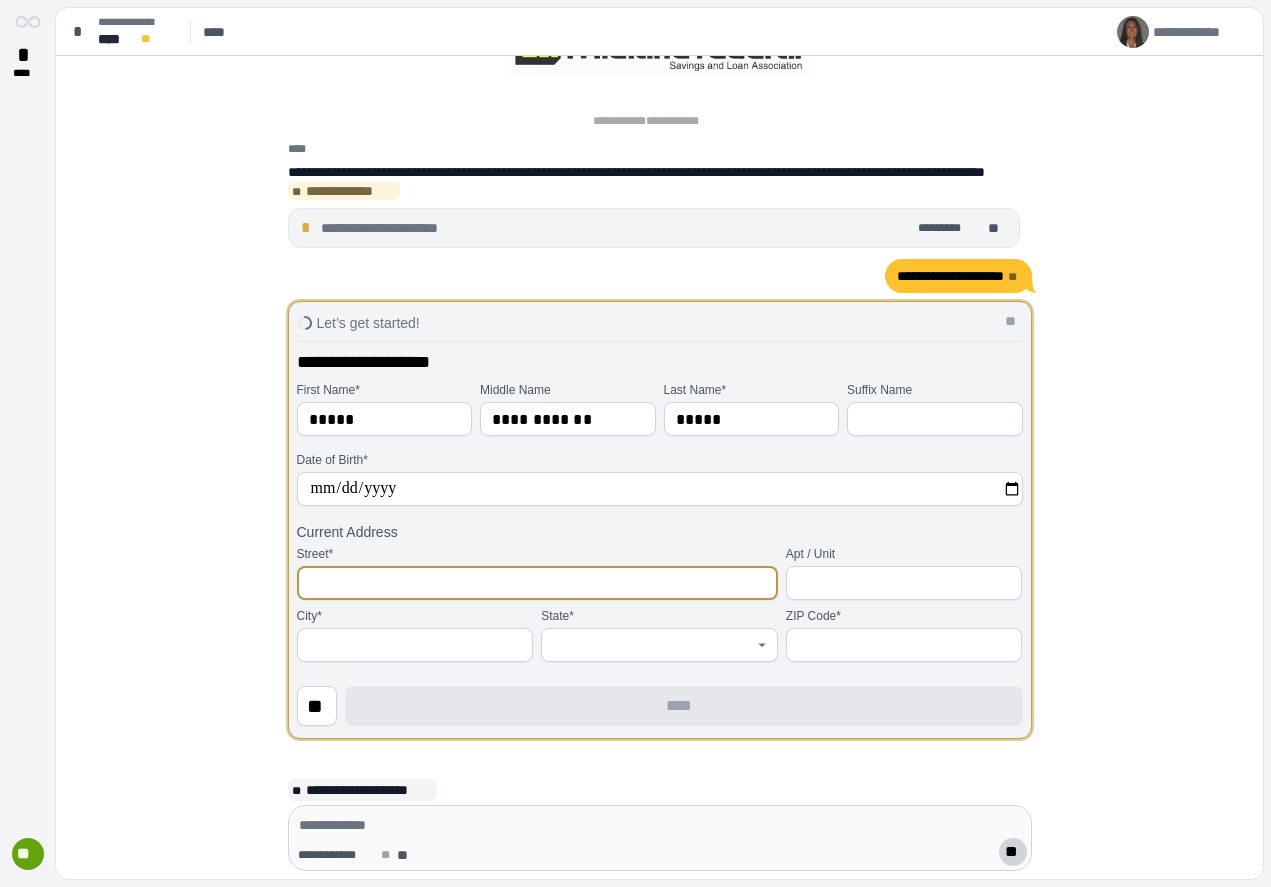 click at bounding box center [537, 583] 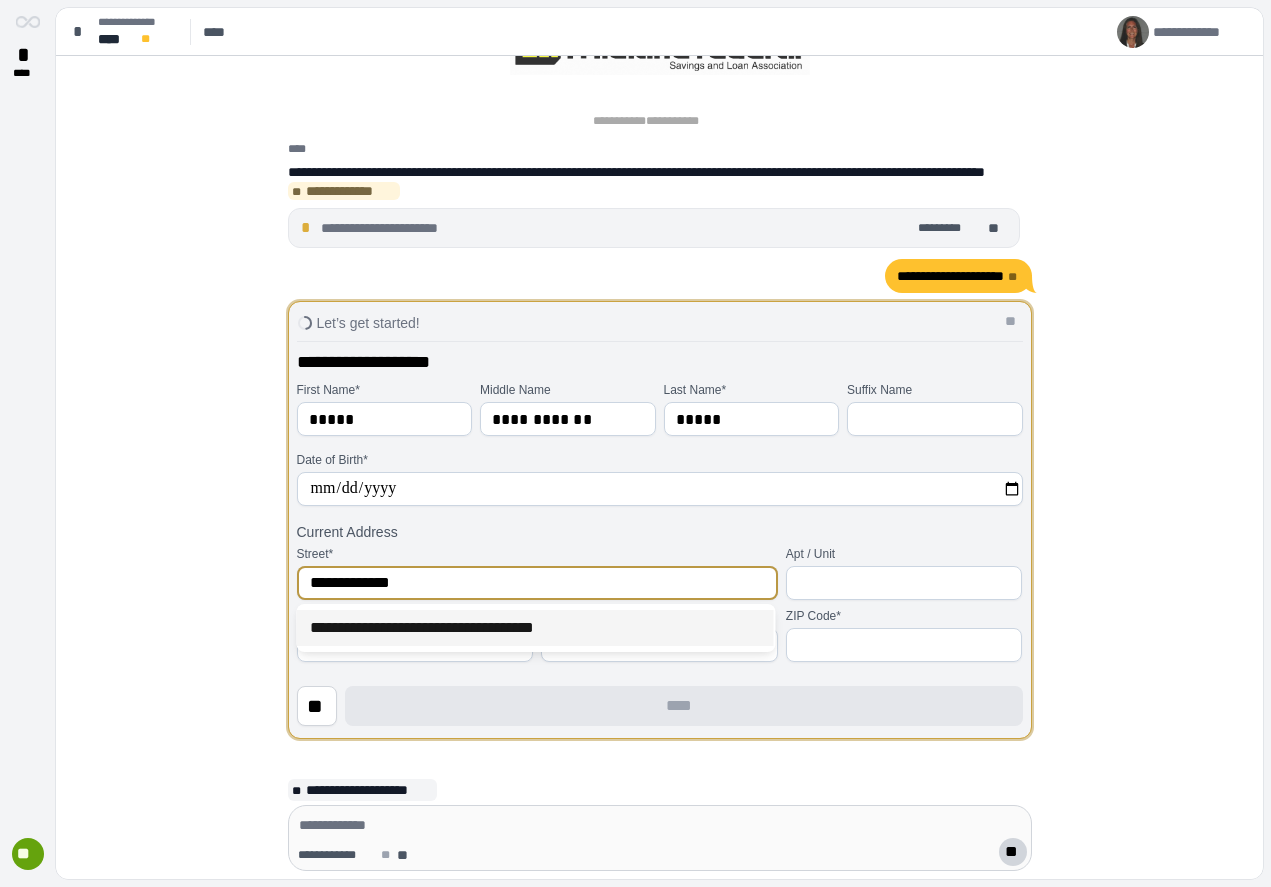 click on "**********" at bounding box center (535, 628) 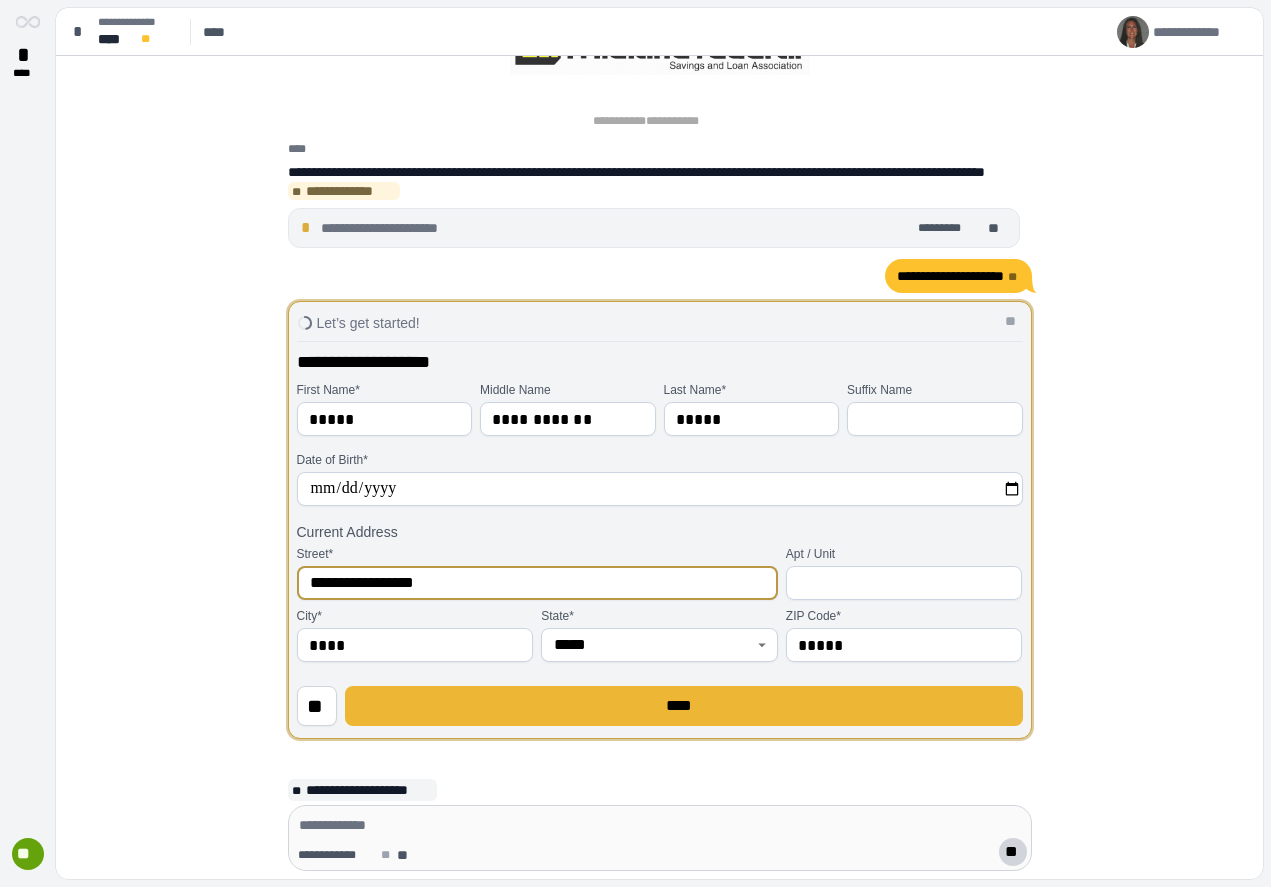 type on "**********" 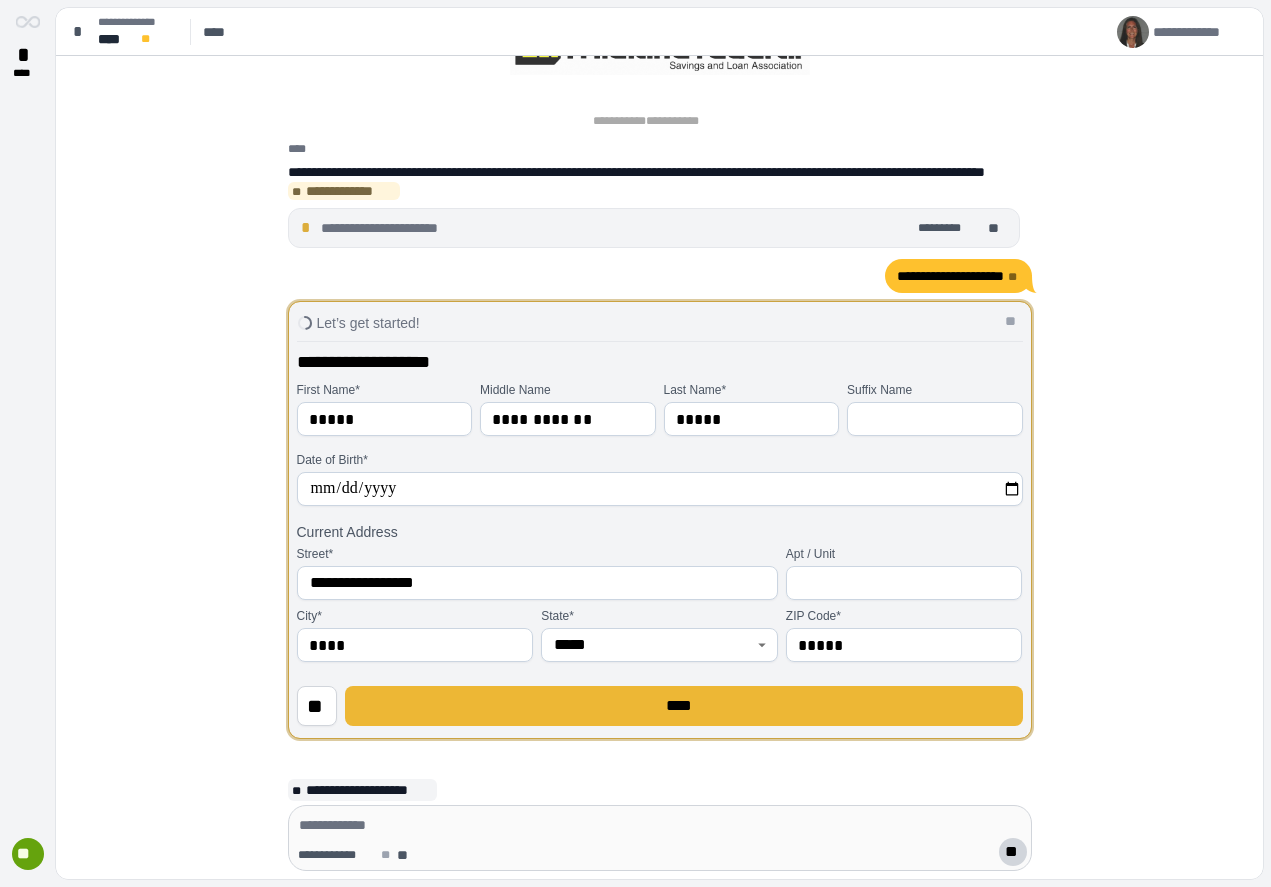click on "****" at bounding box center [684, 706] 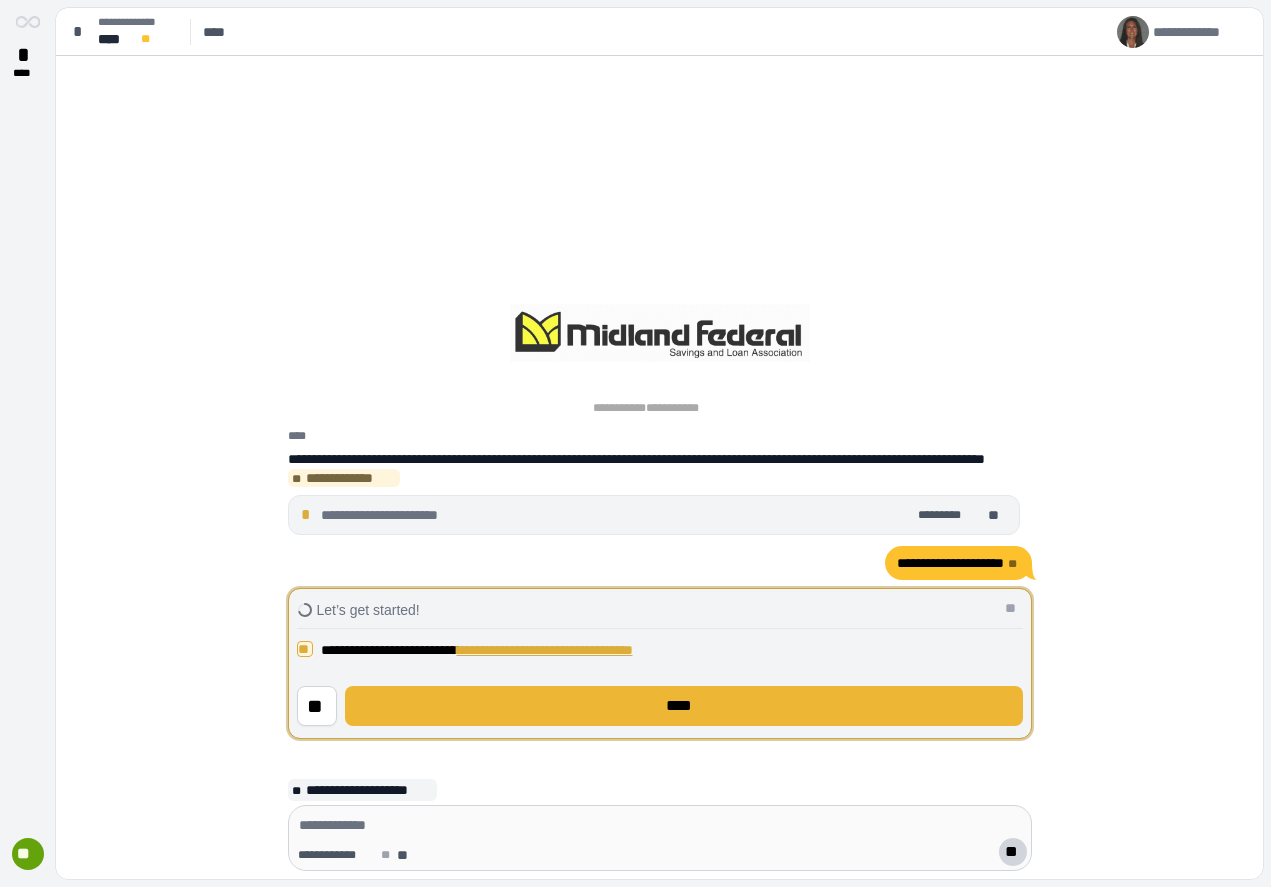 click on "****" at bounding box center (683, 706) 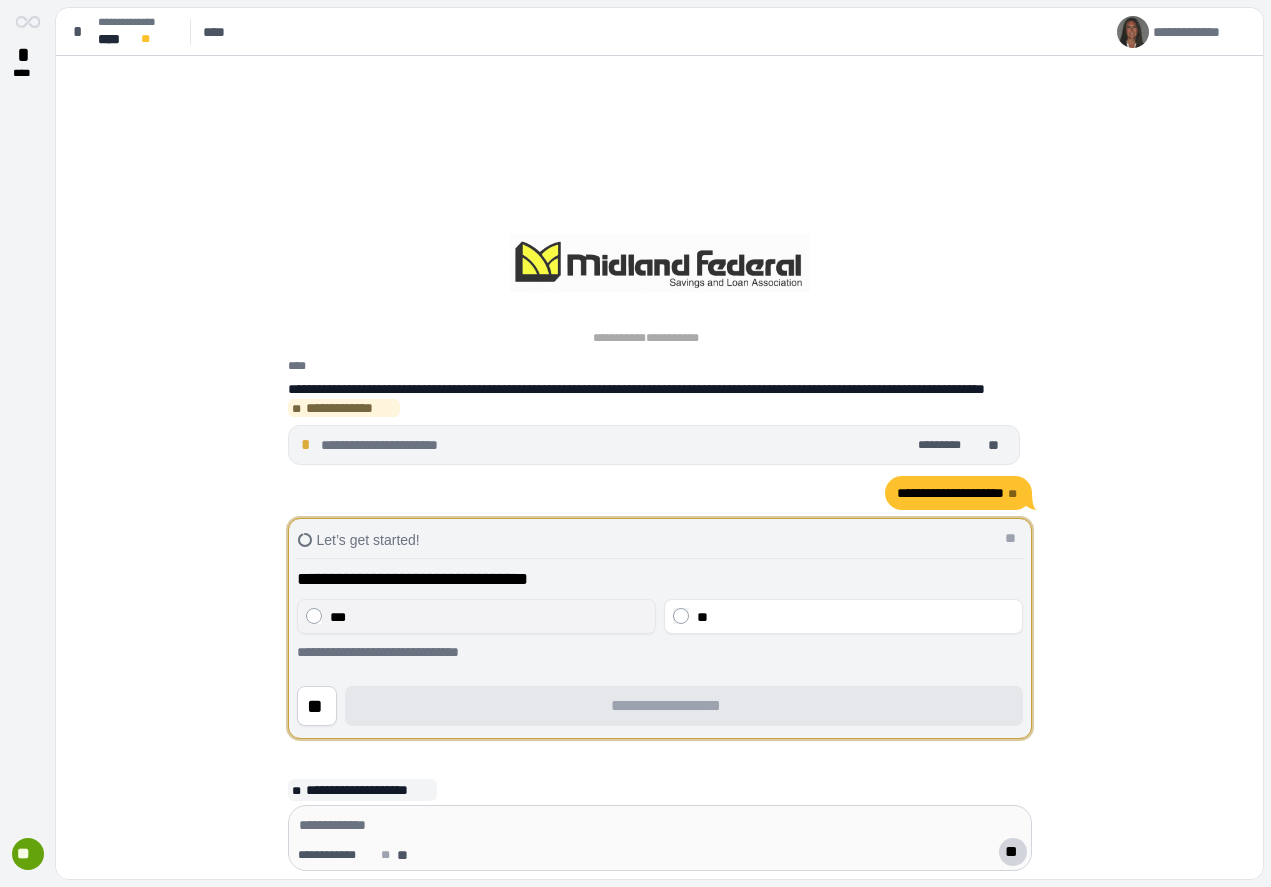 click on "***" at bounding box center [488, 617] 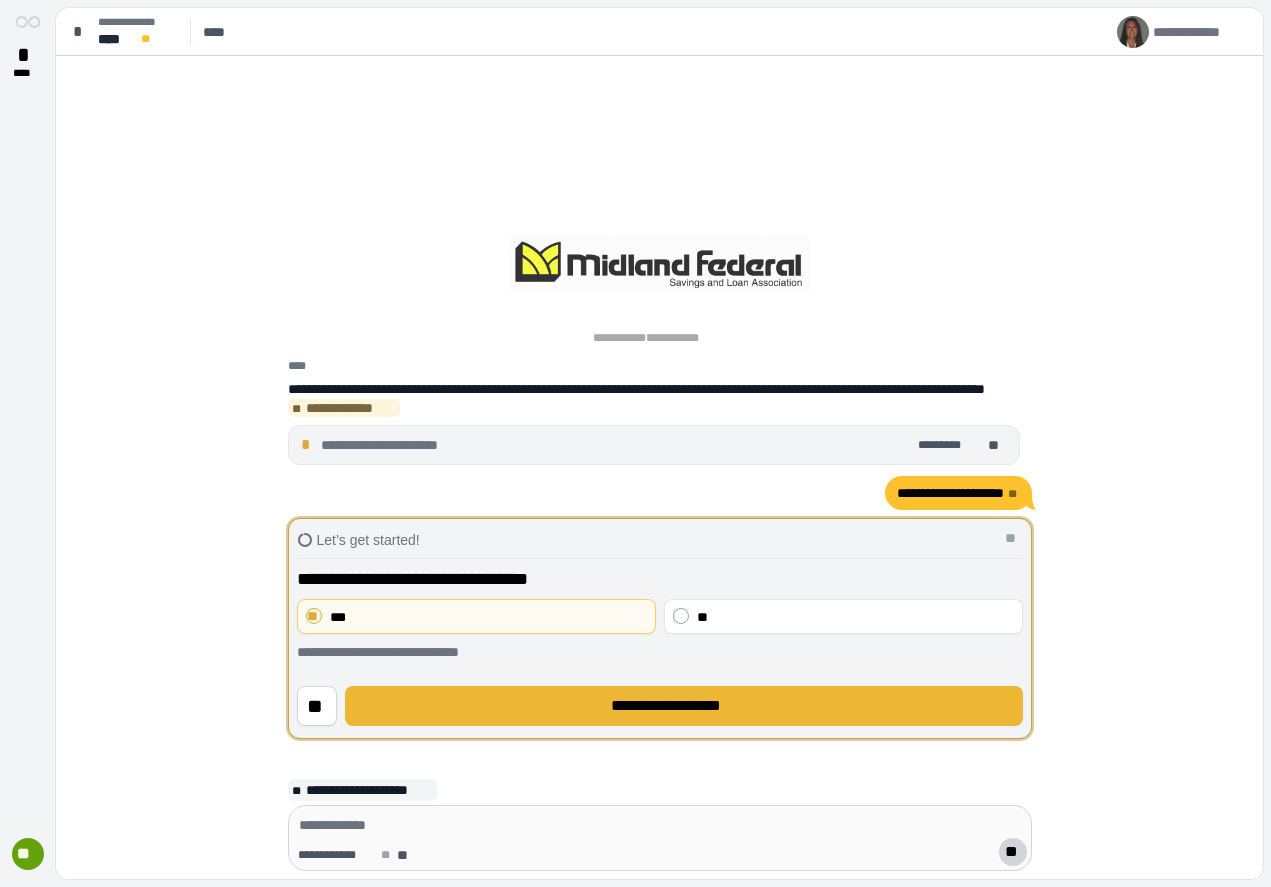 click on "**********" at bounding box center (684, 706) 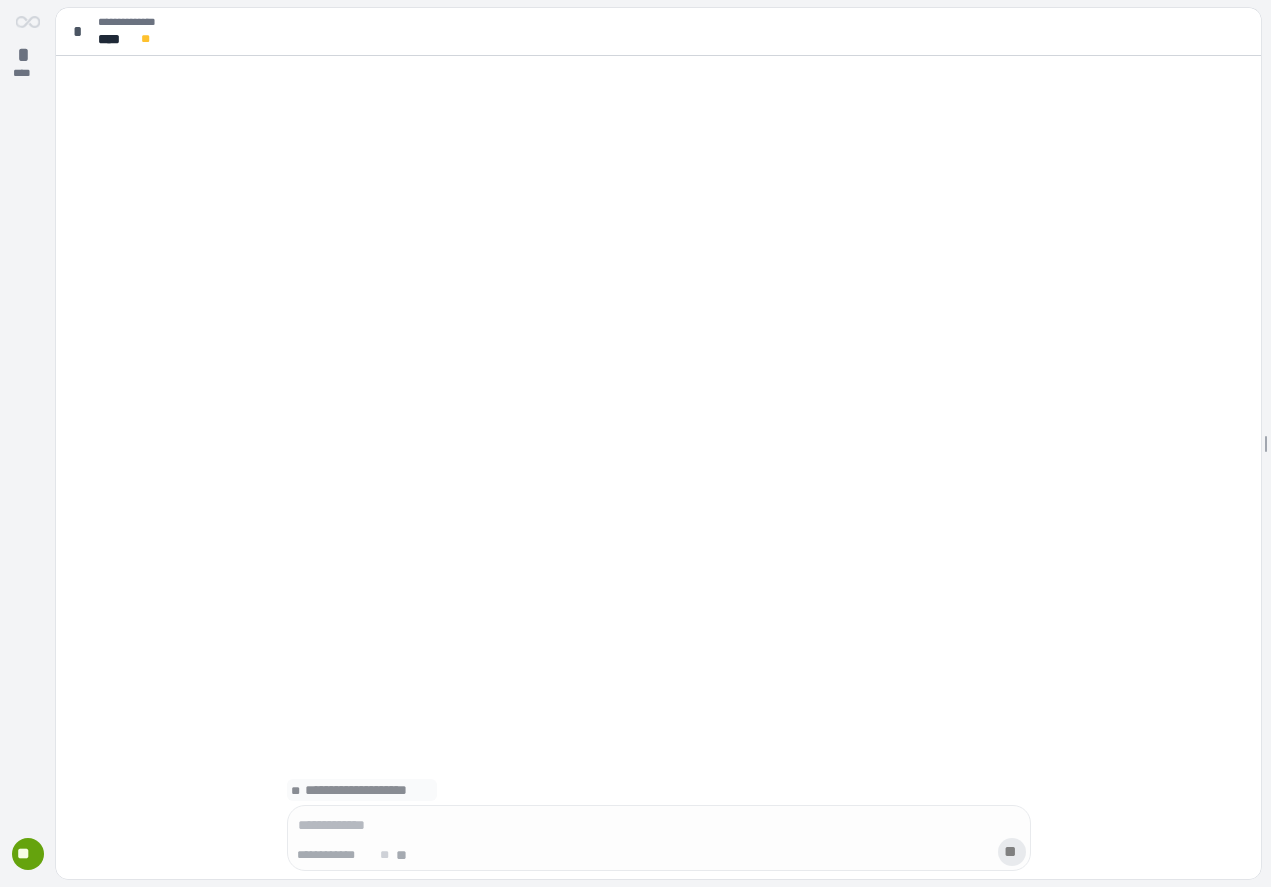 click at bounding box center [658, 415] 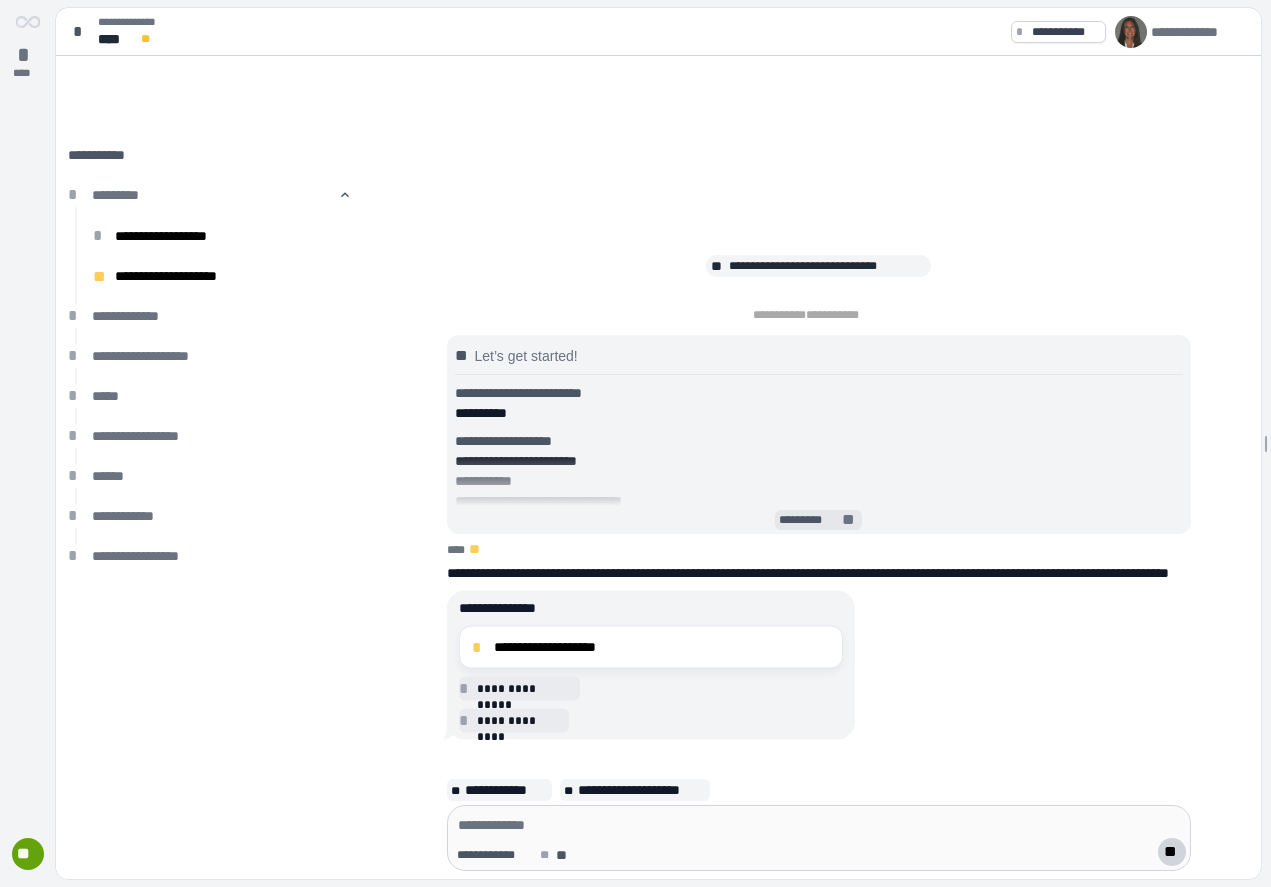 click on "*********" at bounding box center [810, 521] 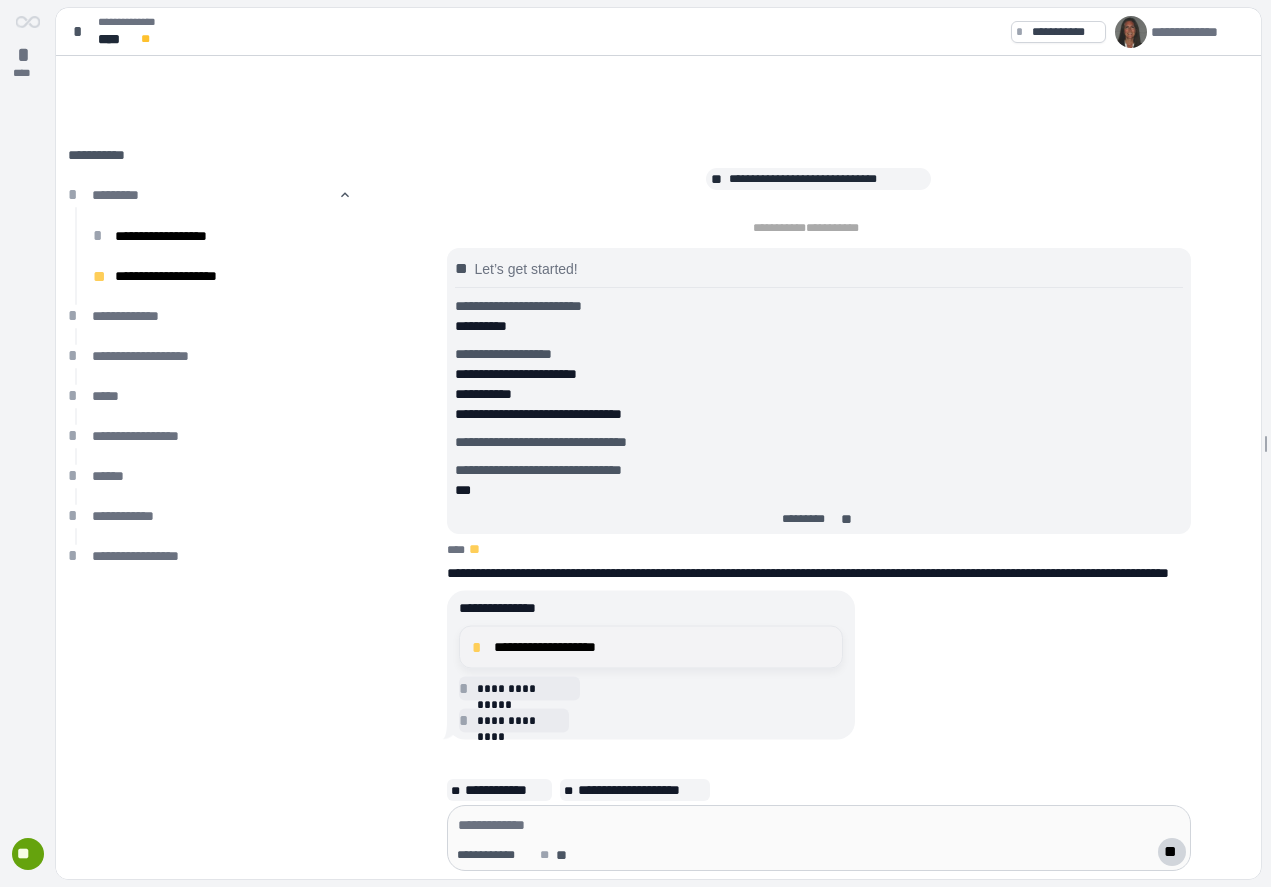 click on "**********" at bounding box center [662, 647] 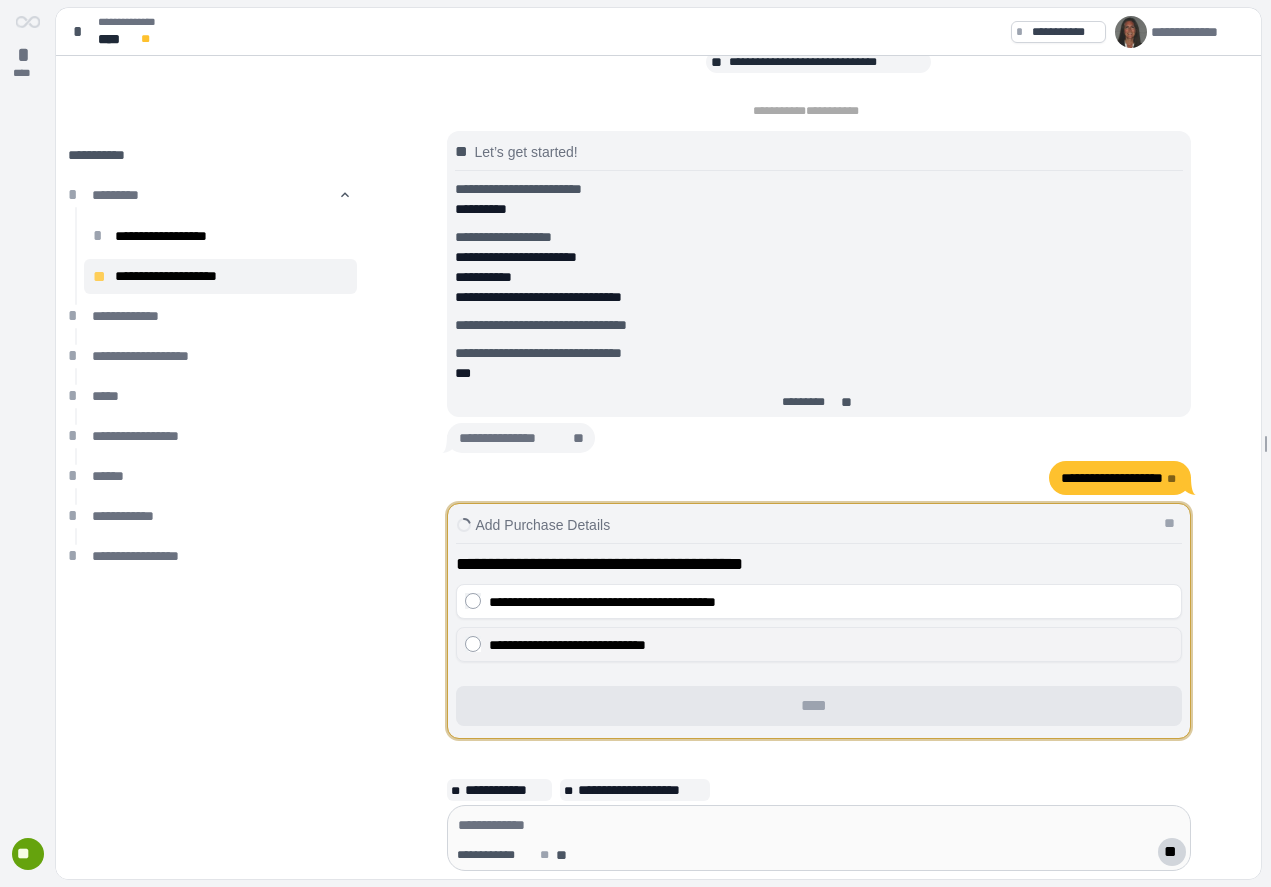 click on "**********" at bounding box center [567, 645] 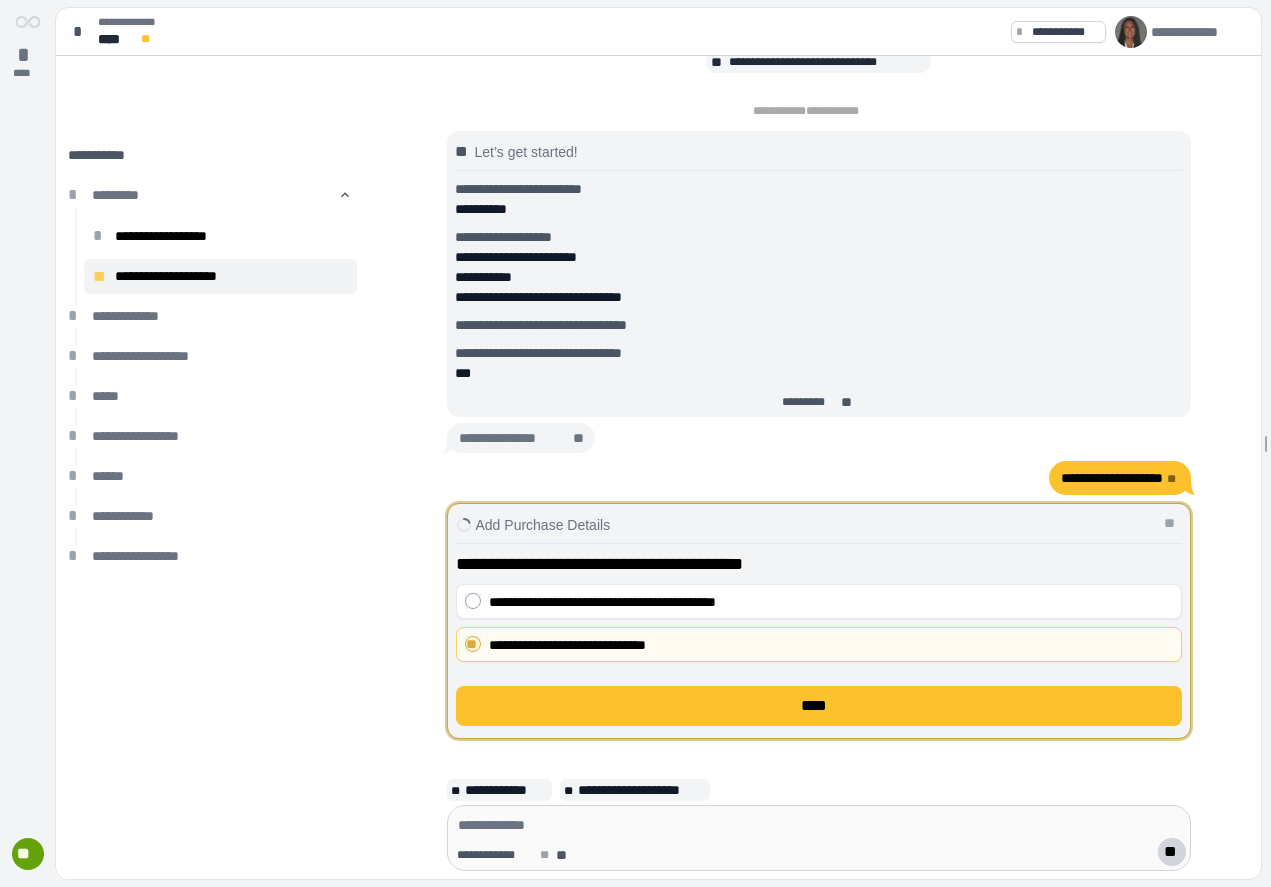 click at bounding box center [819, 621] 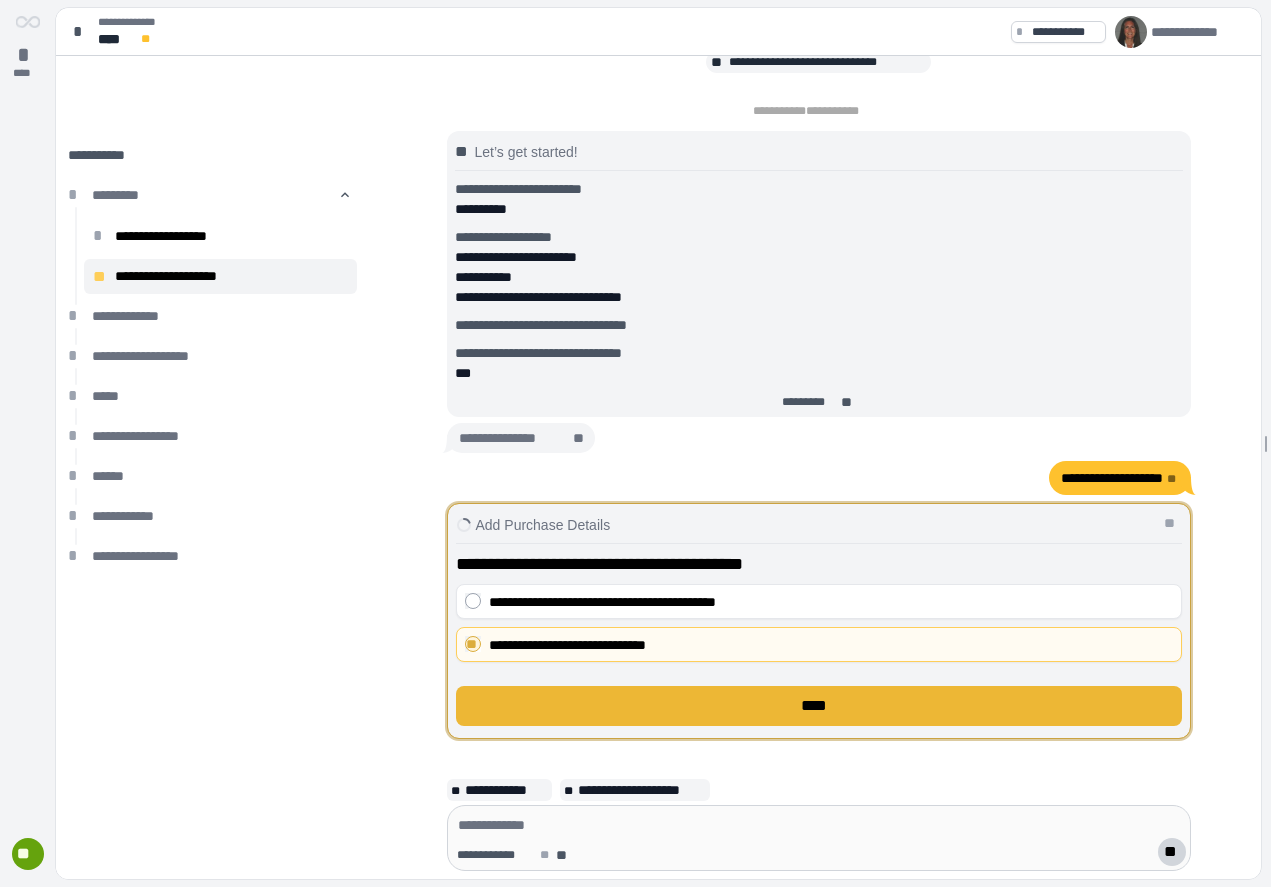 click on "****" at bounding box center [819, 706] 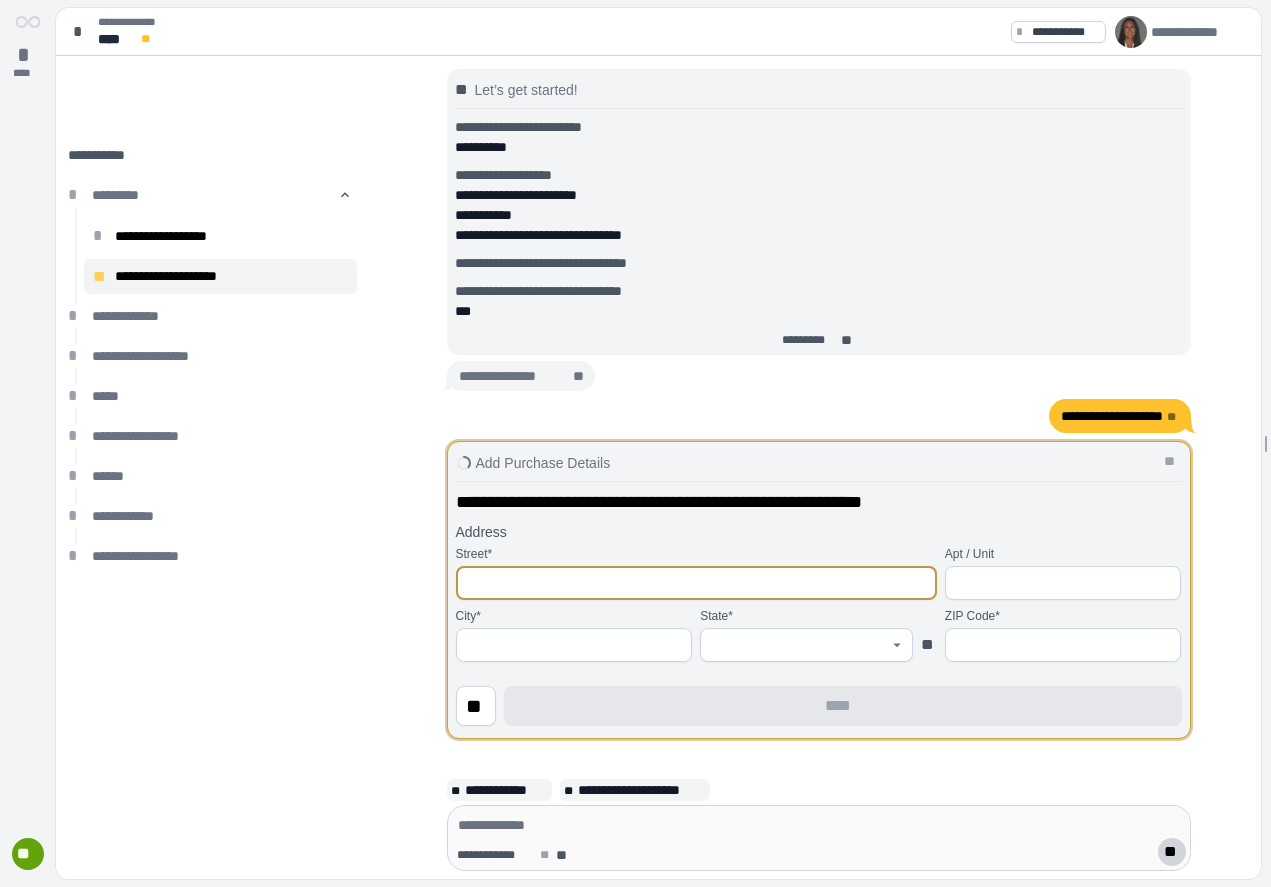 click at bounding box center [696, 583] 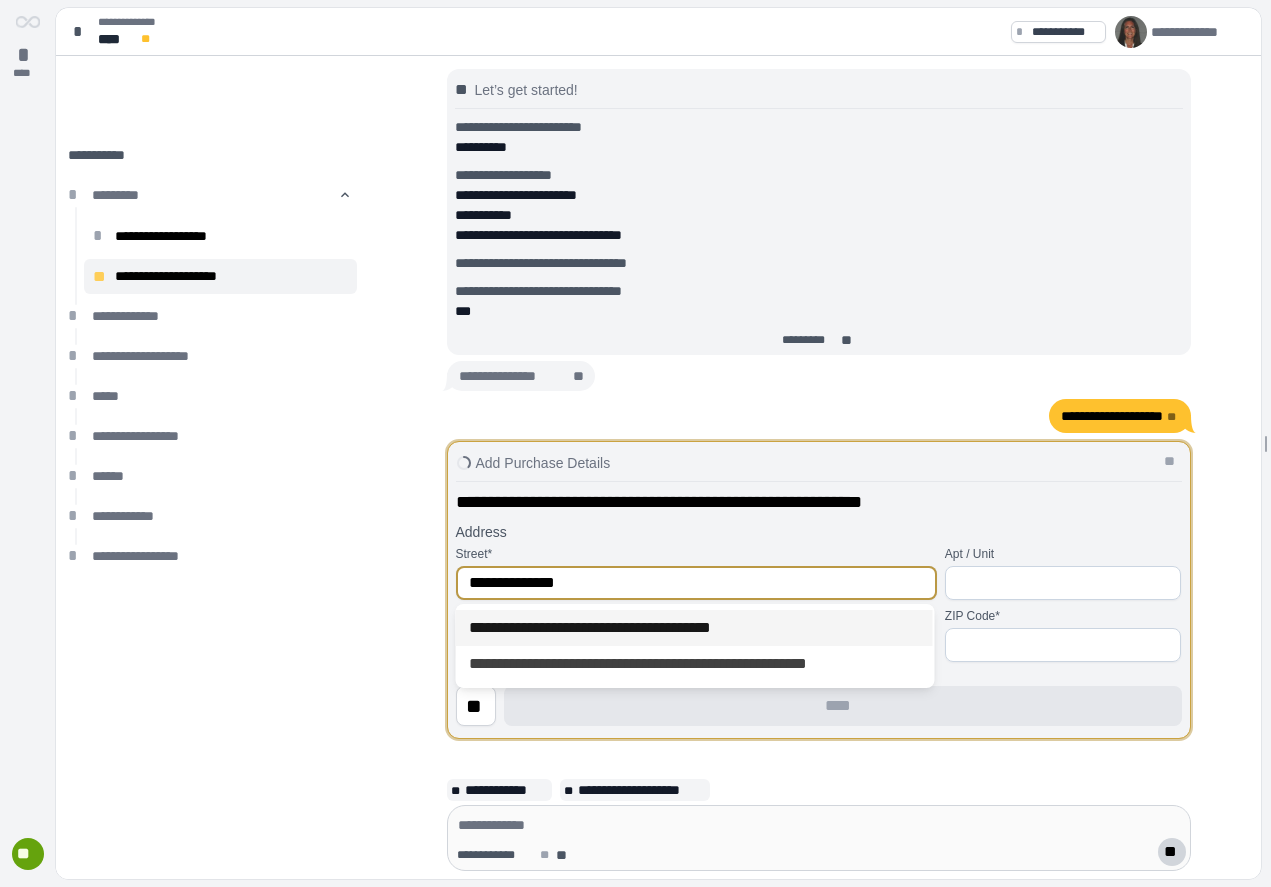 click on "**********" at bounding box center (694, 628) 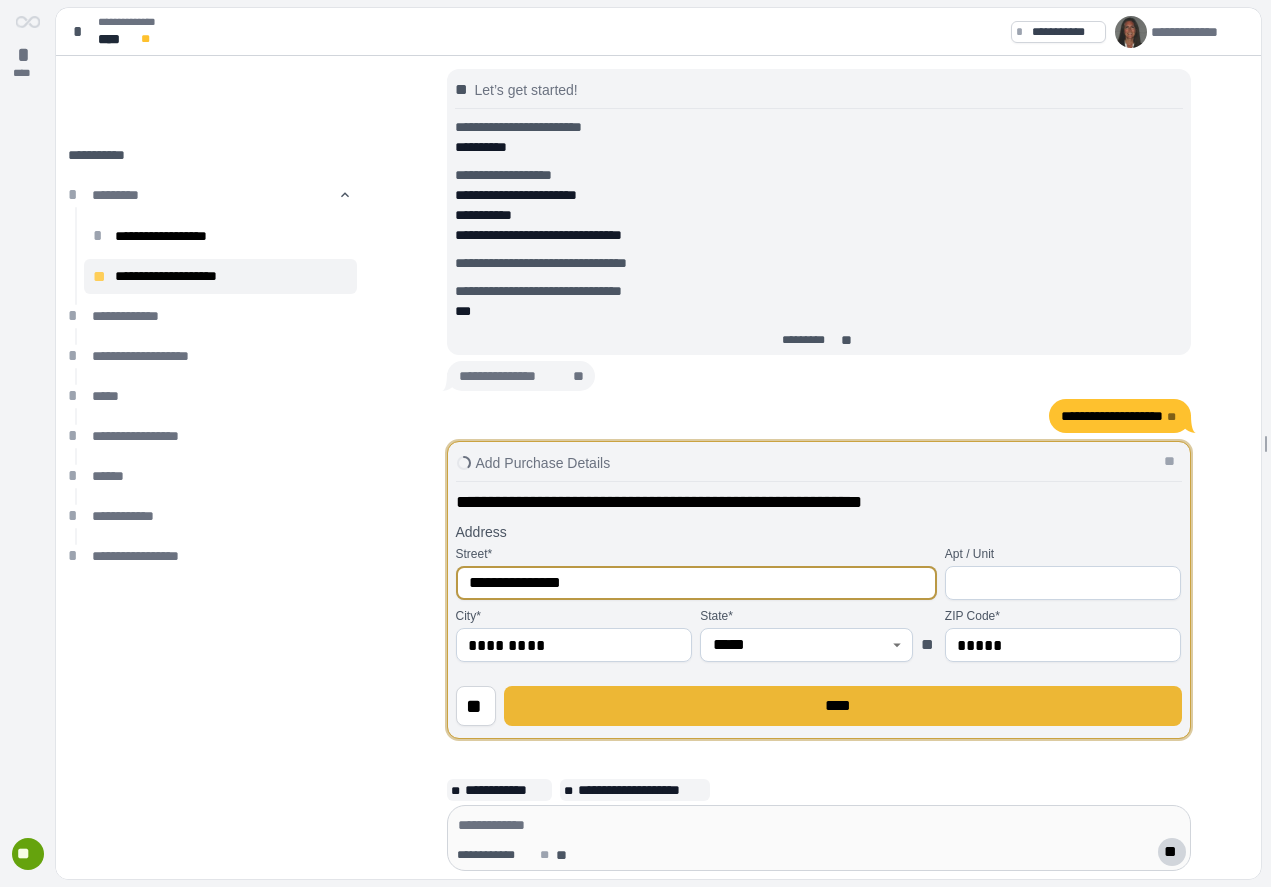 type on "**********" 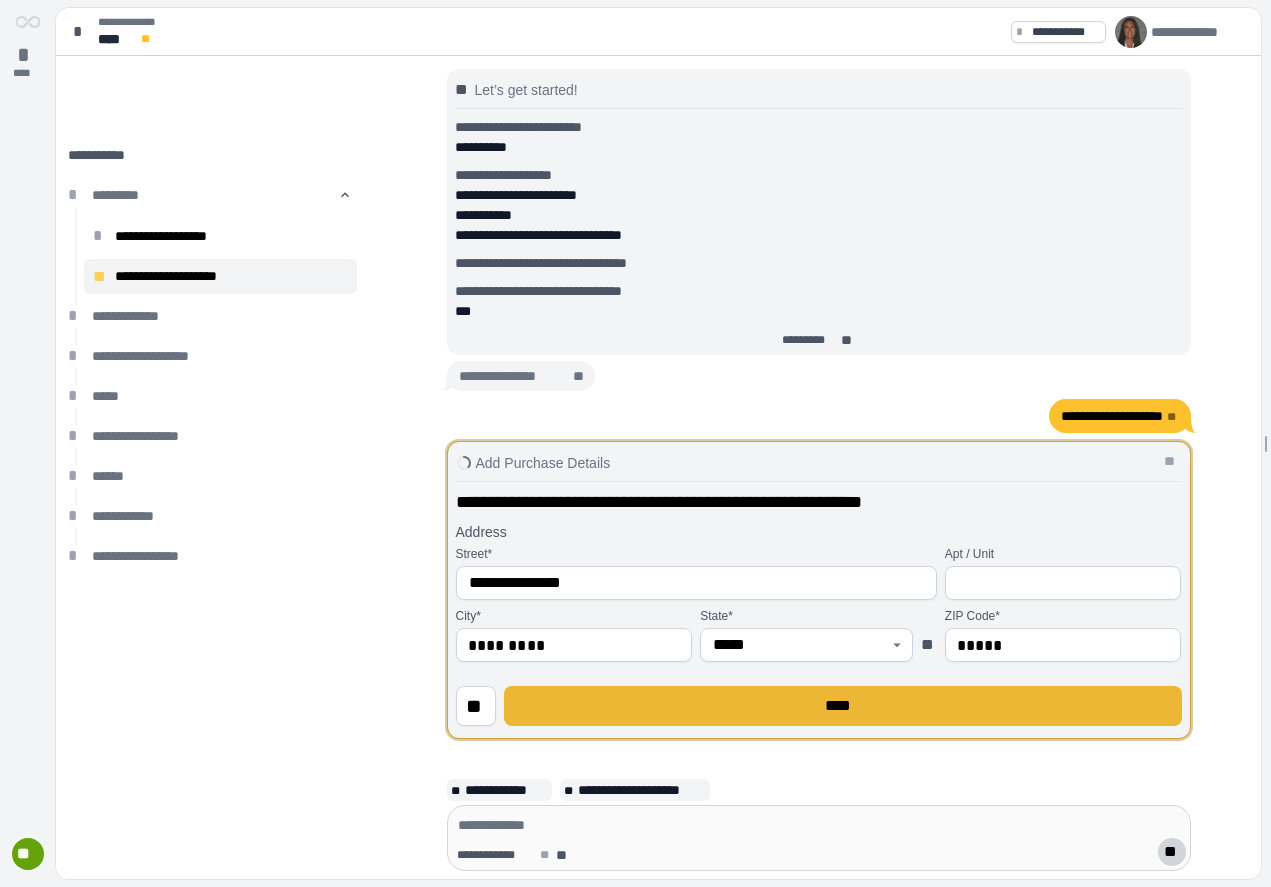 click on "****" at bounding box center [843, 706] 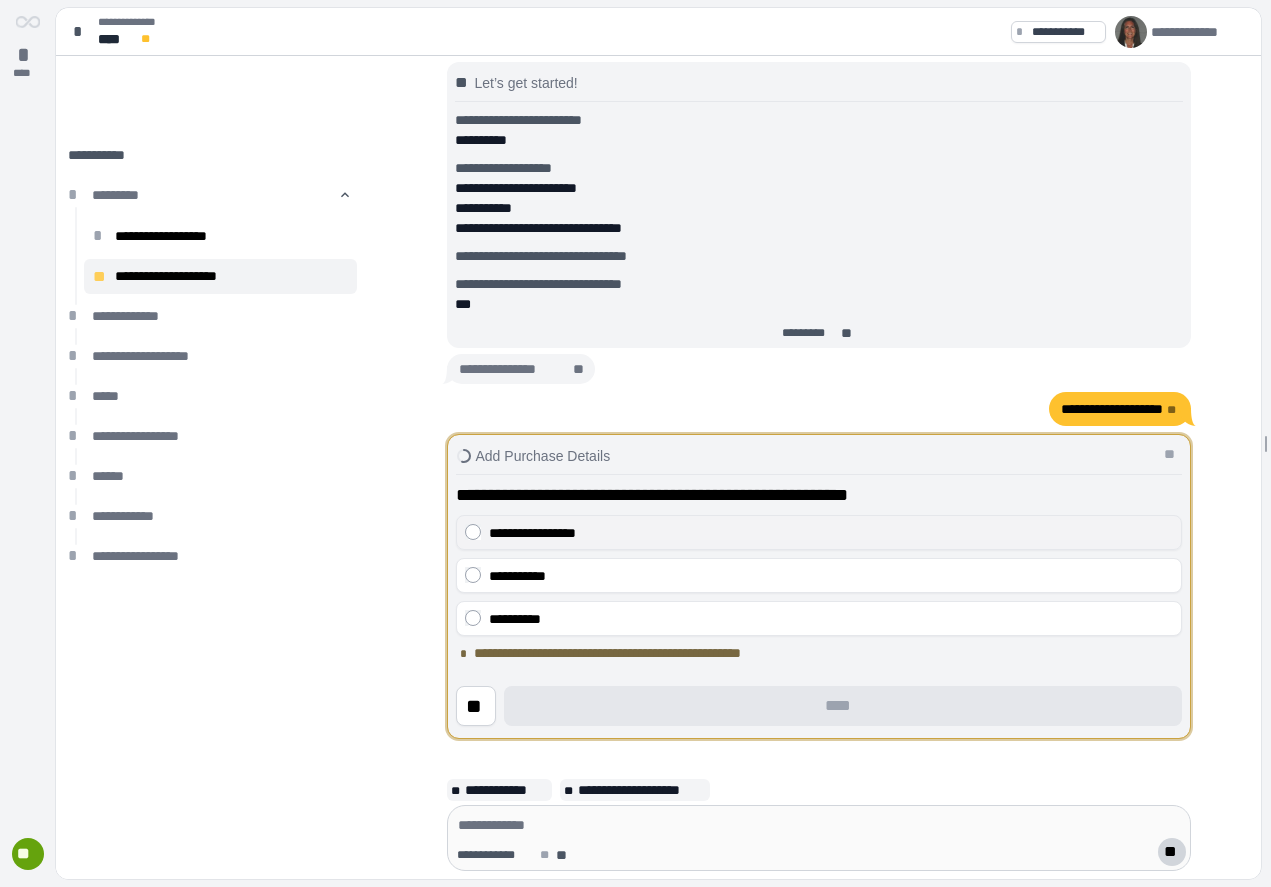 click on "**********" at bounding box center [831, 533] 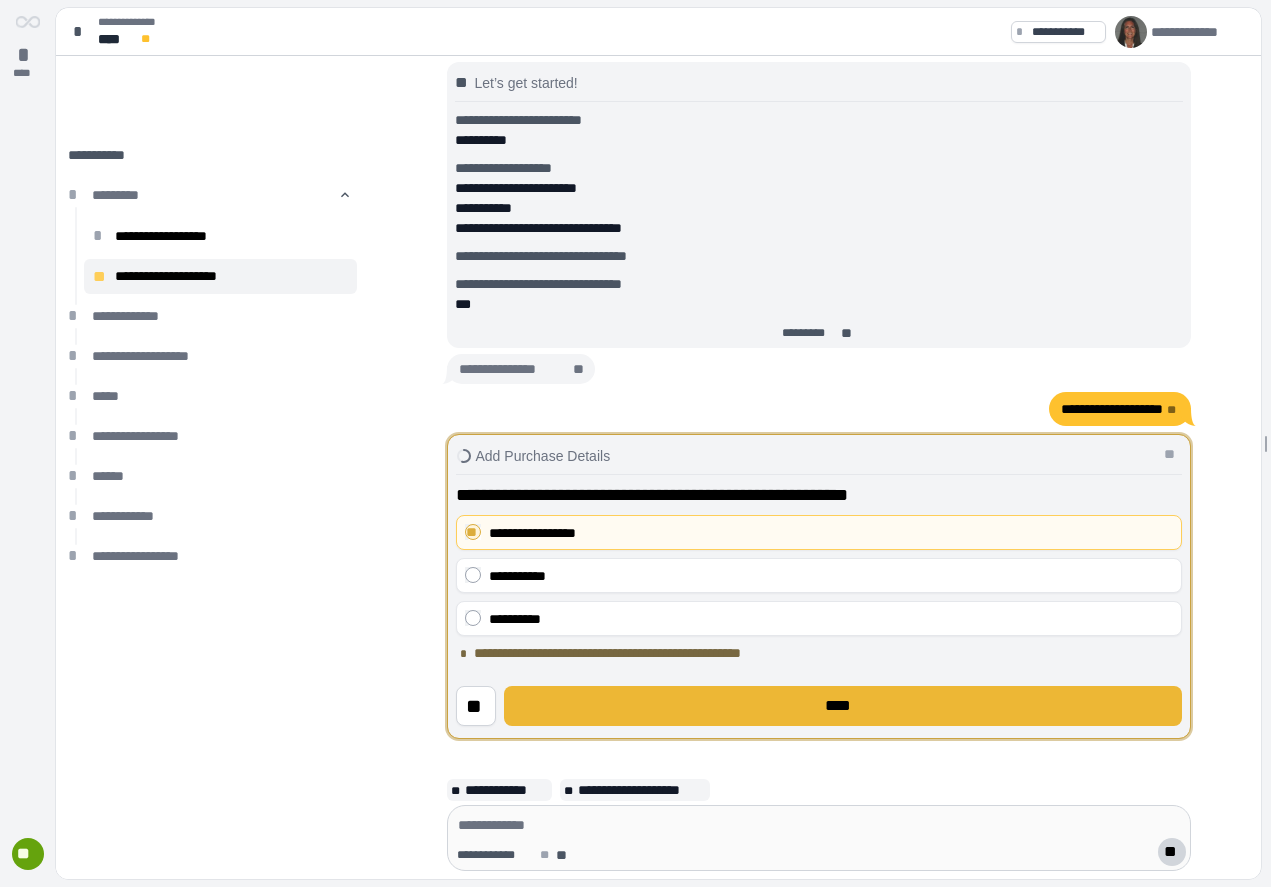 click on "****" at bounding box center (843, 706) 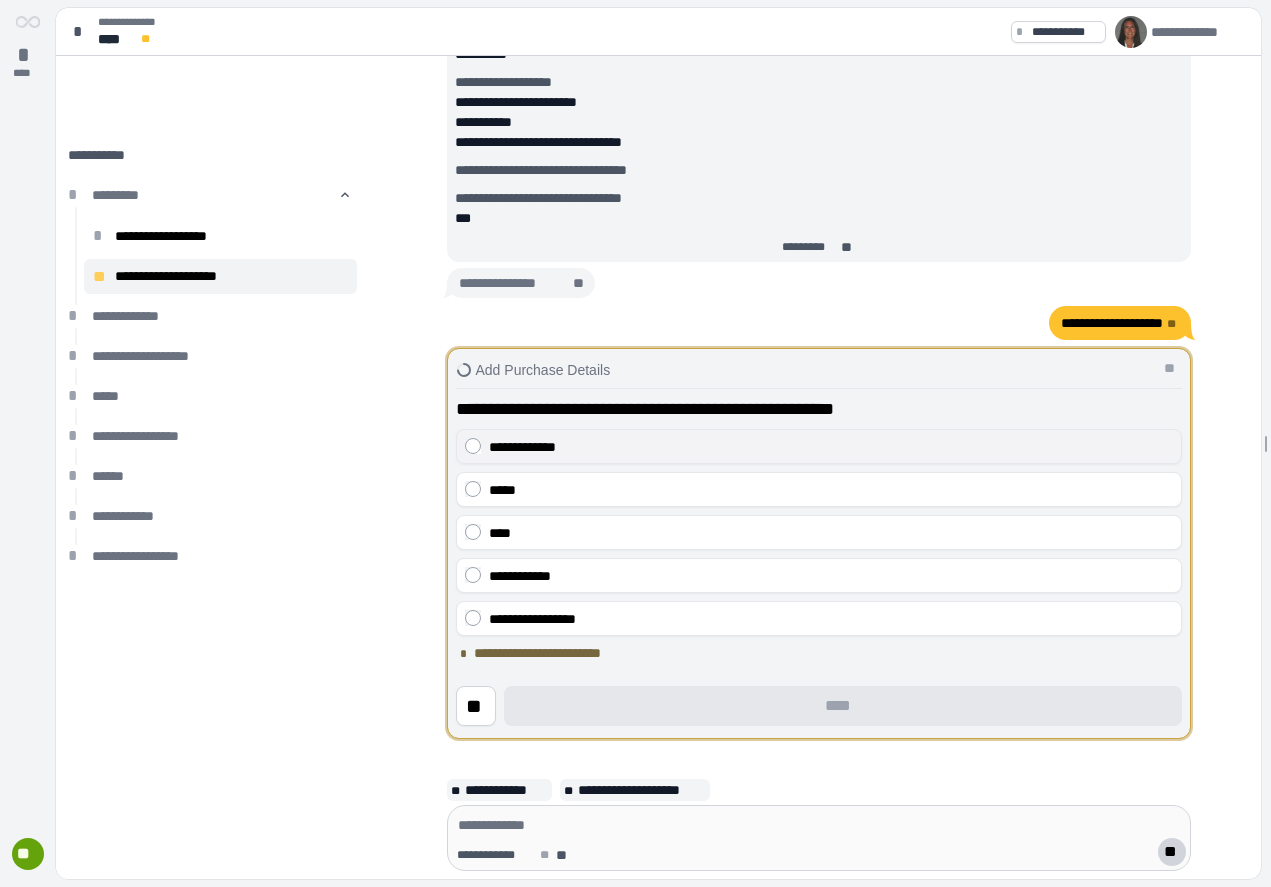 click on "**********" at bounding box center [831, 447] 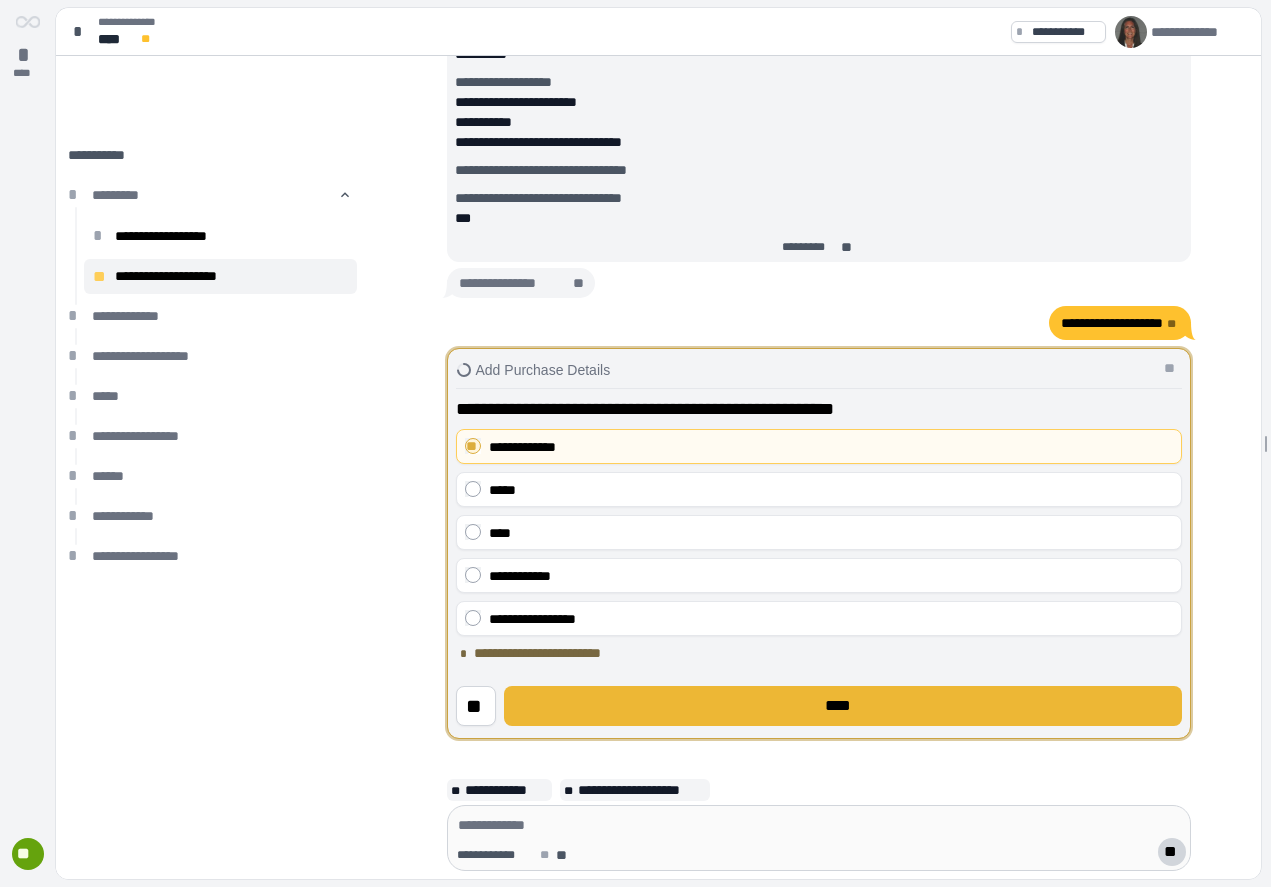 click on "****" at bounding box center (843, 706) 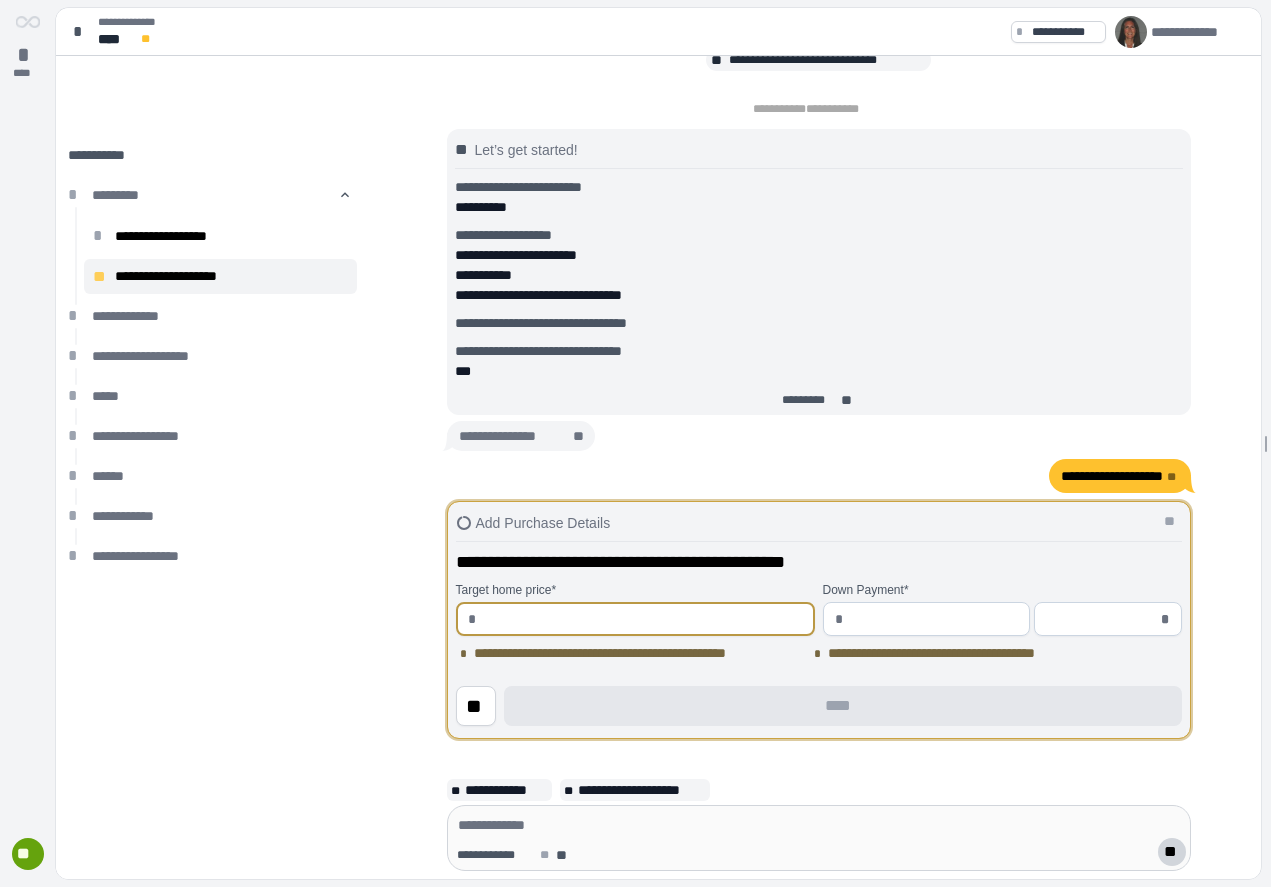 click at bounding box center (643, 619) 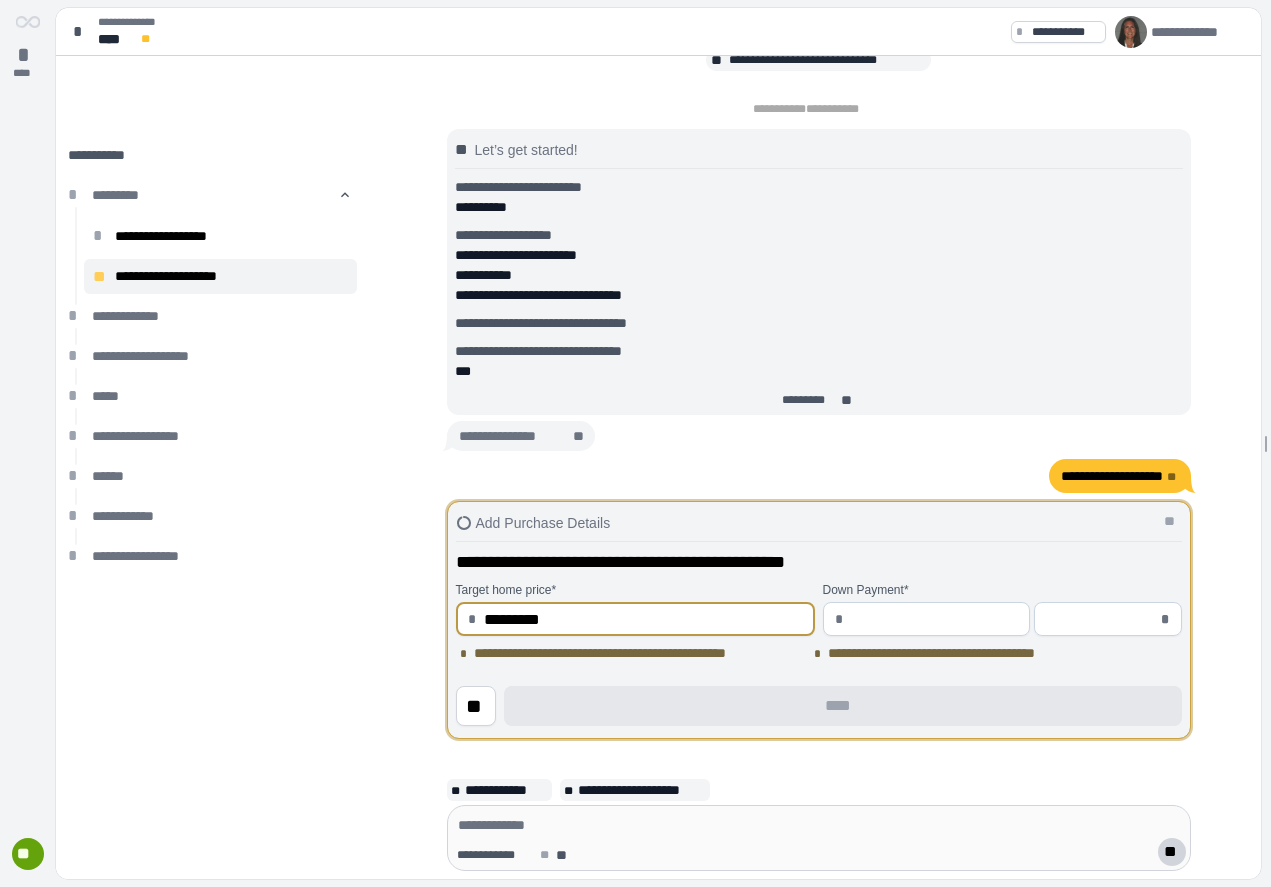 type on "**********" 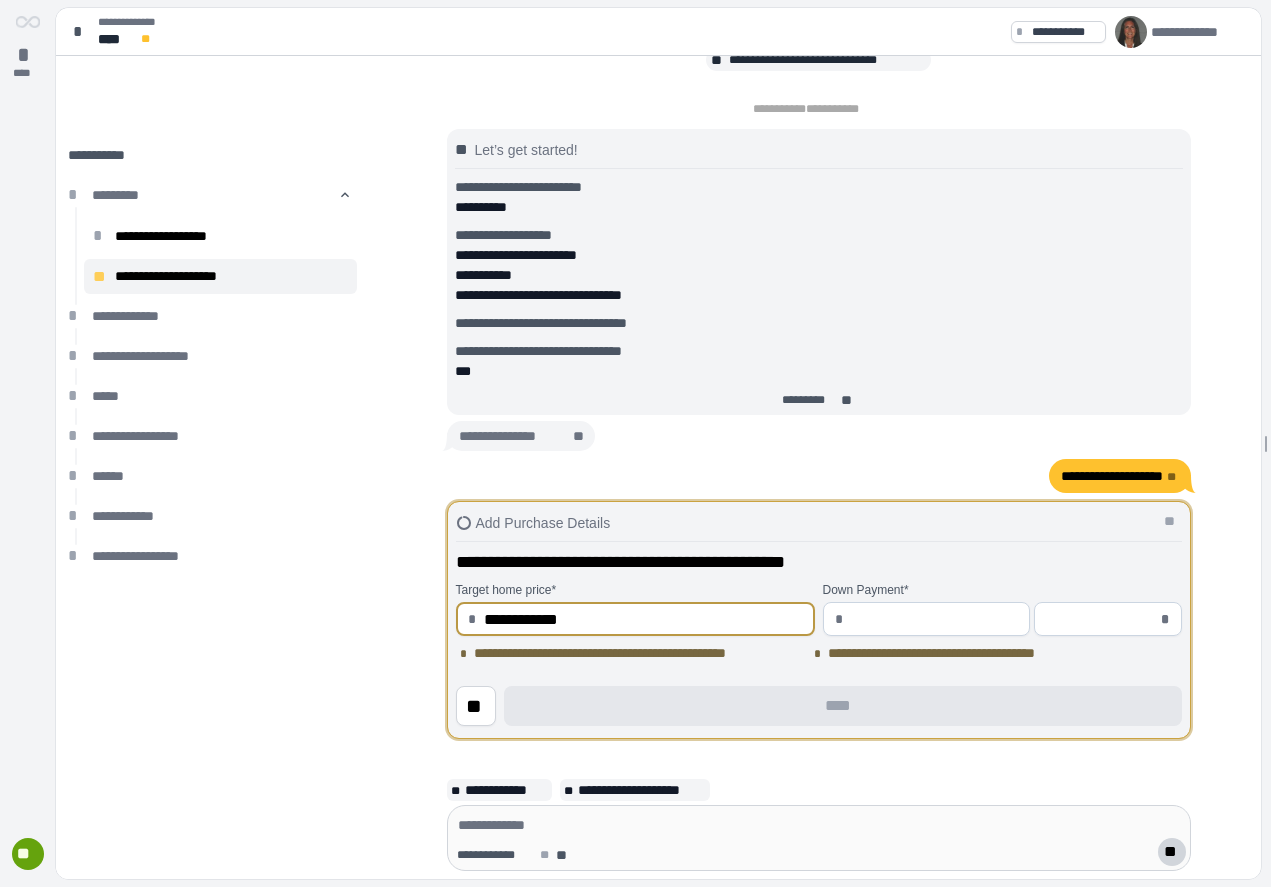 click at bounding box center (934, 619) 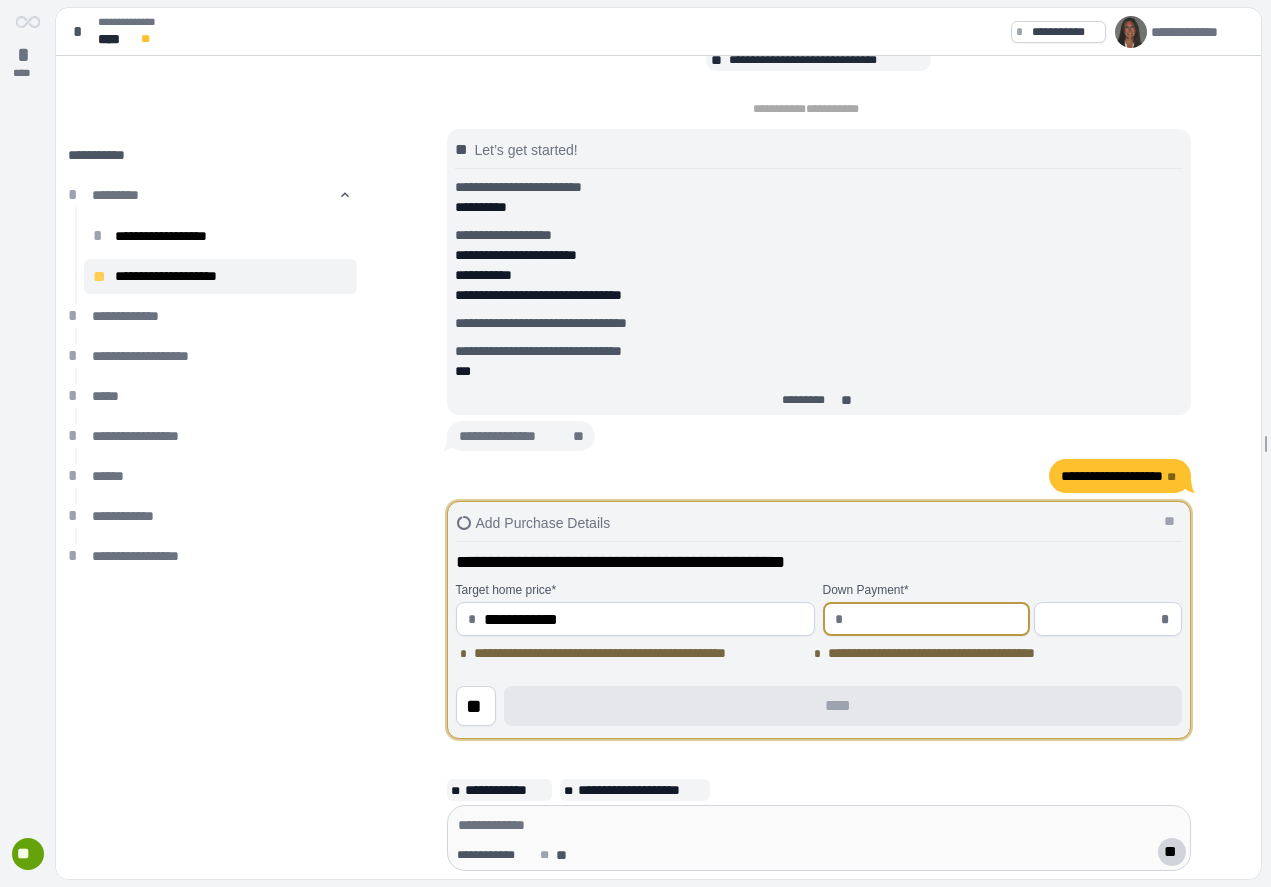 click at bounding box center [1101, 619] 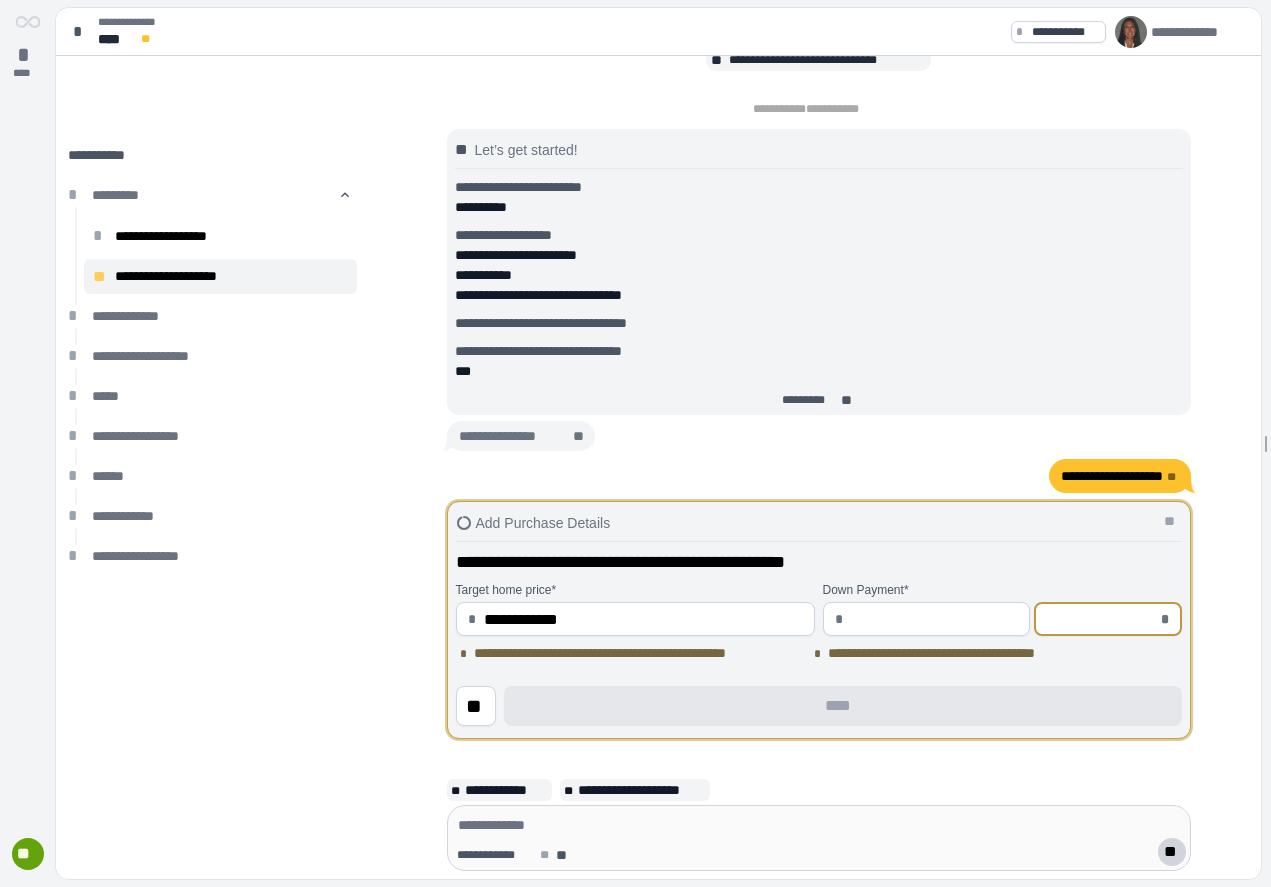 type on "*********" 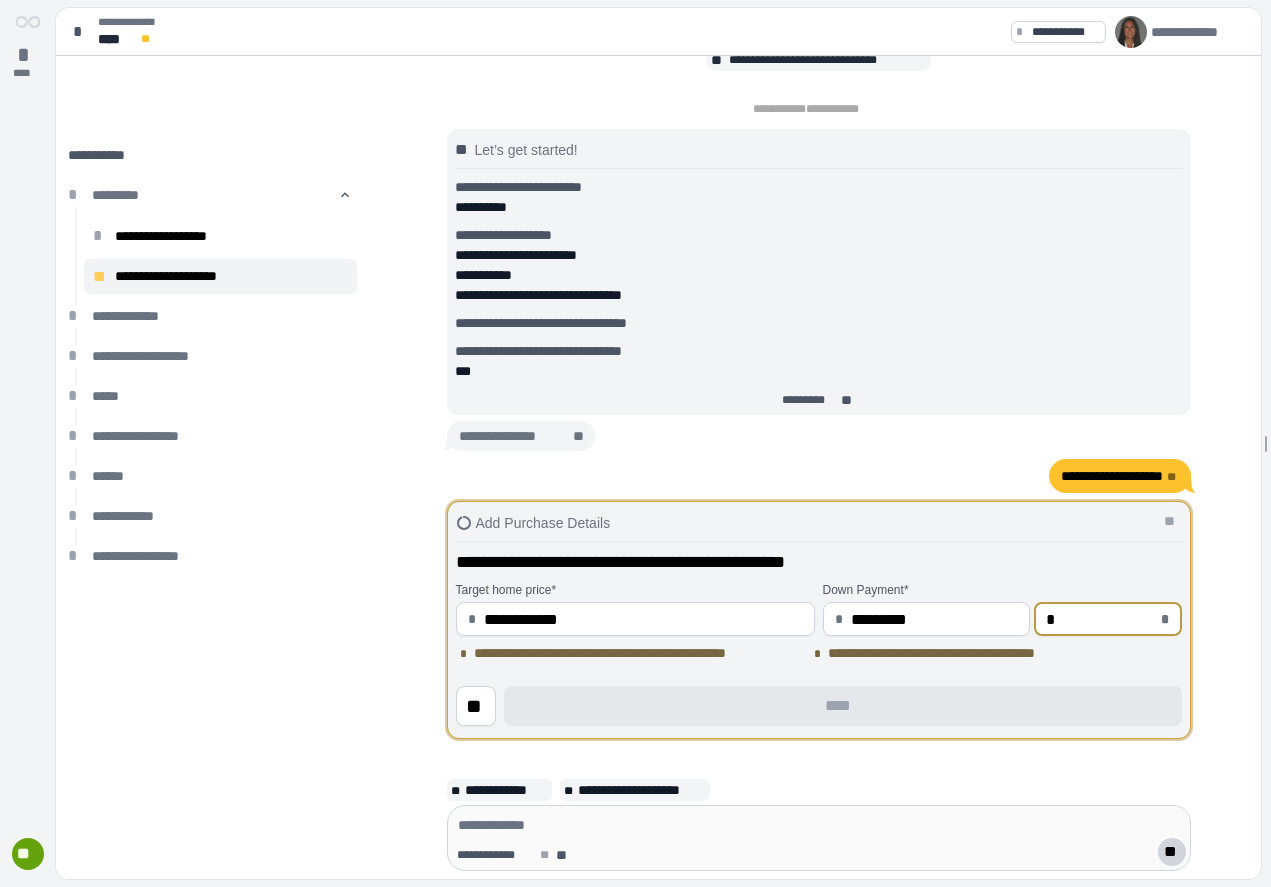 type on "**********" 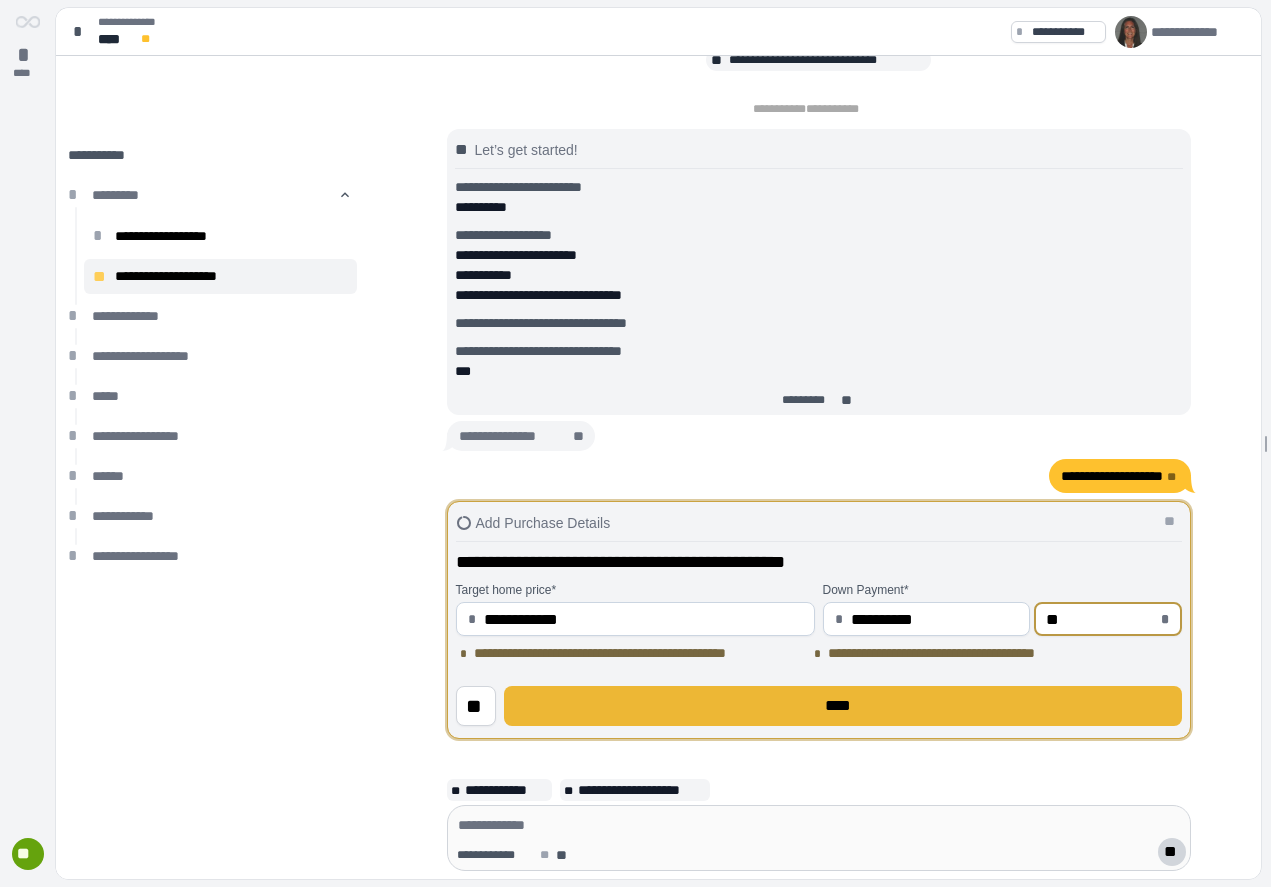 type on "******" 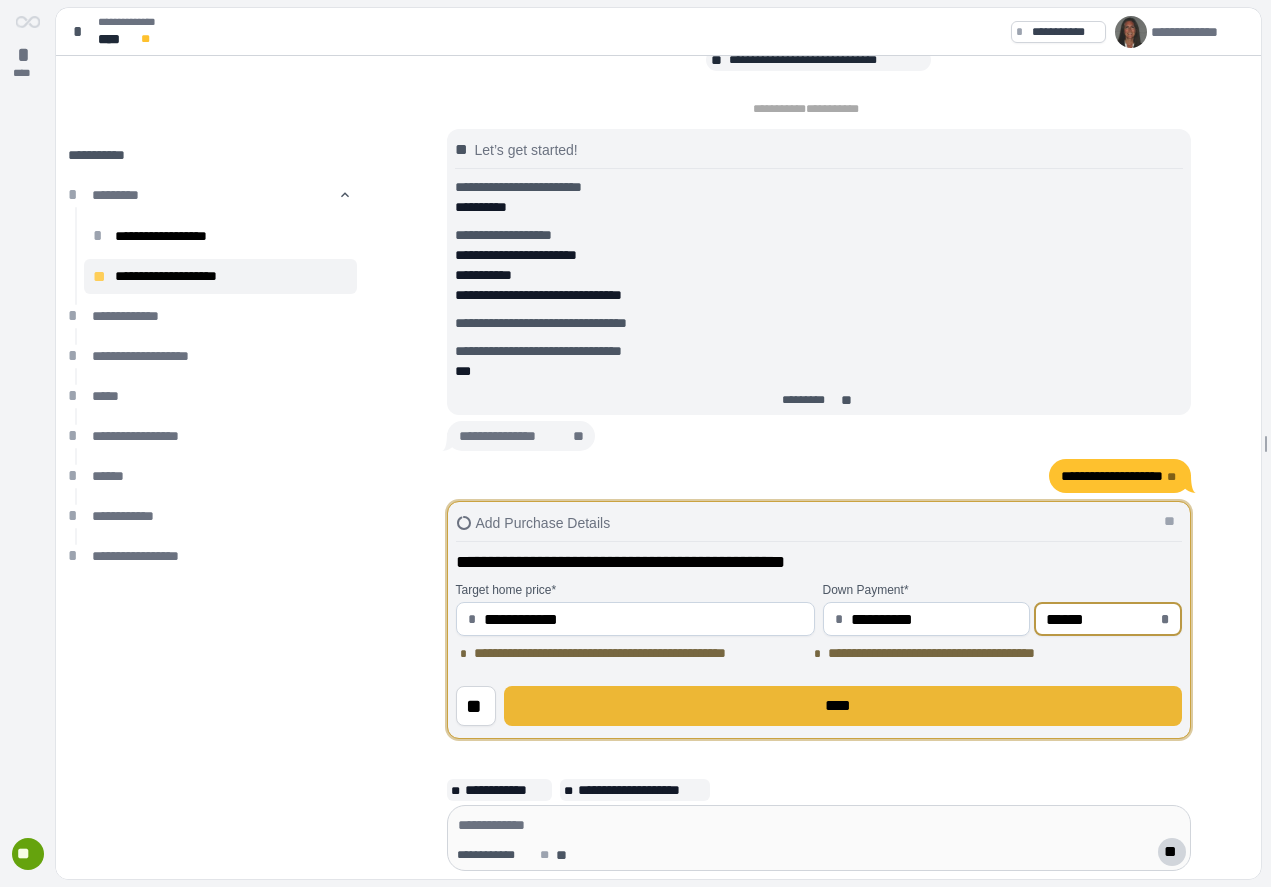 click on "****" at bounding box center [843, 706] 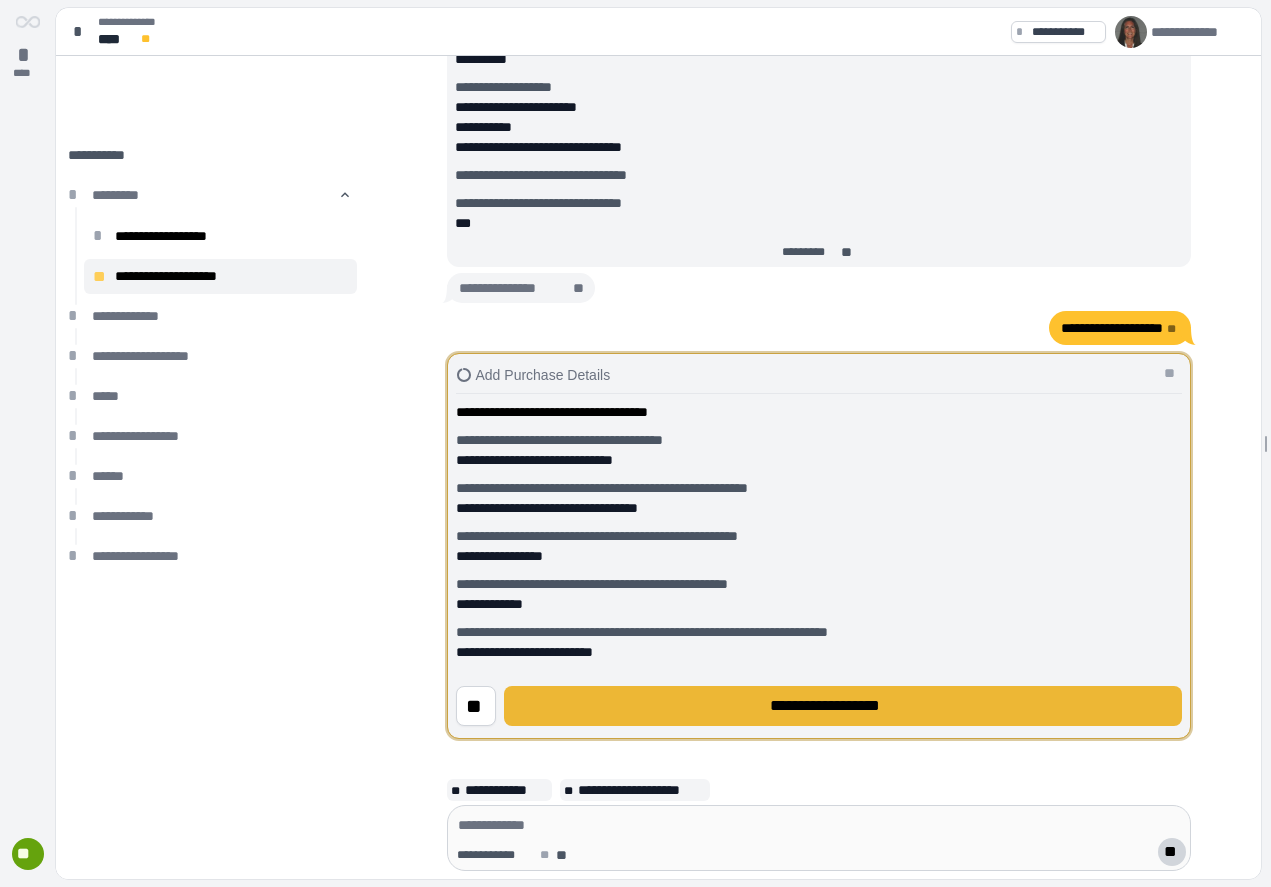 click on "**********" at bounding box center [843, 706] 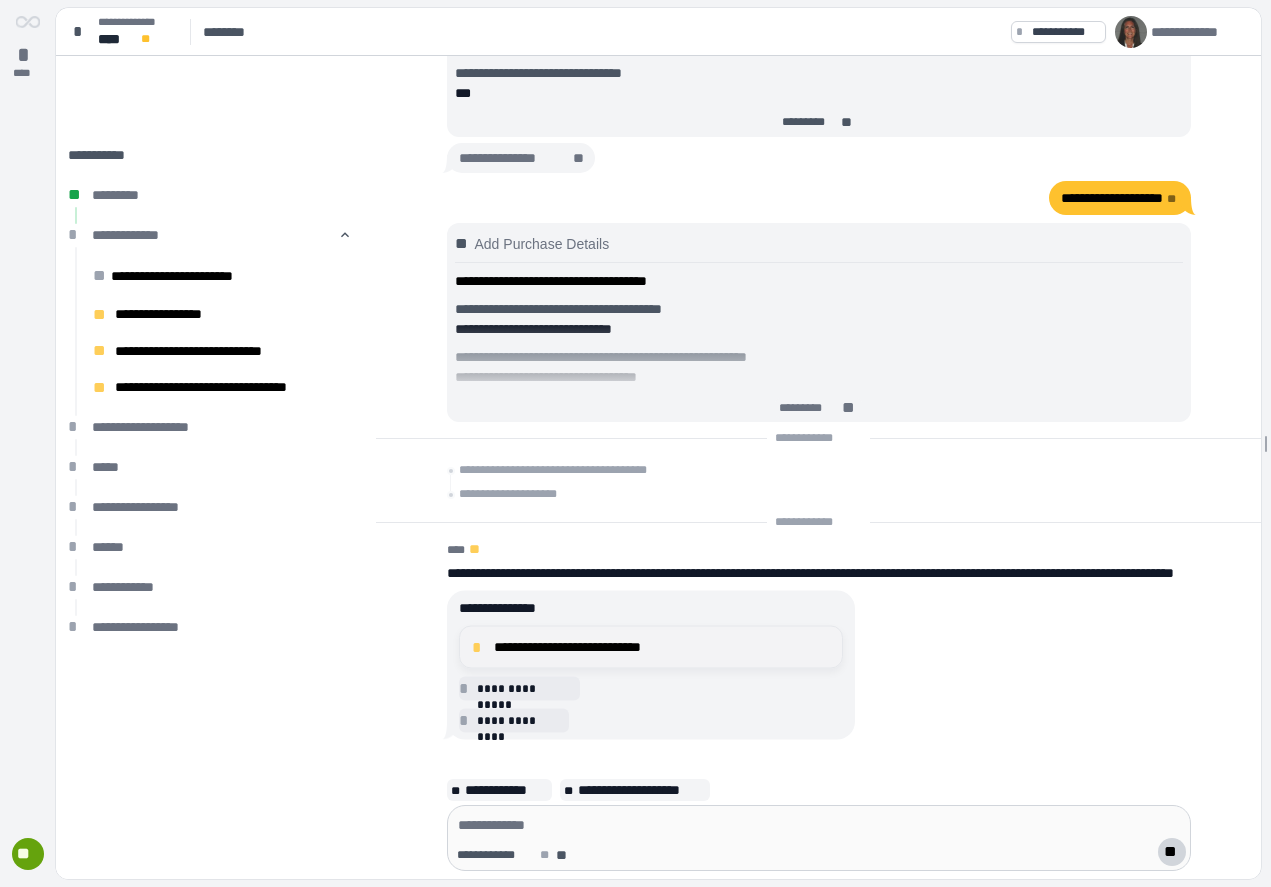 click on "**********" at bounding box center (662, 647) 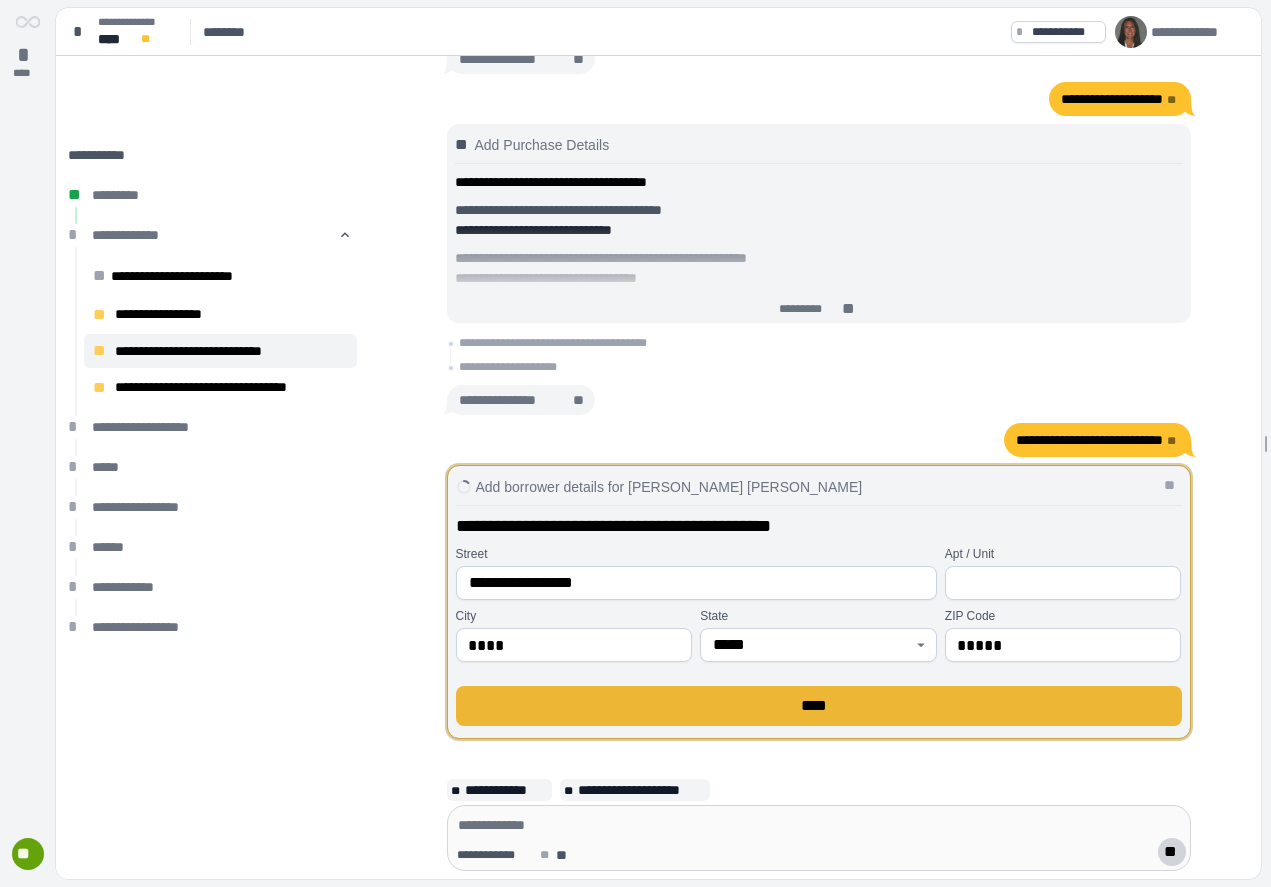 click on "****" at bounding box center [818, 706] 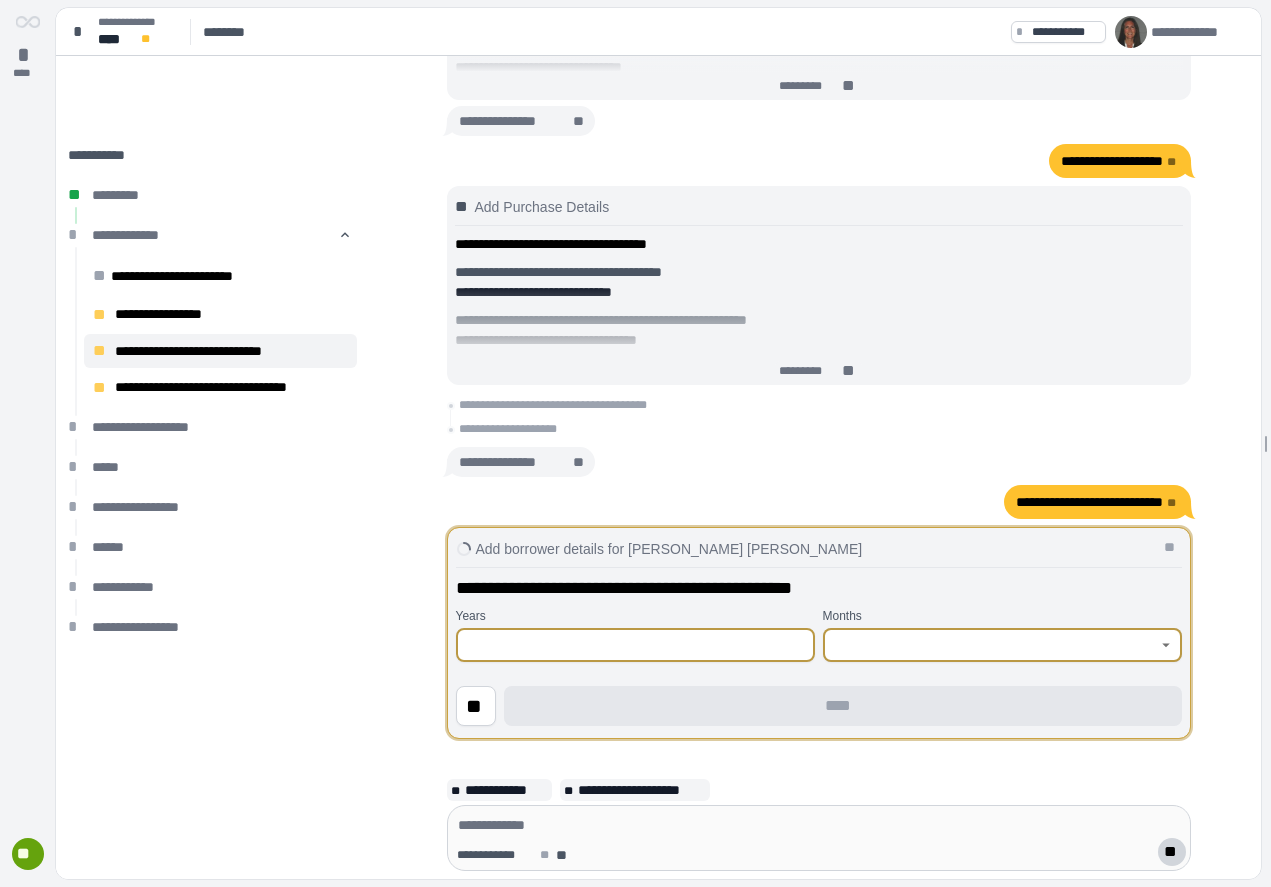 click at bounding box center (991, 645) 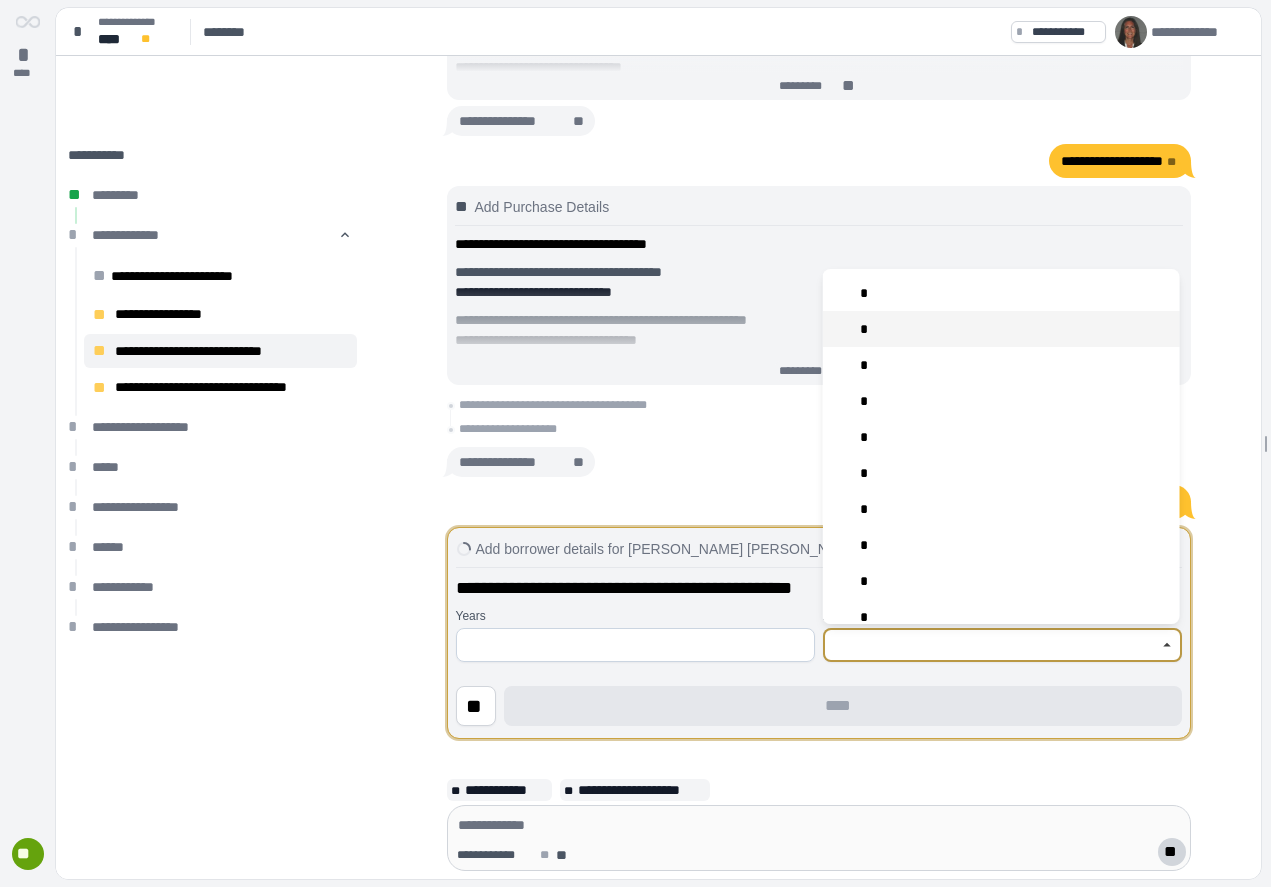 click on "*" at bounding box center [1001, 329] 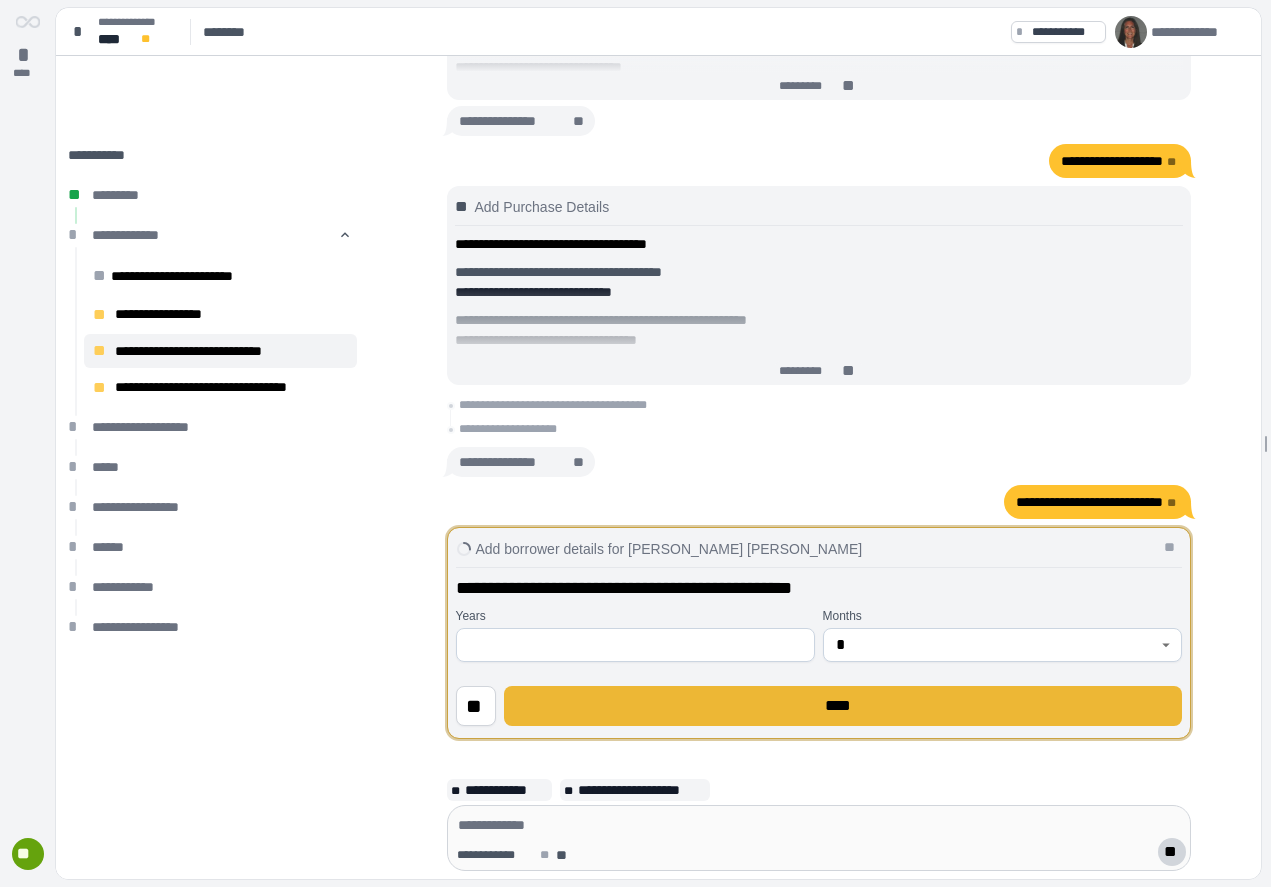 click on "****" at bounding box center [843, 706] 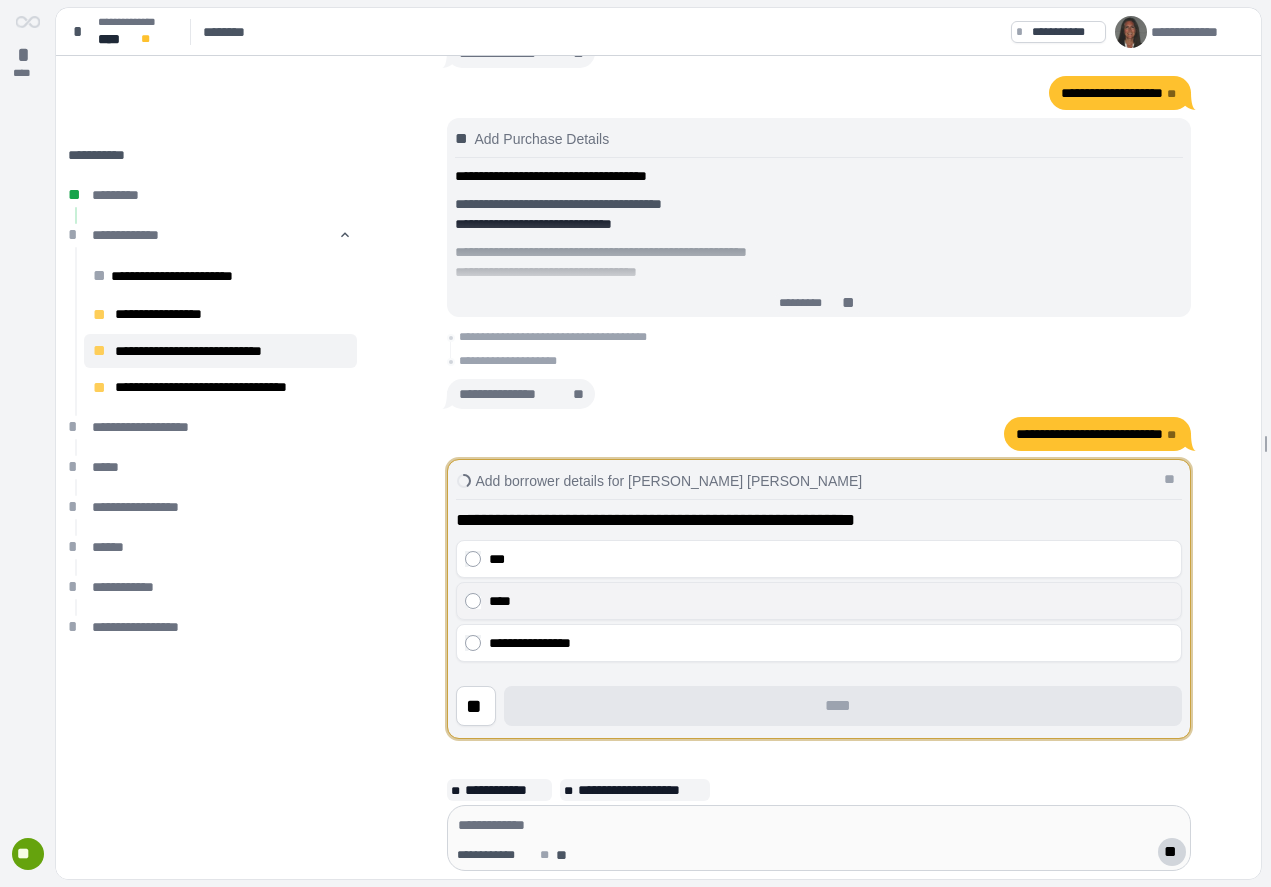 click on "****" at bounding box center (831, 601) 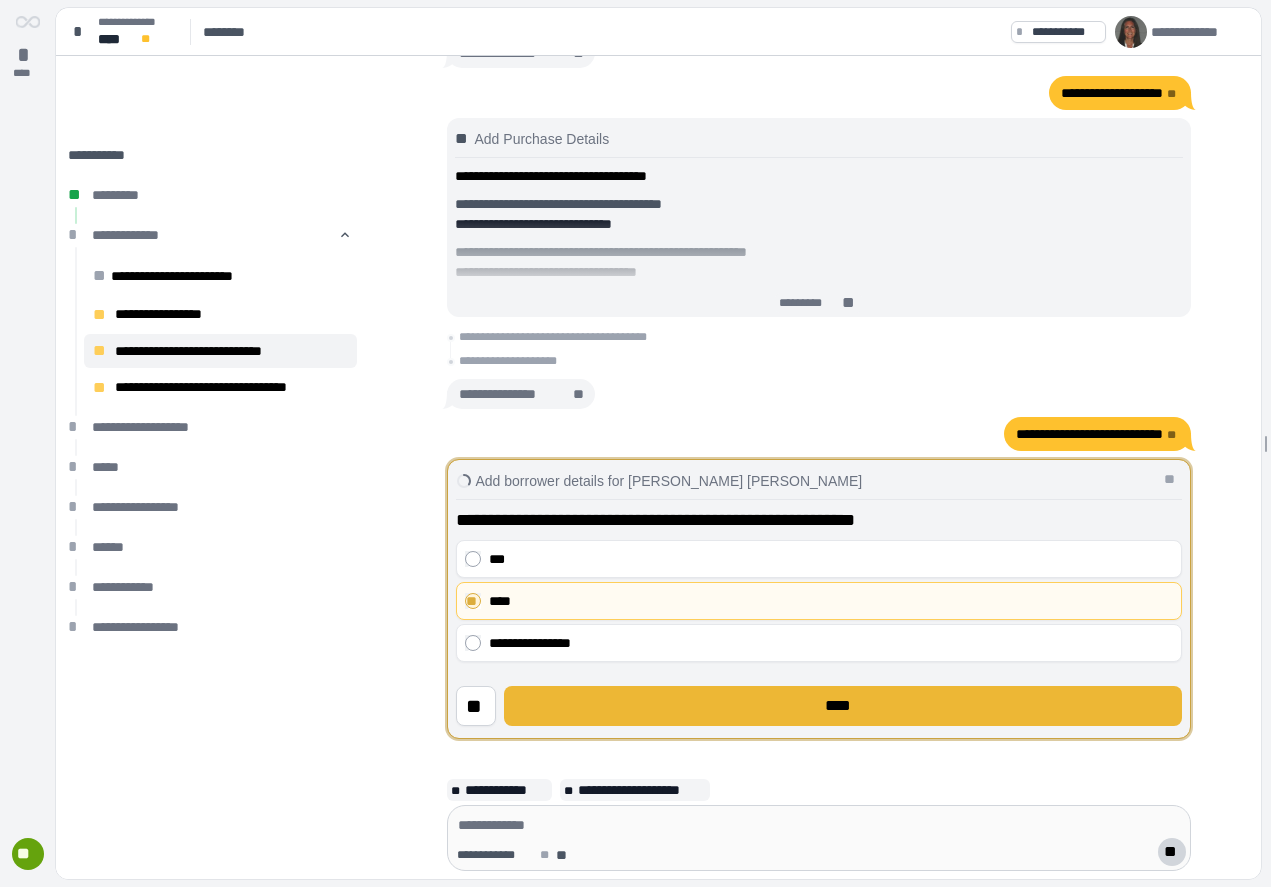 click on "****" at bounding box center (843, 706) 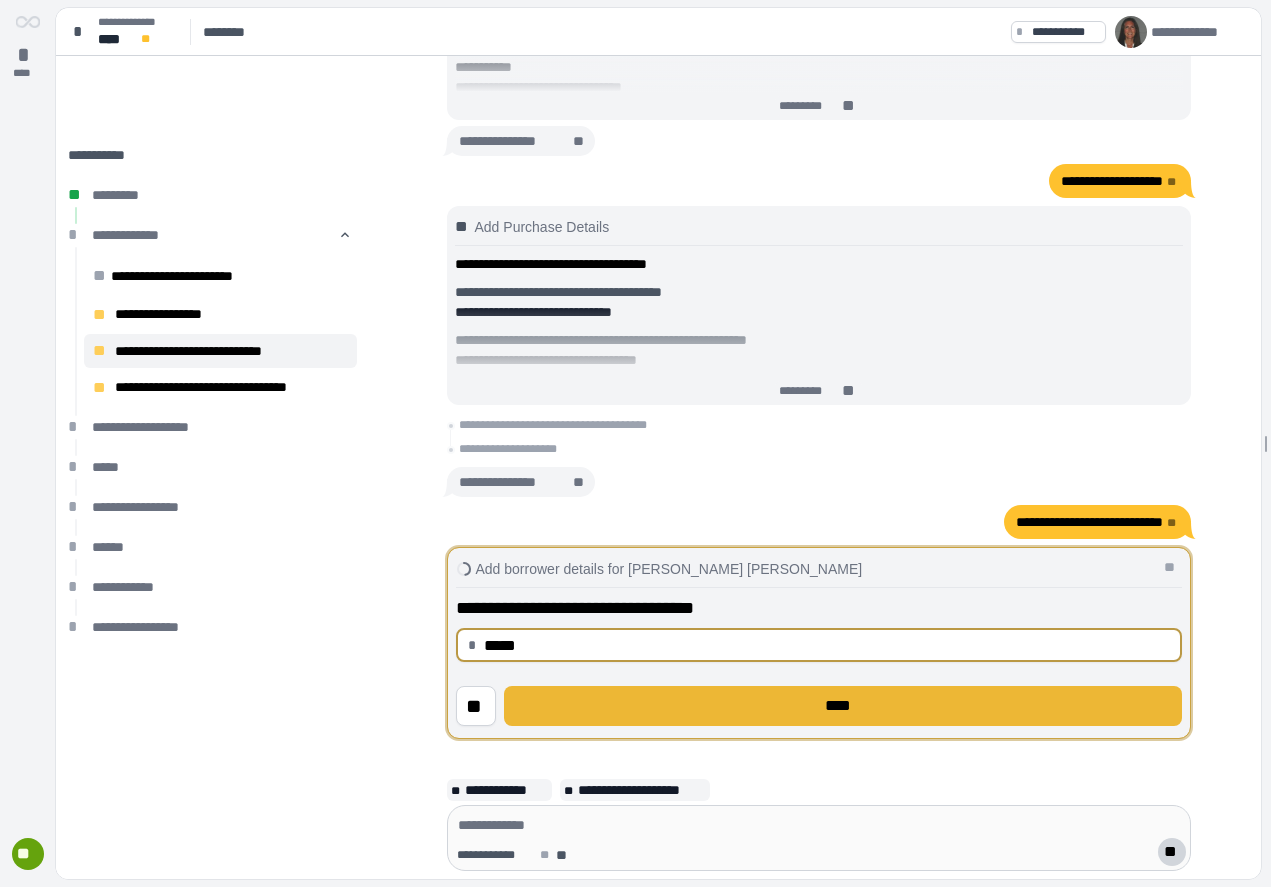 type on "********" 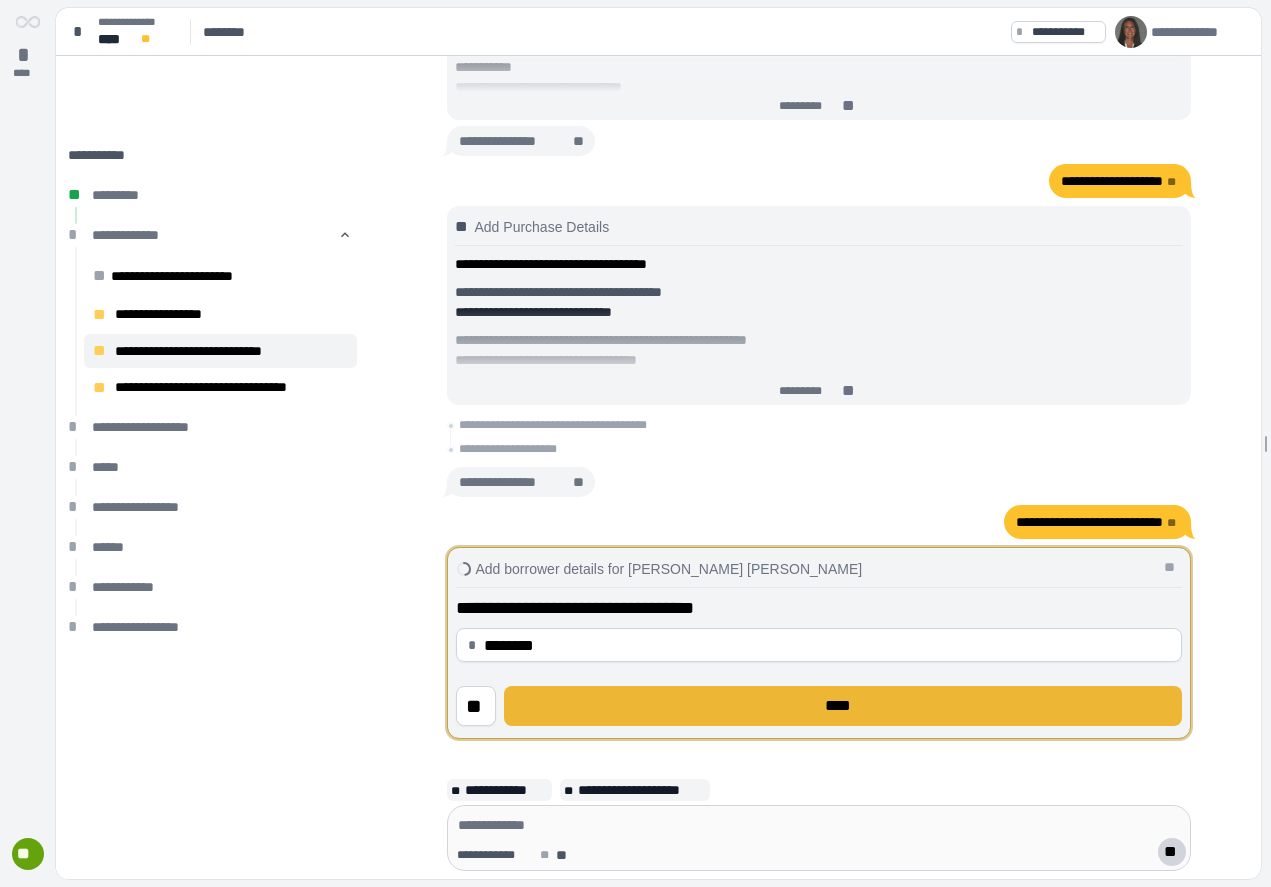 click on "****" at bounding box center [843, 706] 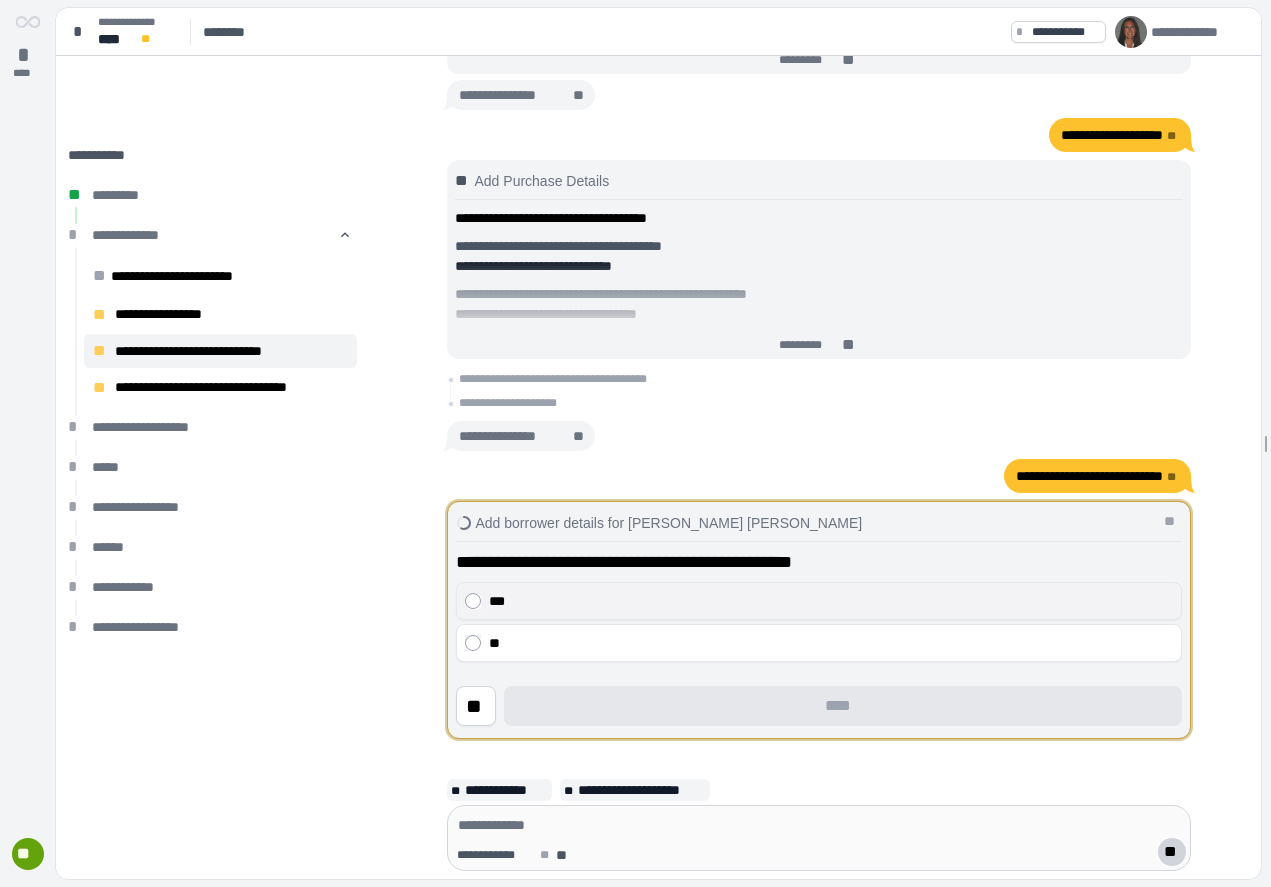 click on "***" at bounding box center [831, 601] 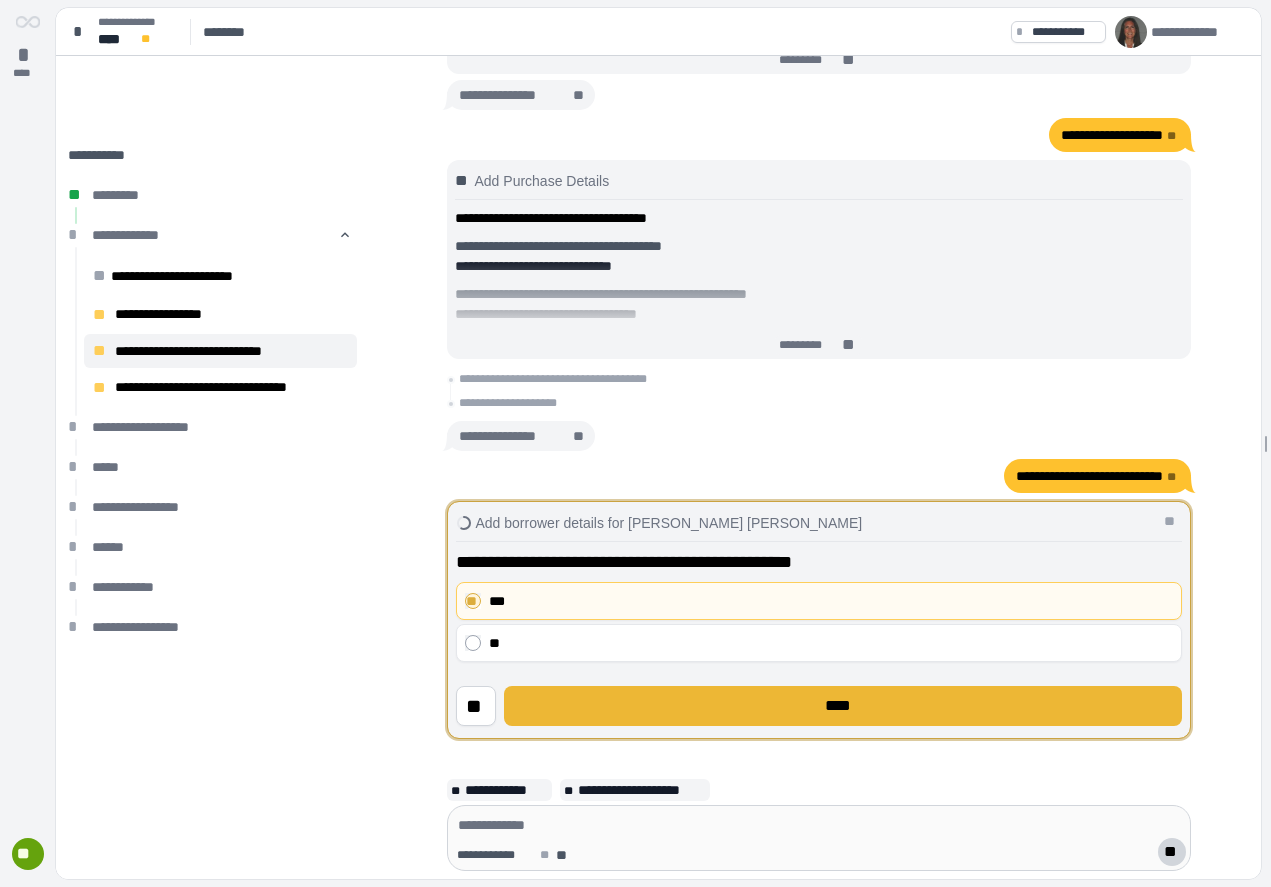 click on "****" at bounding box center [843, 706] 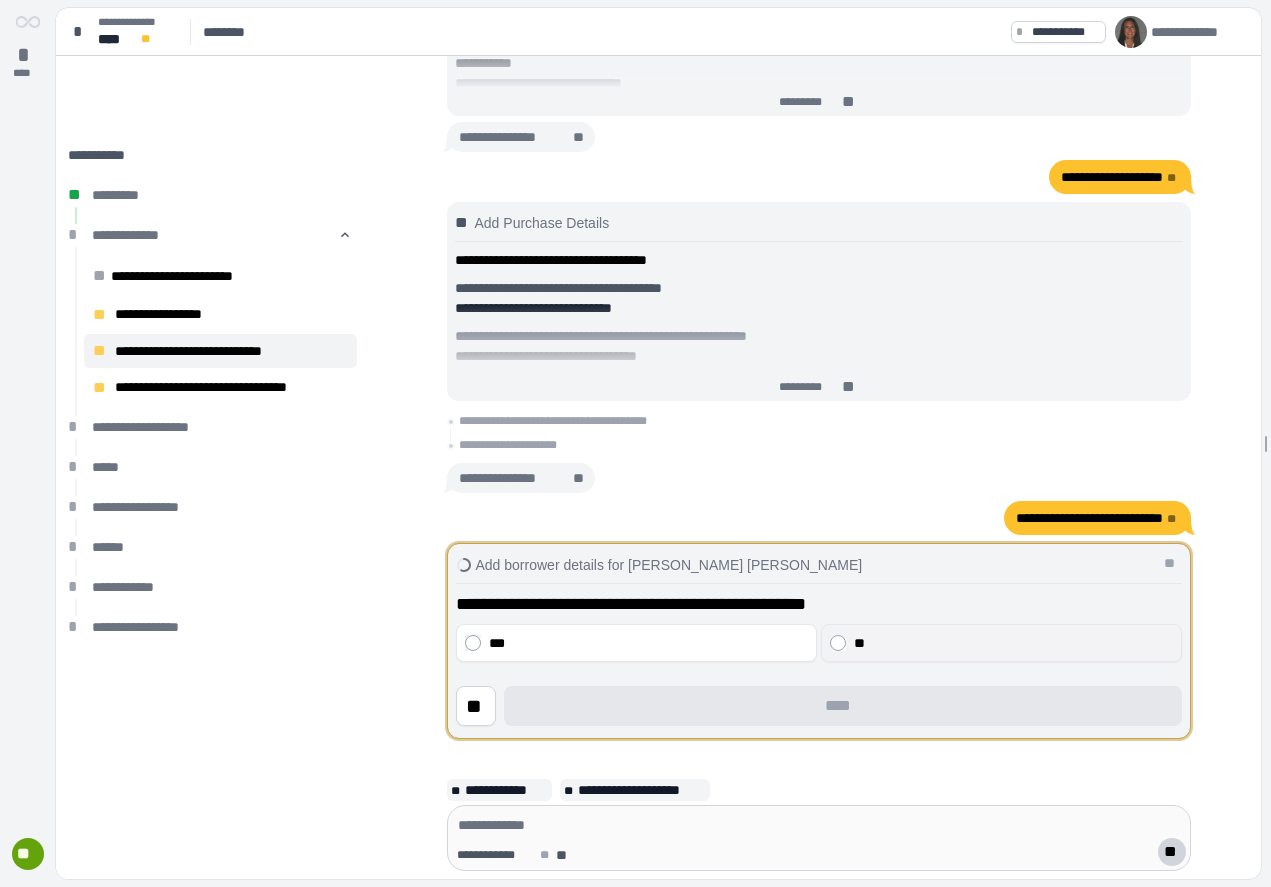 click on "**" at bounding box center [1013, 643] 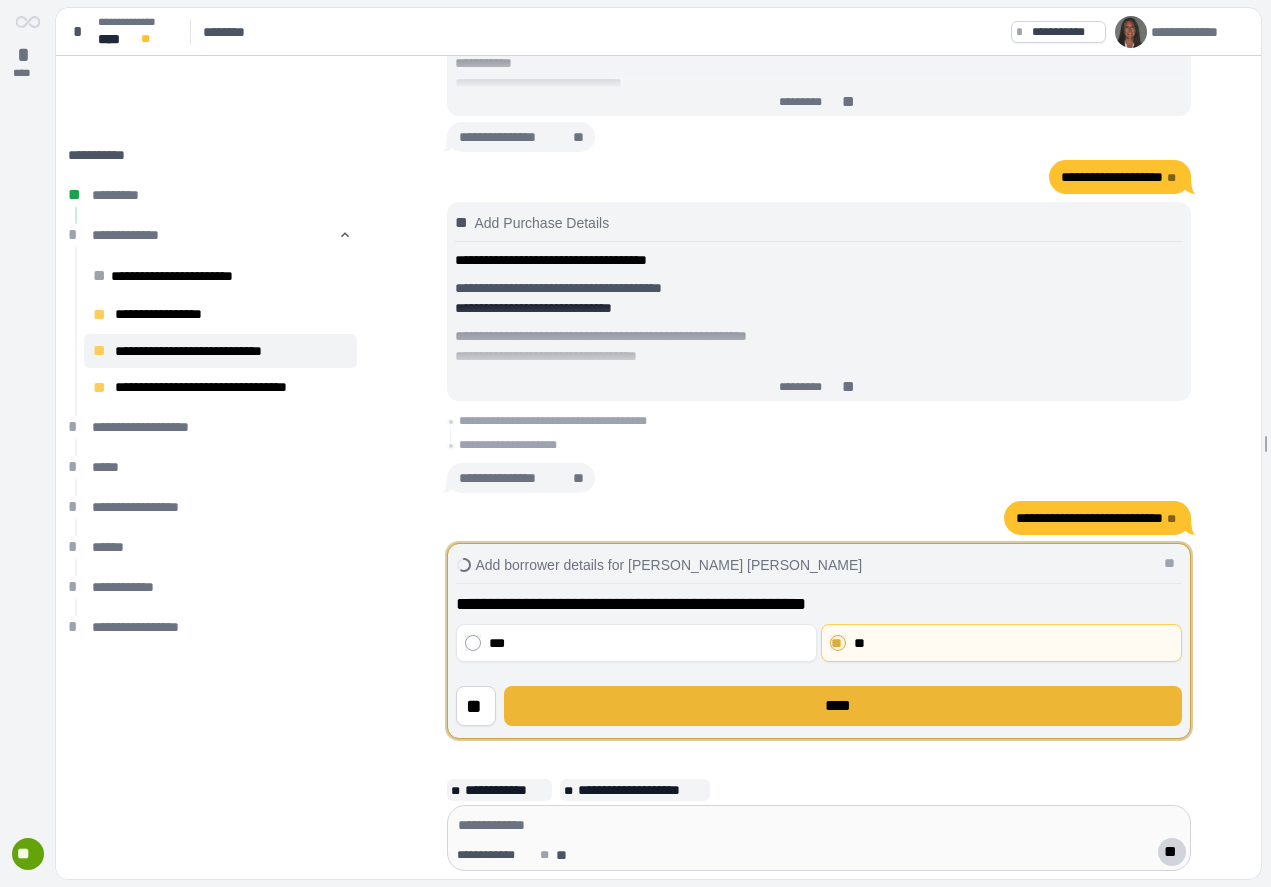click on "****" at bounding box center [842, 706] 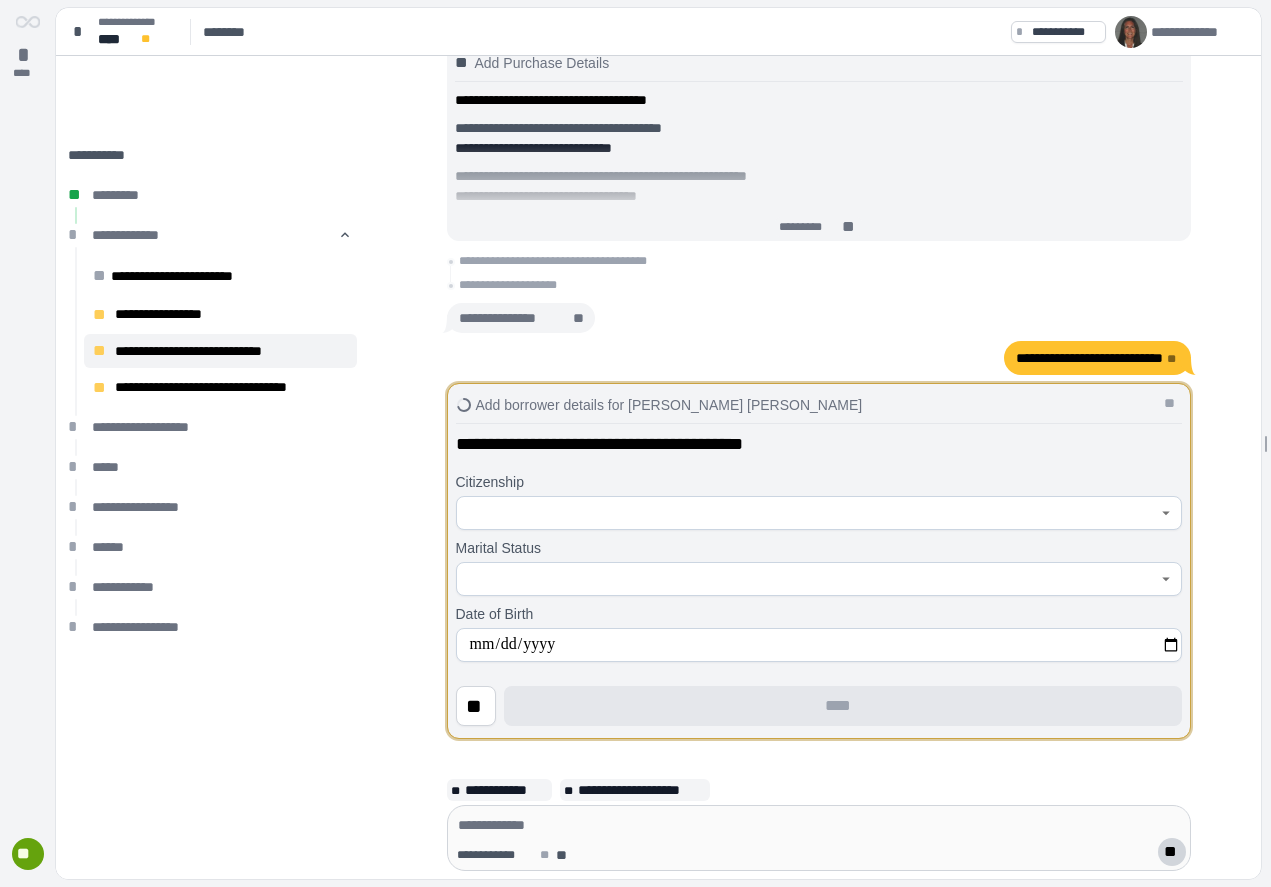 click at bounding box center (808, 513) 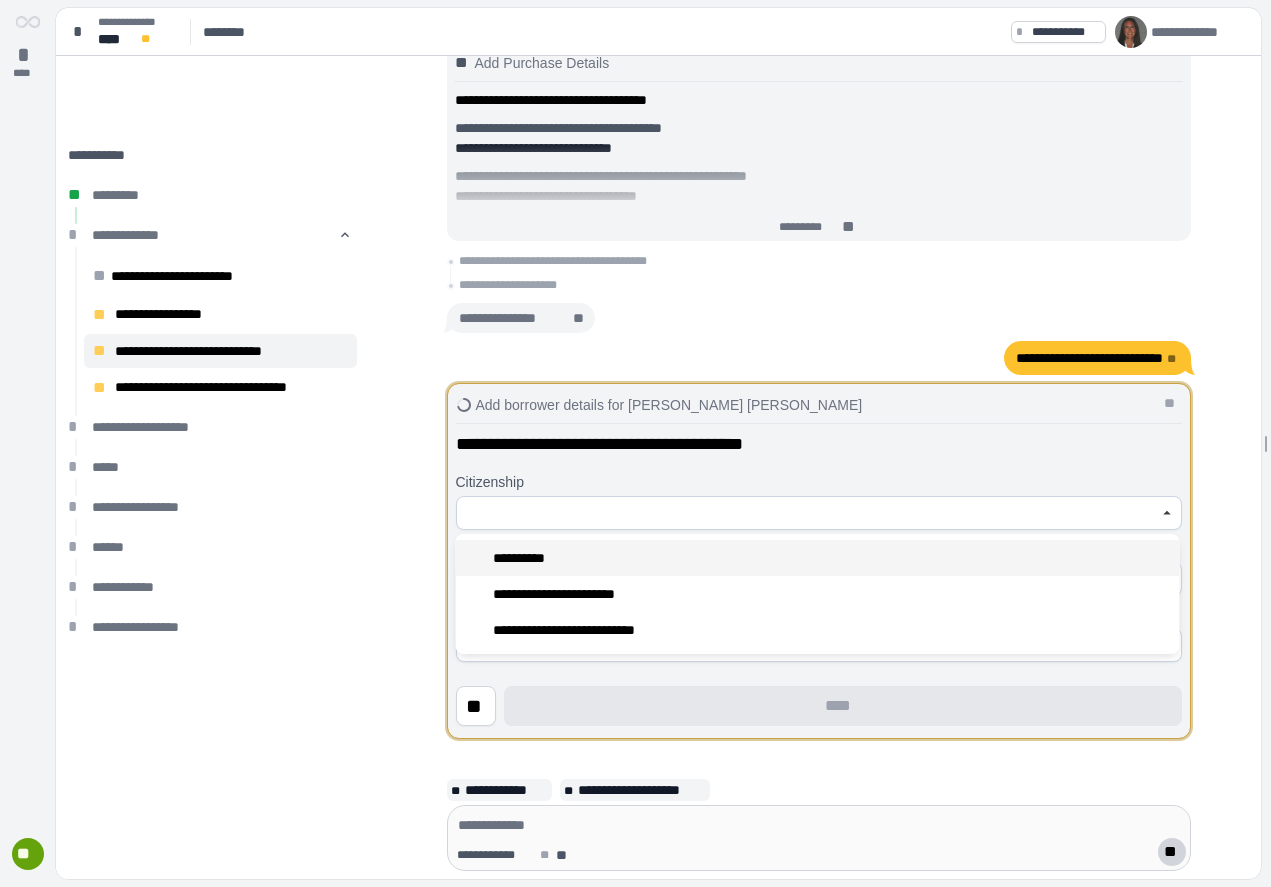 click on "**********" at bounding box center [818, 558] 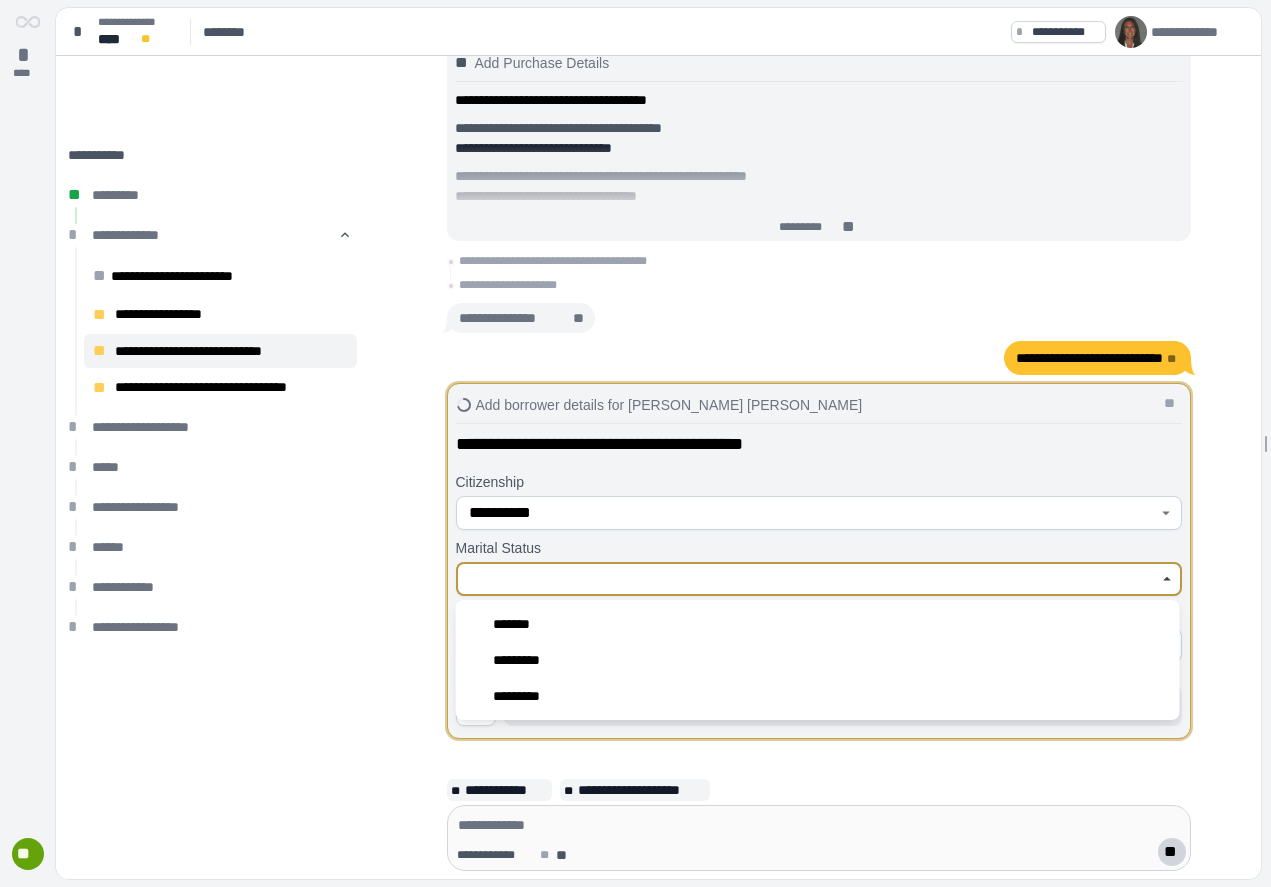 click at bounding box center (808, 579) 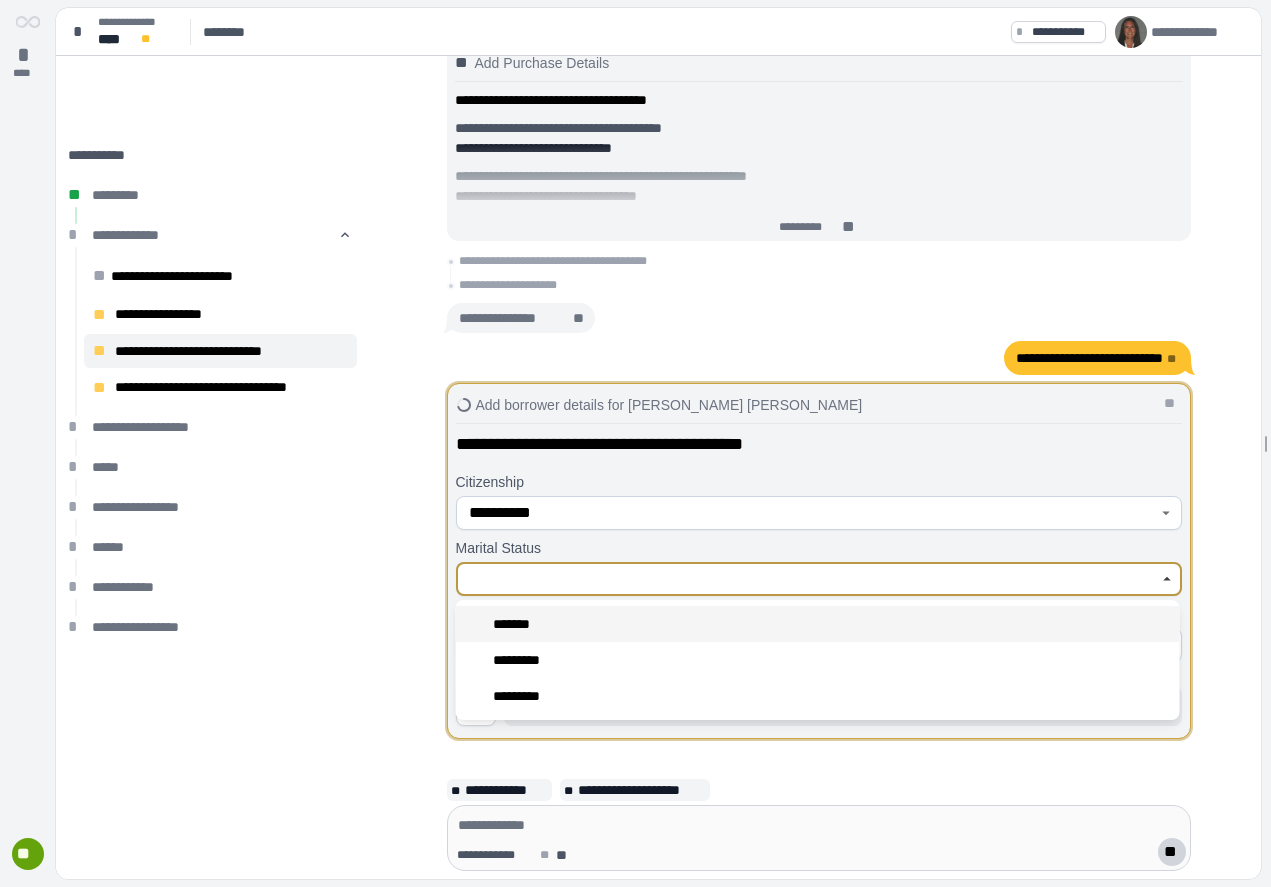 click on "*******" at bounding box center (818, 624) 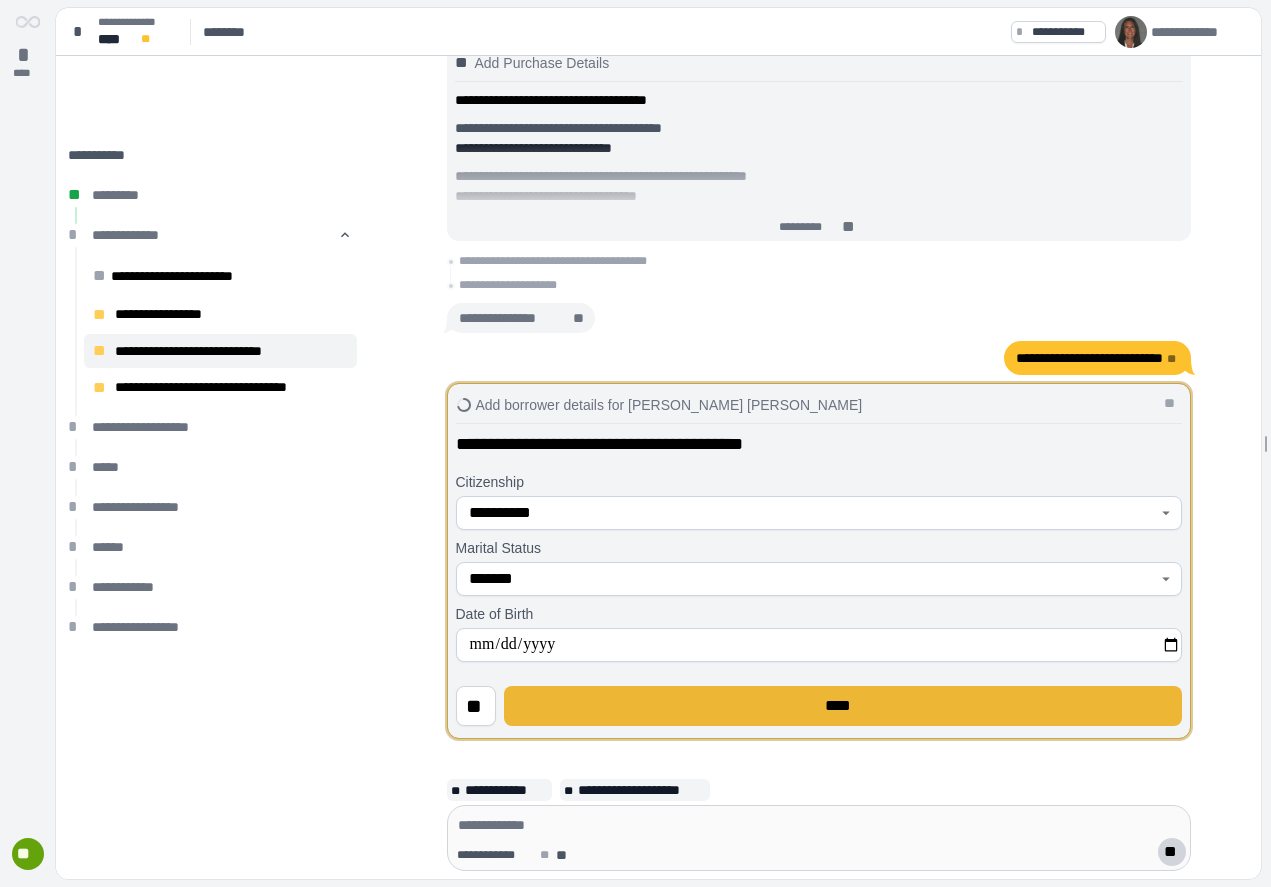 click on "****" at bounding box center (843, 706) 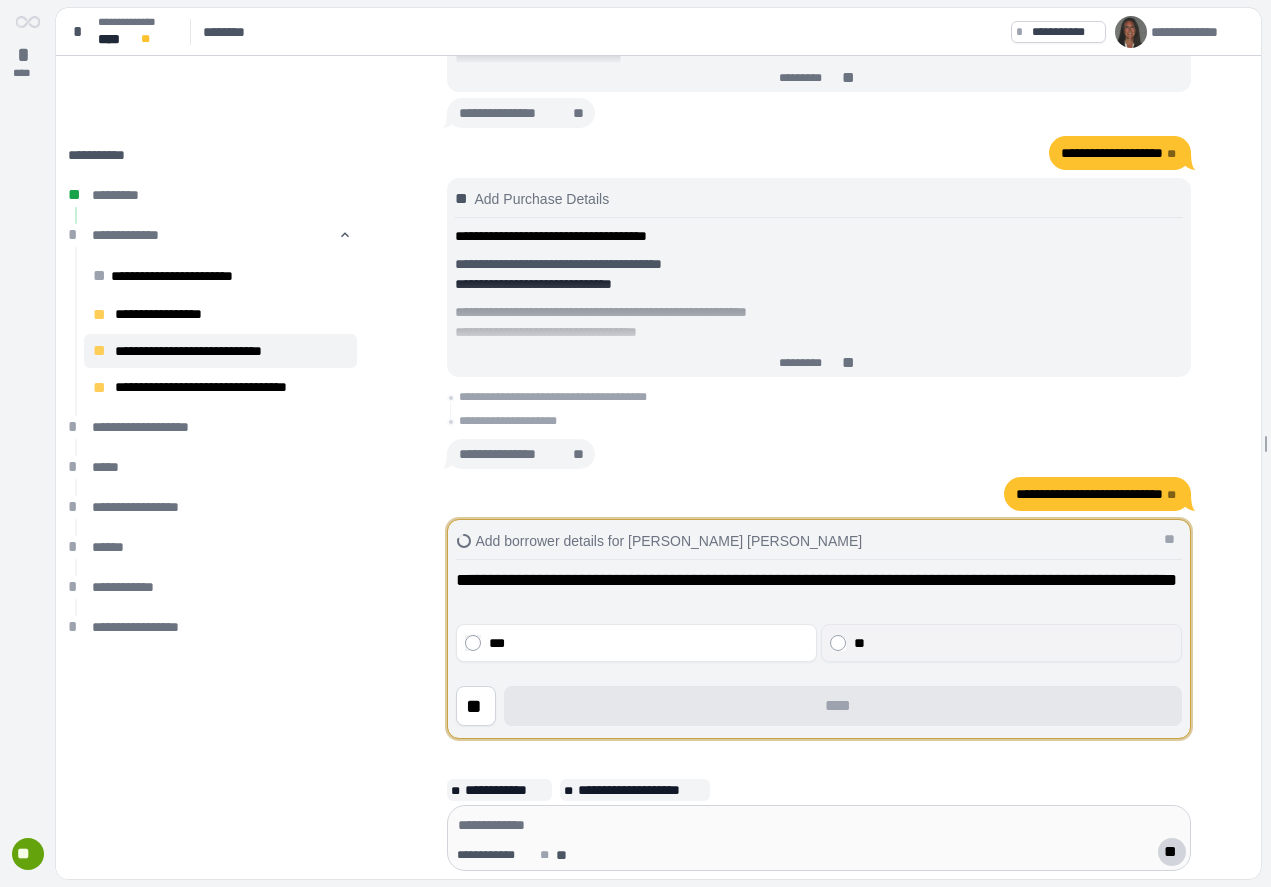 click on "**" at bounding box center (1013, 643) 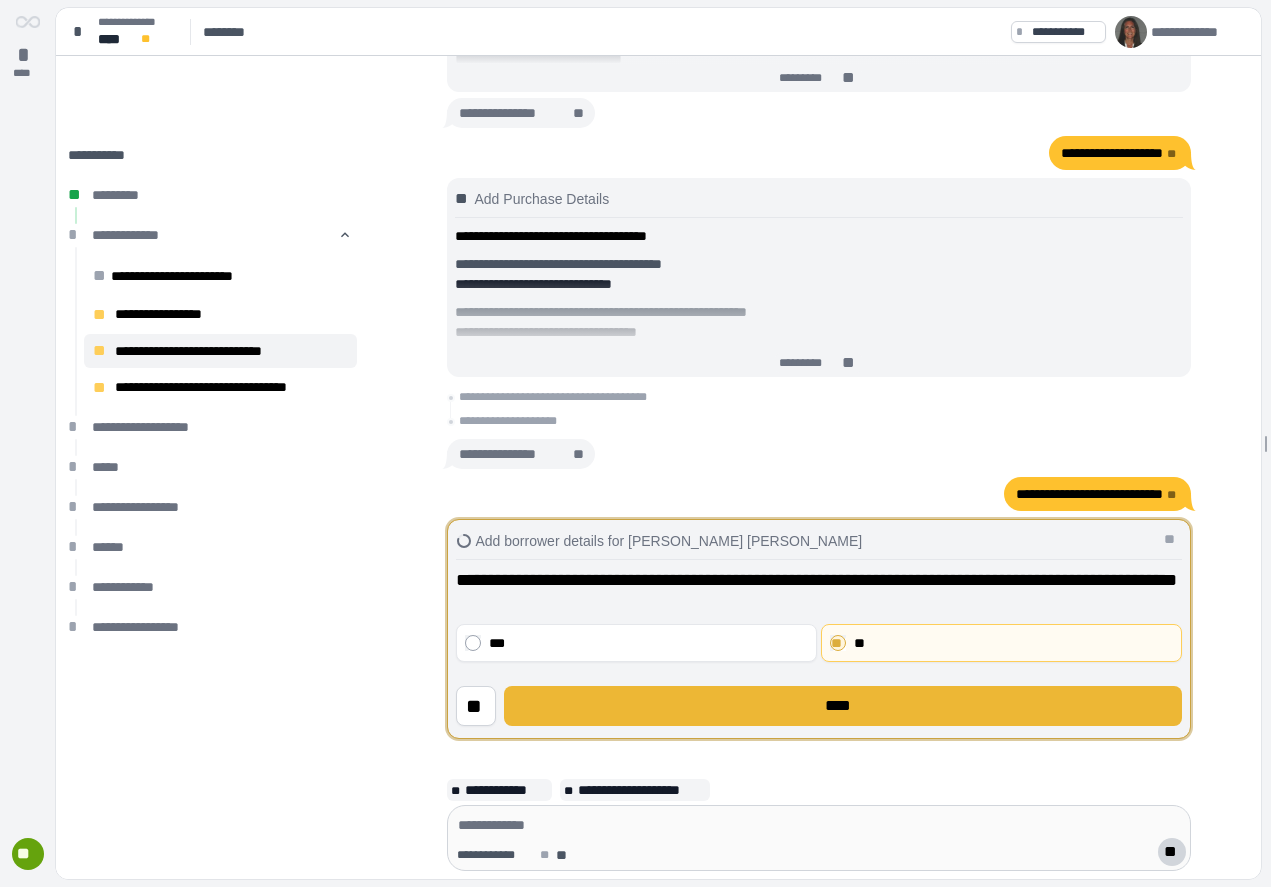 click on "****" at bounding box center (843, 706) 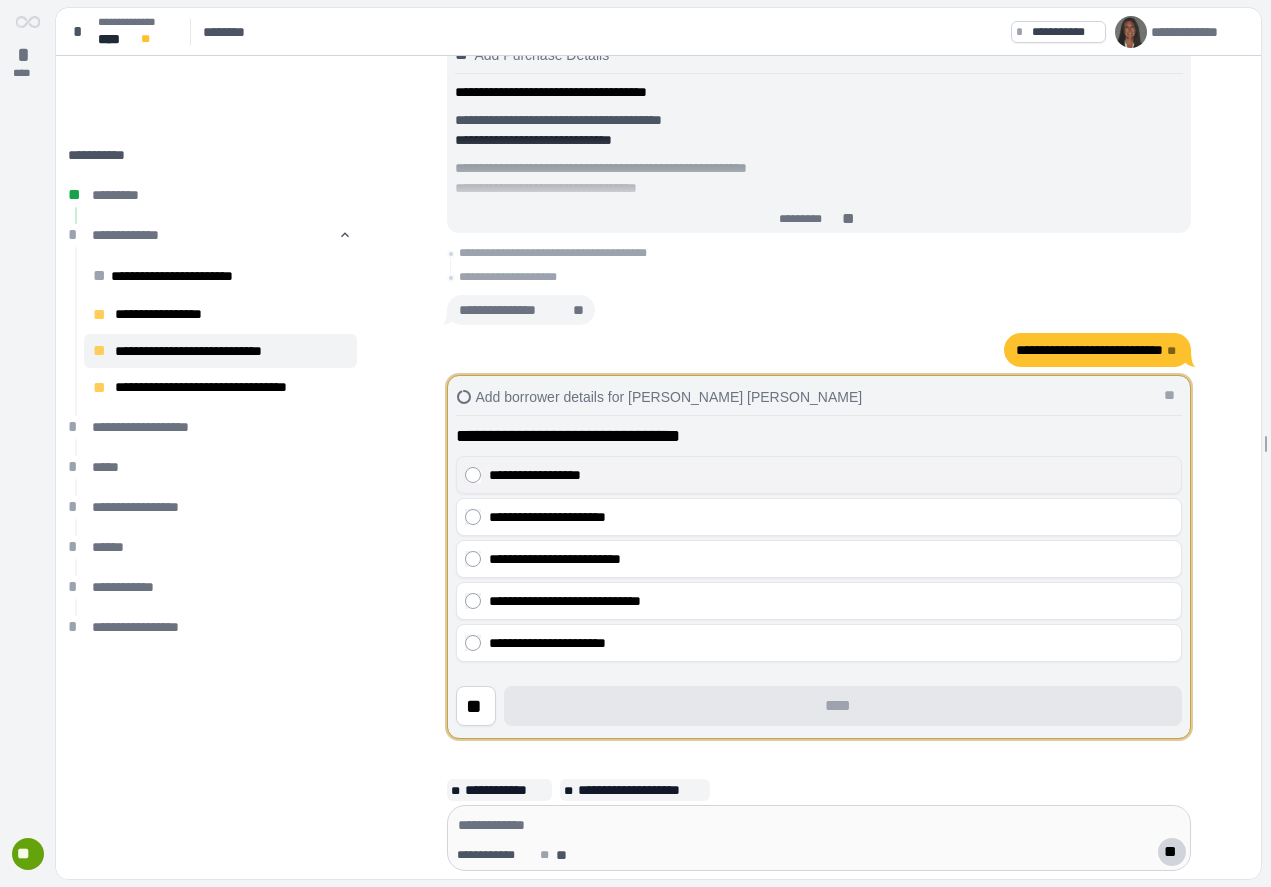 click on "**********" at bounding box center (831, 475) 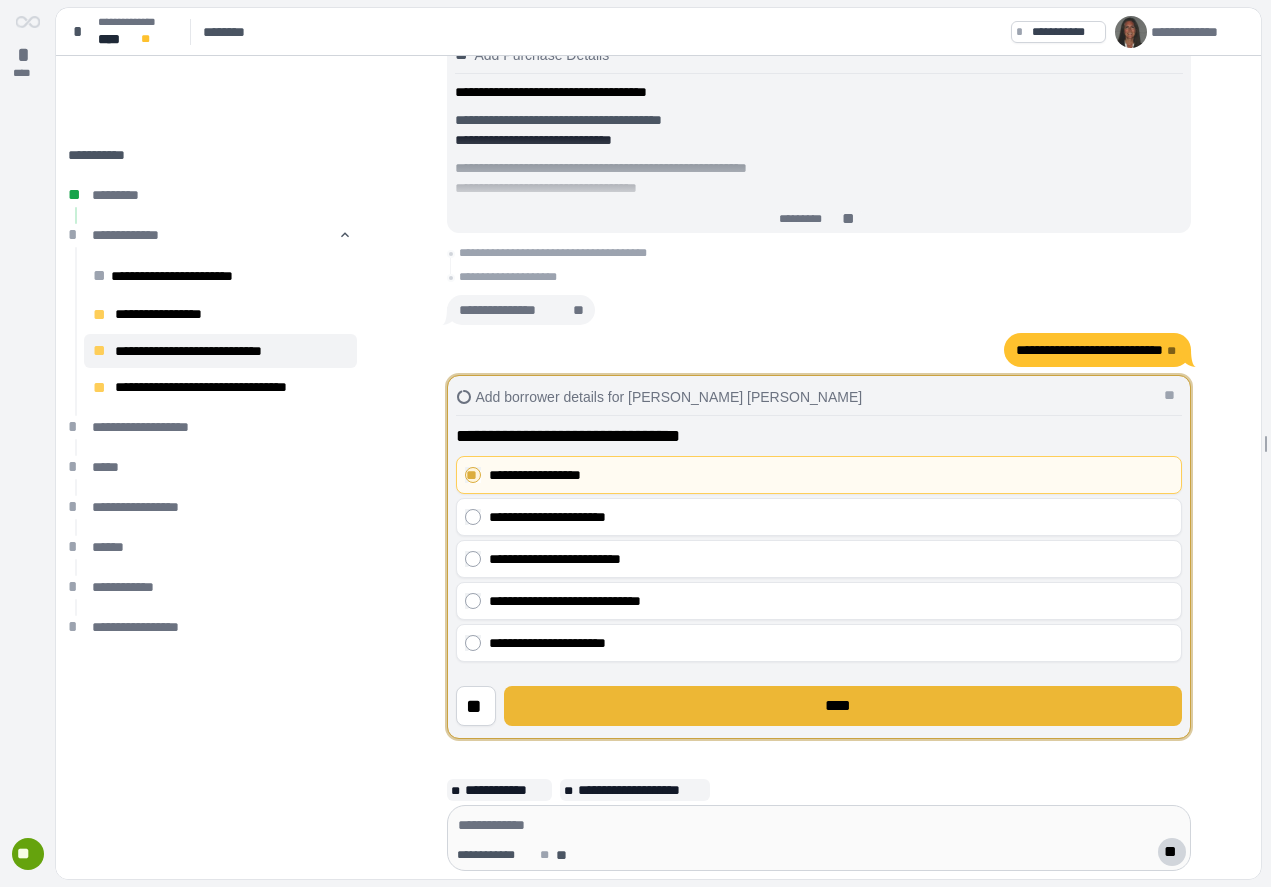 click on "****" at bounding box center (843, 706) 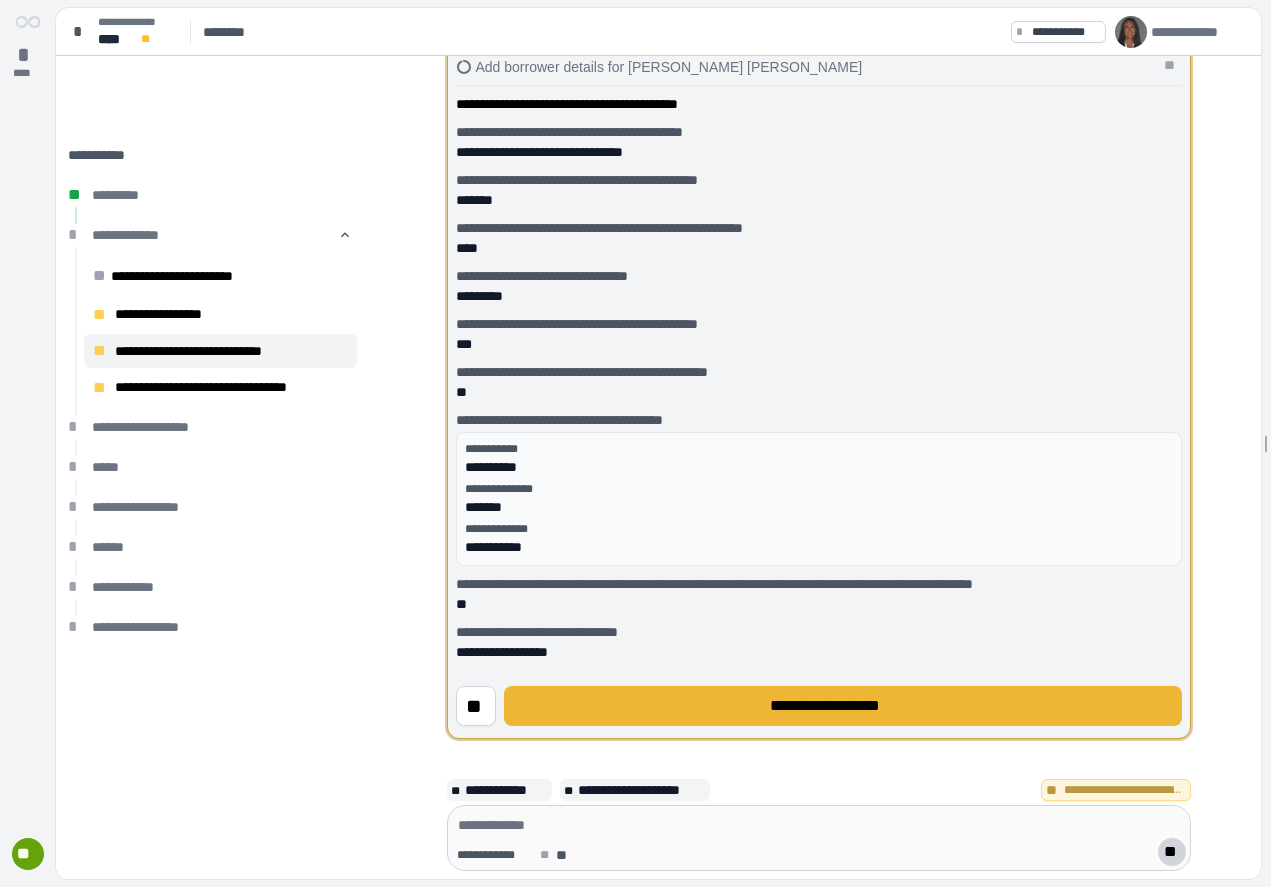 click on "**********" at bounding box center (843, 706) 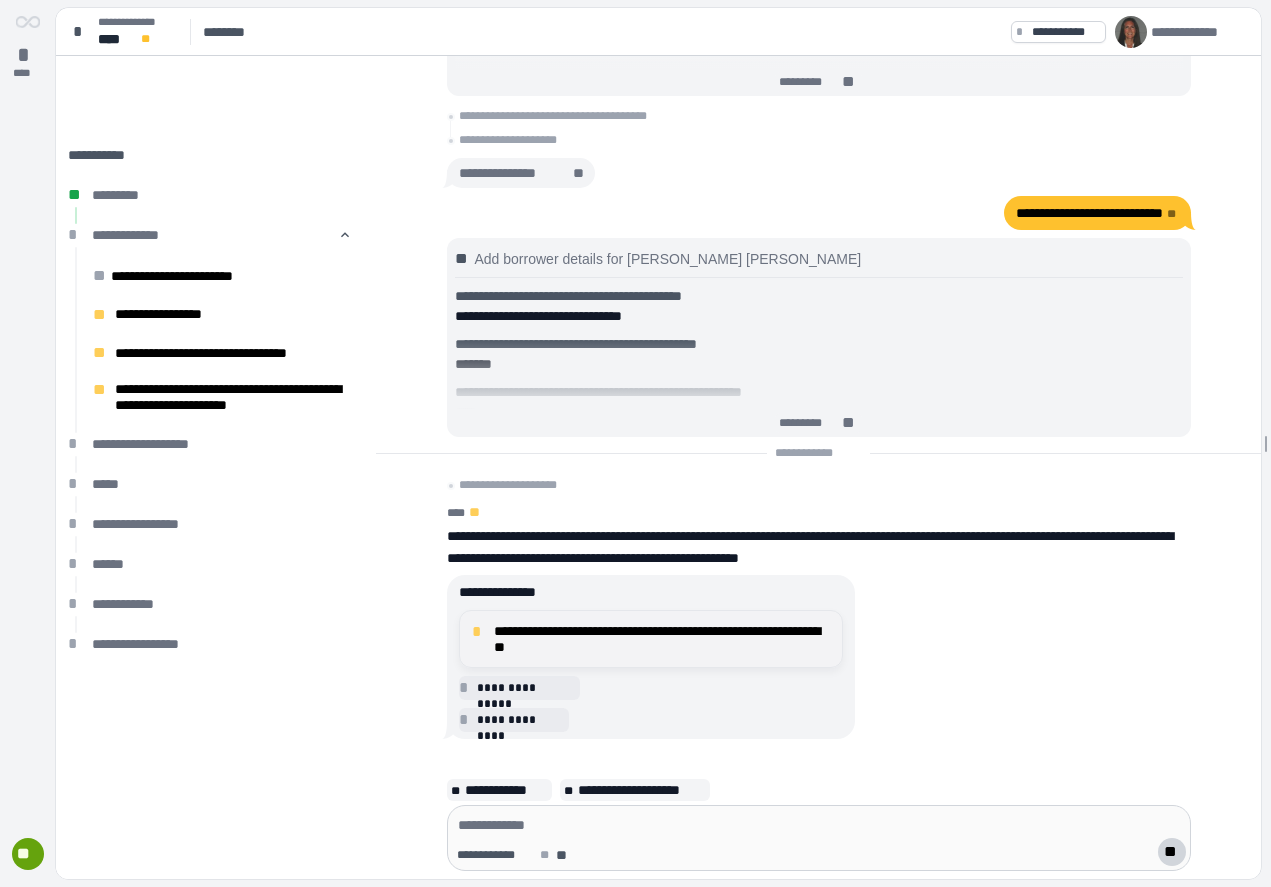 click on "**********" at bounding box center (662, 639) 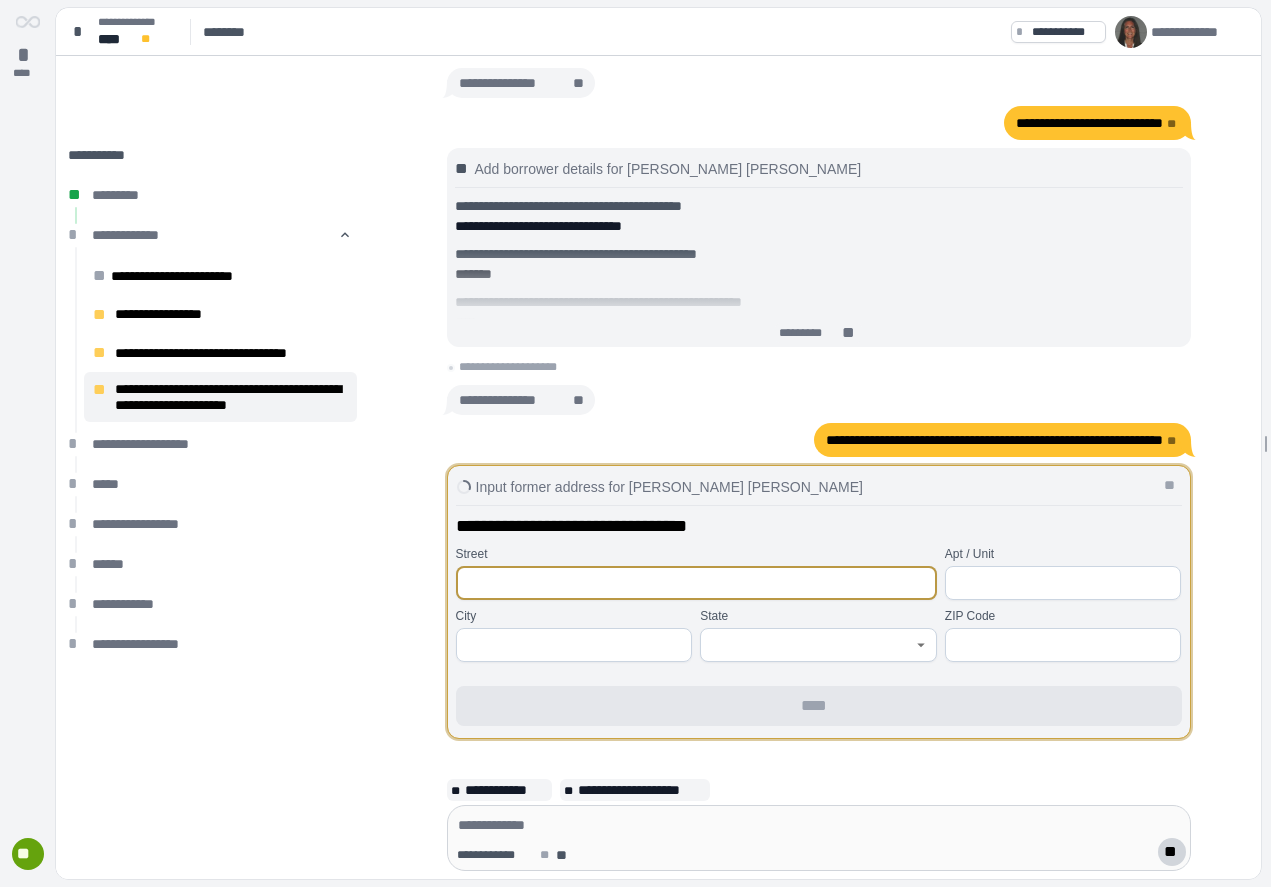 click at bounding box center (696, 583) 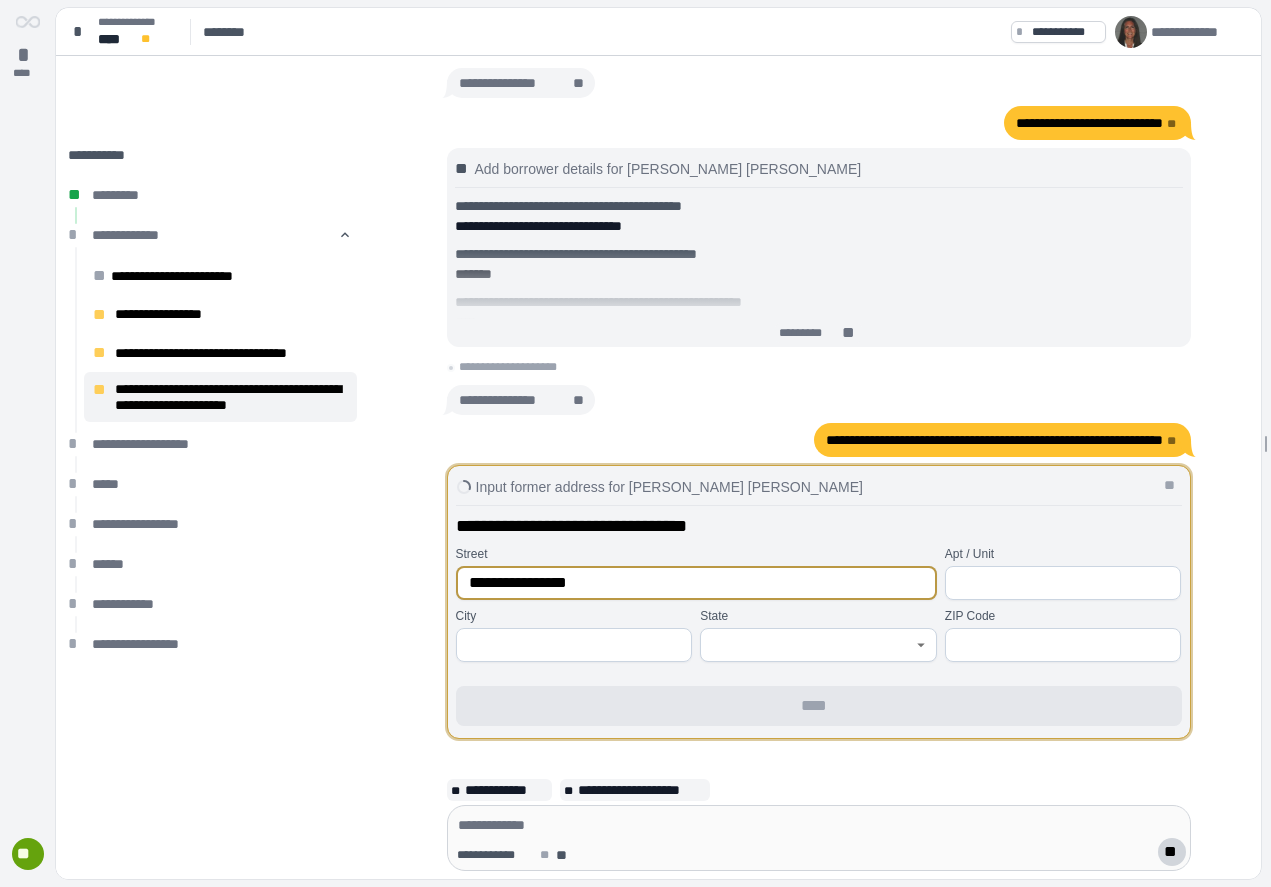type on "**********" 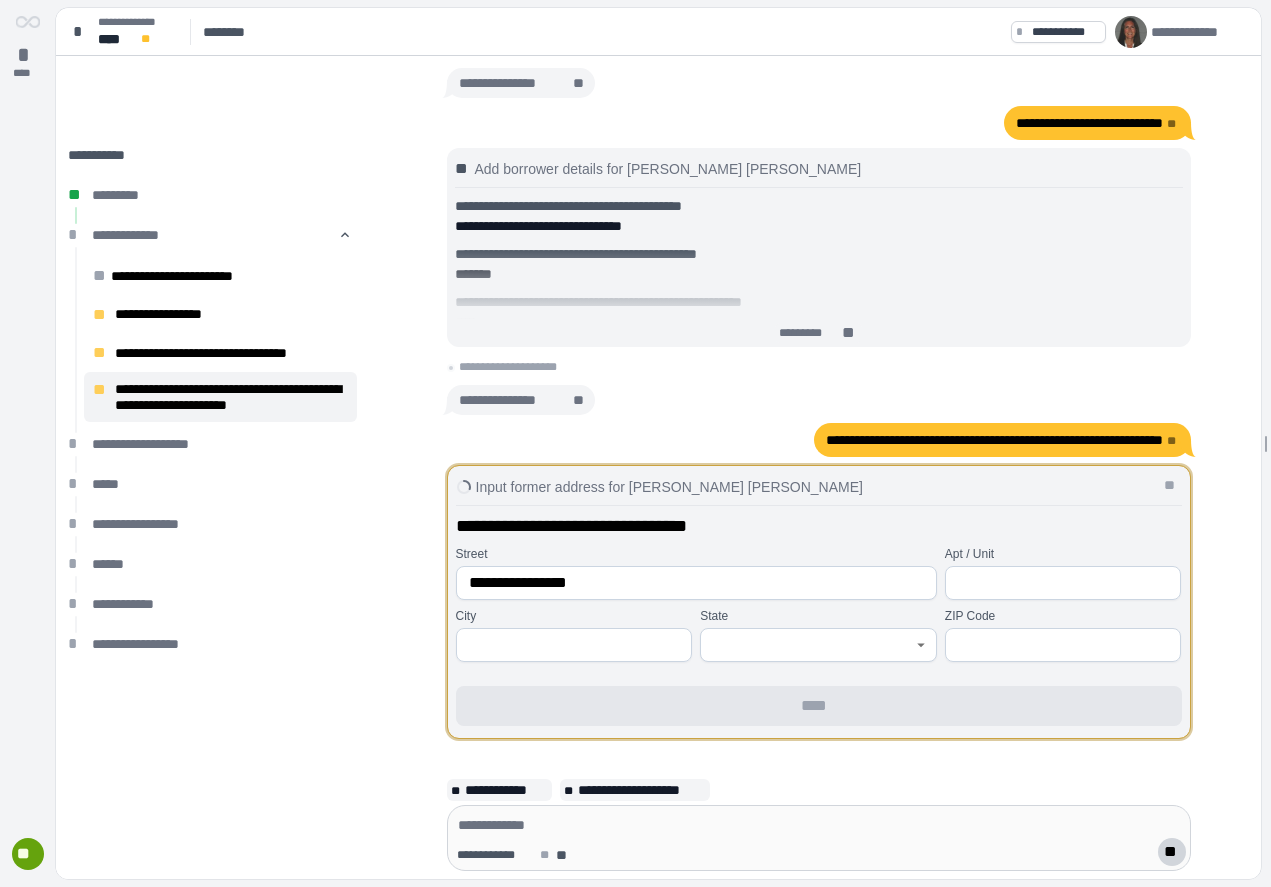 click at bounding box center [574, 645] 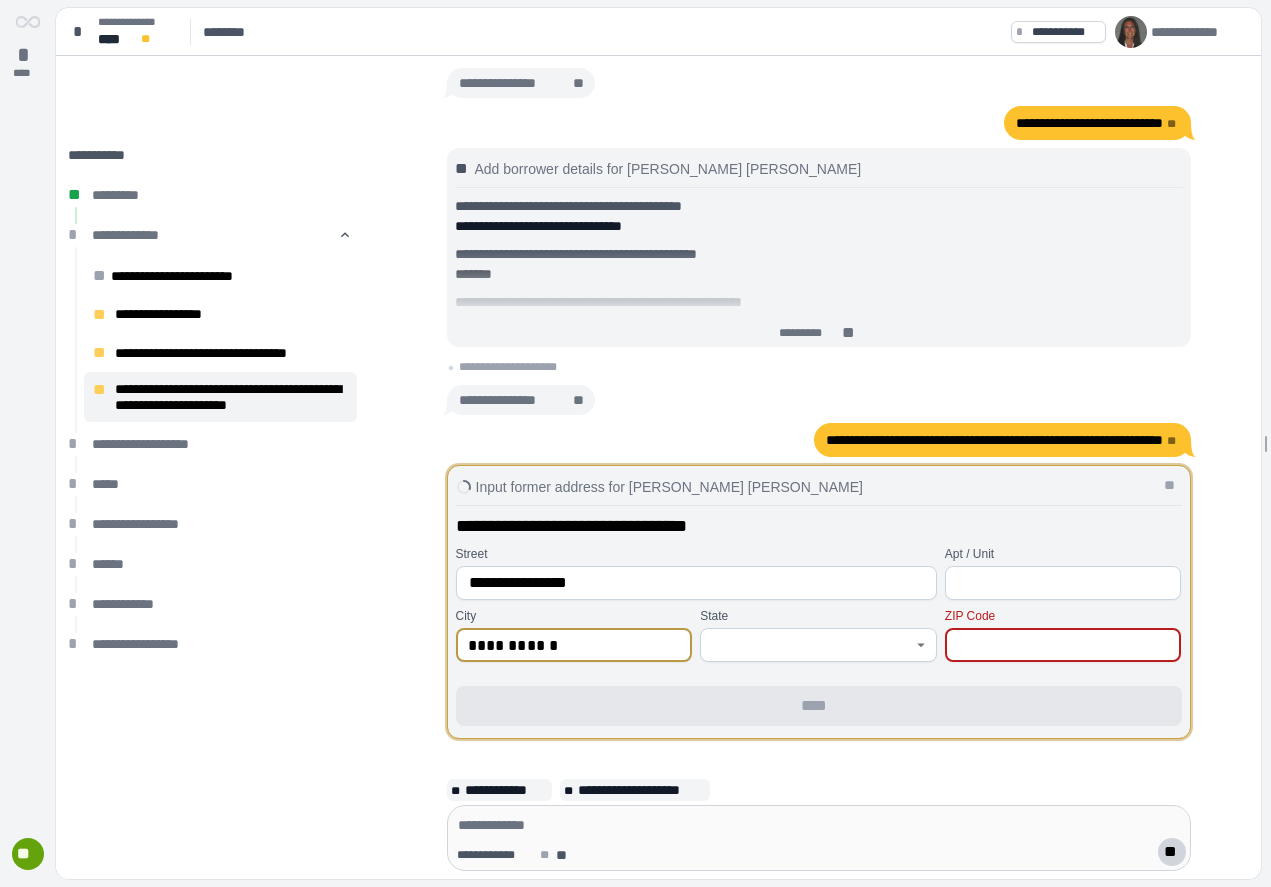 type on "**********" 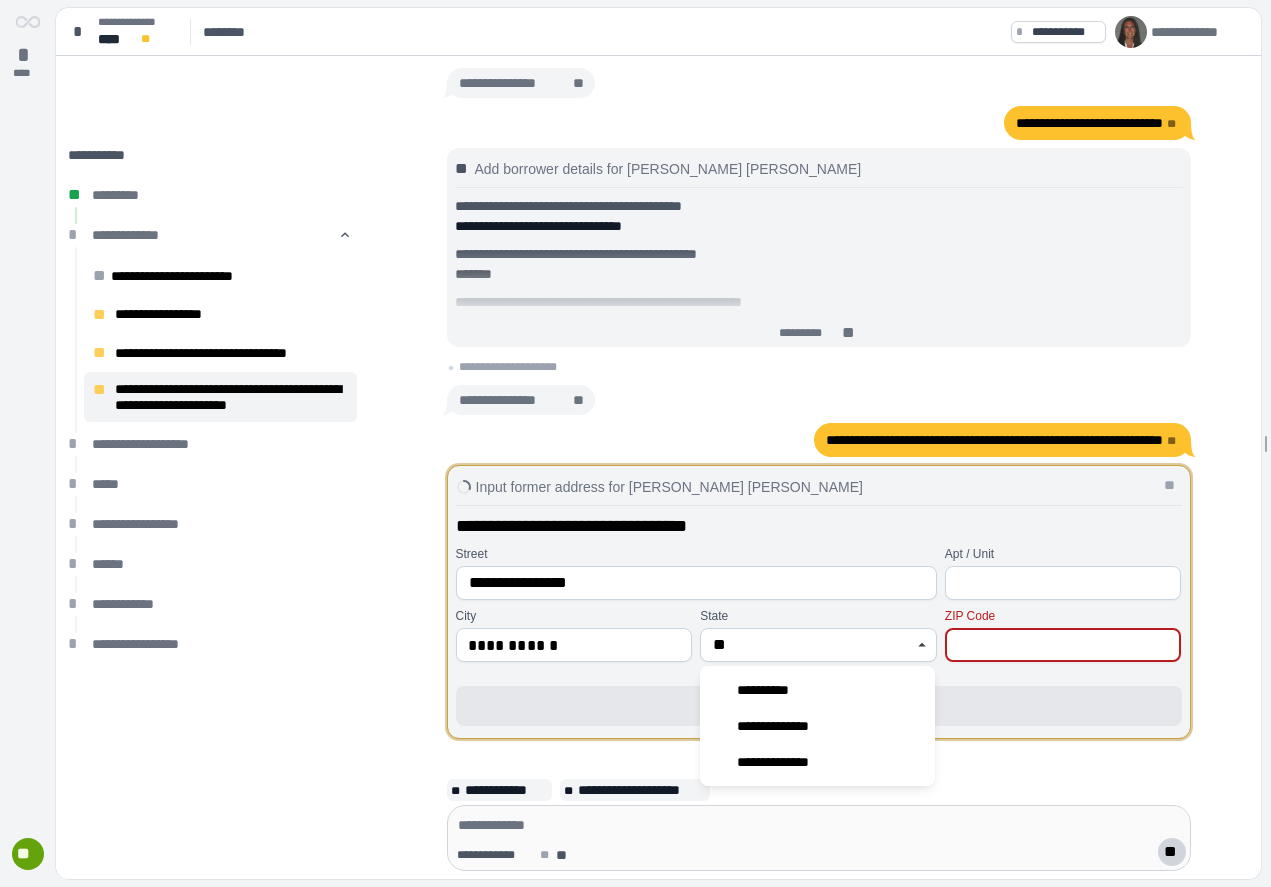 type on "**********" 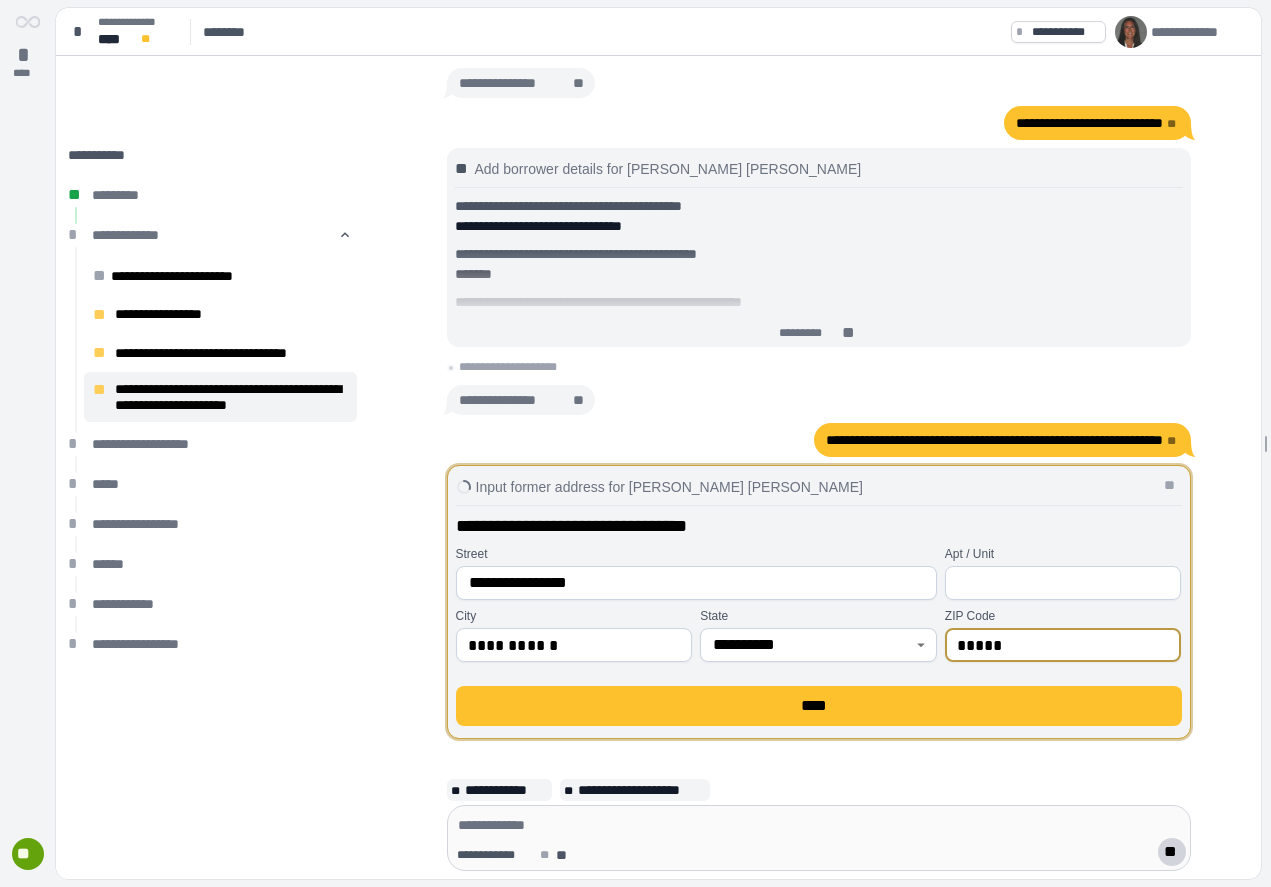 click on "**********" at bounding box center (813, 440) 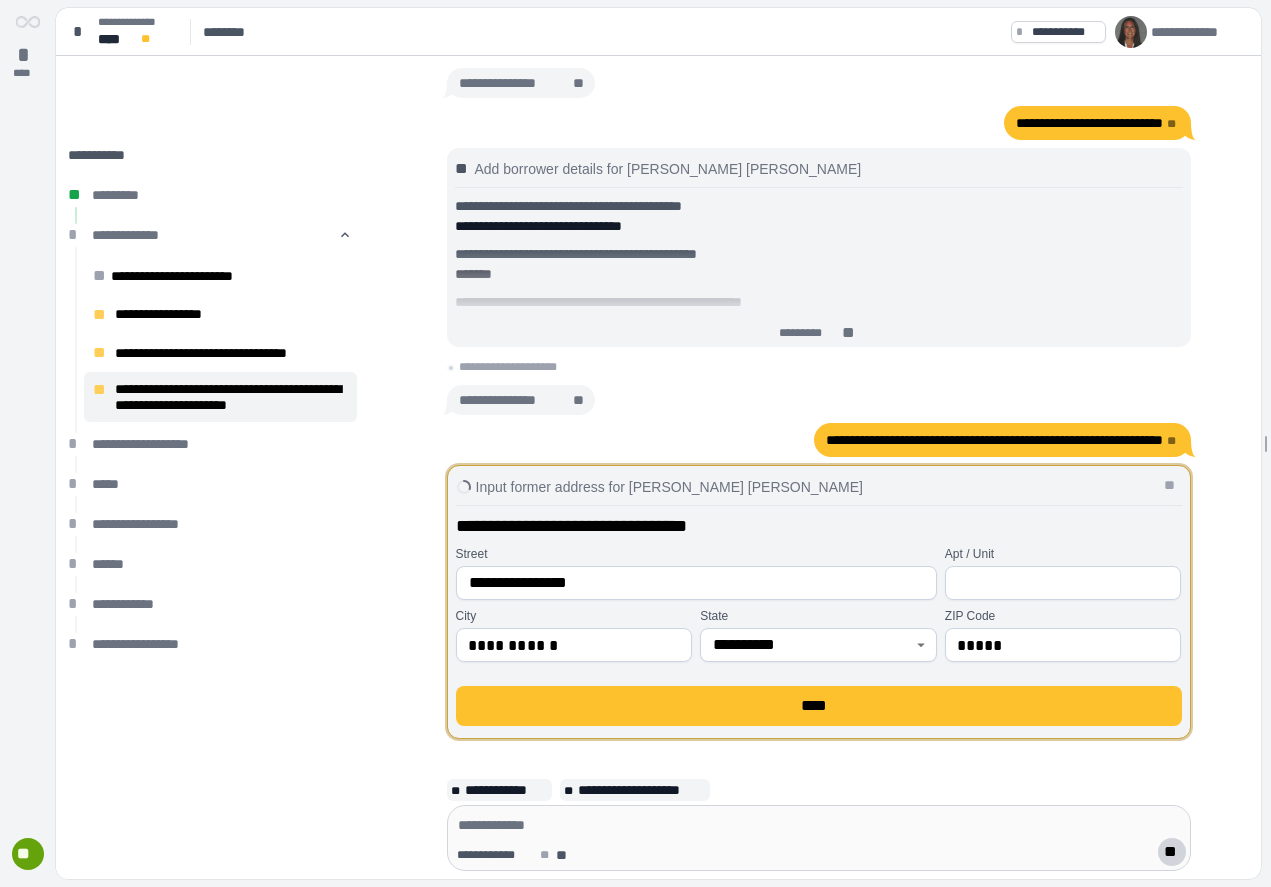 click on "*****" at bounding box center (1063, 645) 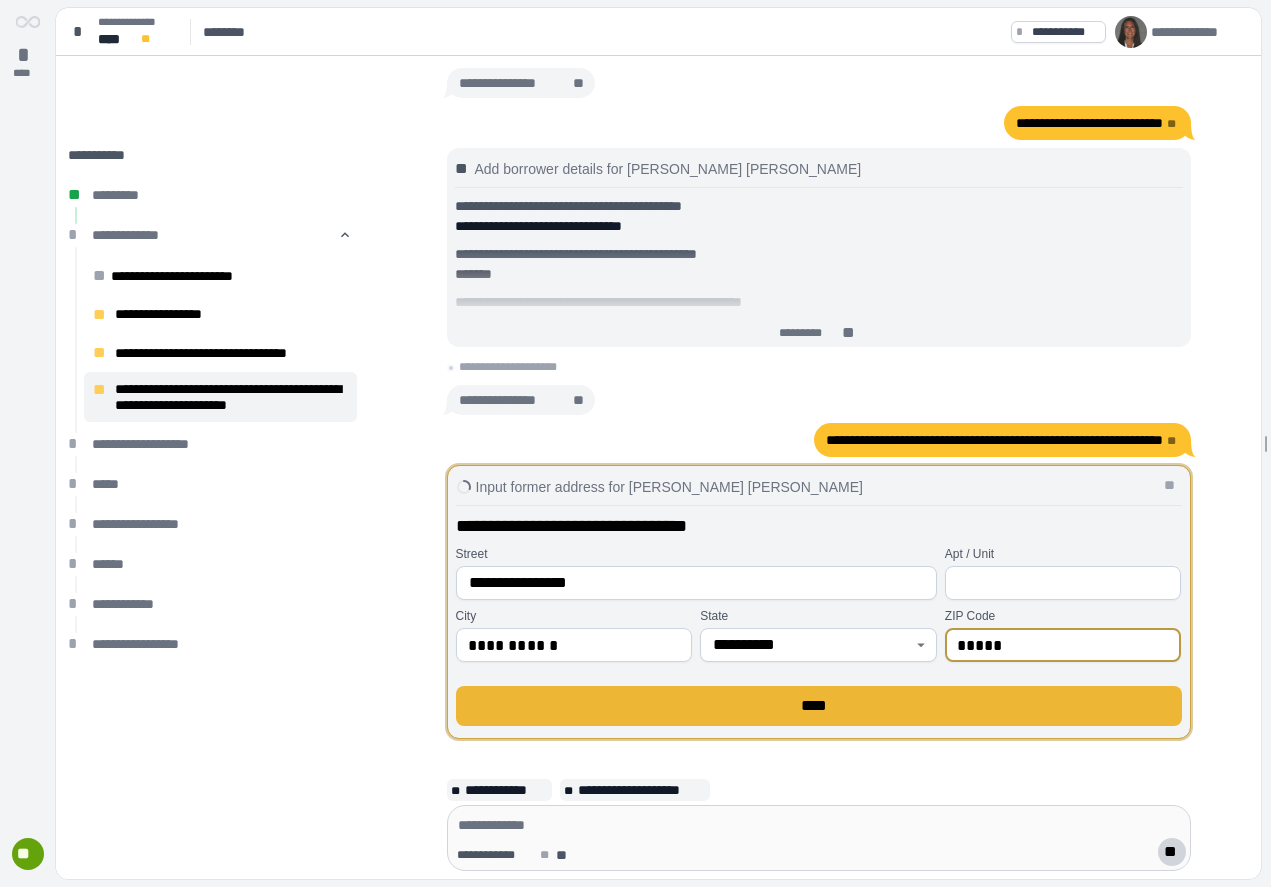 type on "*****" 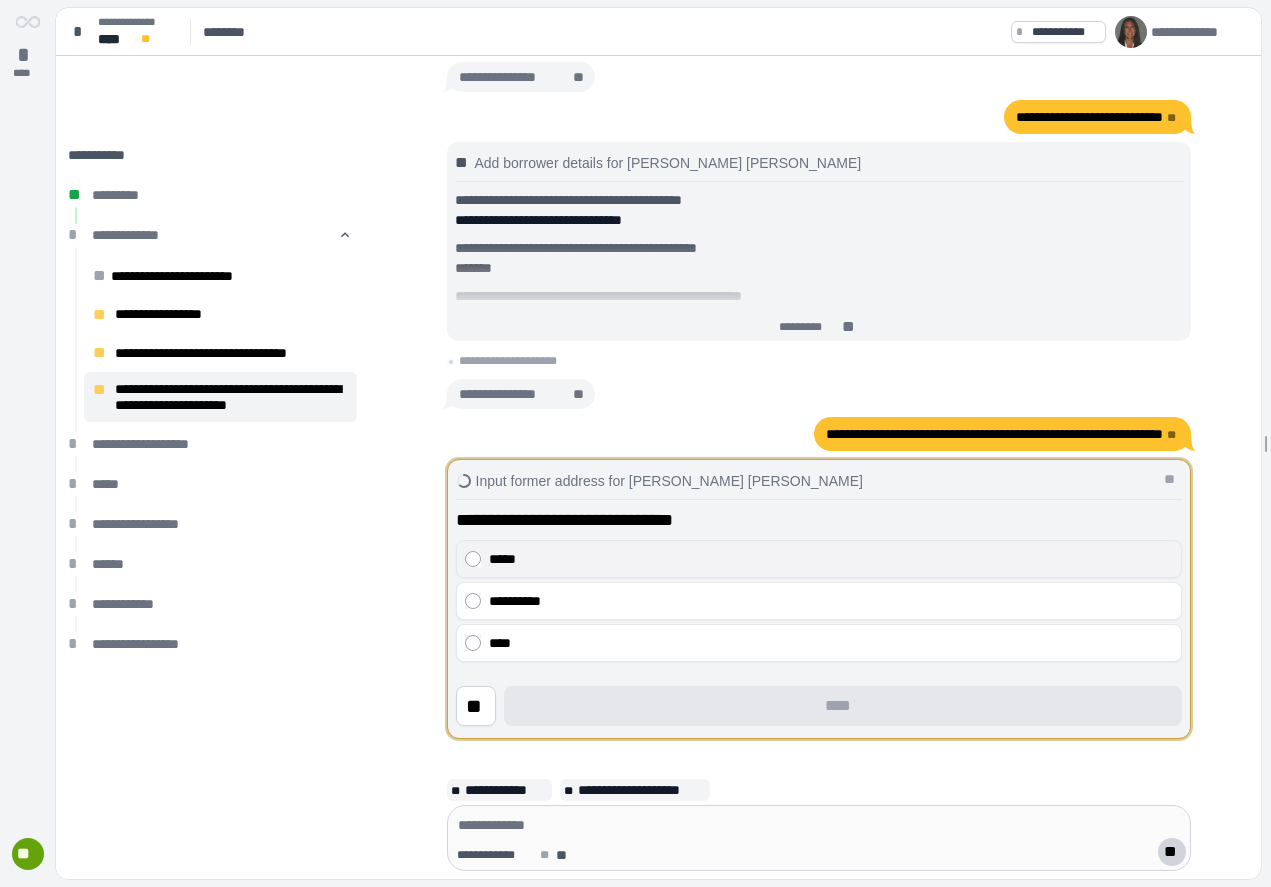 click on "*****" at bounding box center (831, 559) 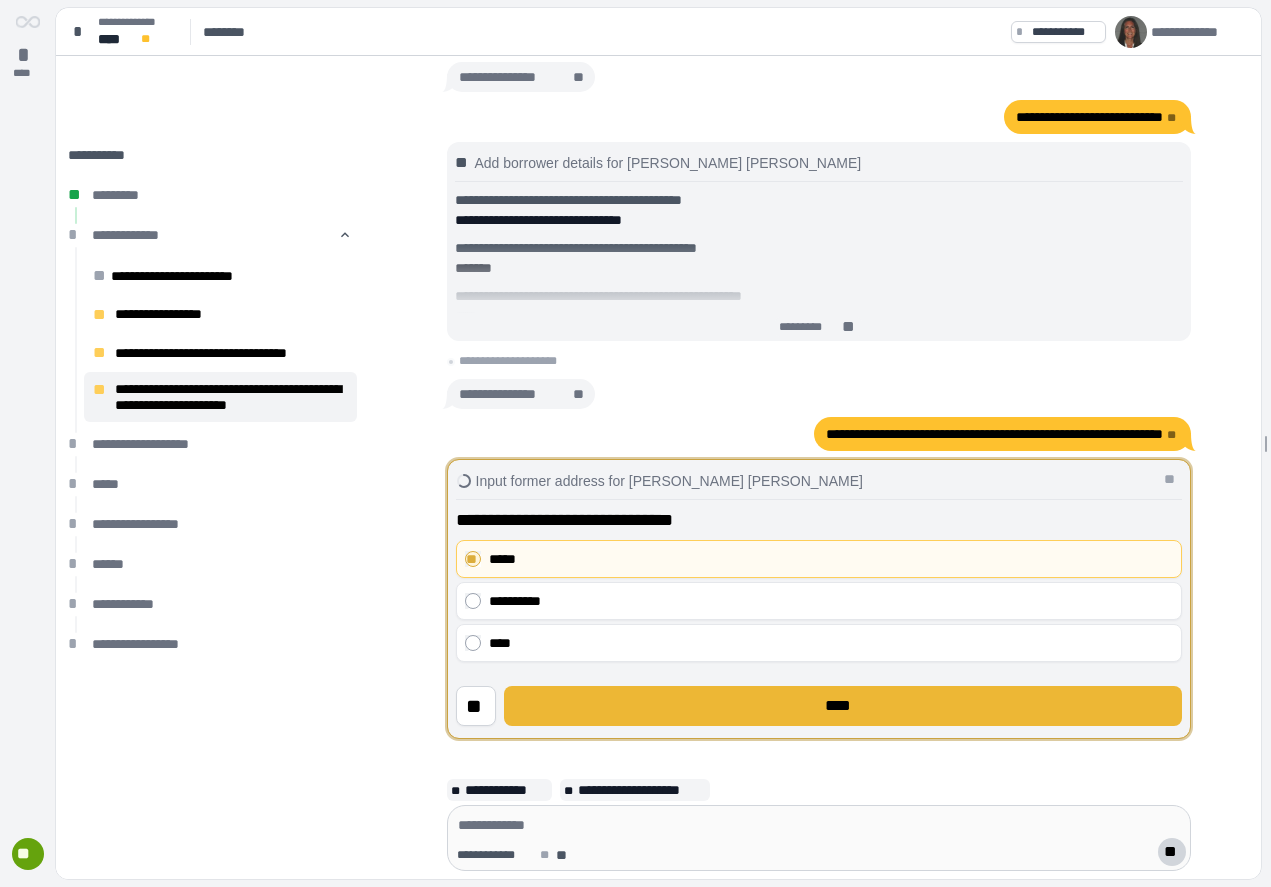 click on "****" at bounding box center [843, 706] 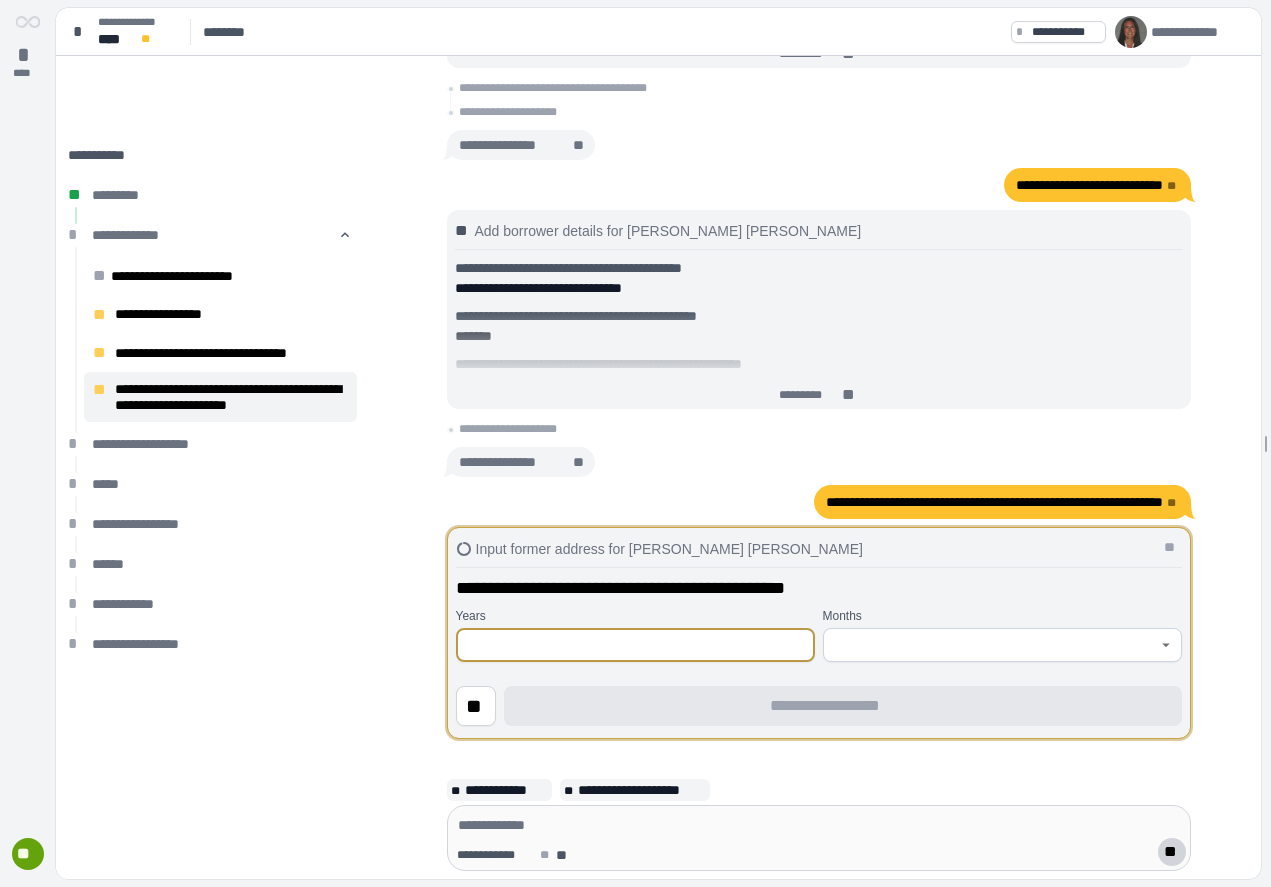 click at bounding box center (635, 645) 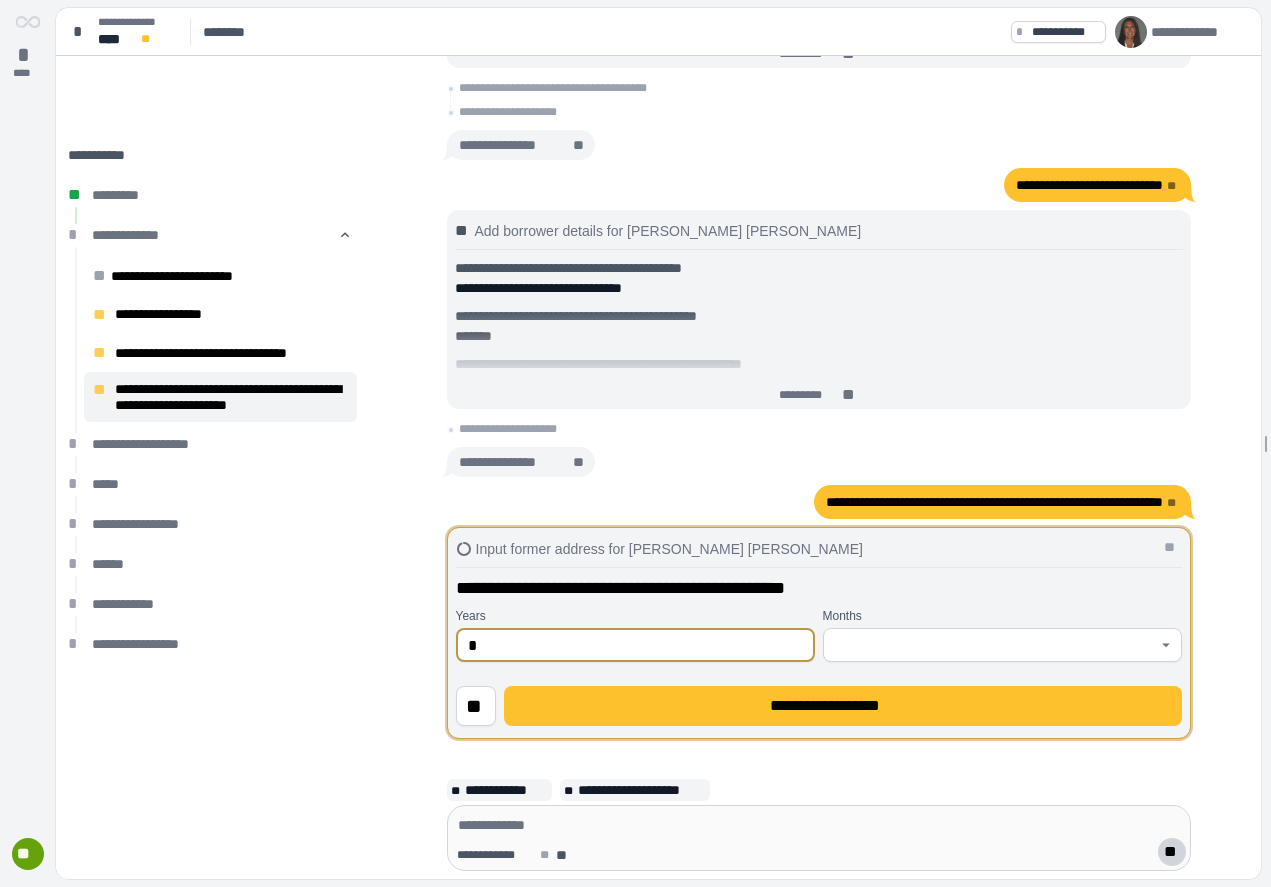 type on "*" 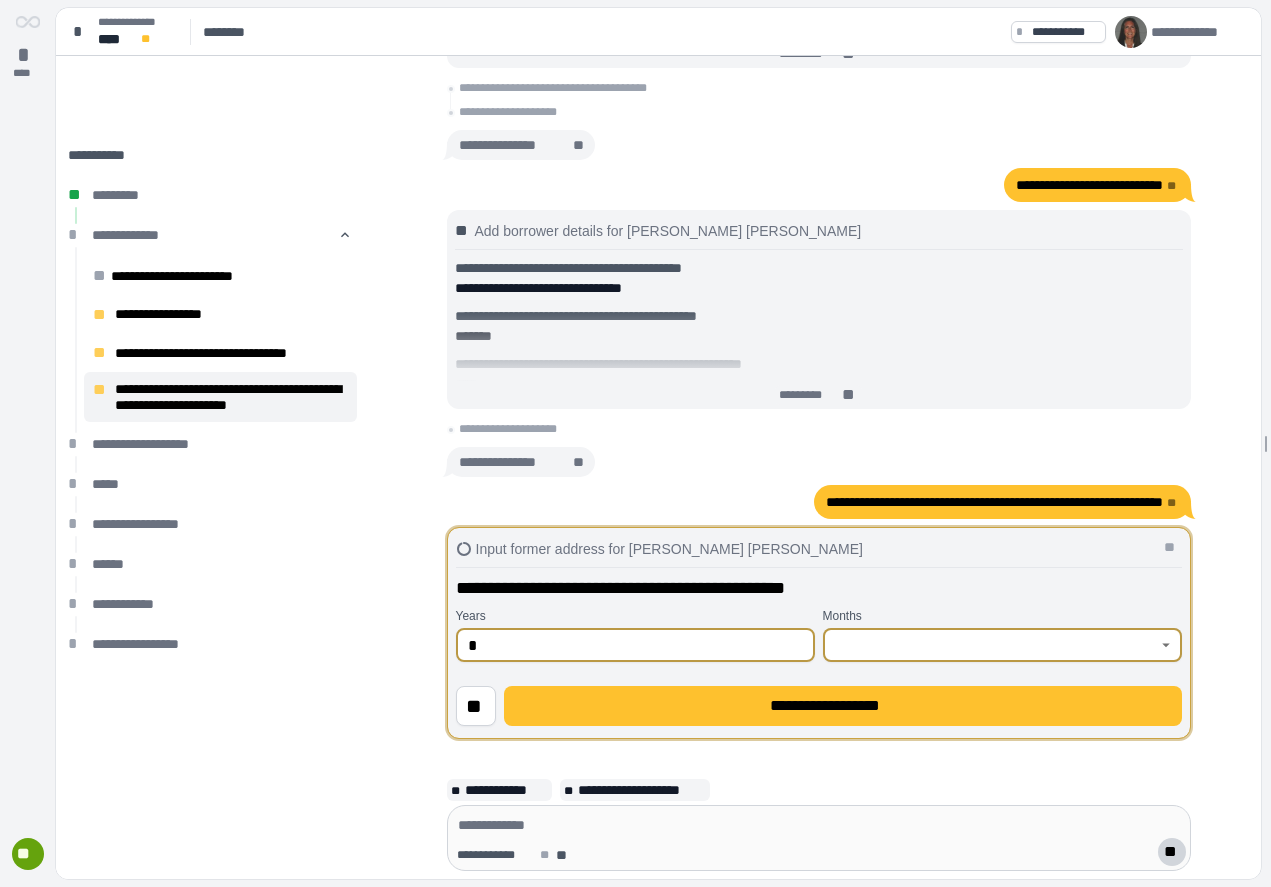 click at bounding box center [991, 645] 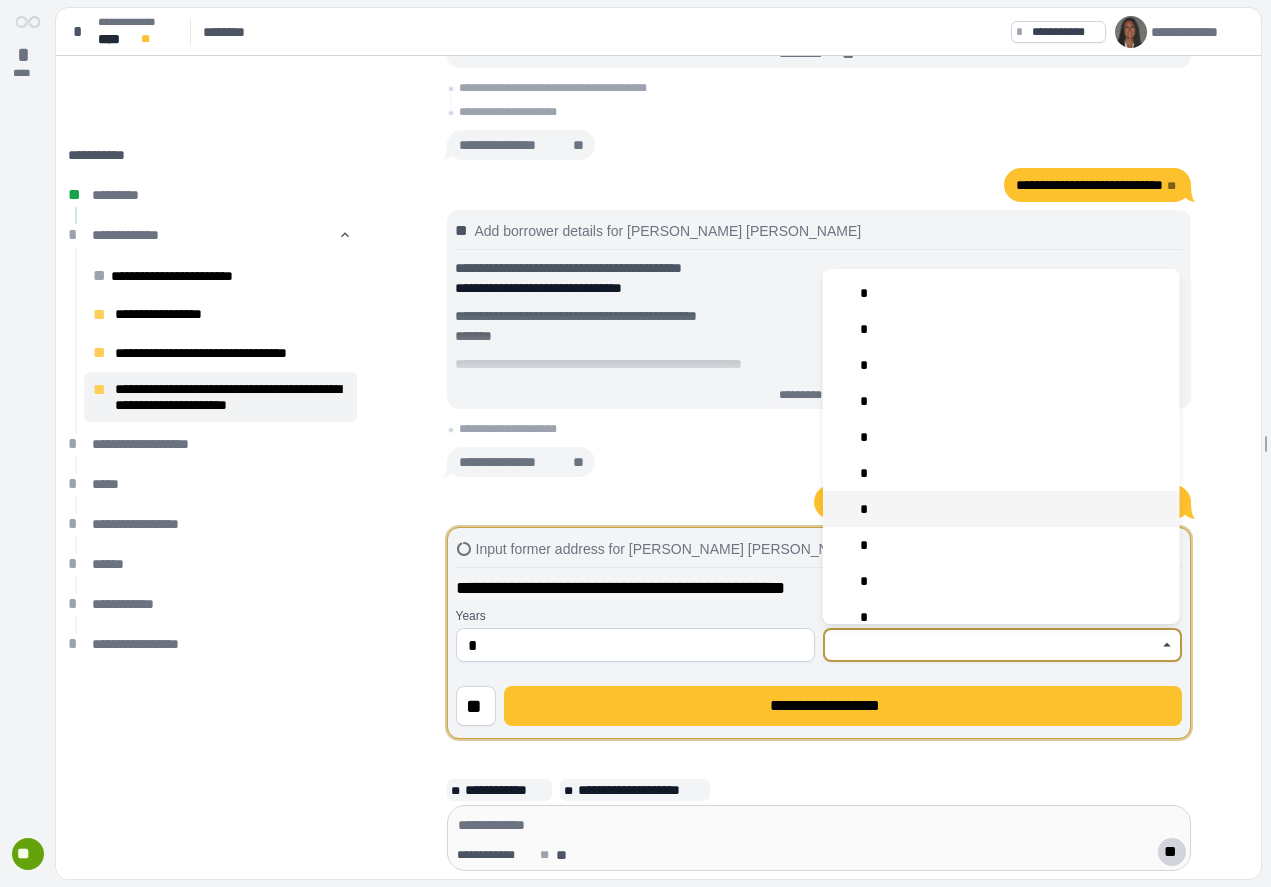scroll, scrollTop: 91, scrollLeft: 0, axis: vertical 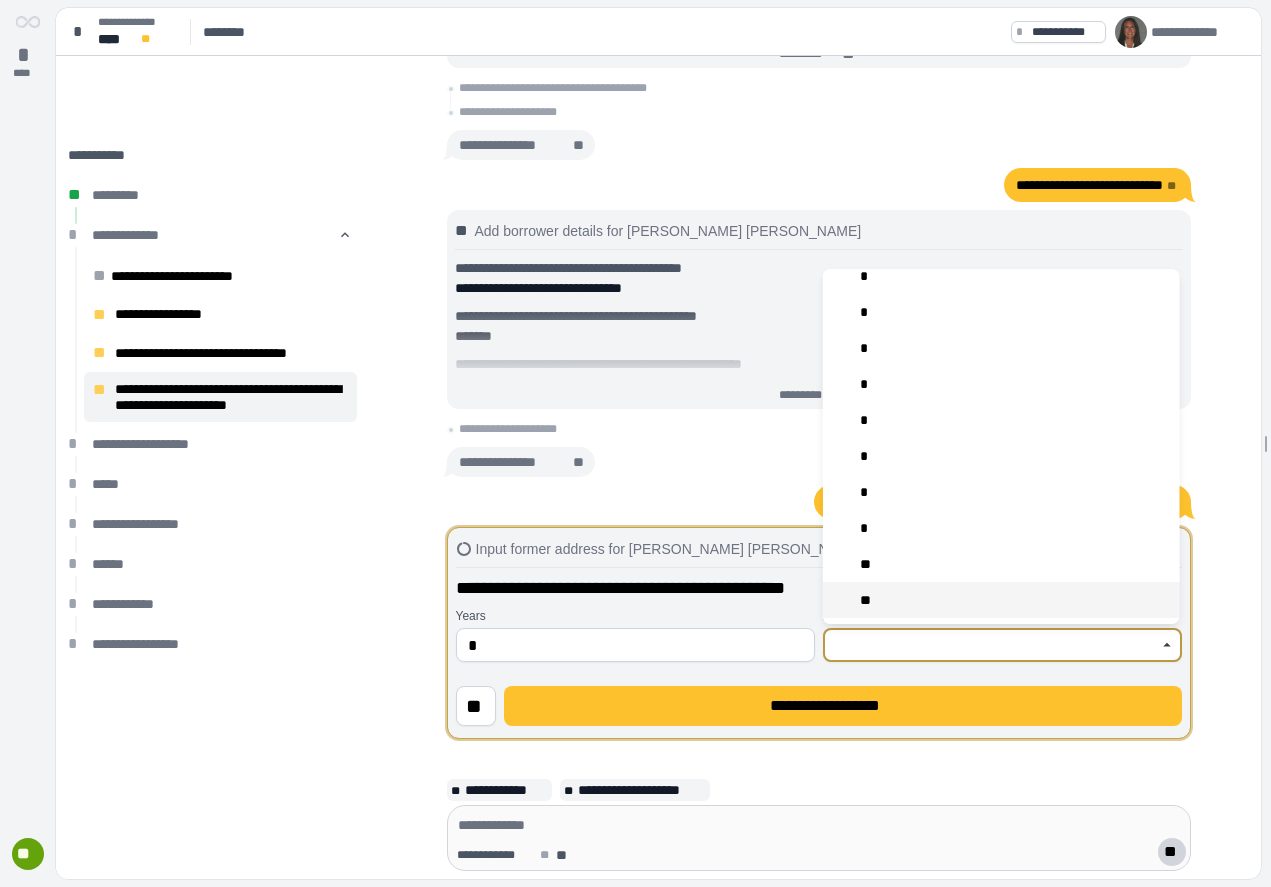 click on "**" at bounding box center (1001, 600) 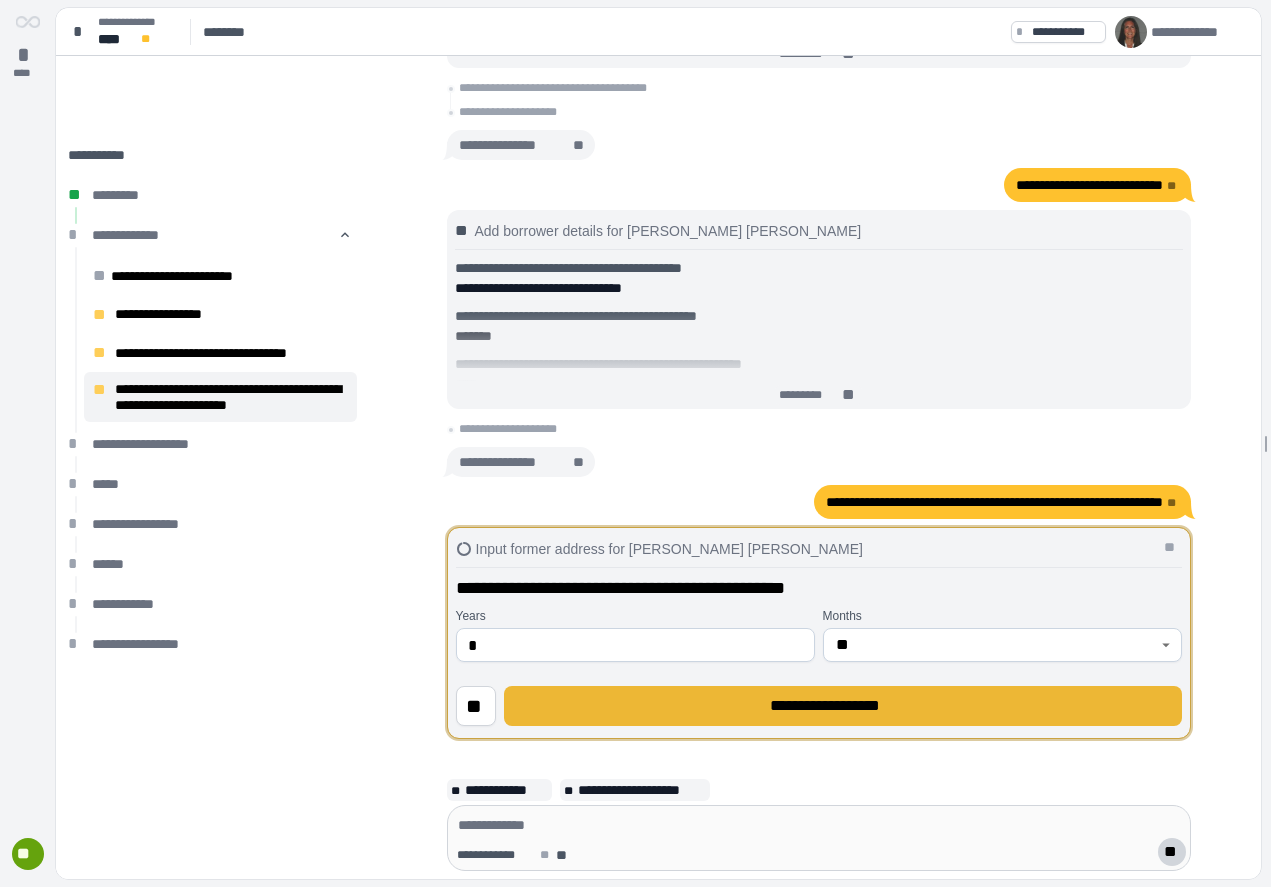 click on "**********" at bounding box center [843, 706] 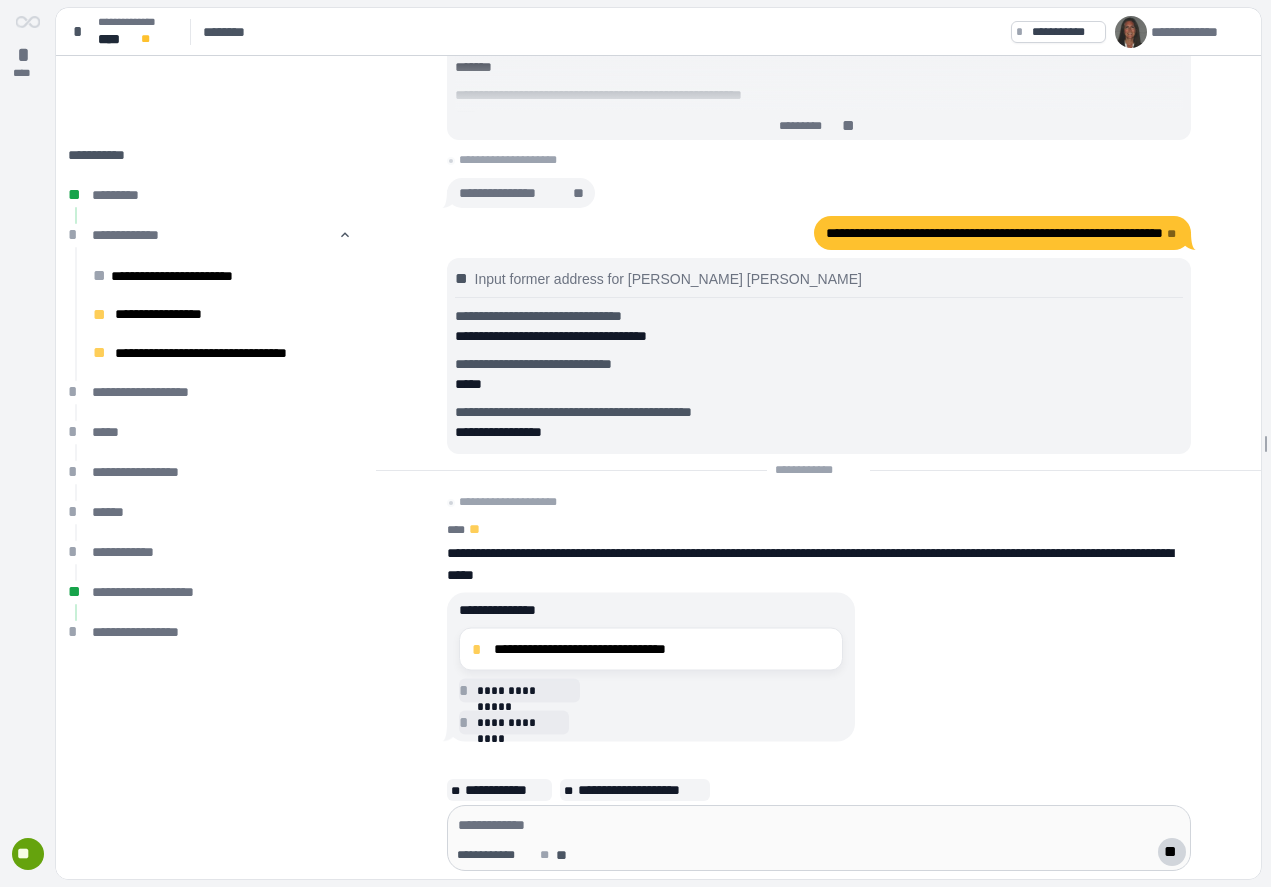 scroll, scrollTop: 0, scrollLeft: 0, axis: both 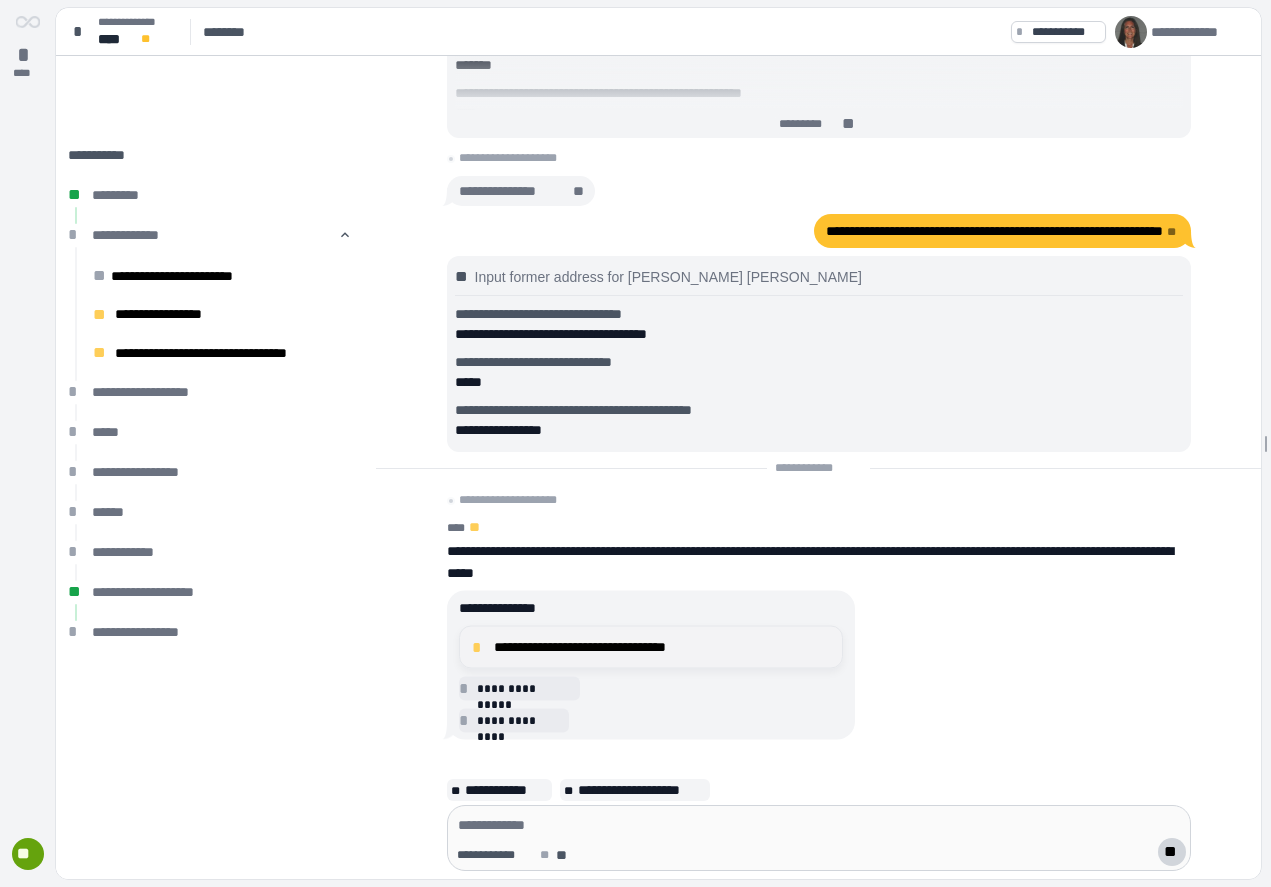 click on "**********" at bounding box center (662, 647) 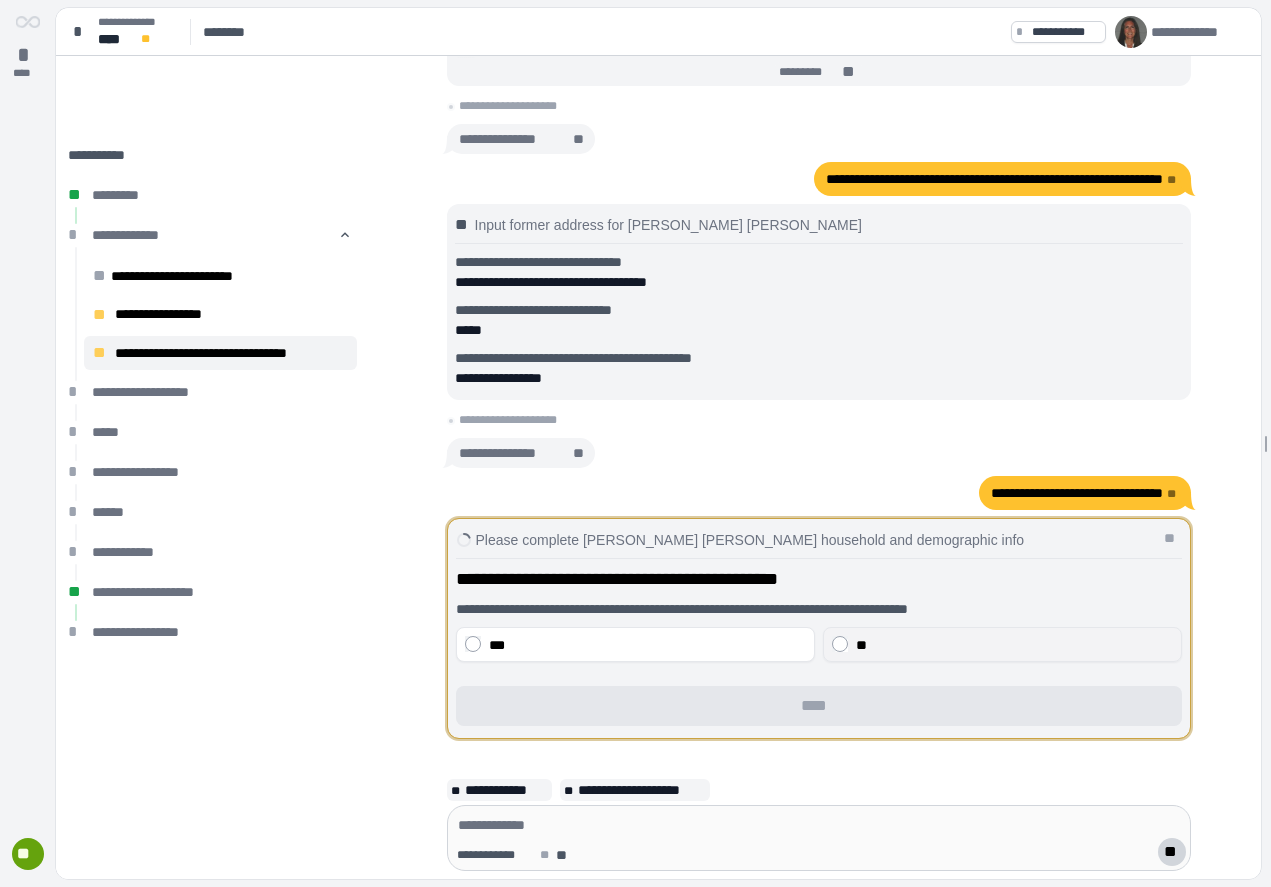 click on "**" at bounding box center (1014, 645) 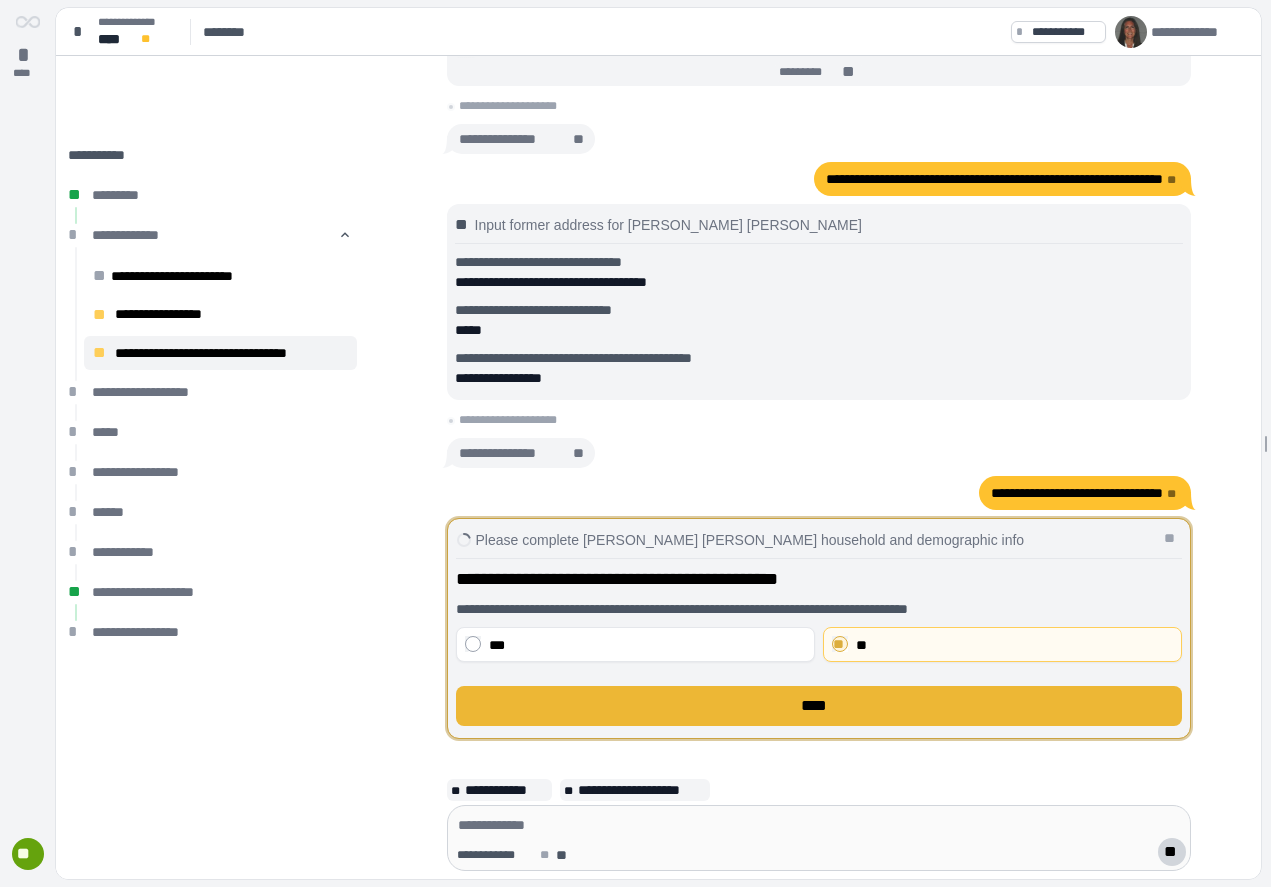click on "****" at bounding box center (819, 706) 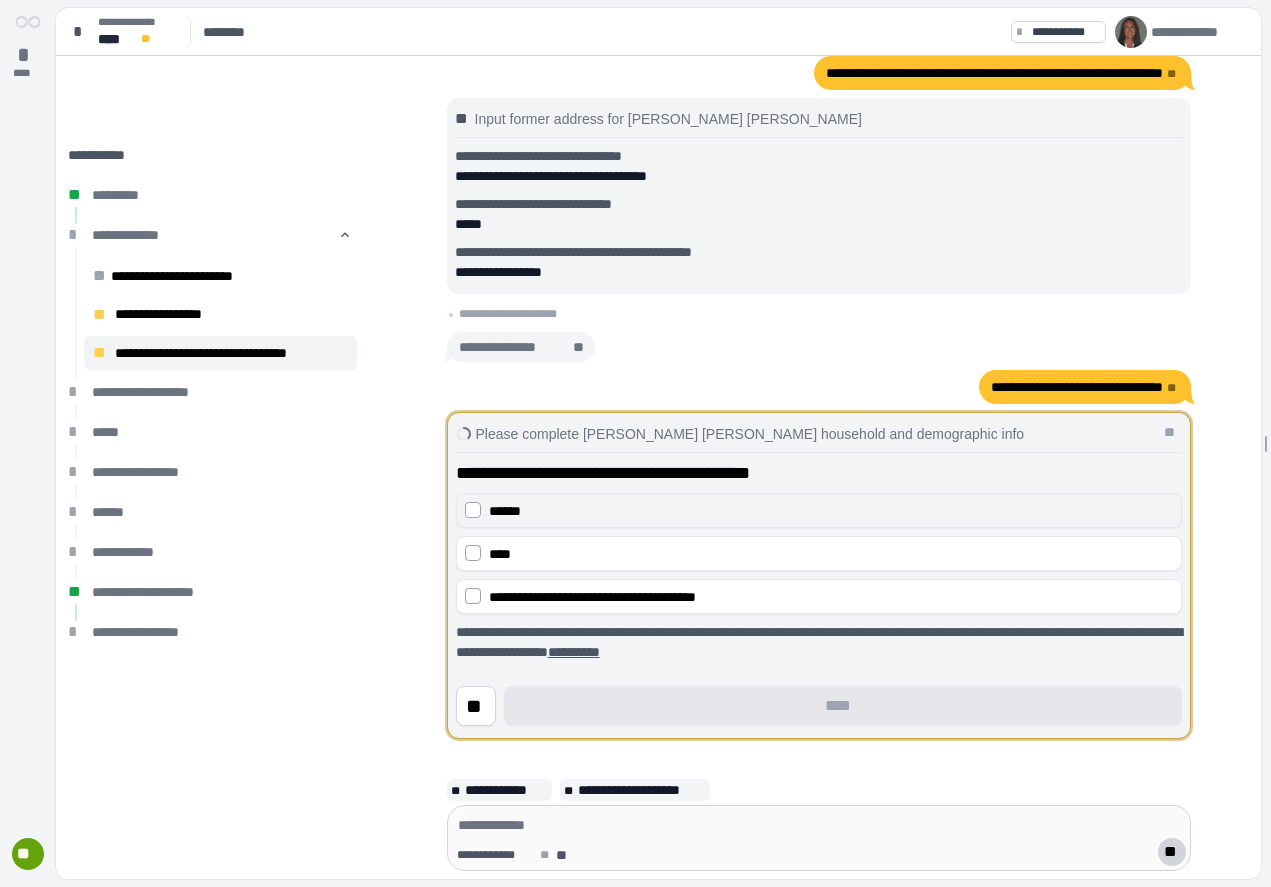 click on "******" at bounding box center (831, 511) 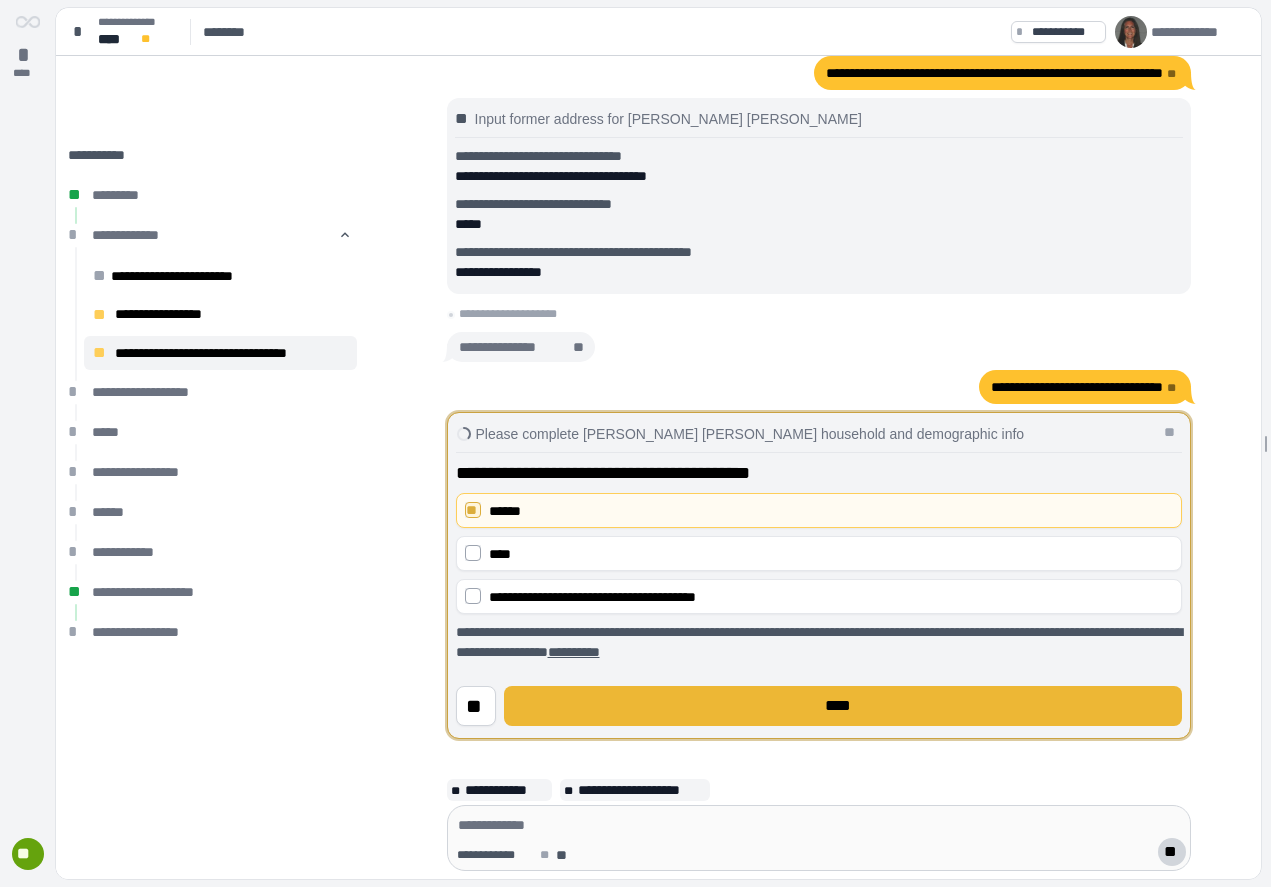 click on "****" at bounding box center [842, 706] 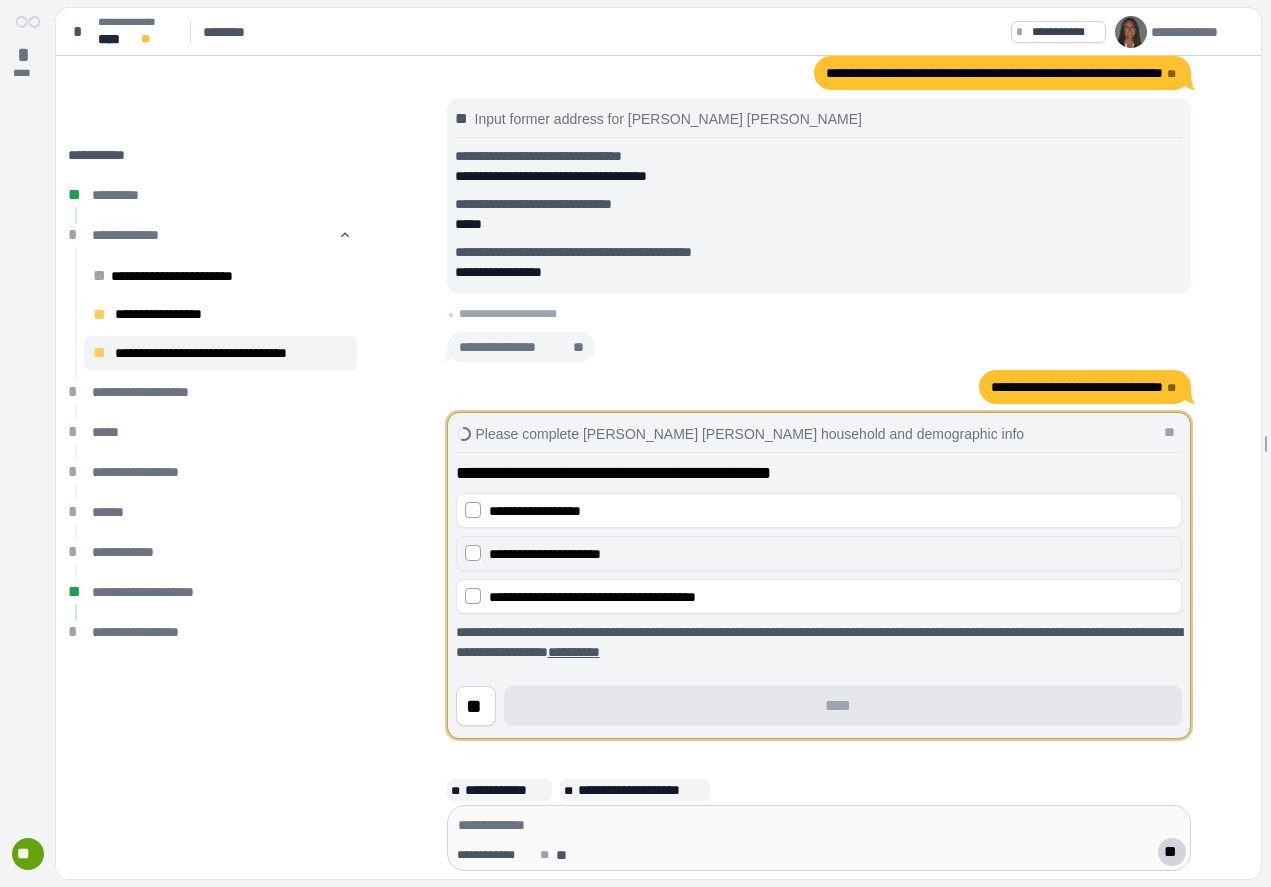 click on "**********" at bounding box center (831, 554) 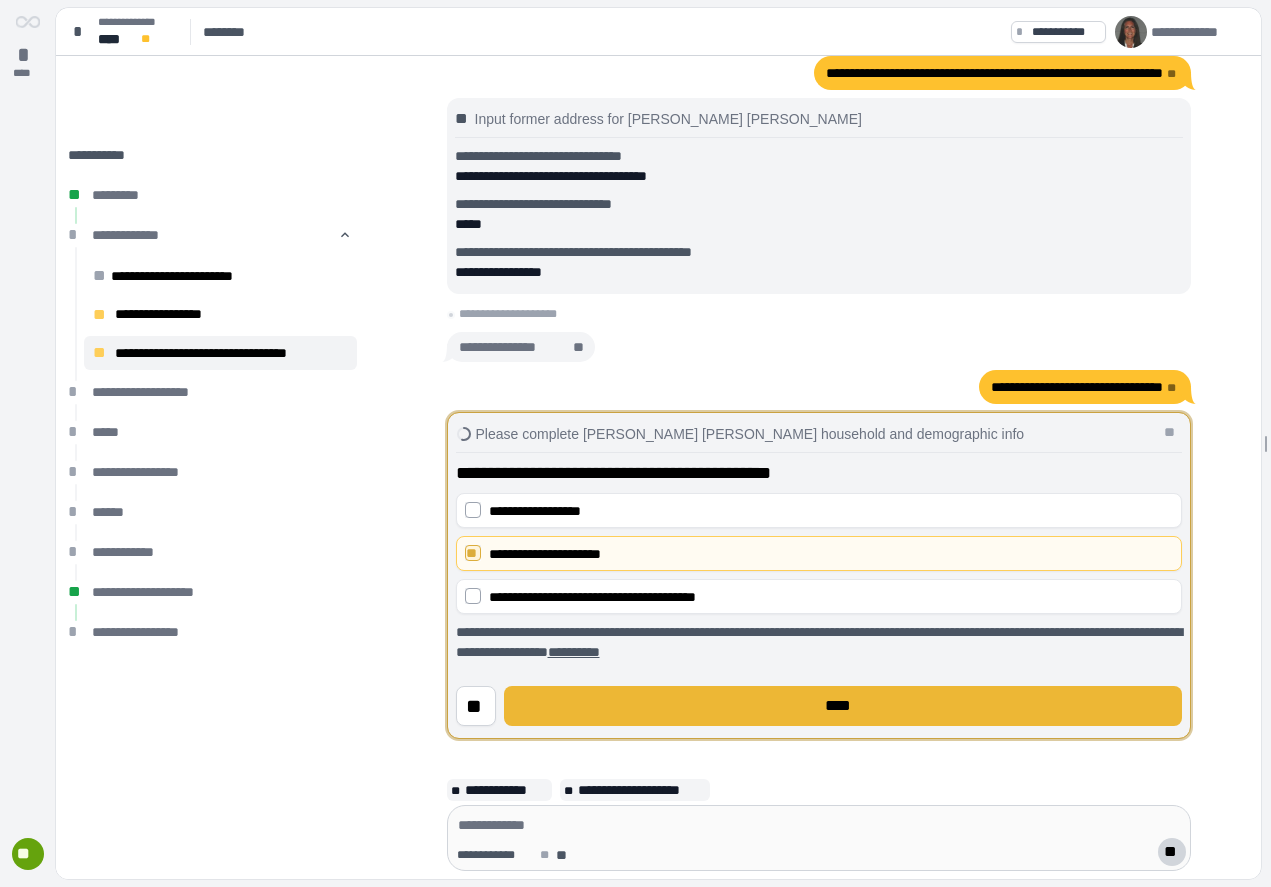 click on "****" at bounding box center (843, 706) 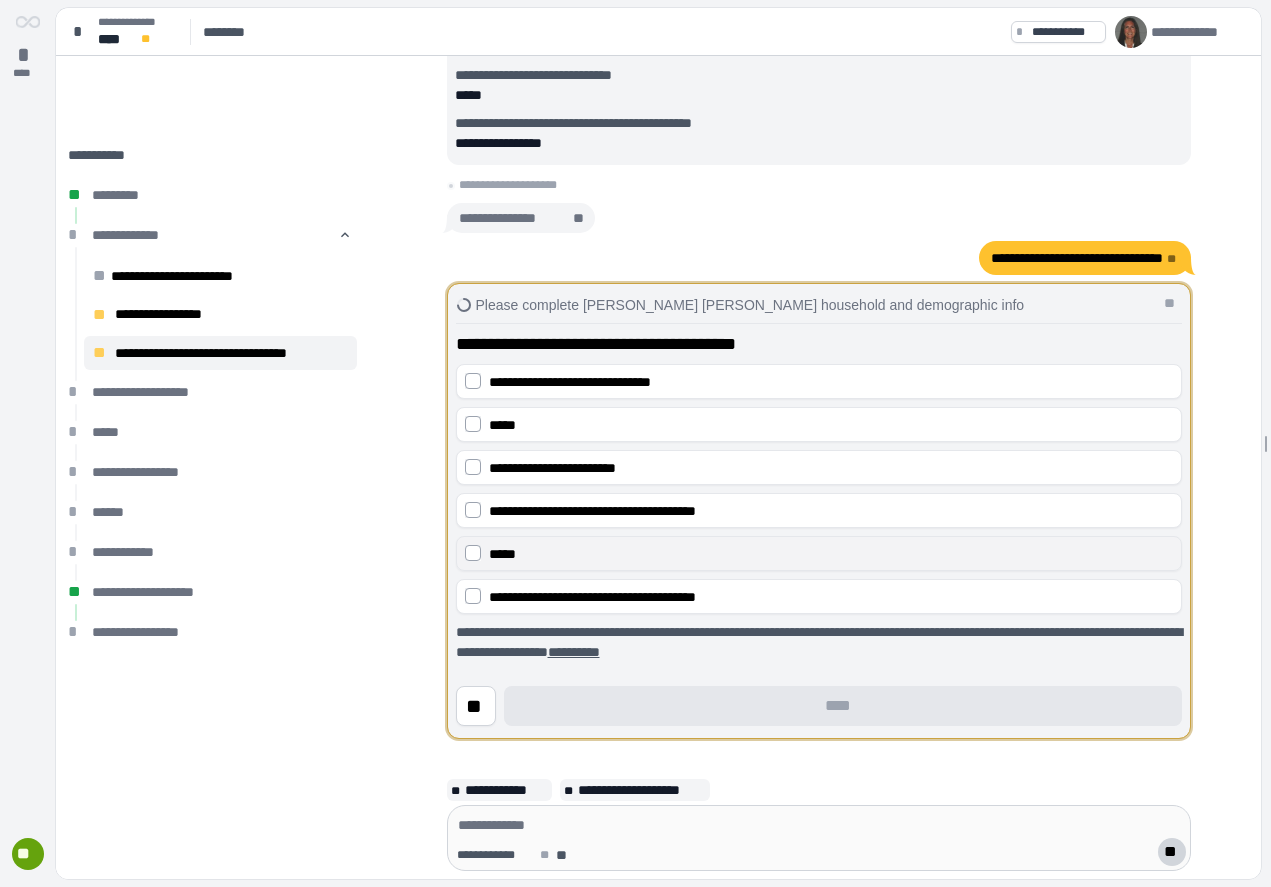 click on "*****" at bounding box center [831, 554] 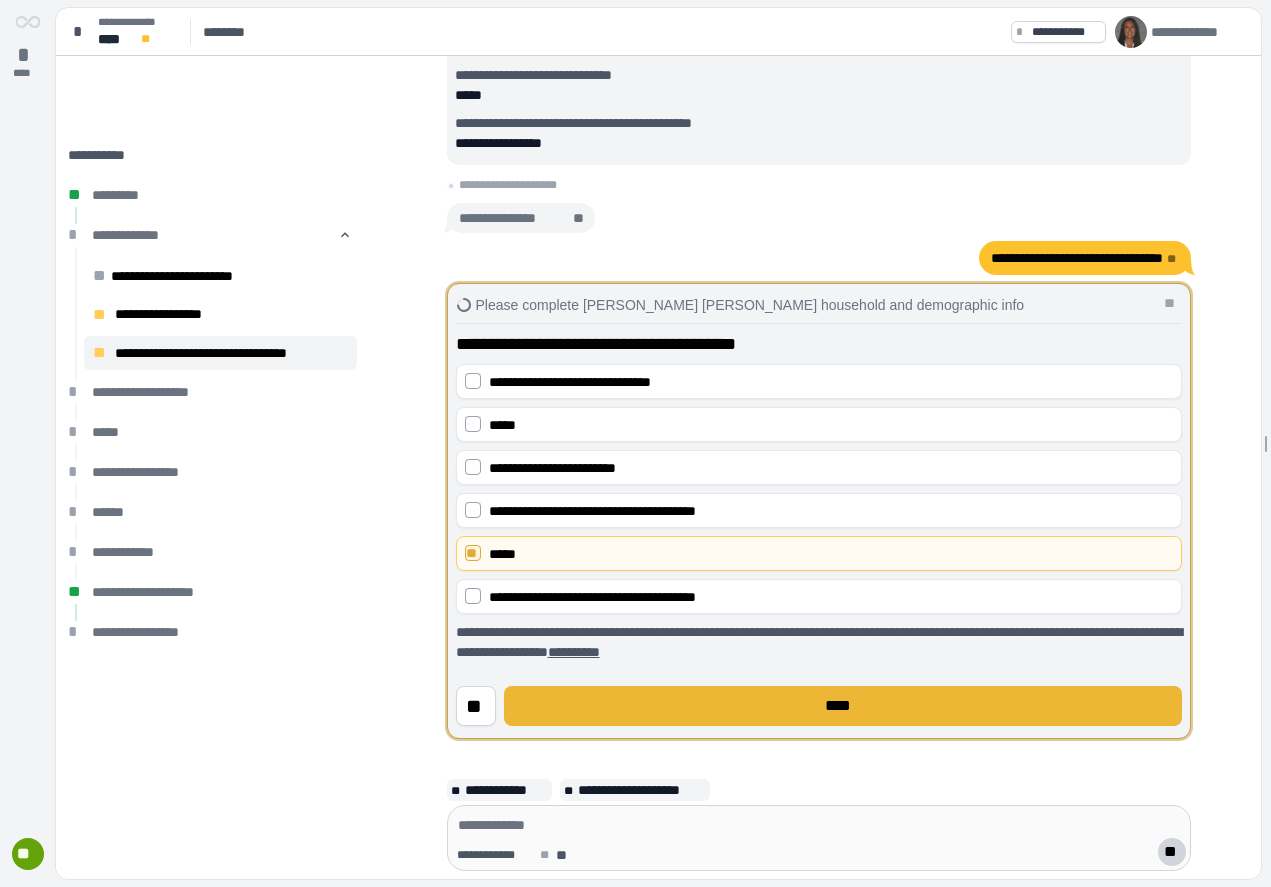 click on "****" at bounding box center (843, 706) 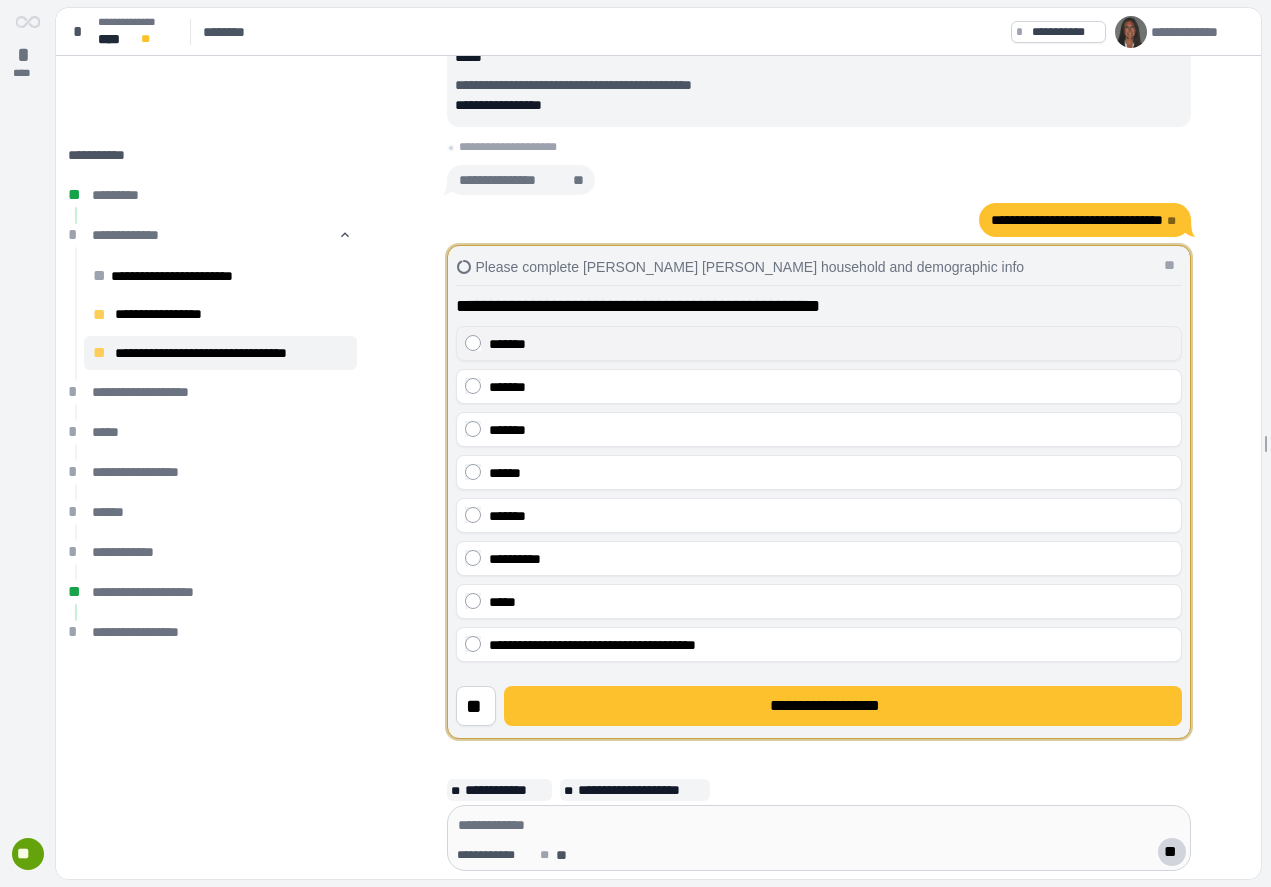 click on "*******" at bounding box center [831, 344] 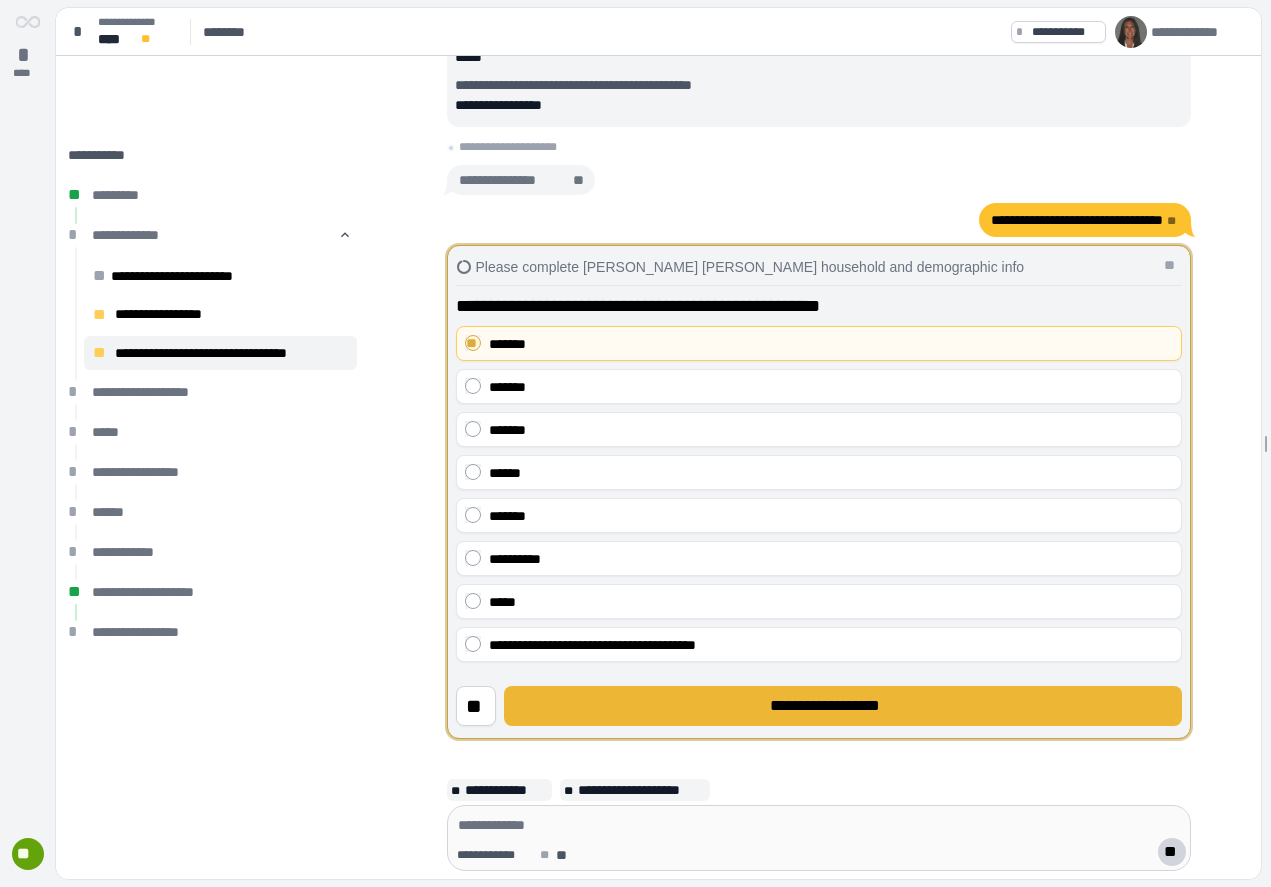 click on "**********" at bounding box center [843, 706] 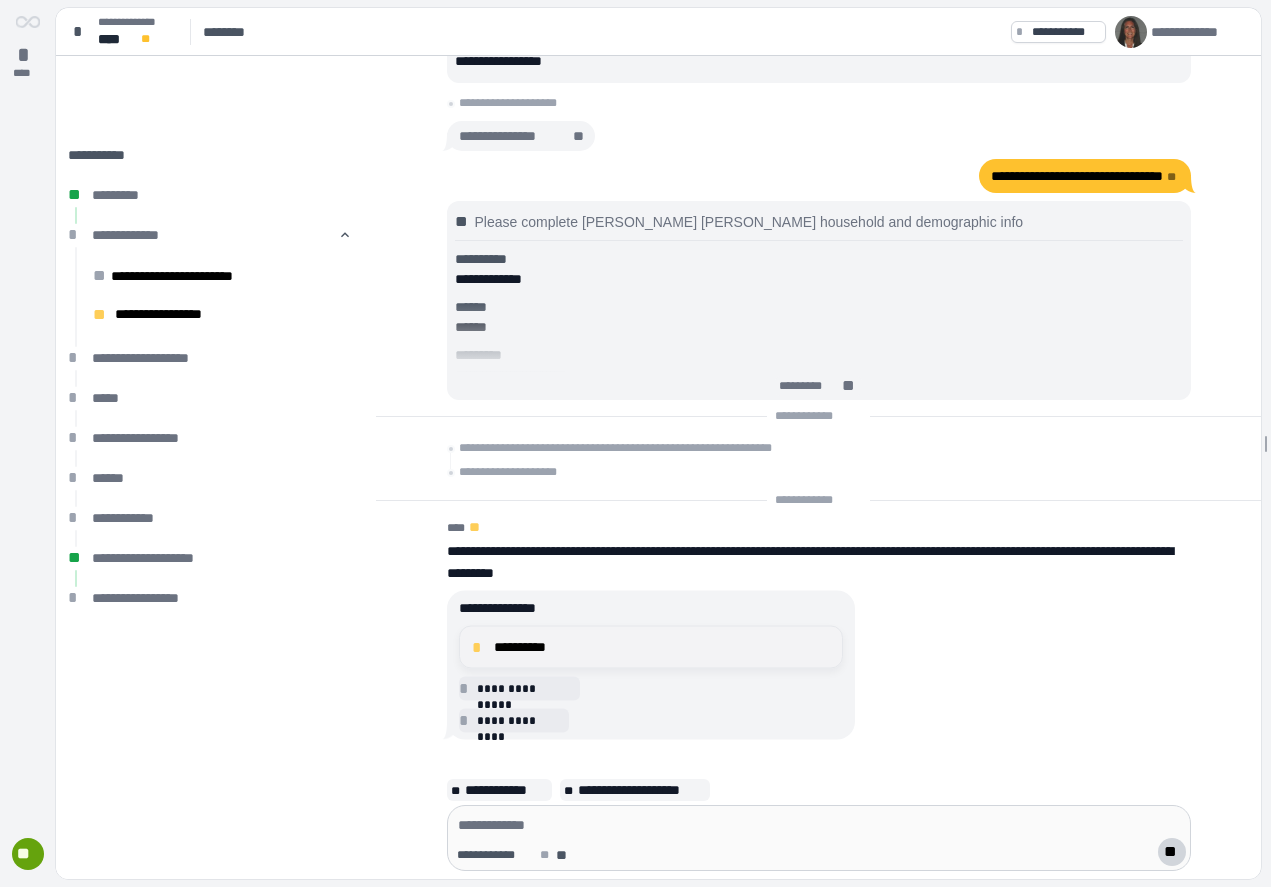 click on "**********" at bounding box center (651, 647) 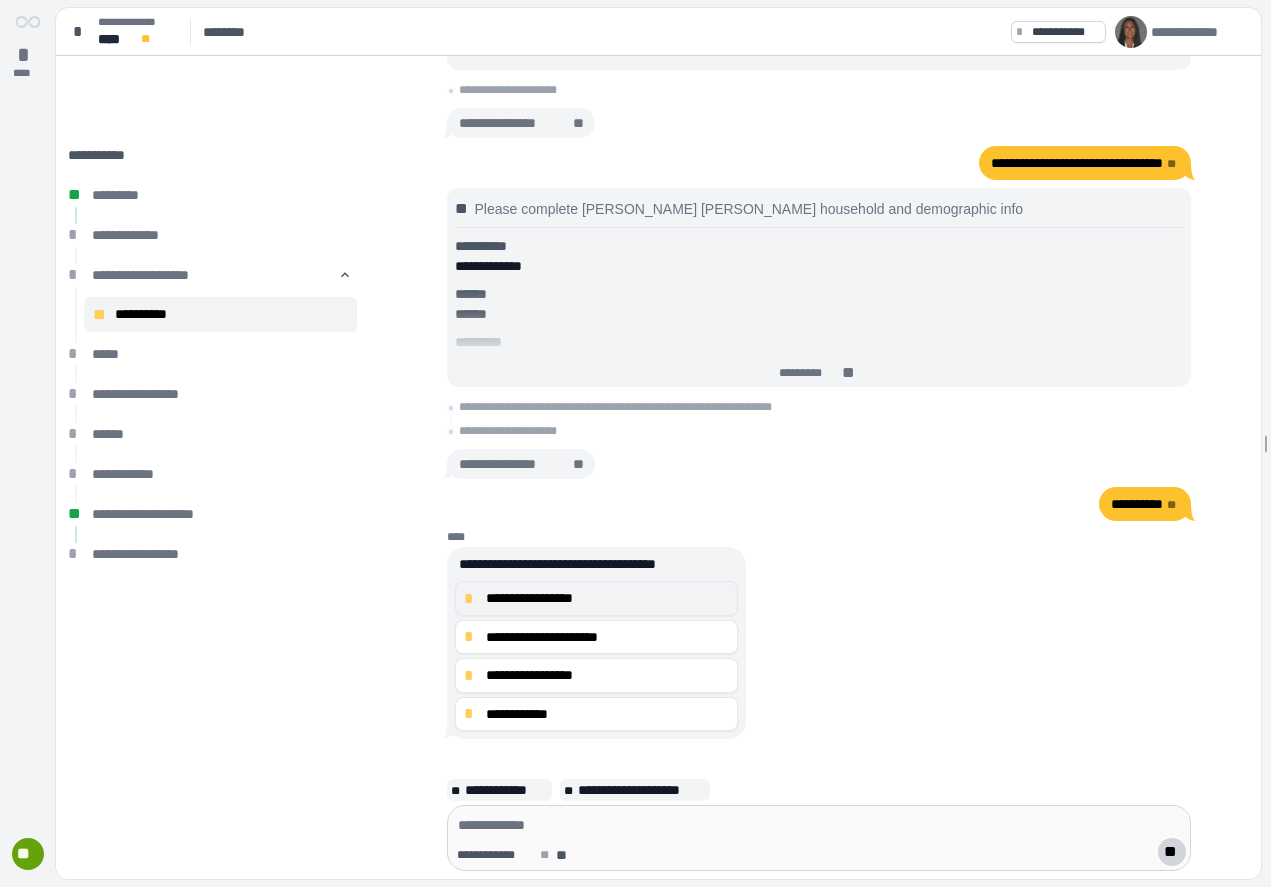 click on "**********" at bounding box center [608, 598] 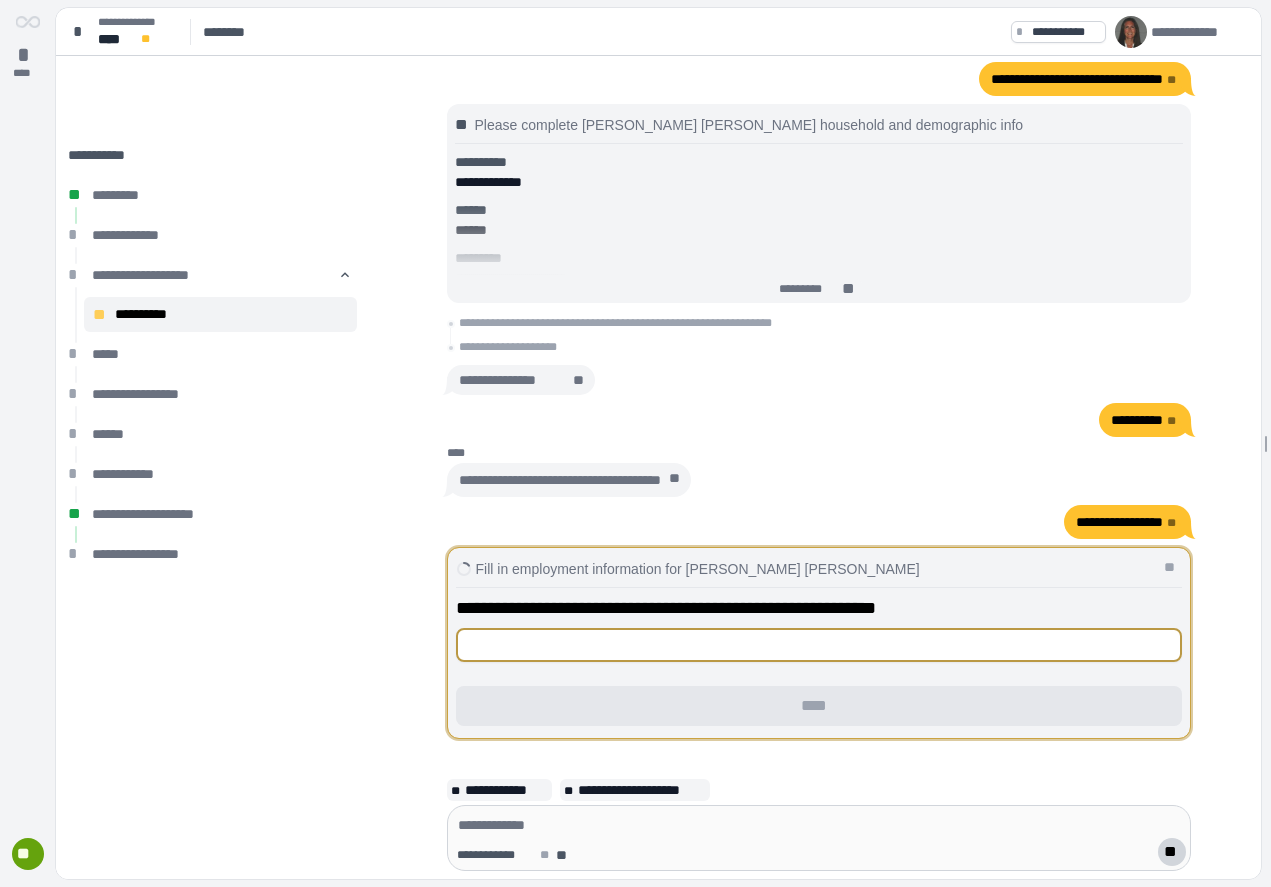 click at bounding box center (819, 645) 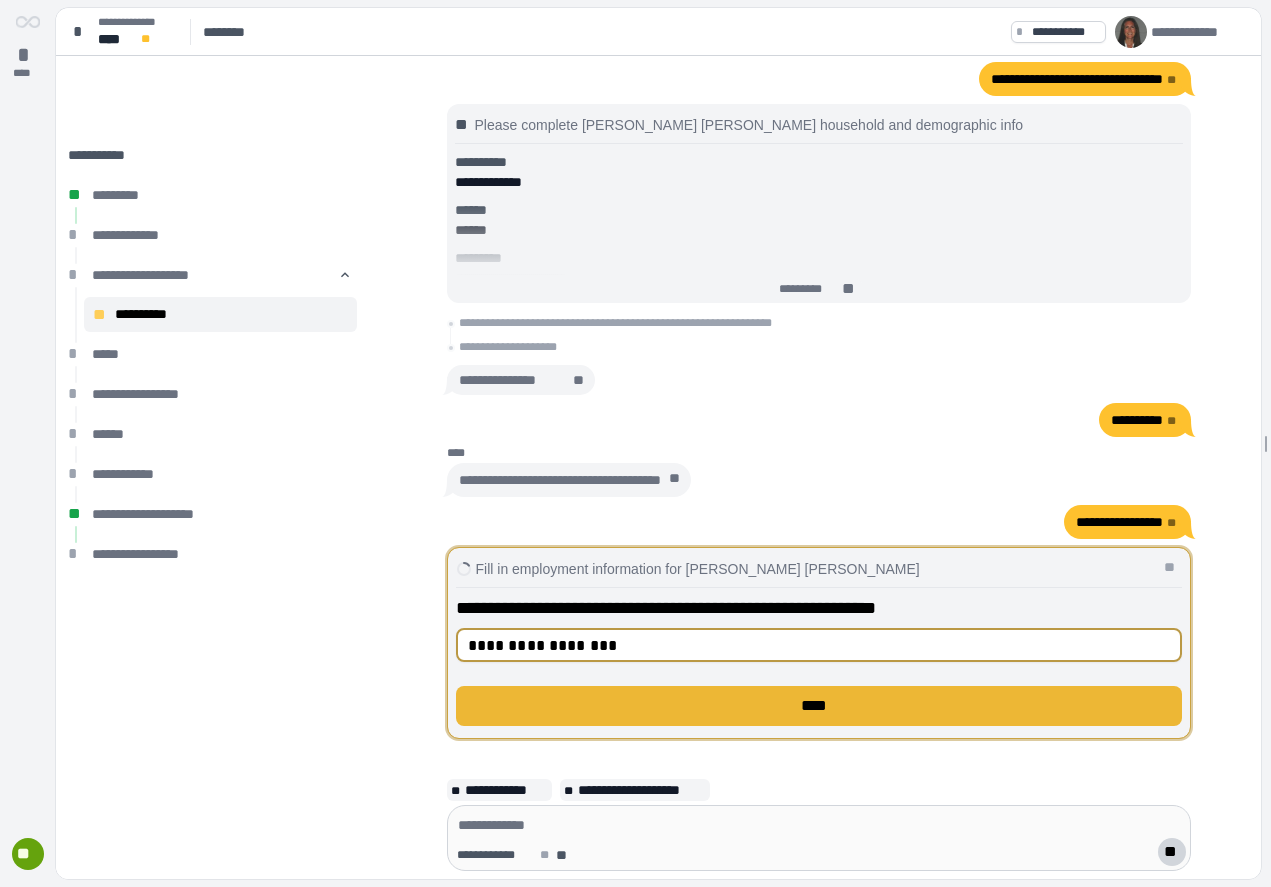 type on "**********" 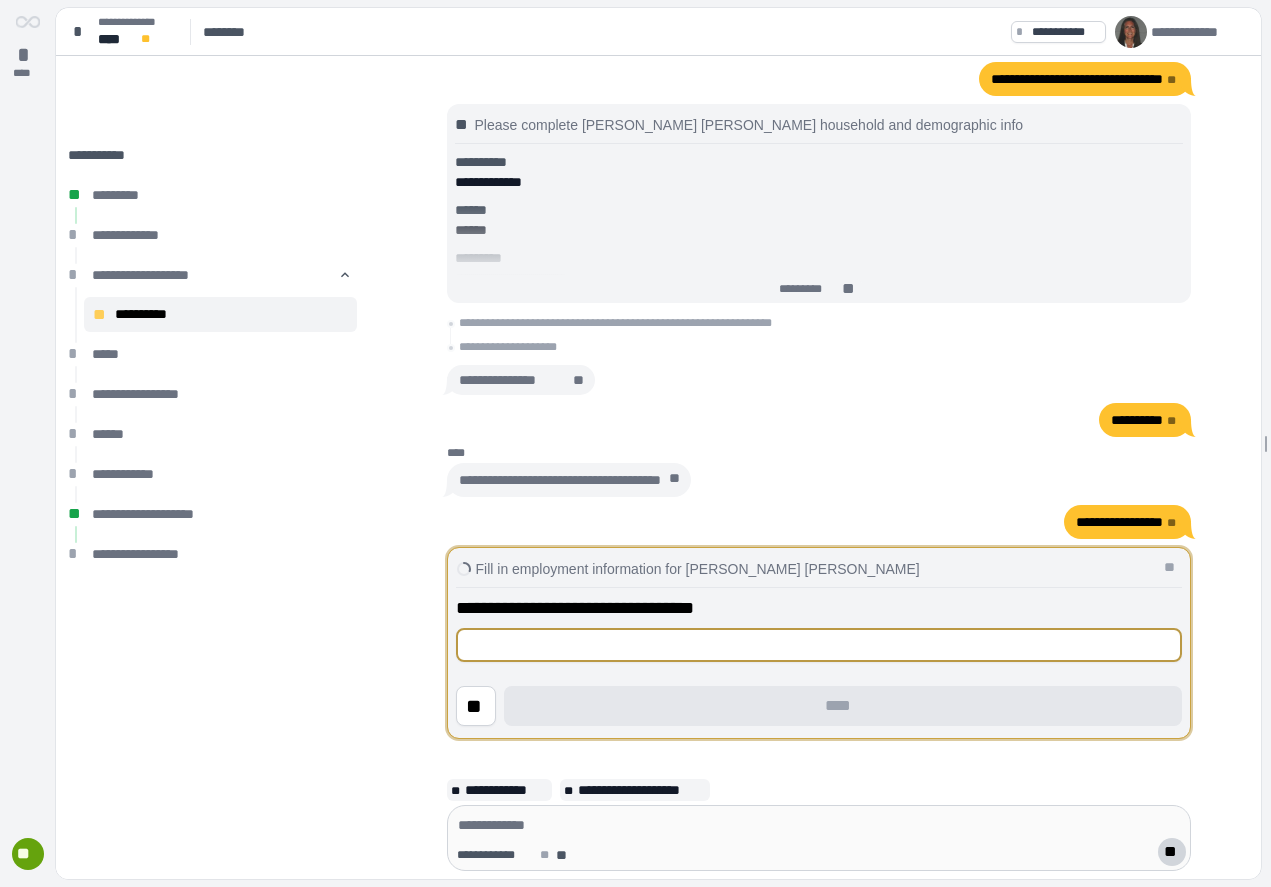 click at bounding box center [819, 645] 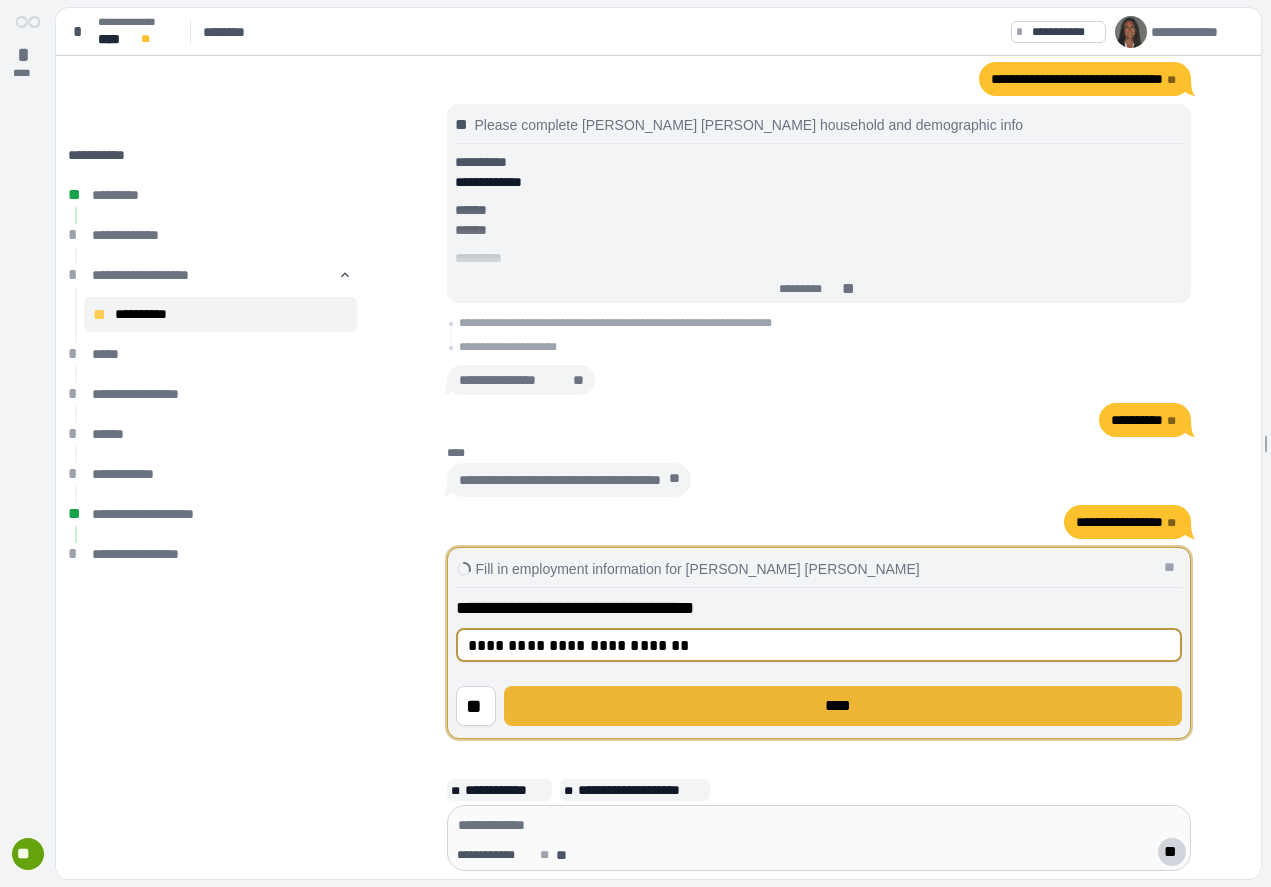 type on "**********" 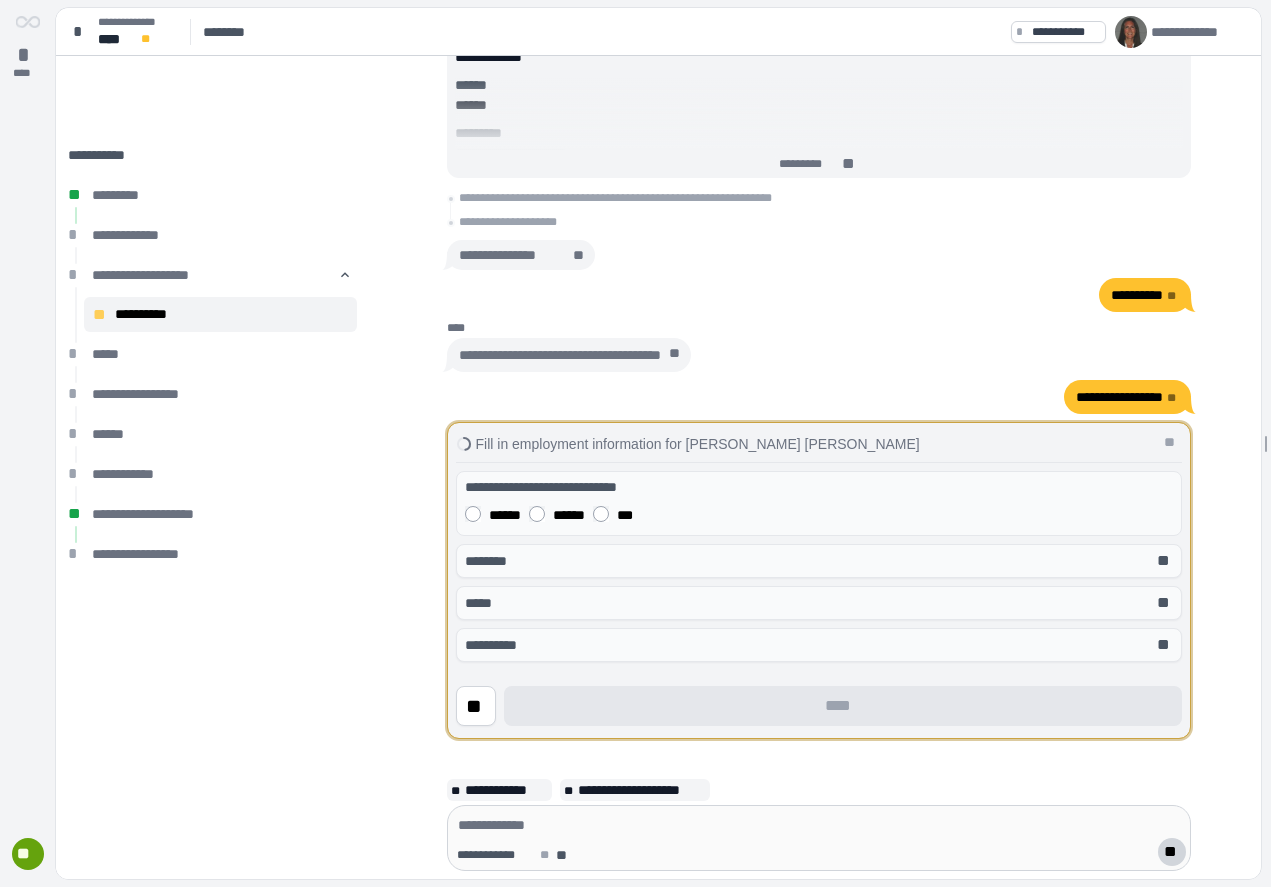 click on "******" at bounding box center [493, 514] 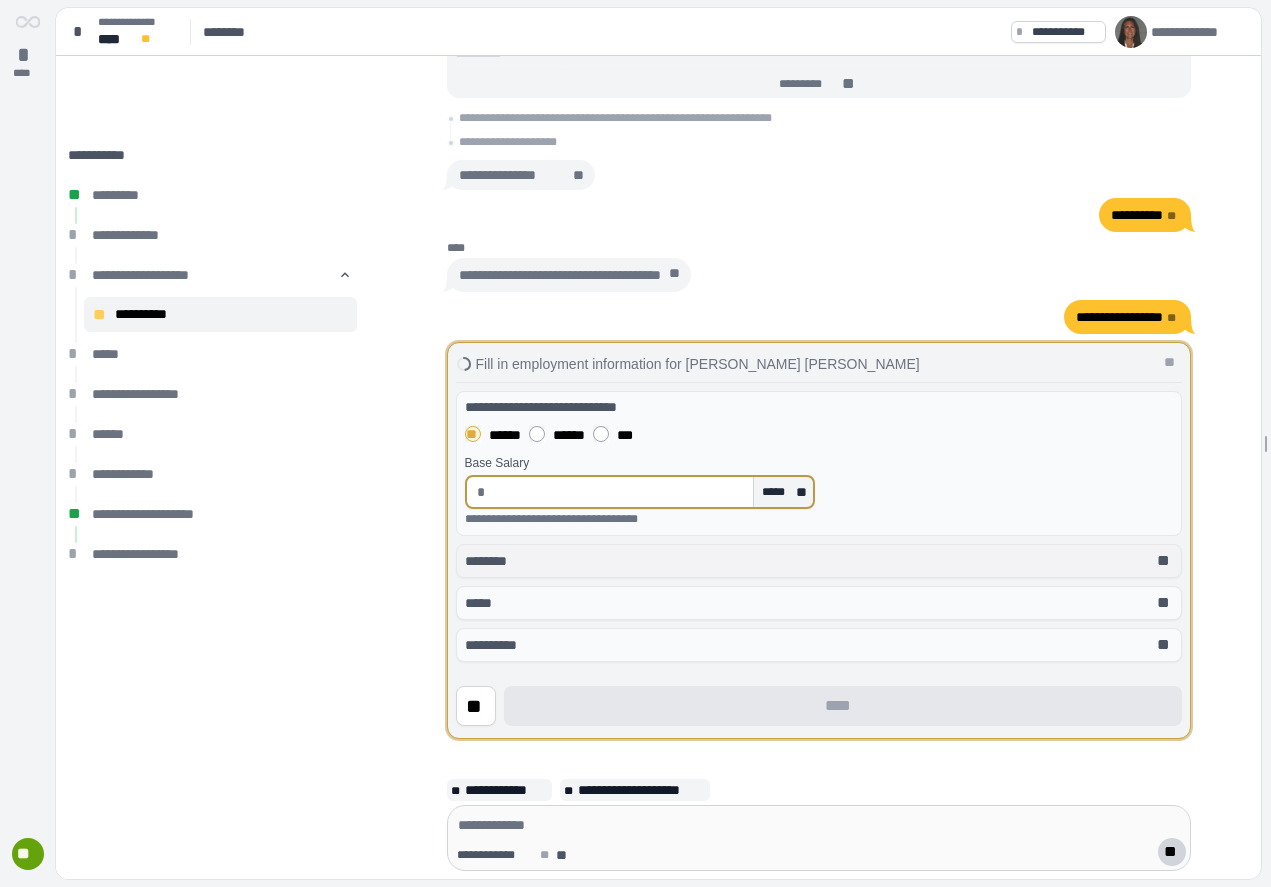 click on "******** **" at bounding box center [819, 561] 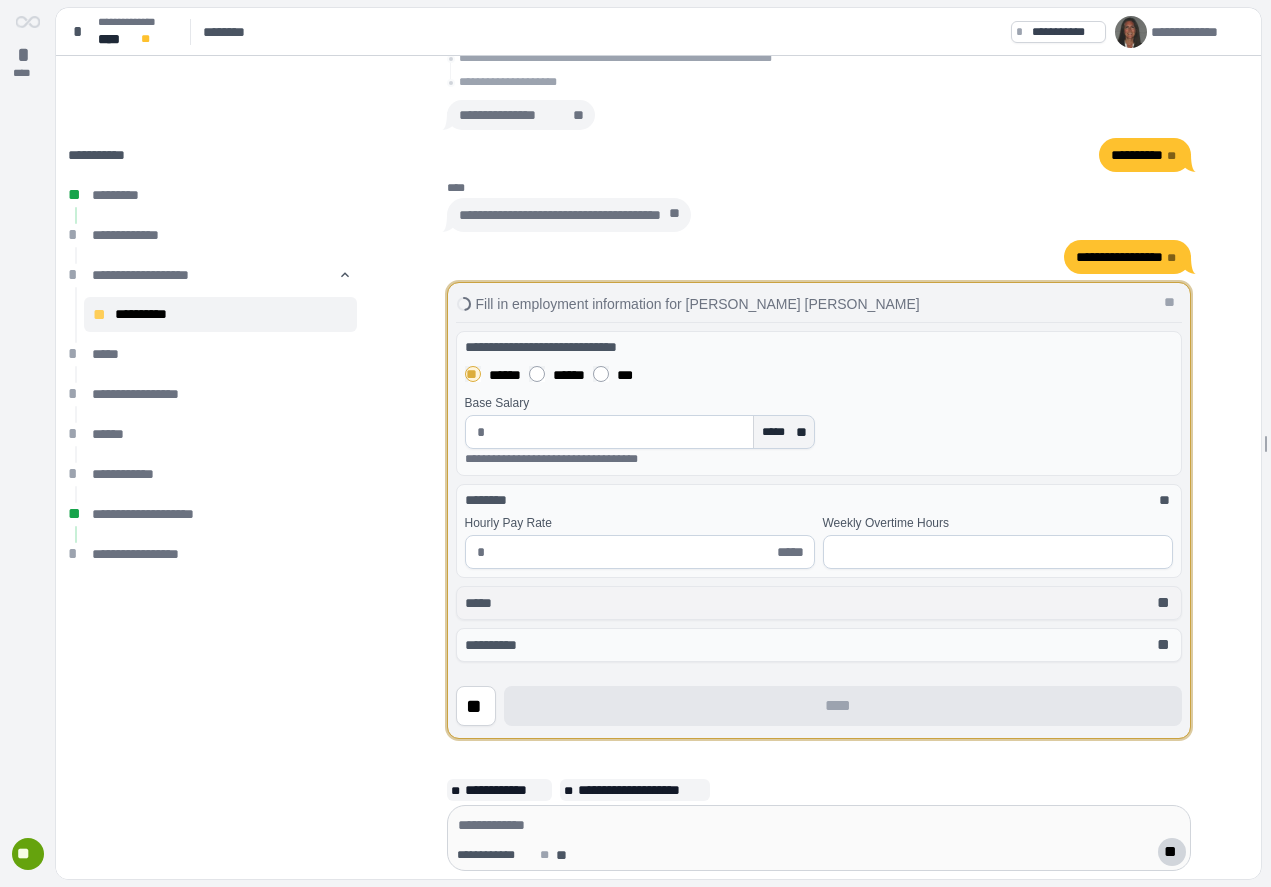 click on "***** **" at bounding box center (819, 603) 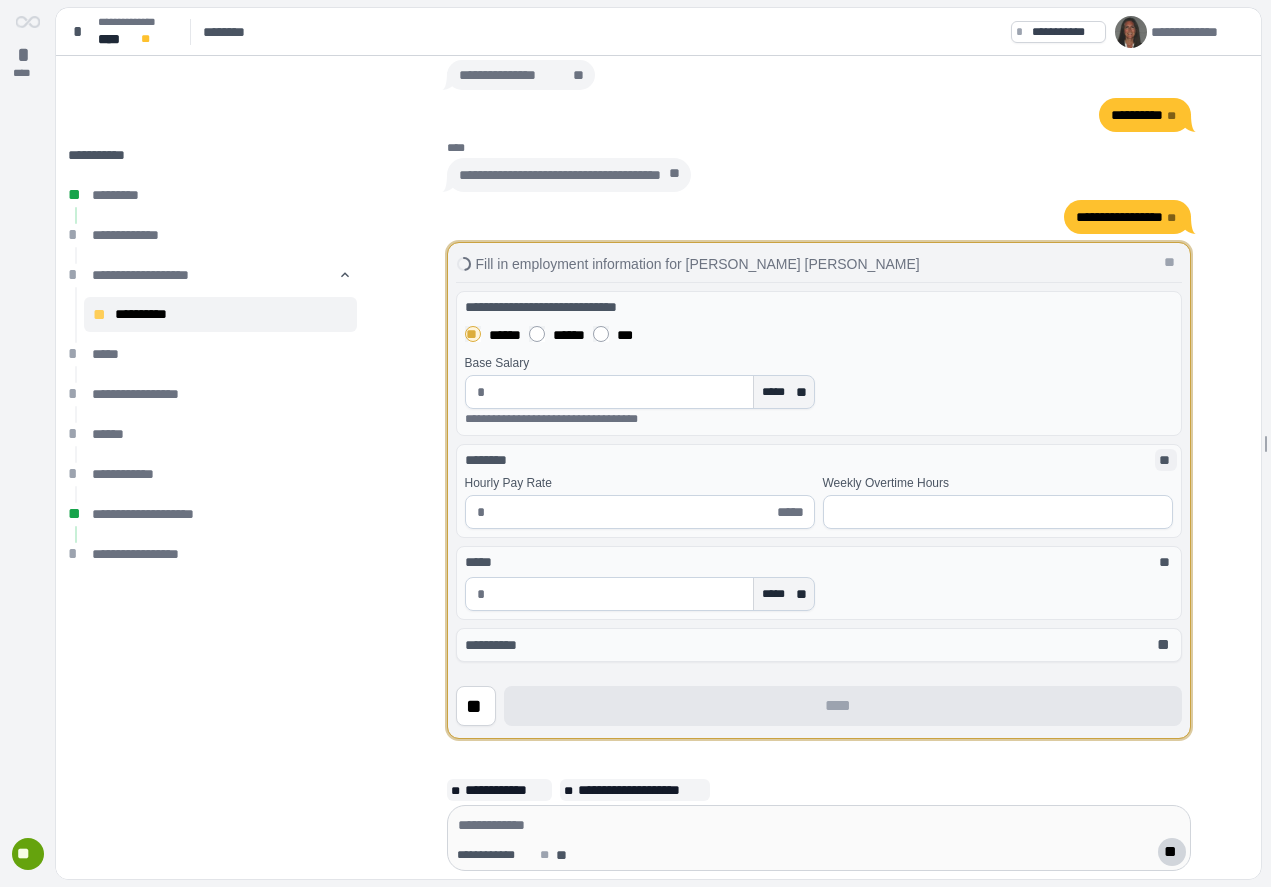 click on "**" at bounding box center (1166, 460) 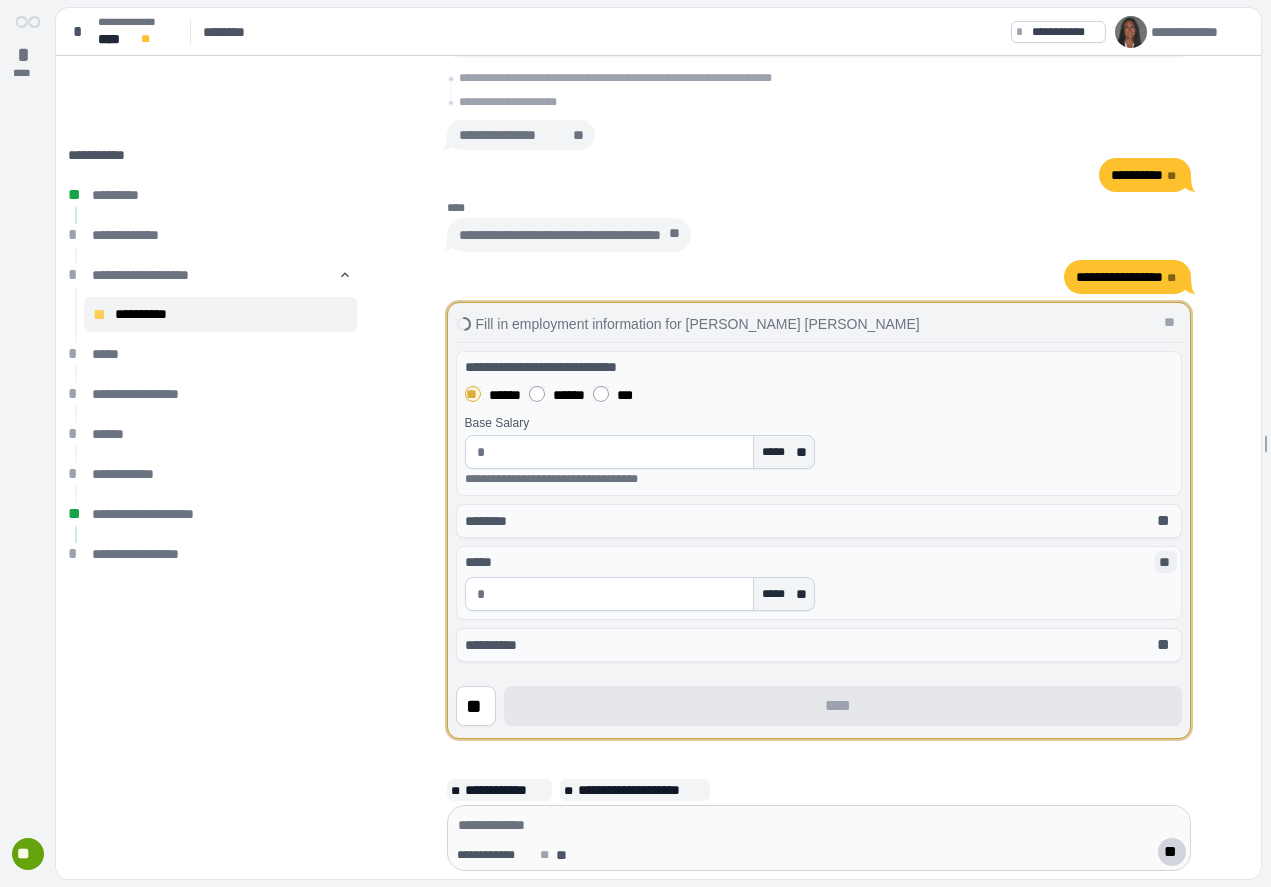 click on "**" at bounding box center [1166, 562] 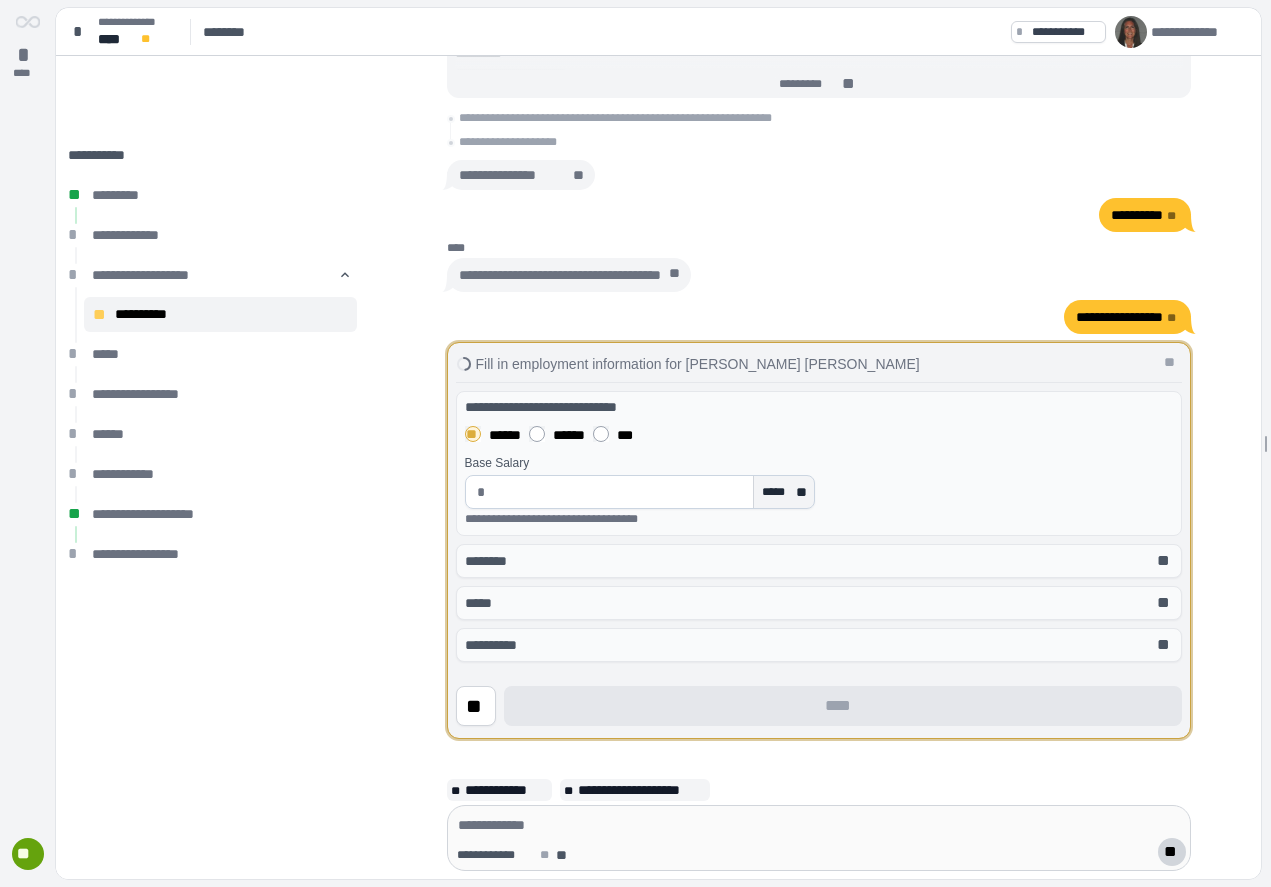 click at bounding box center [618, 492] 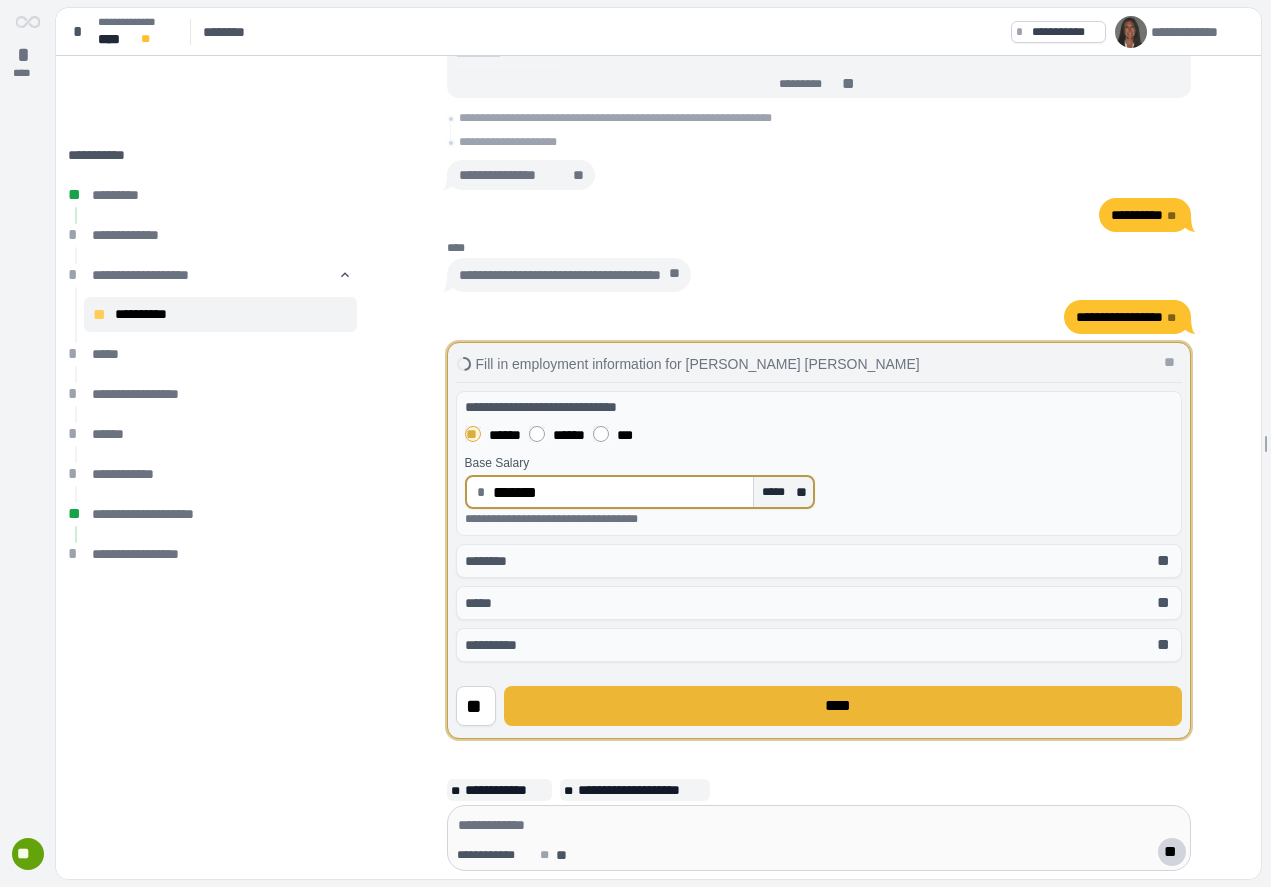 type on "**********" 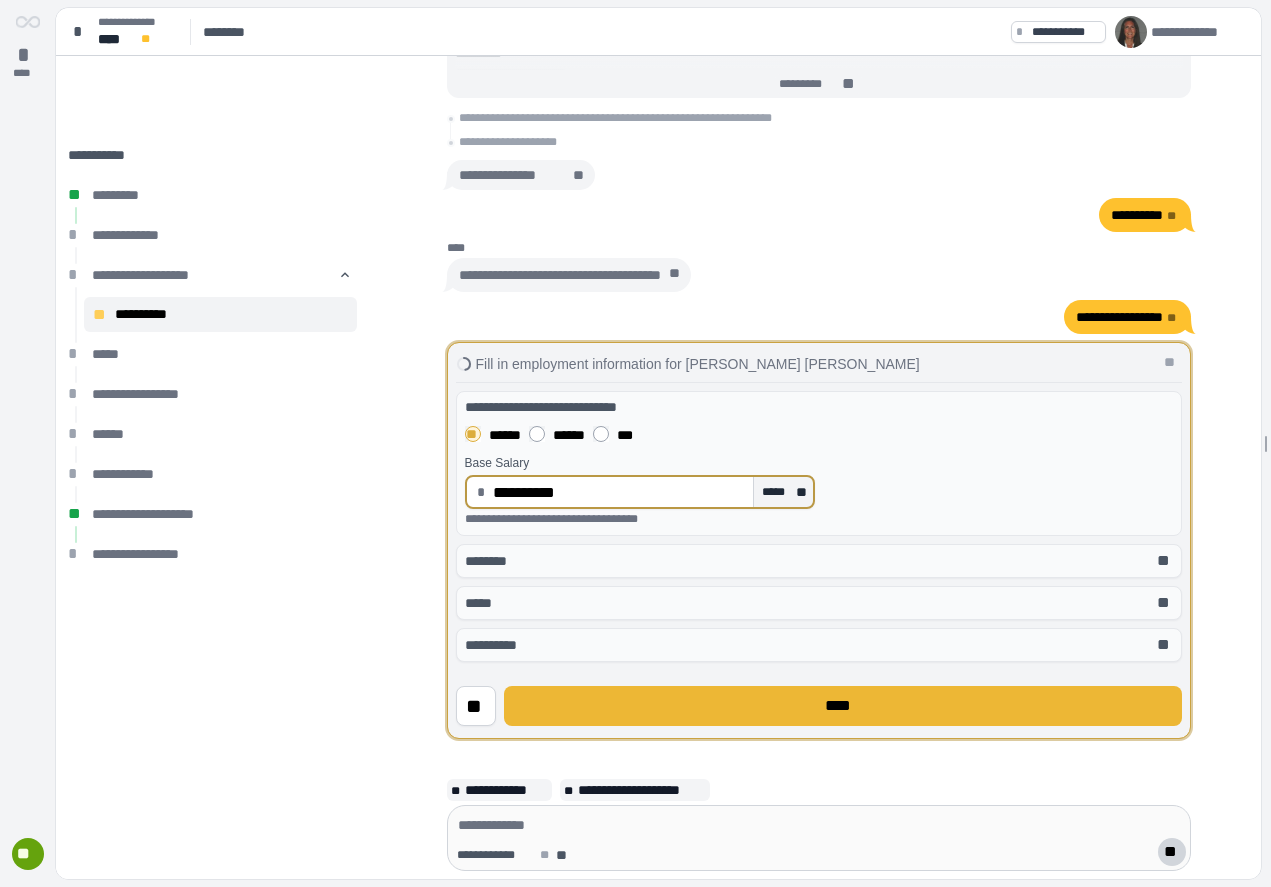 click on "****" at bounding box center [843, 706] 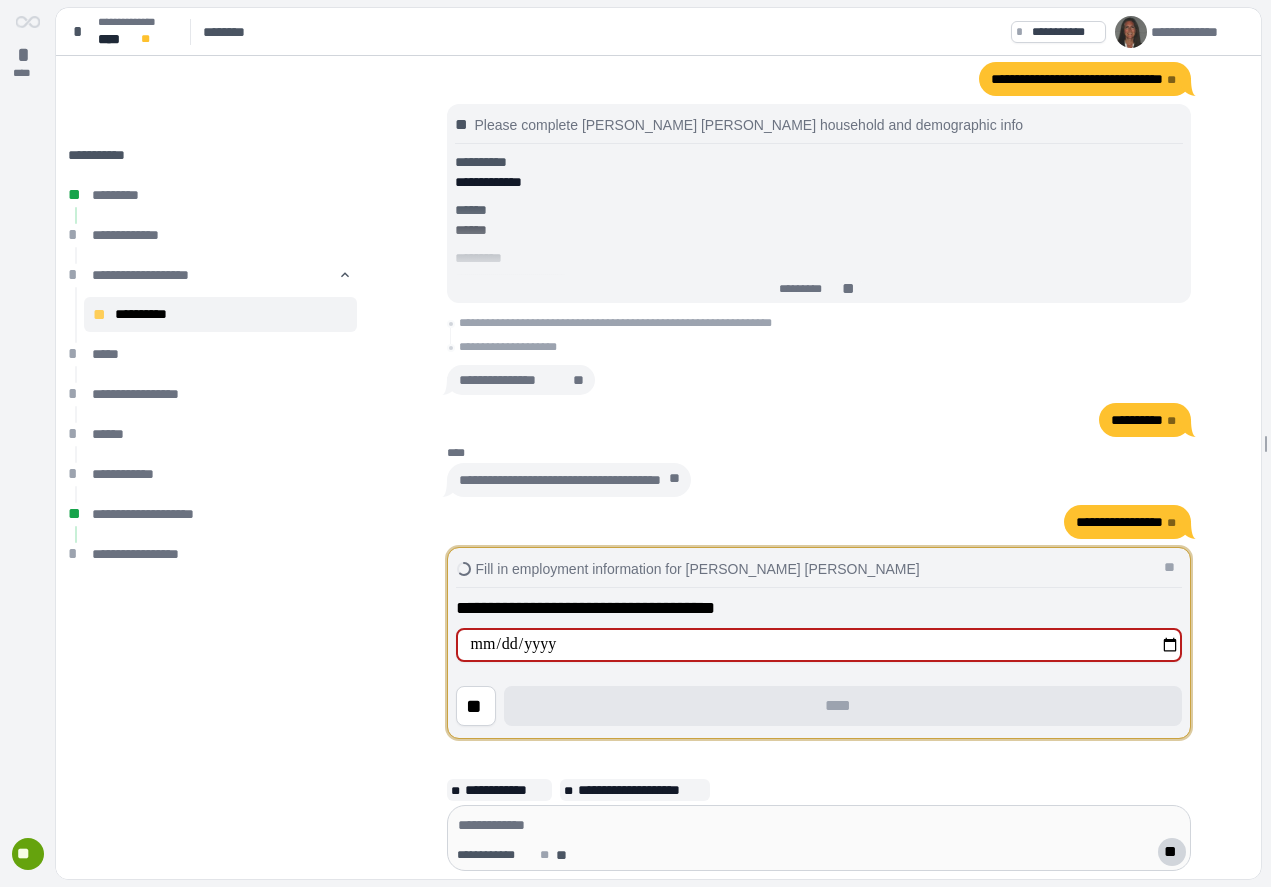 type on "**********" 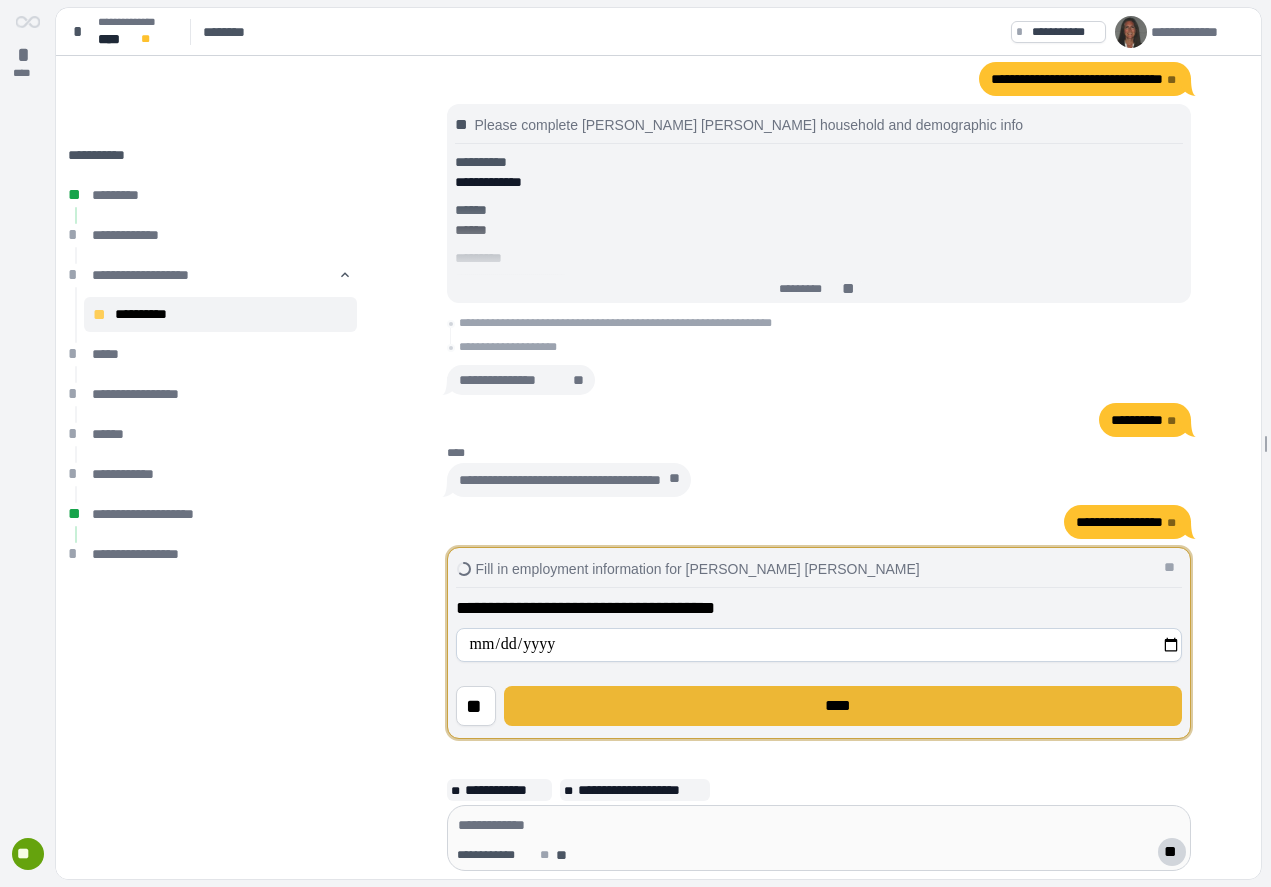 click on "****" at bounding box center [843, 706] 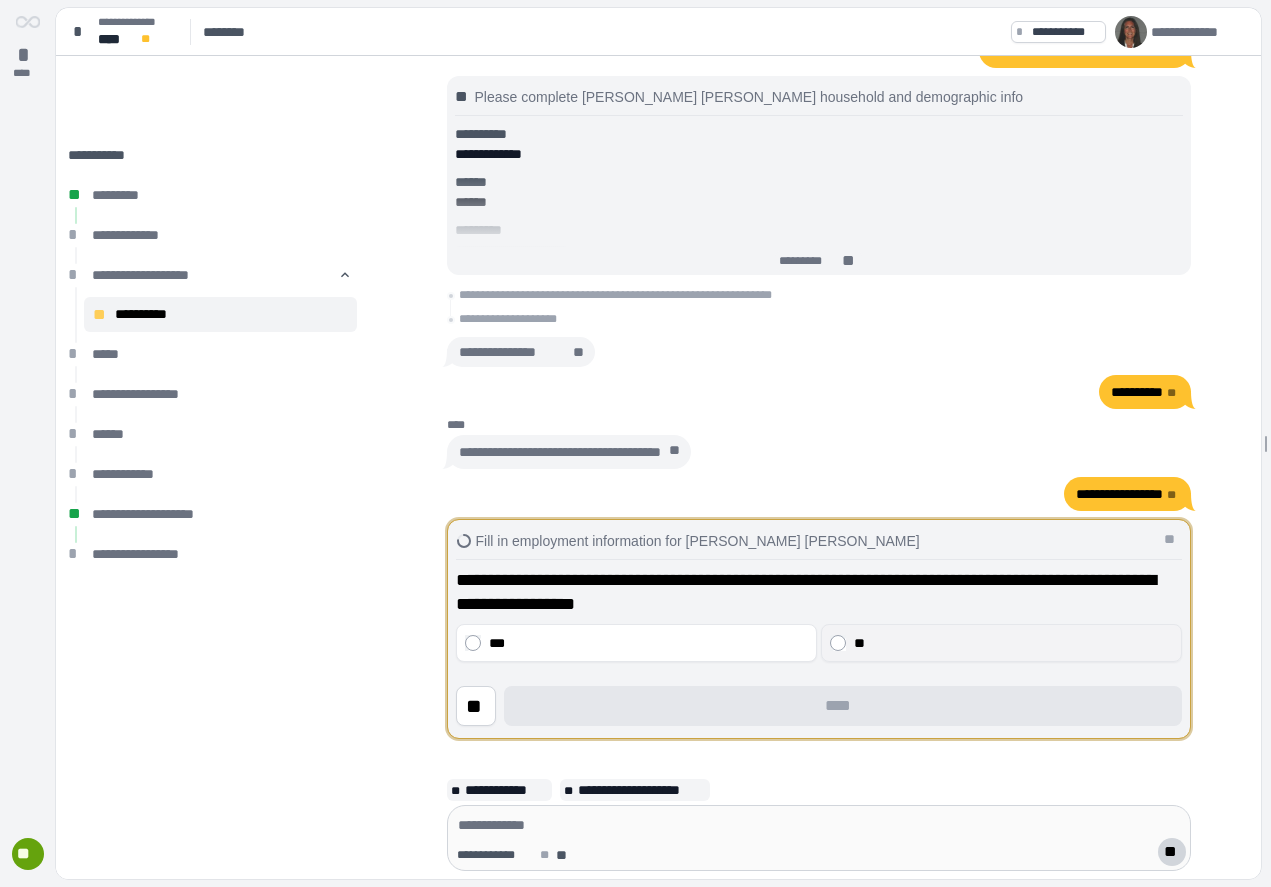 click on "**" at bounding box center (1013, 643) 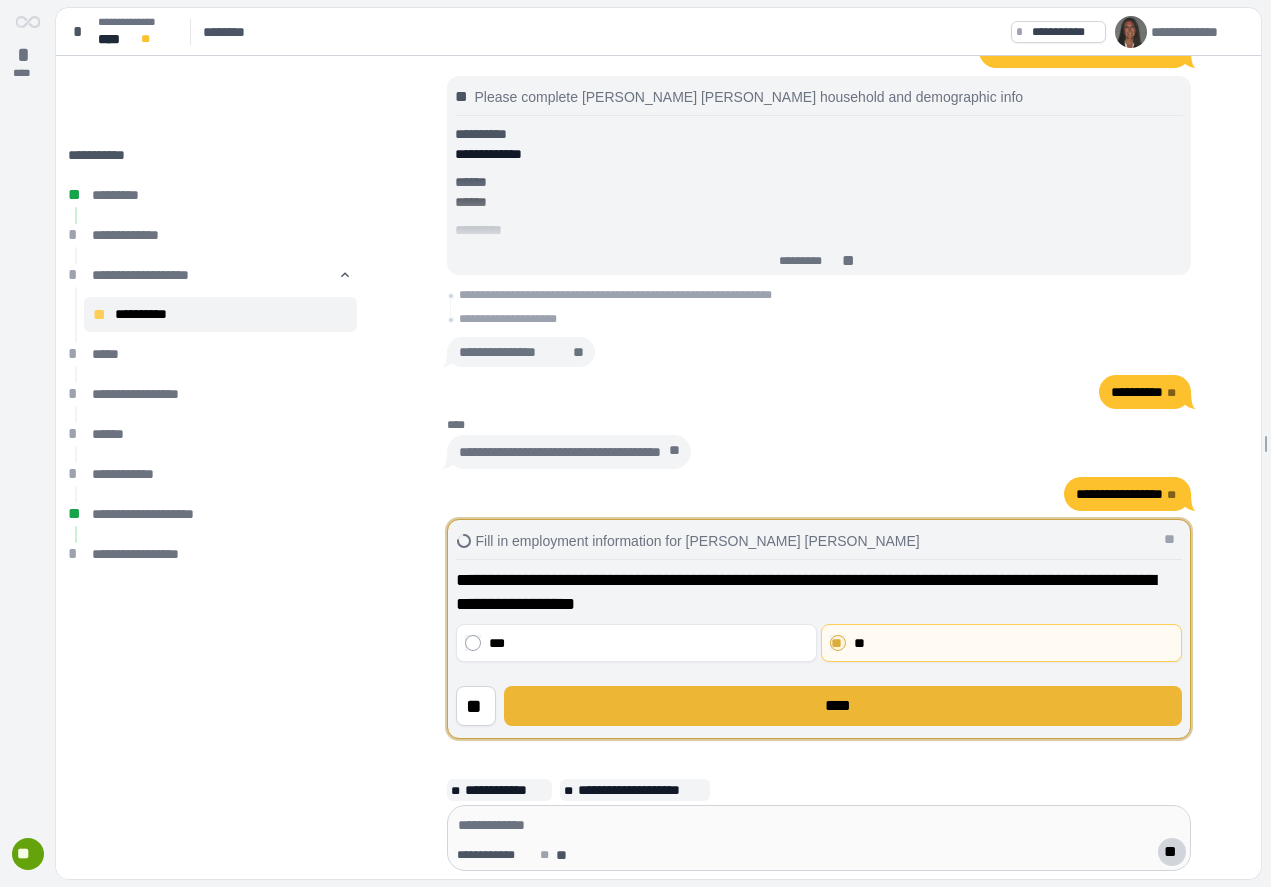 click on "****" at bounding box center (842, 706) 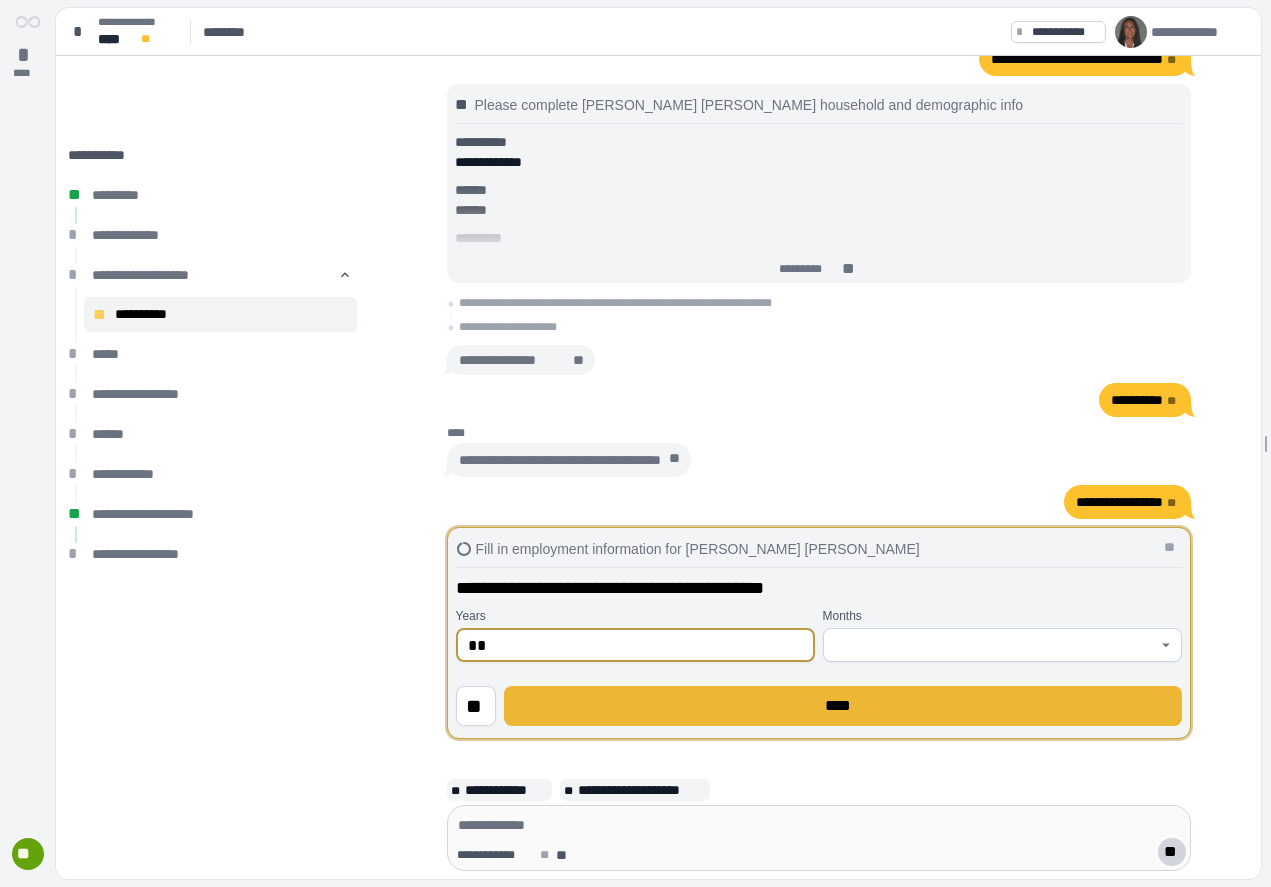 type on "**" 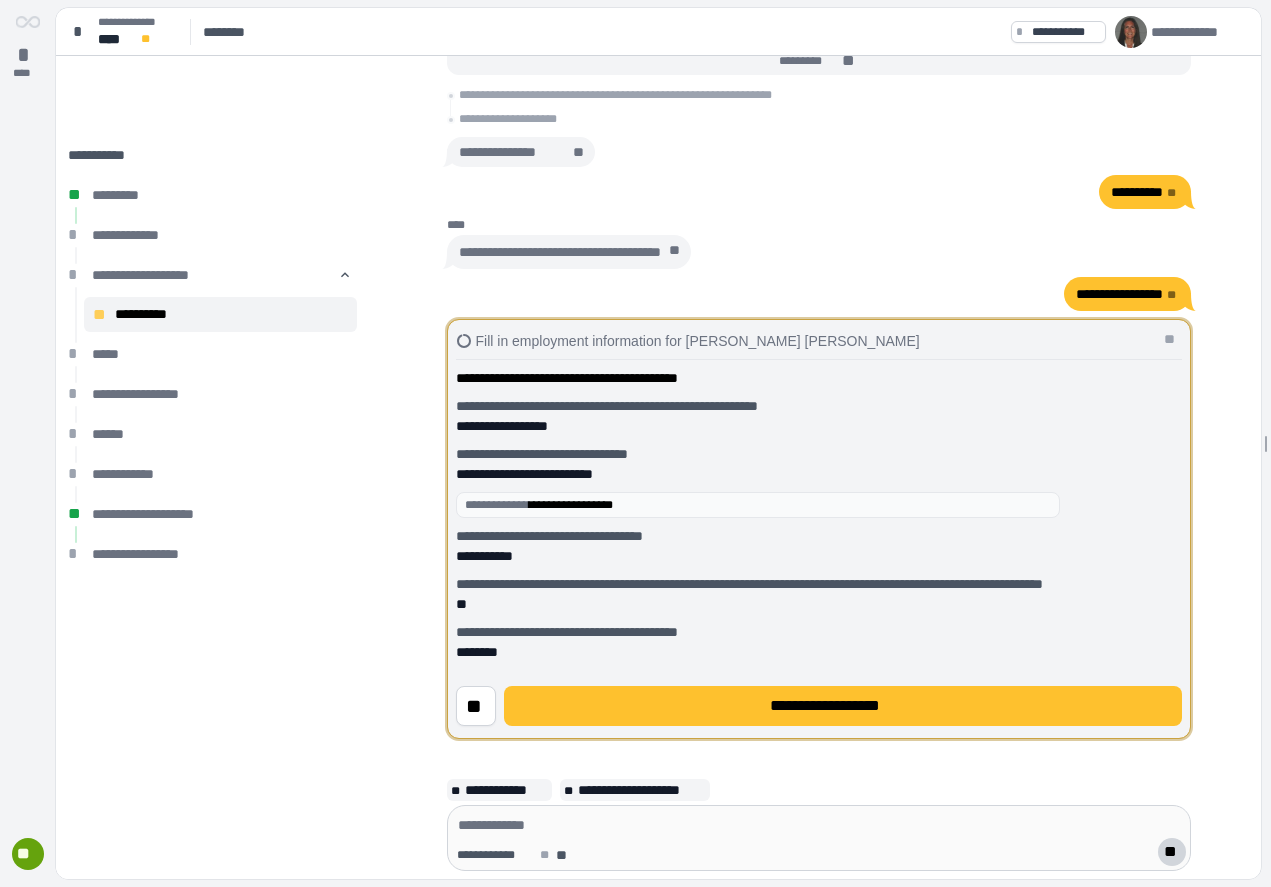 click on "**********" at bounding box center [843, 706] 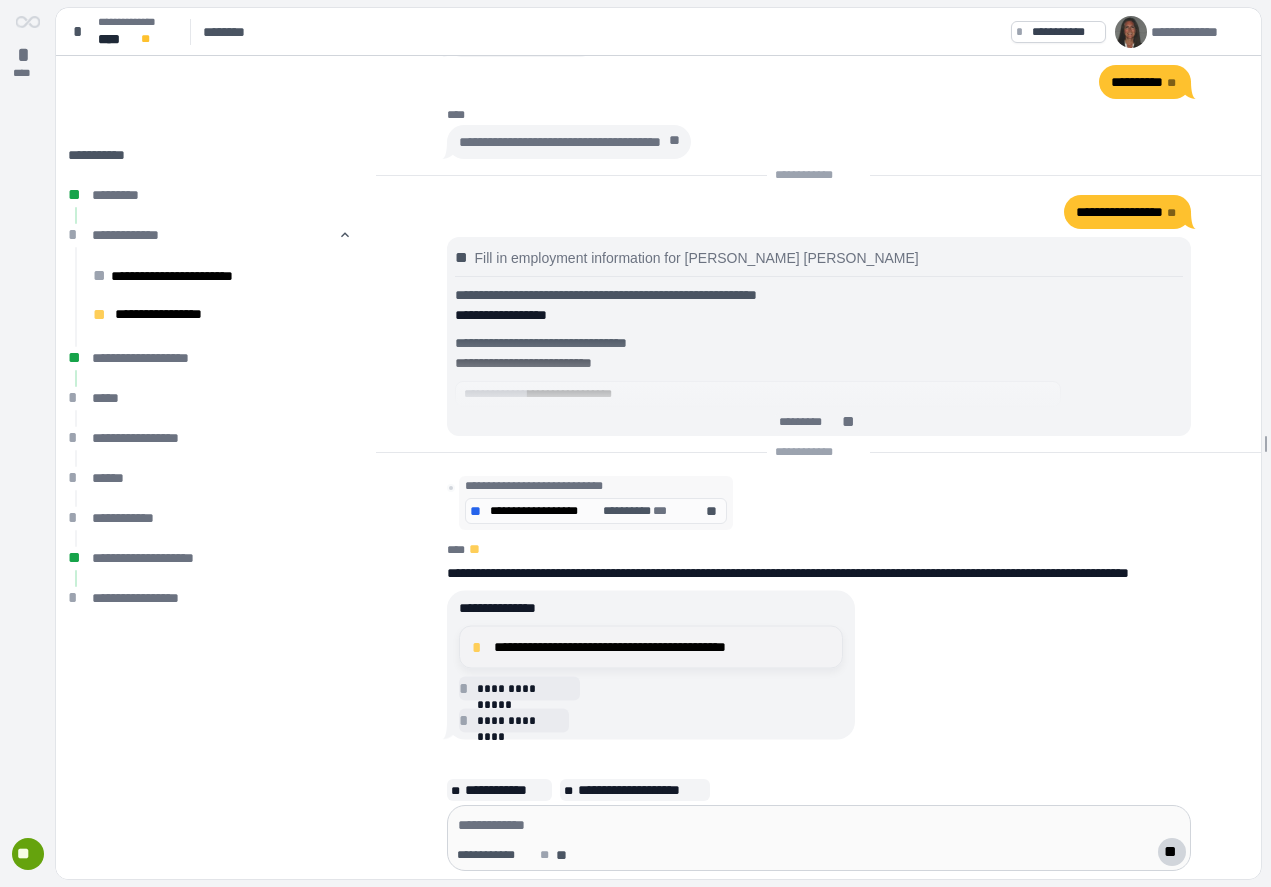 click on "**********" at bounding box center [651, 647] 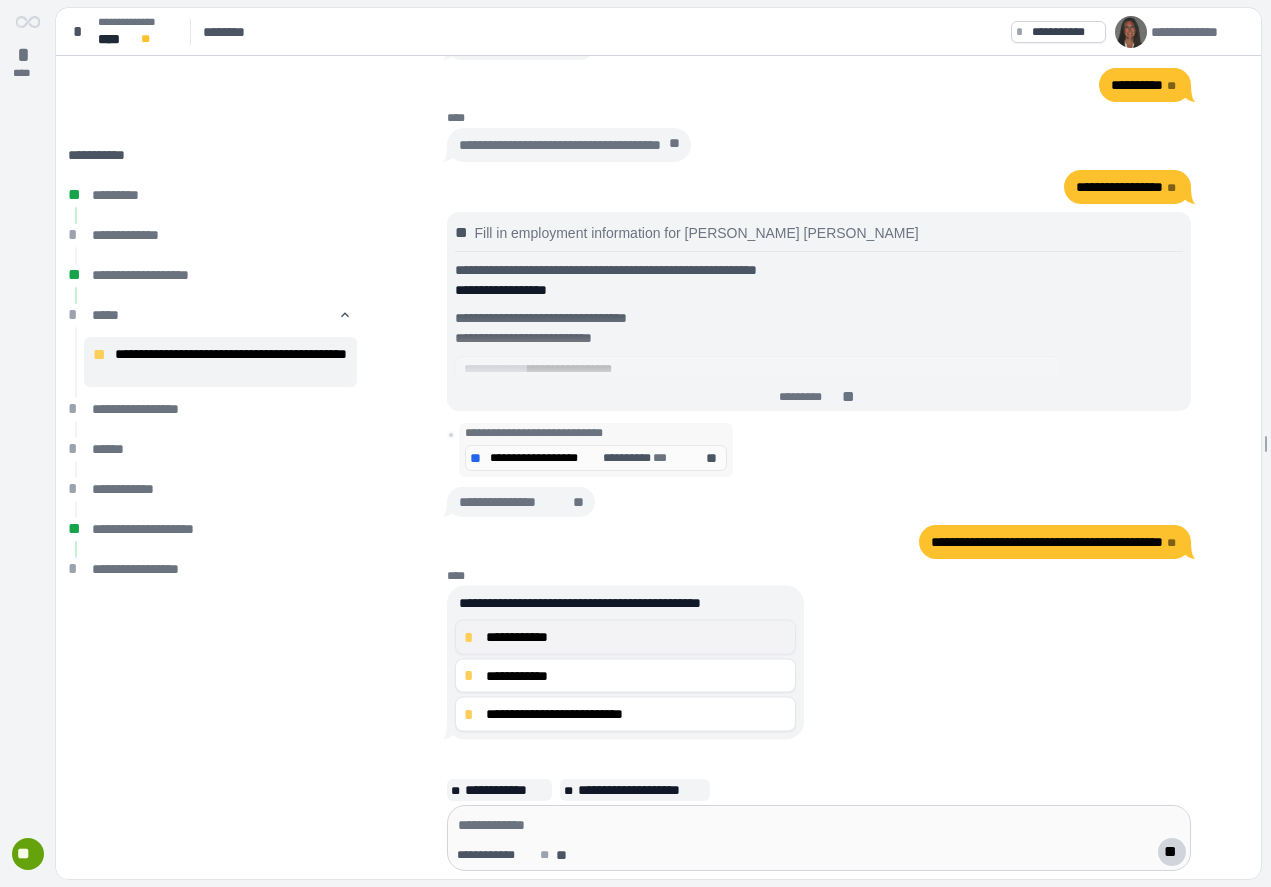 click on "**********" at bounding box center [637, 637] 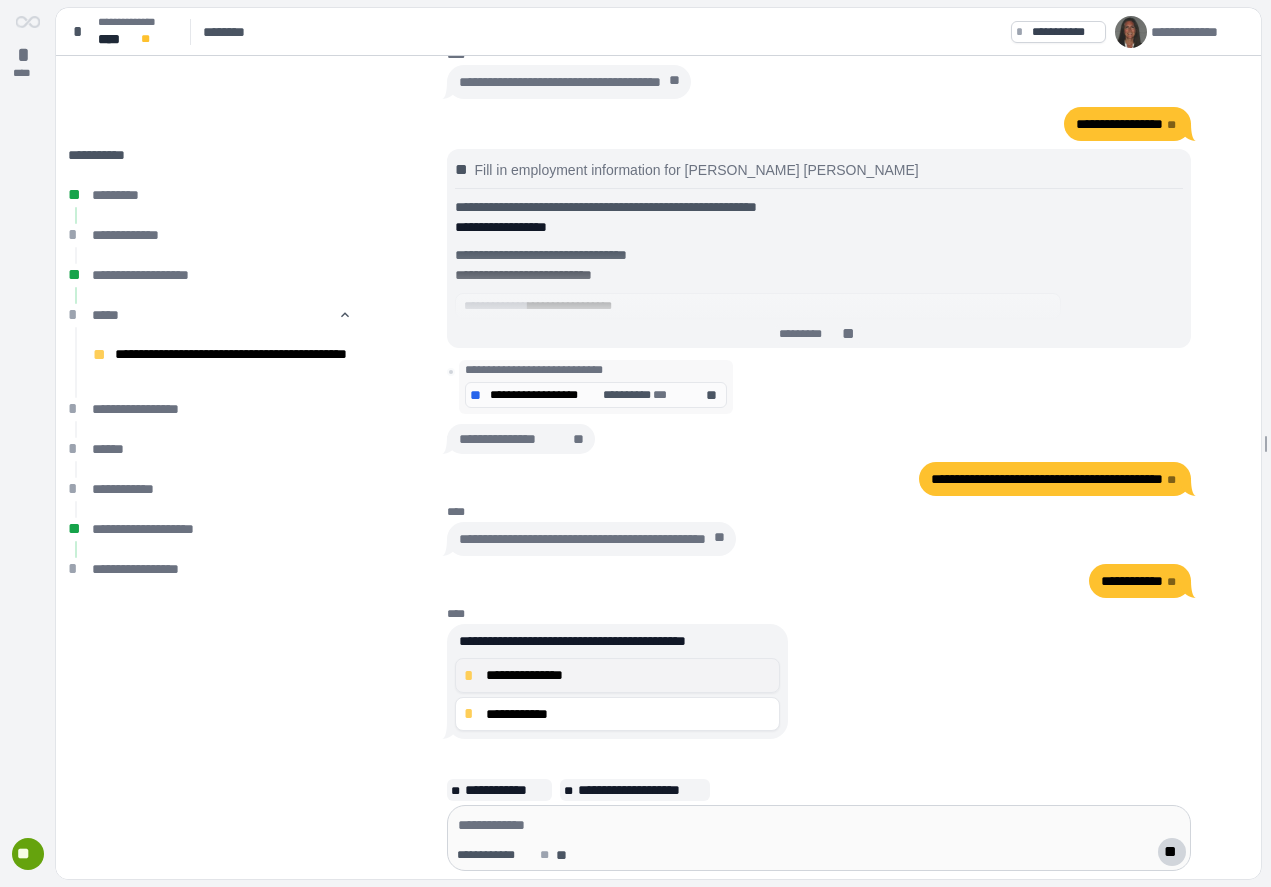 click on "**********" at bounding box center (629, 675) 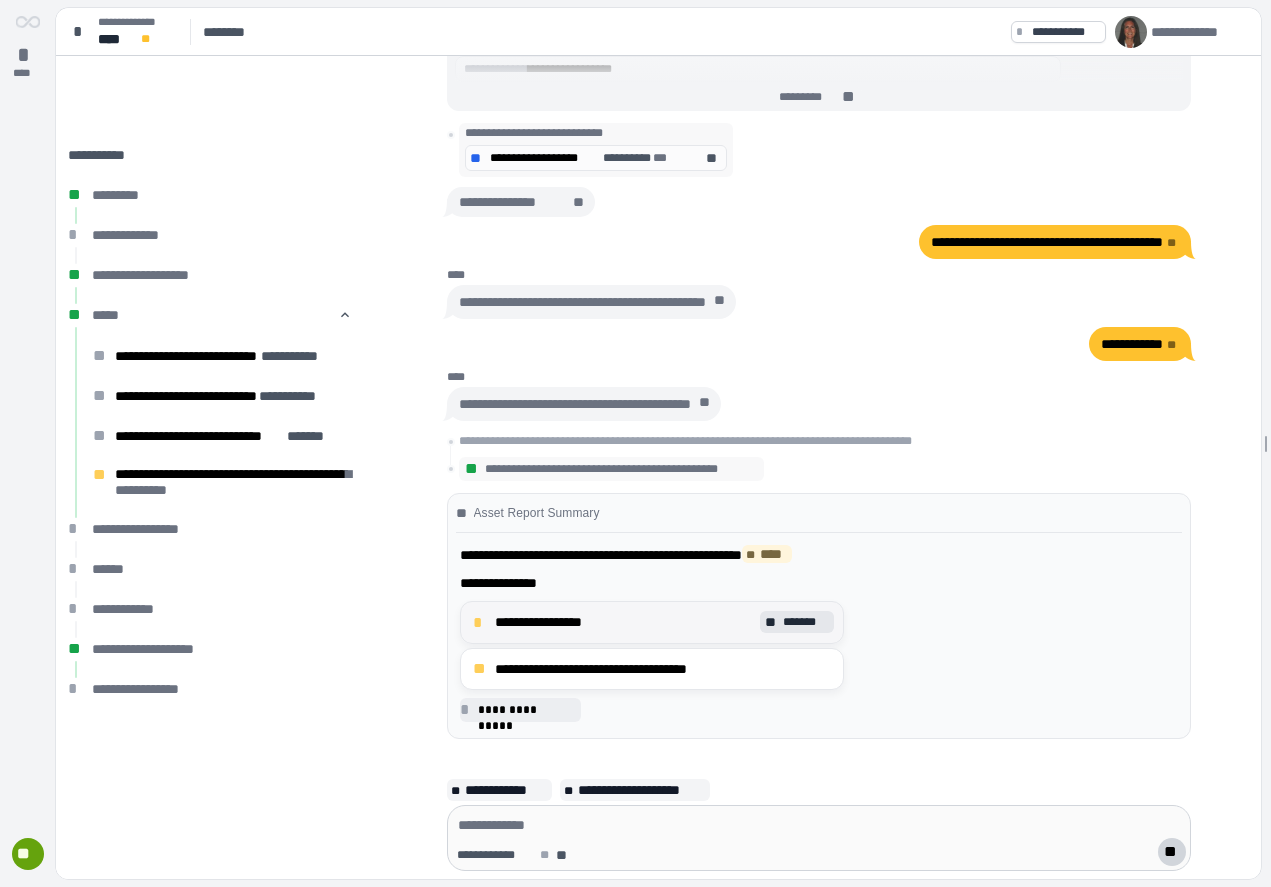 click on "**********" at bounding box center [624, 622] 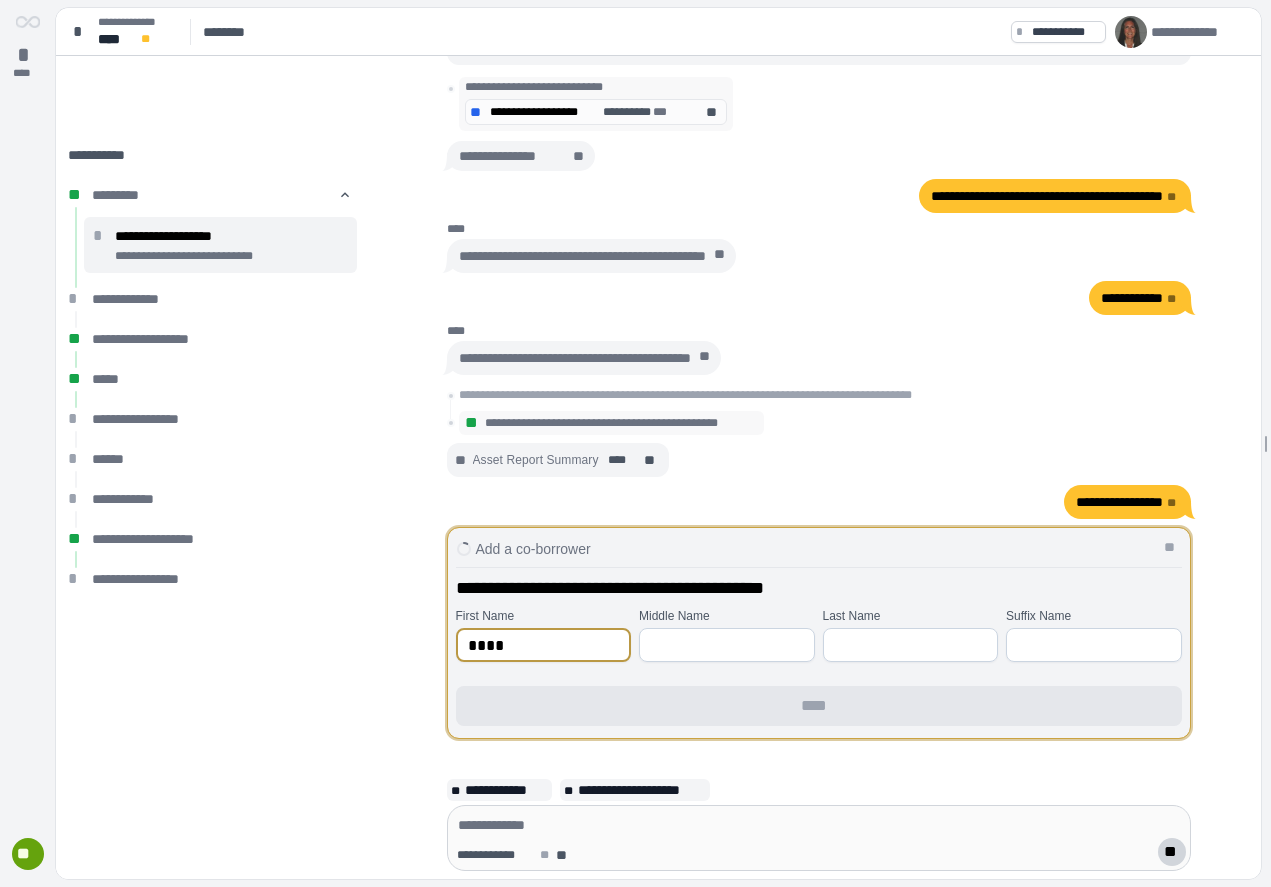 type on "****" 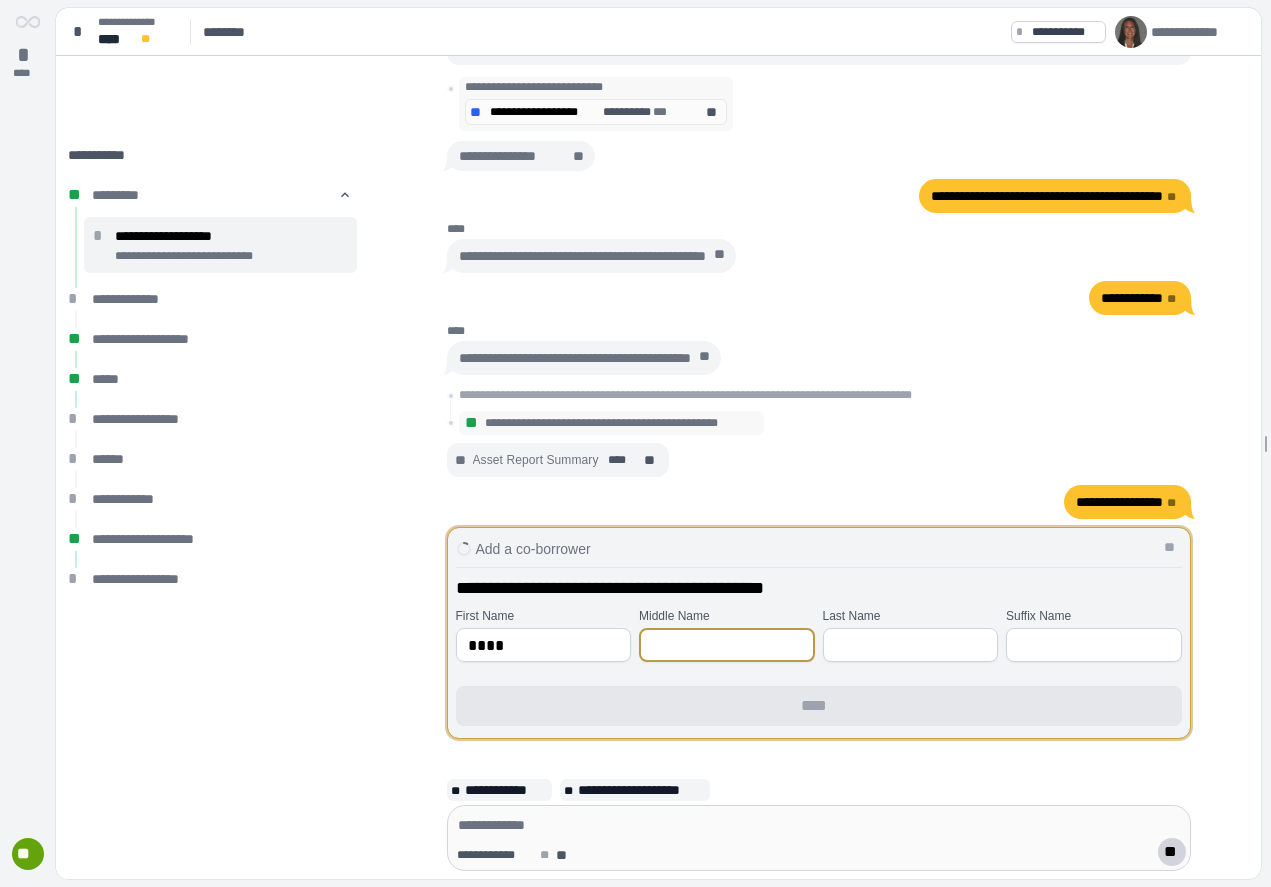 click at bounding box center [727, 645] 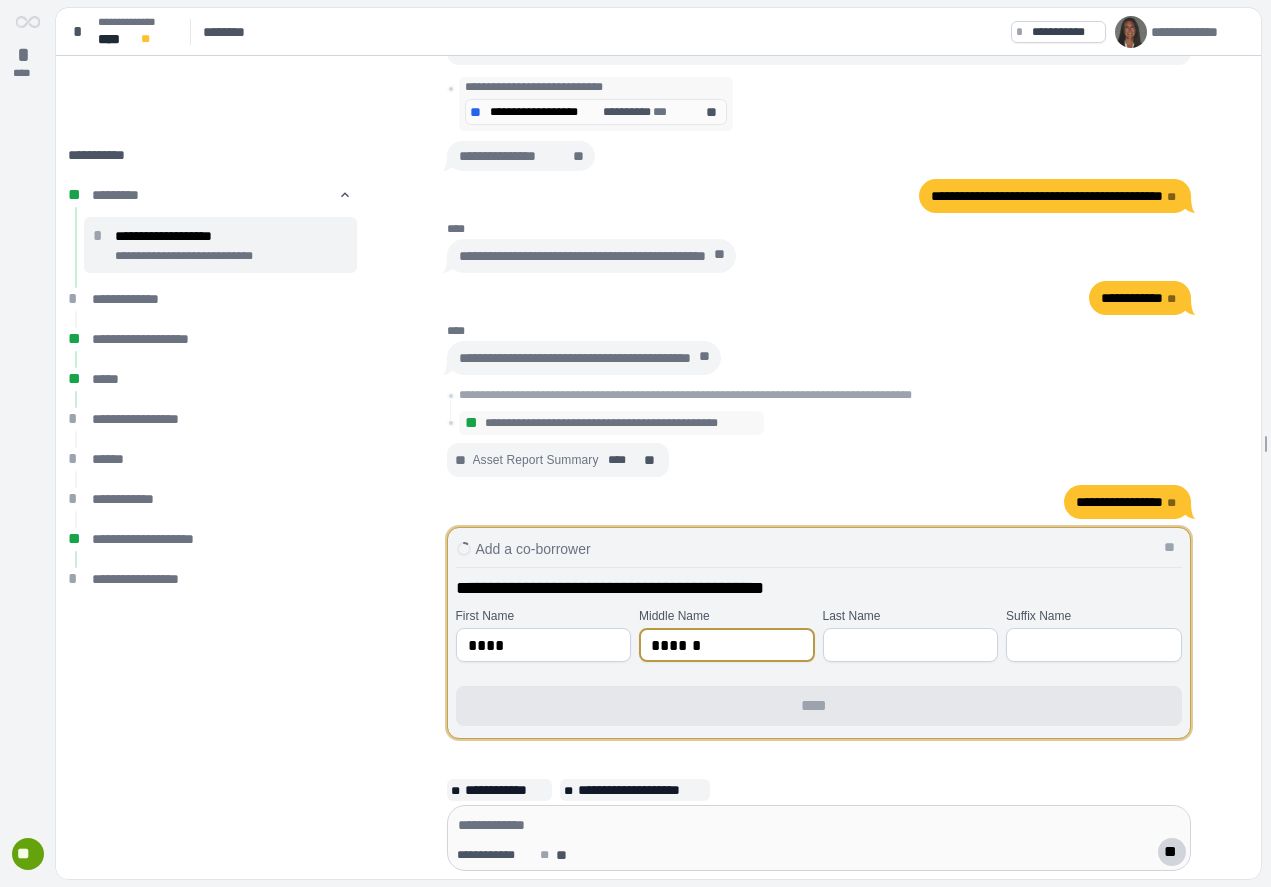 type on "******" 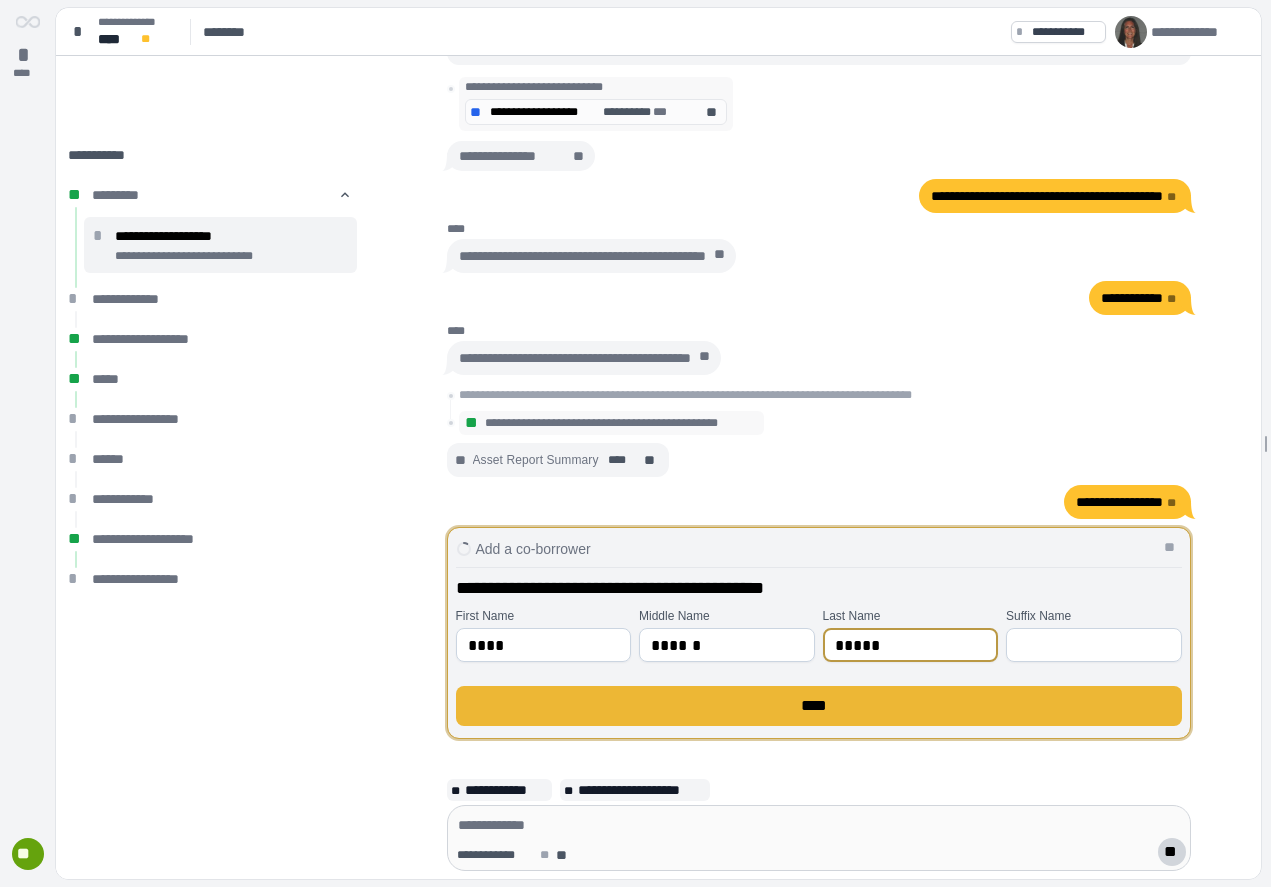 type on "*****" 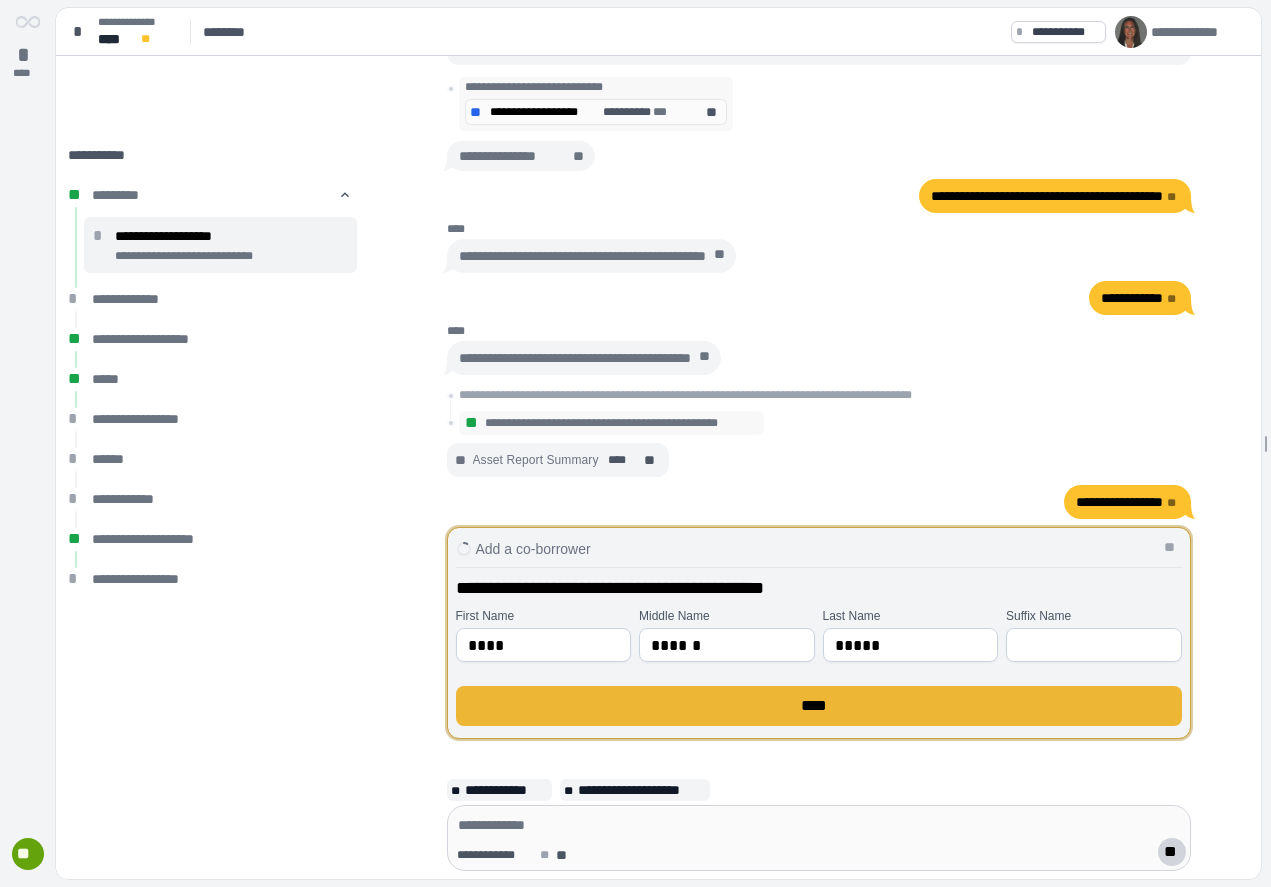 click on "****" at bounding box center (819, 706) 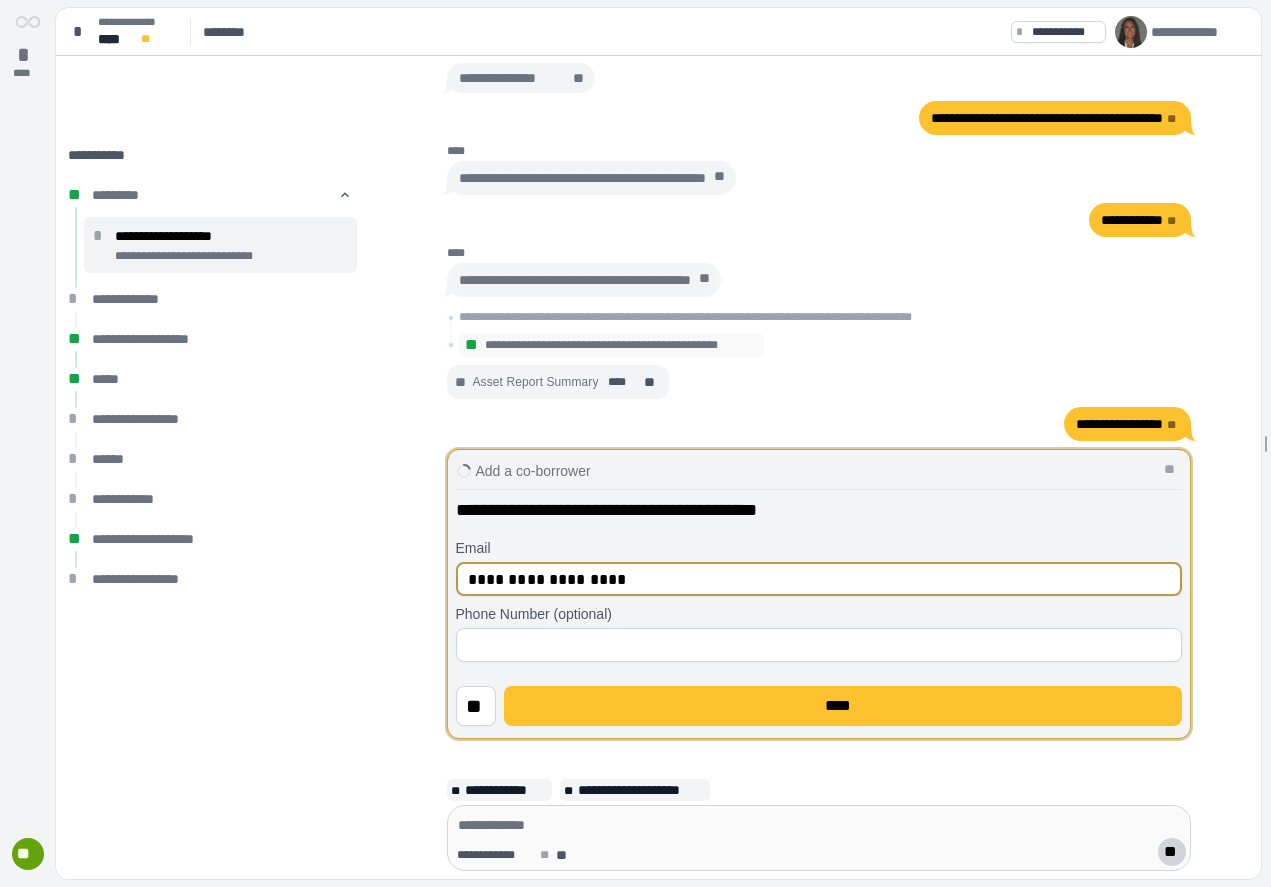 type on "**********" 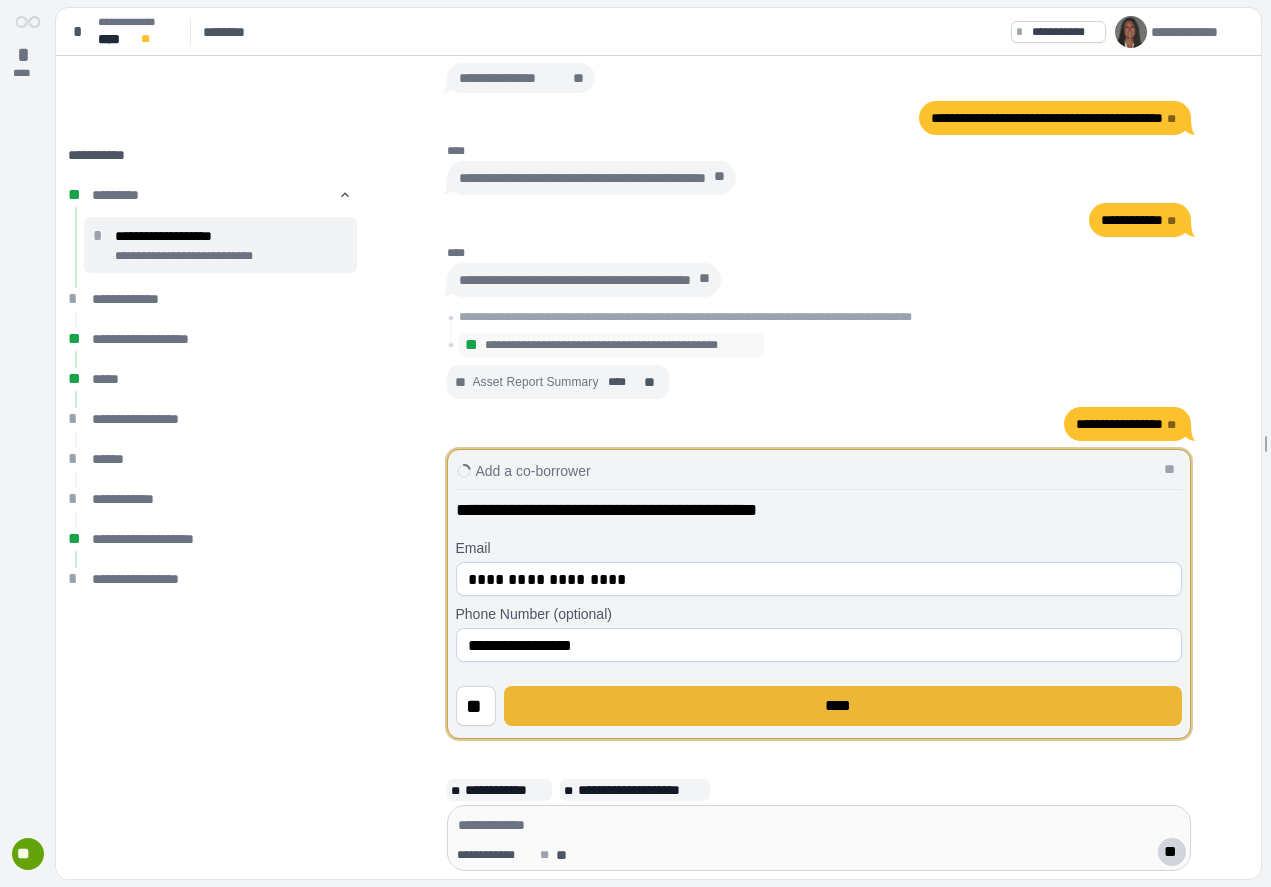 type on "**********" 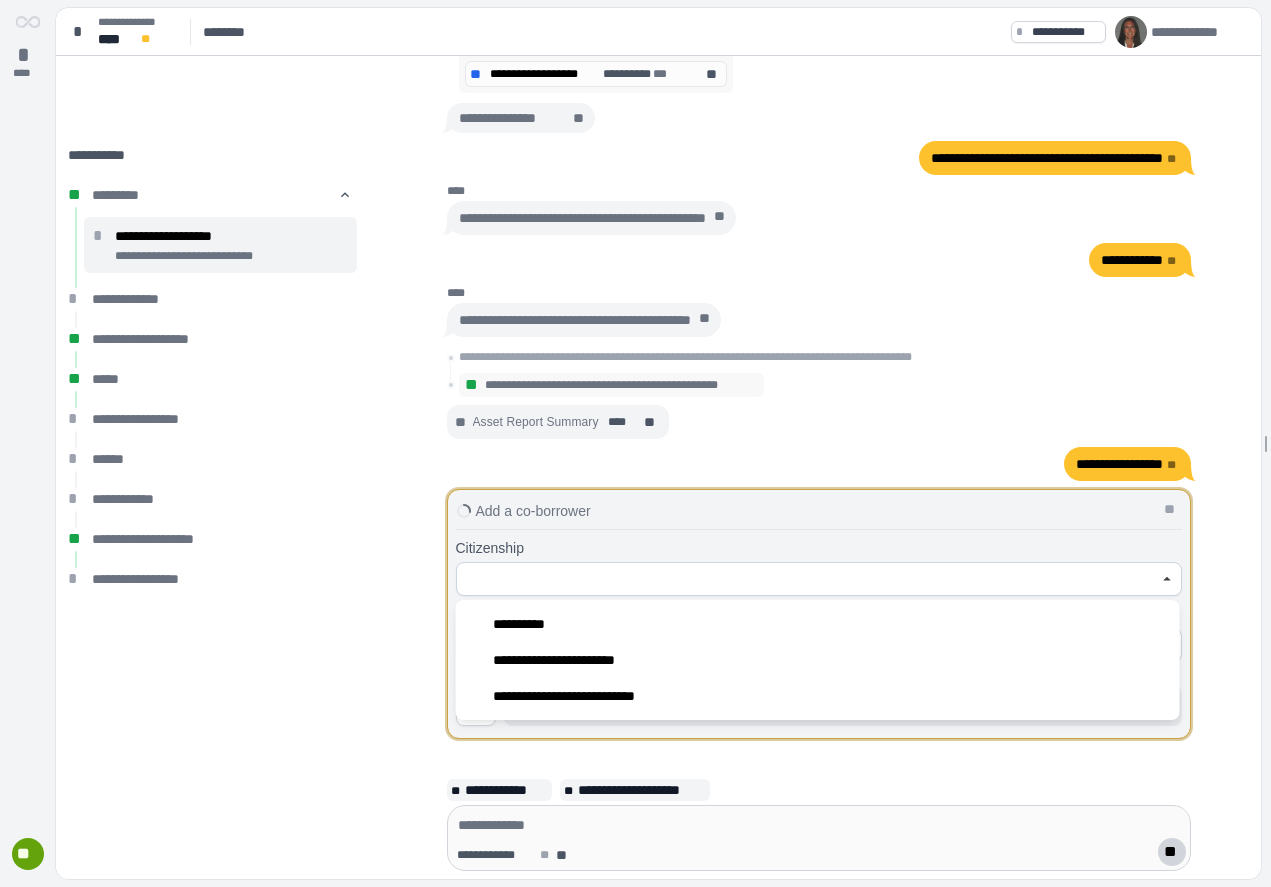 click at bounding box center (808, 579) 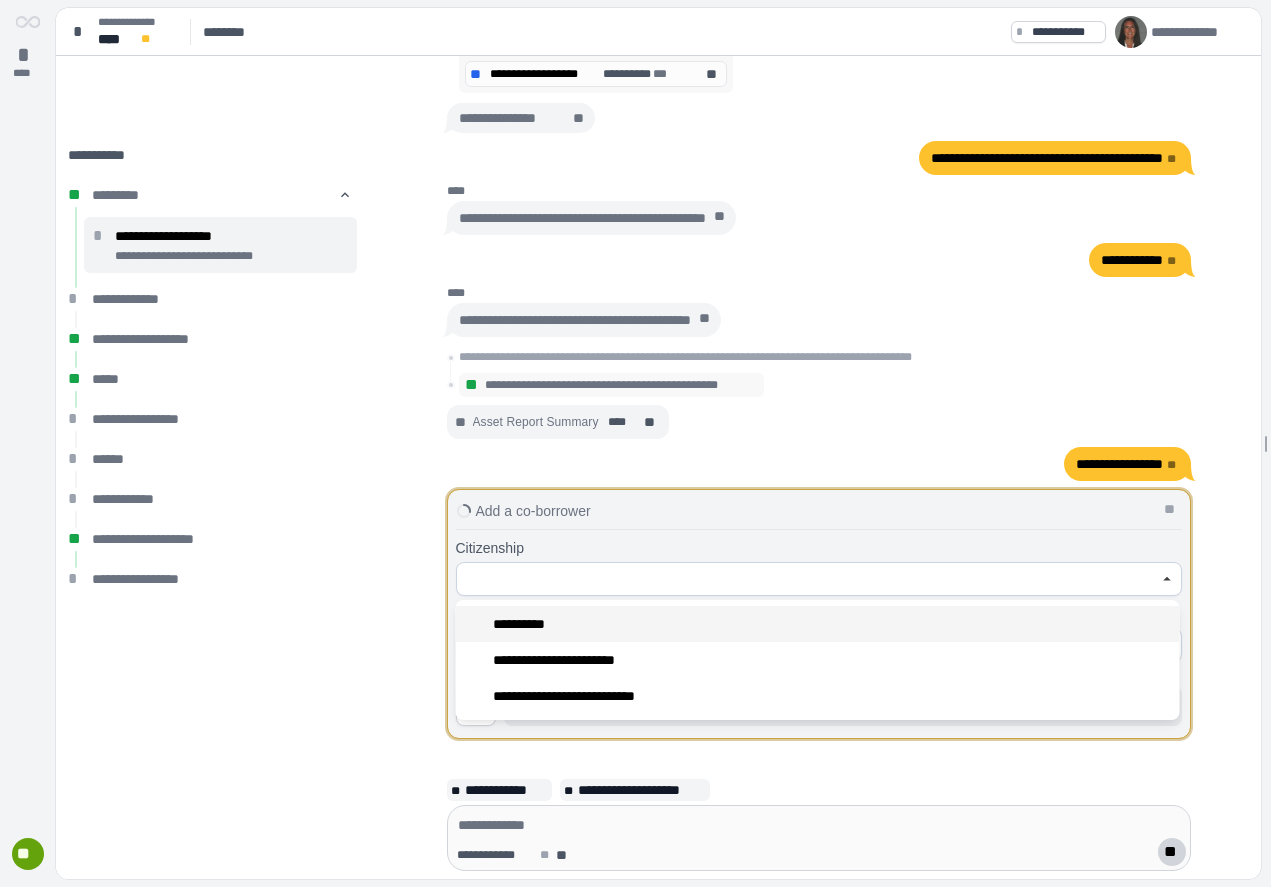 click on "**********" at bounding box center (818, 624) 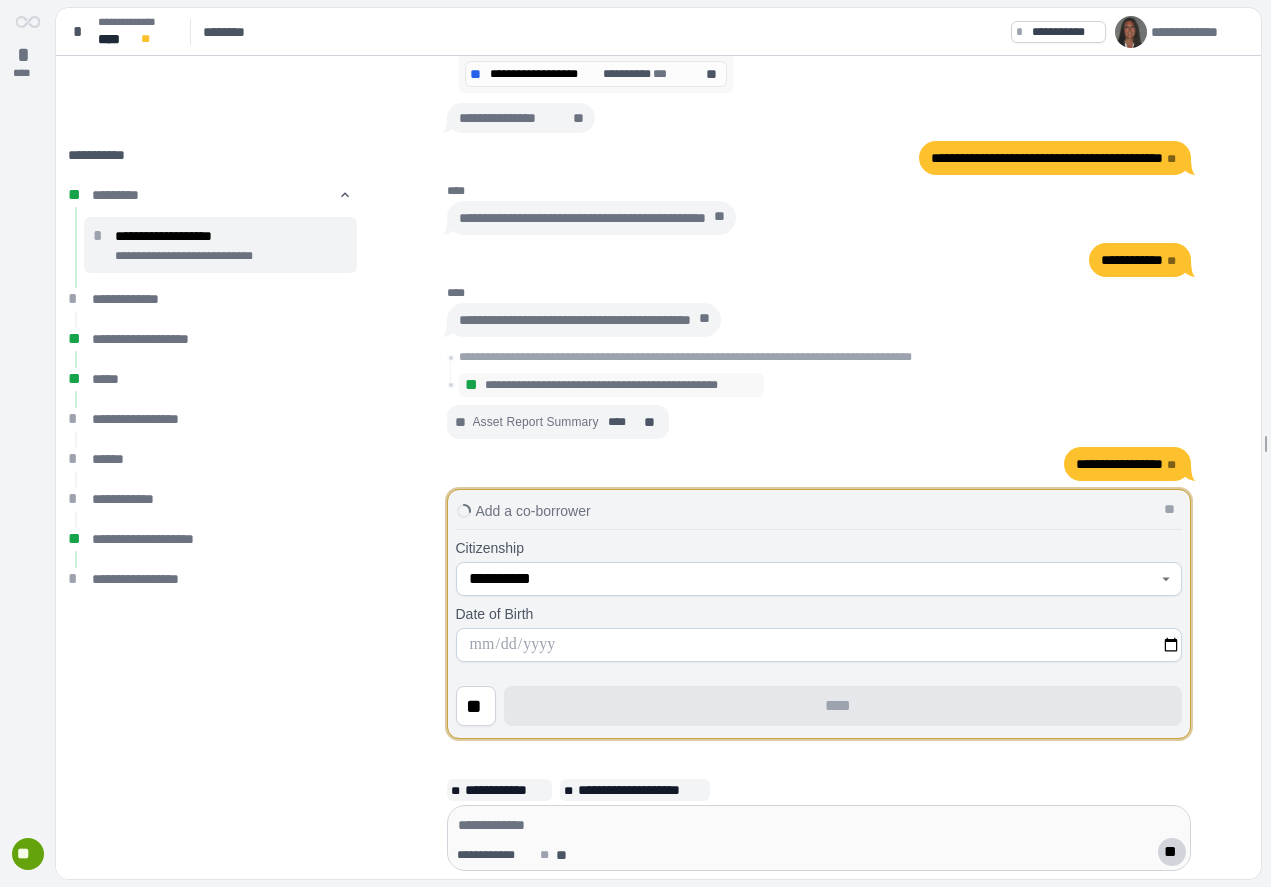 click at bounding box center (819, 645) 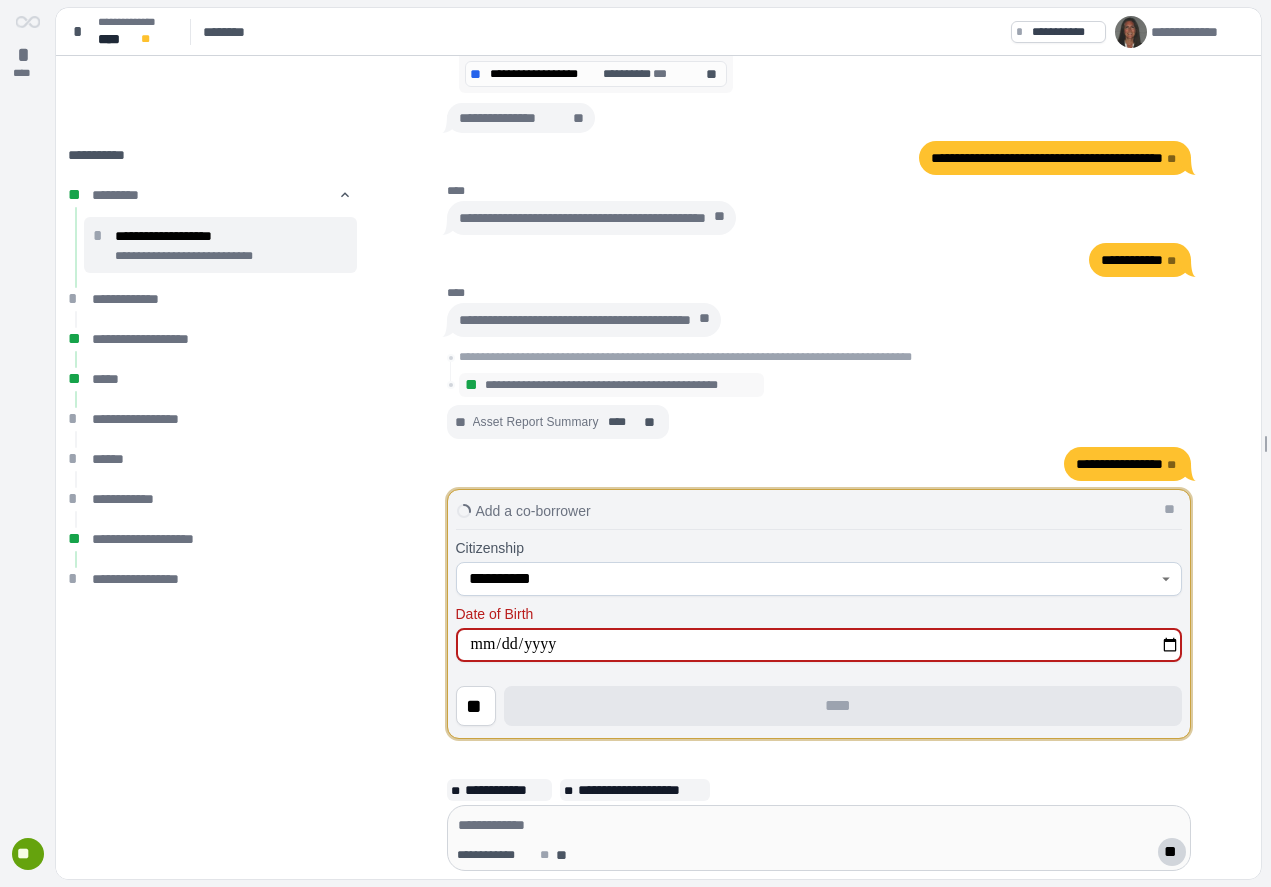 type on "**********" 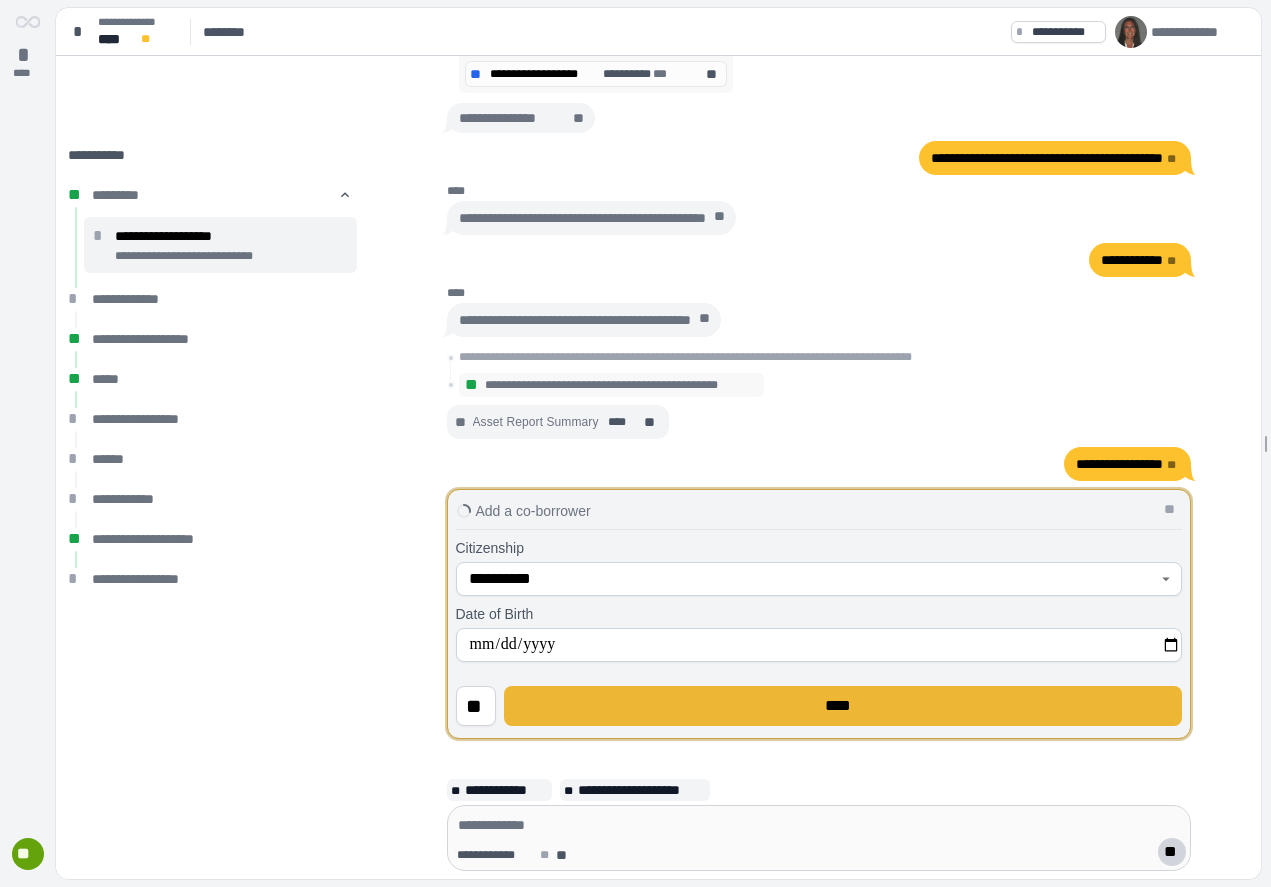 click on "****" at bounding box center [843, 706] 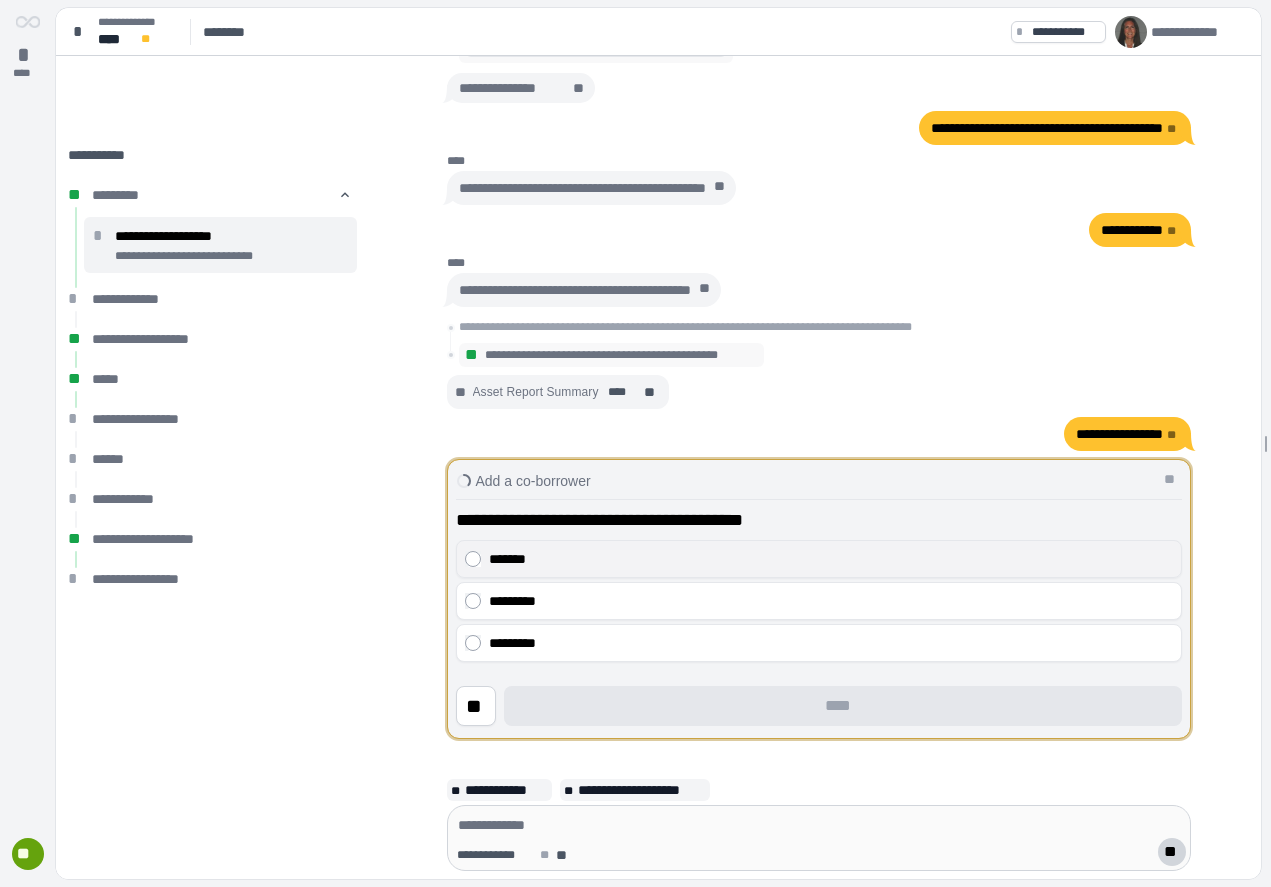 click on "*******" at bounding box center [831, 559] 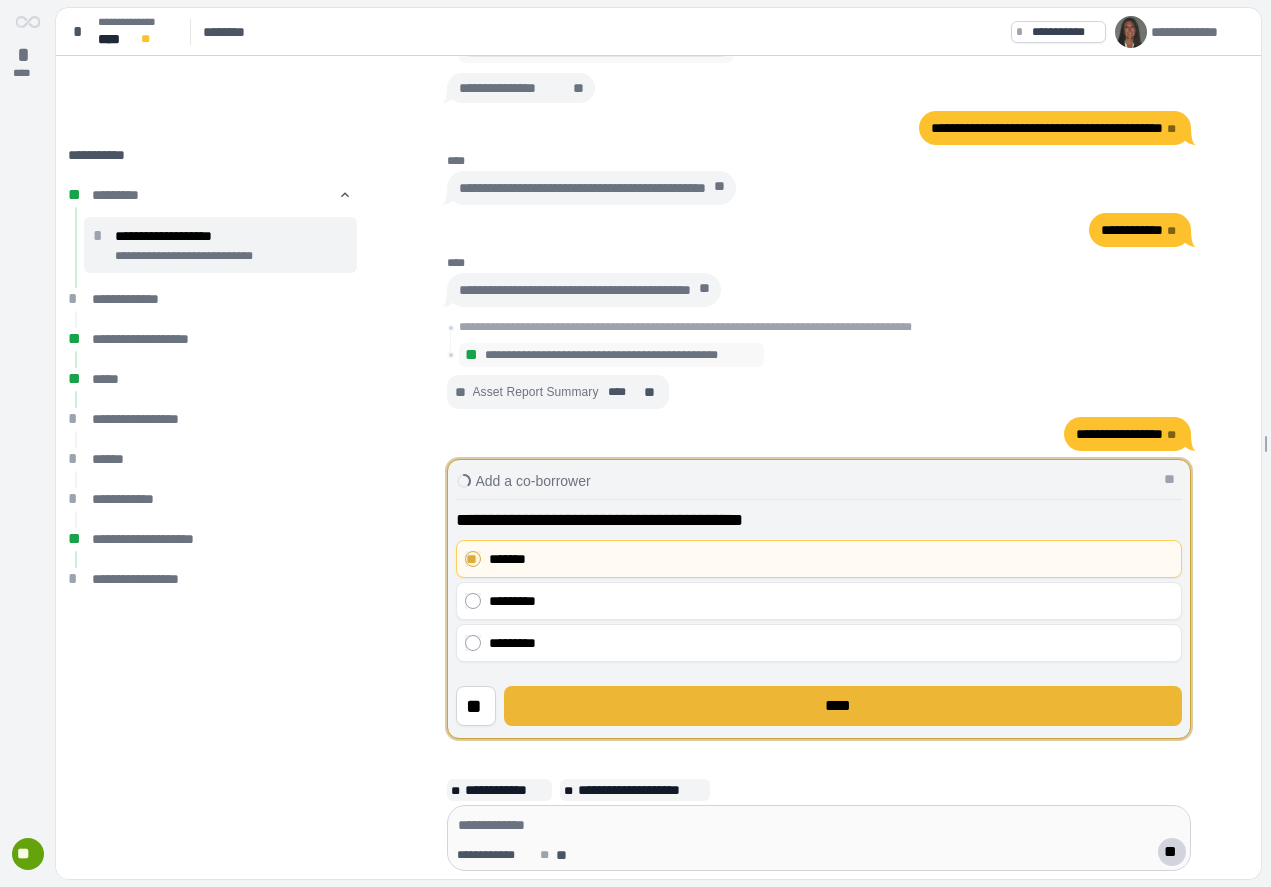 click on "****" at bounding box center [843, 706] 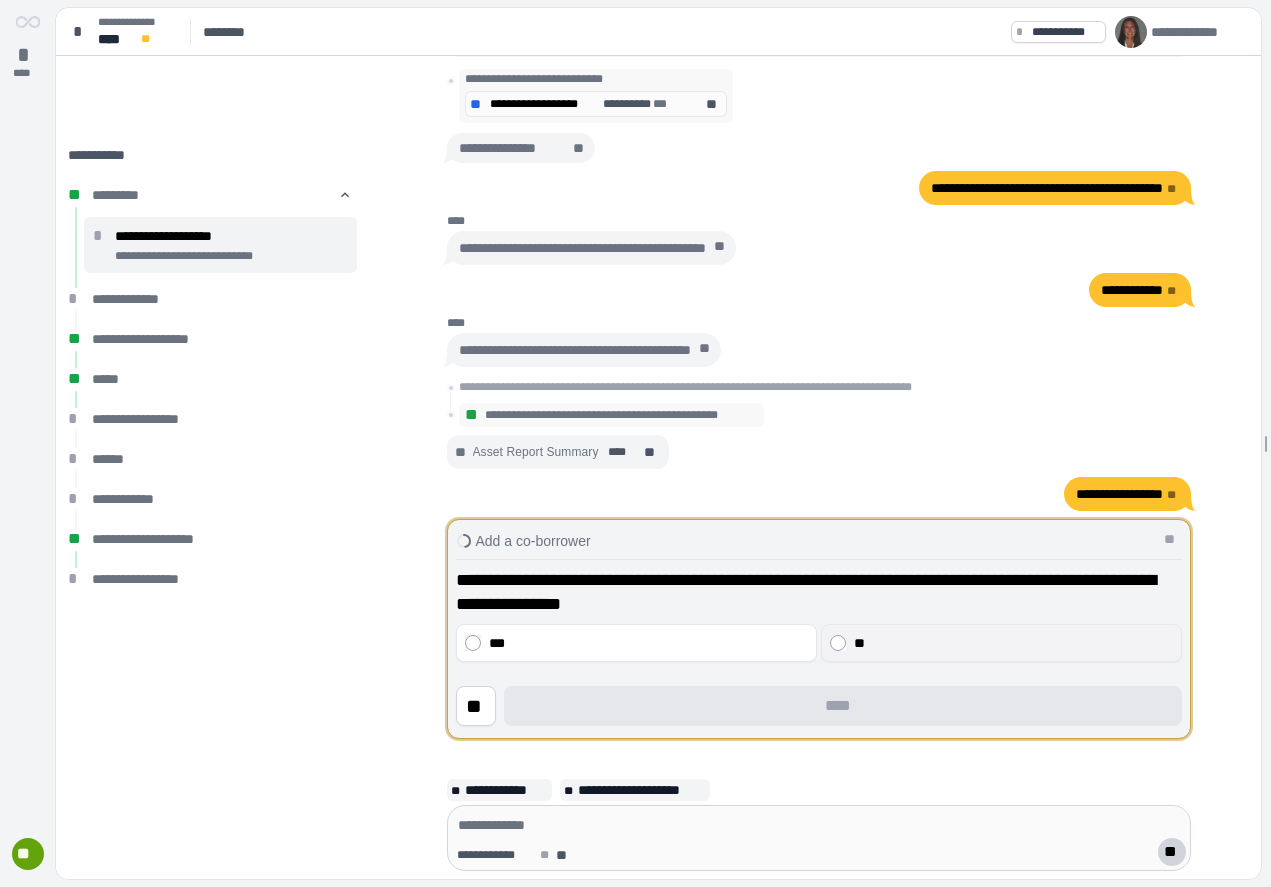 click on "**" at bounding box center (1013, 643) 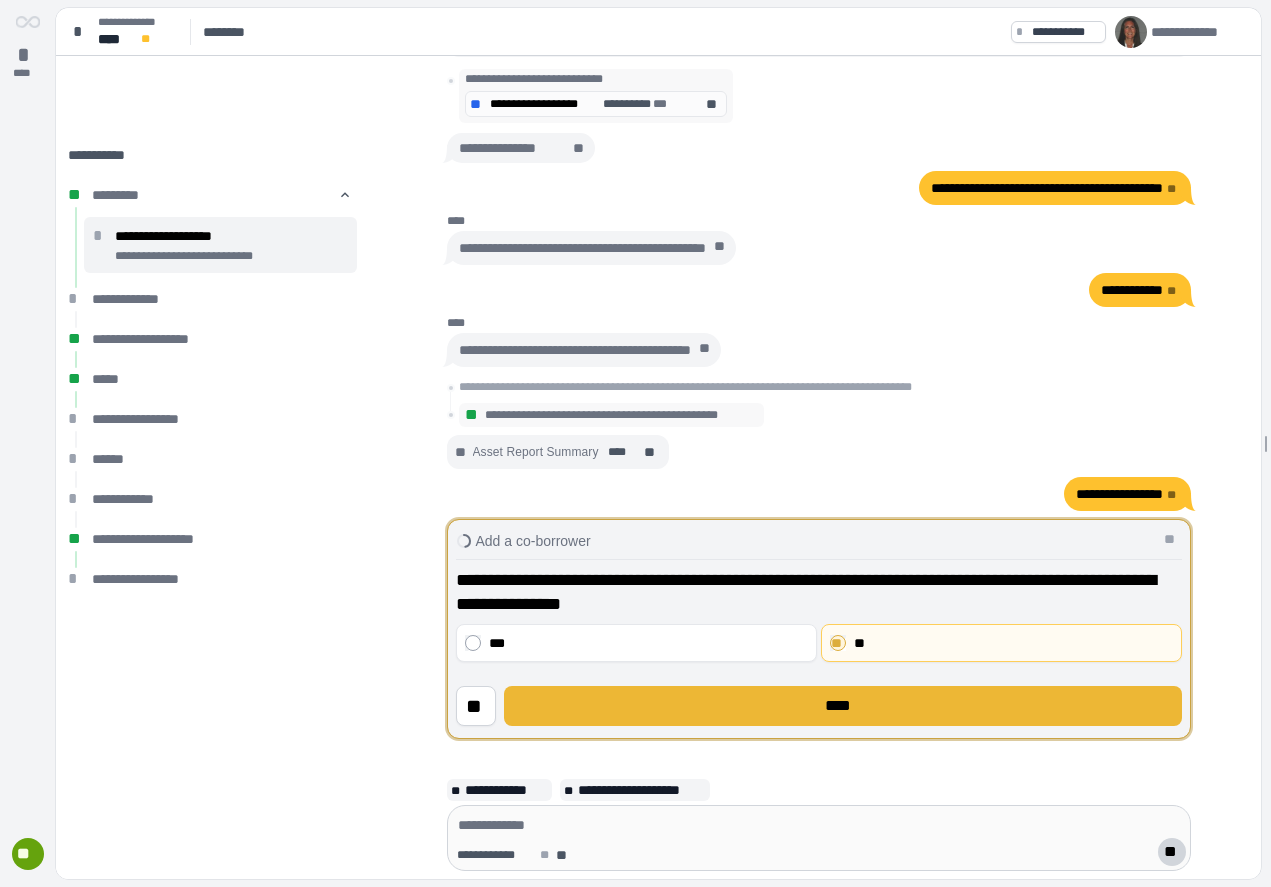 click on "****" at bounding box center [843, 706] 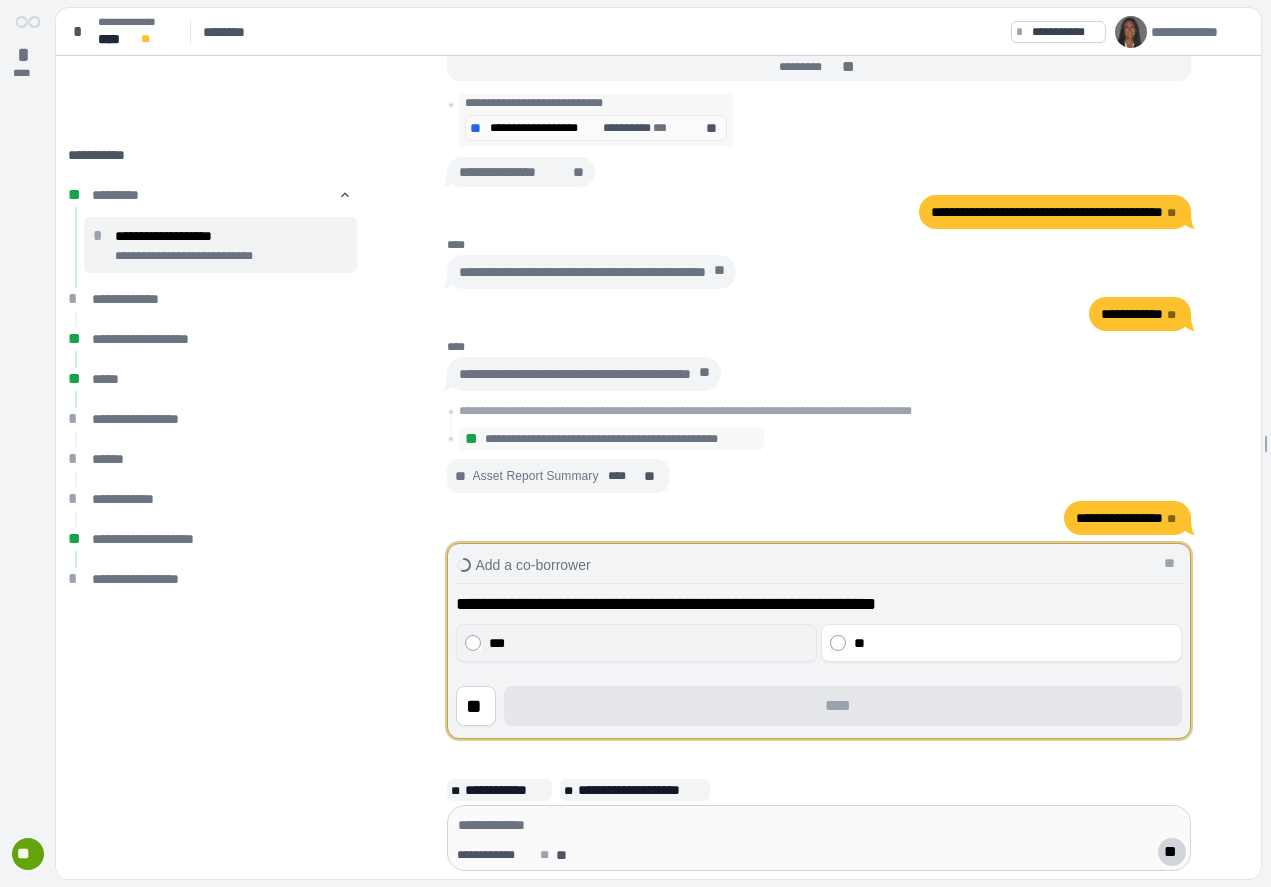 click on "***" at bounding box center (648, 643) 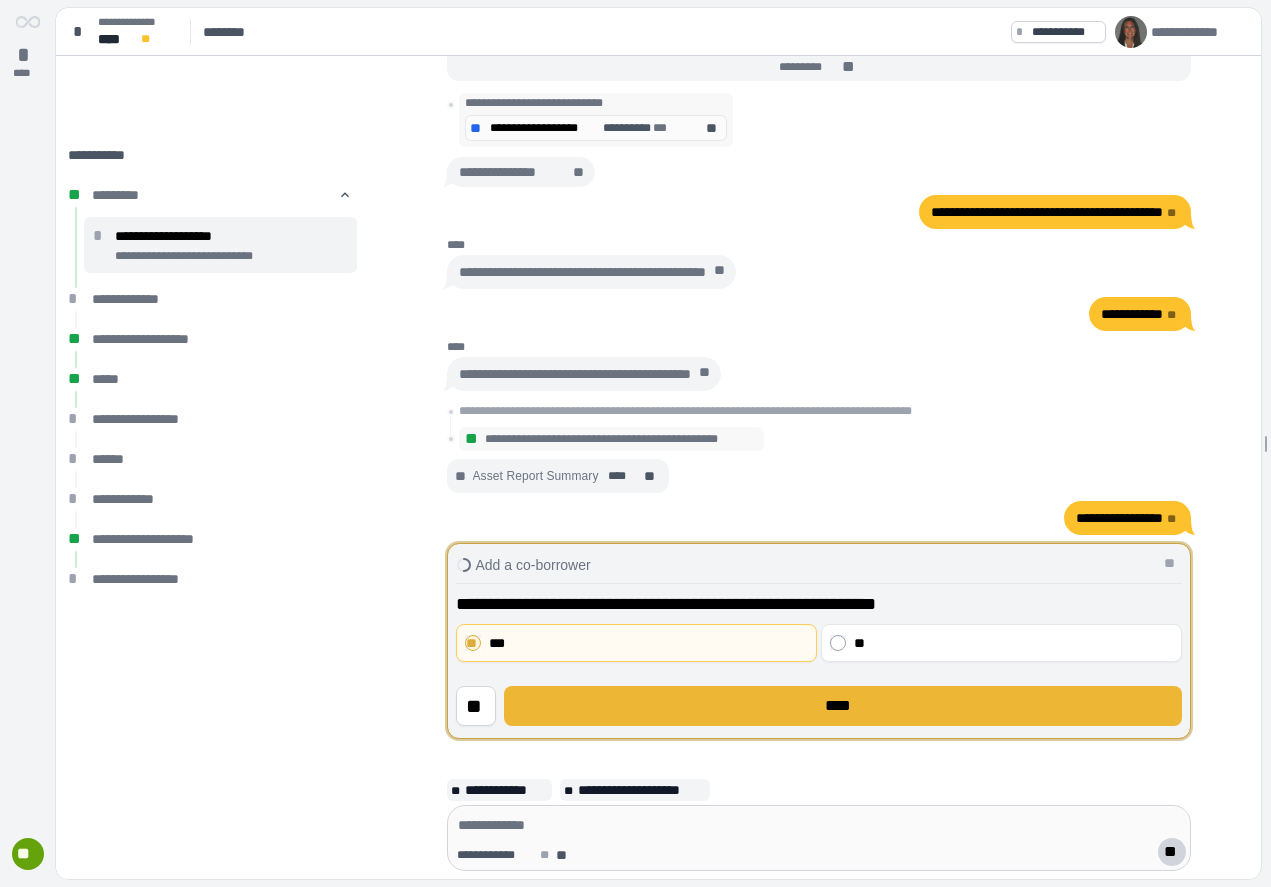 click on "****" at bounding box center (843, 706) 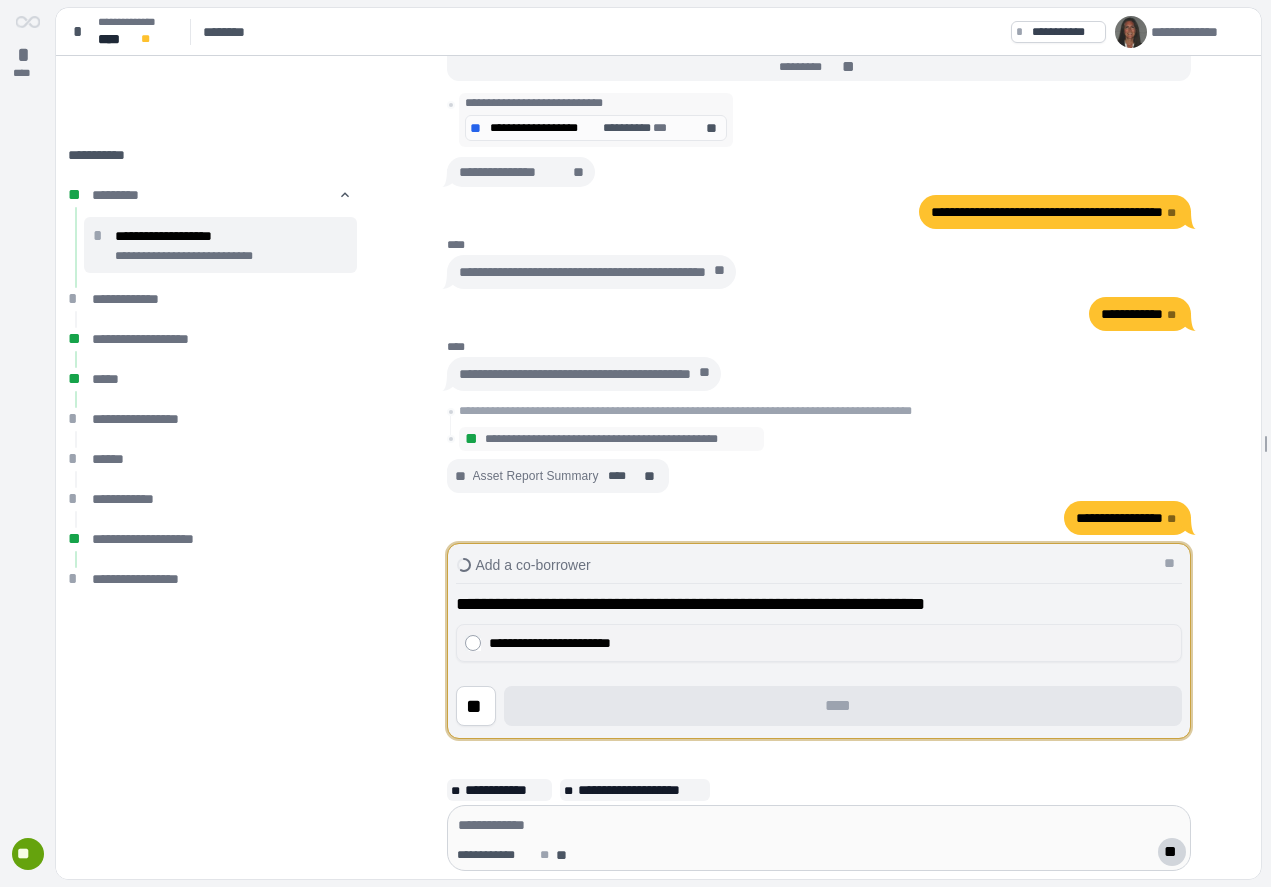 click on "**********" at bounding box center [831, 643] 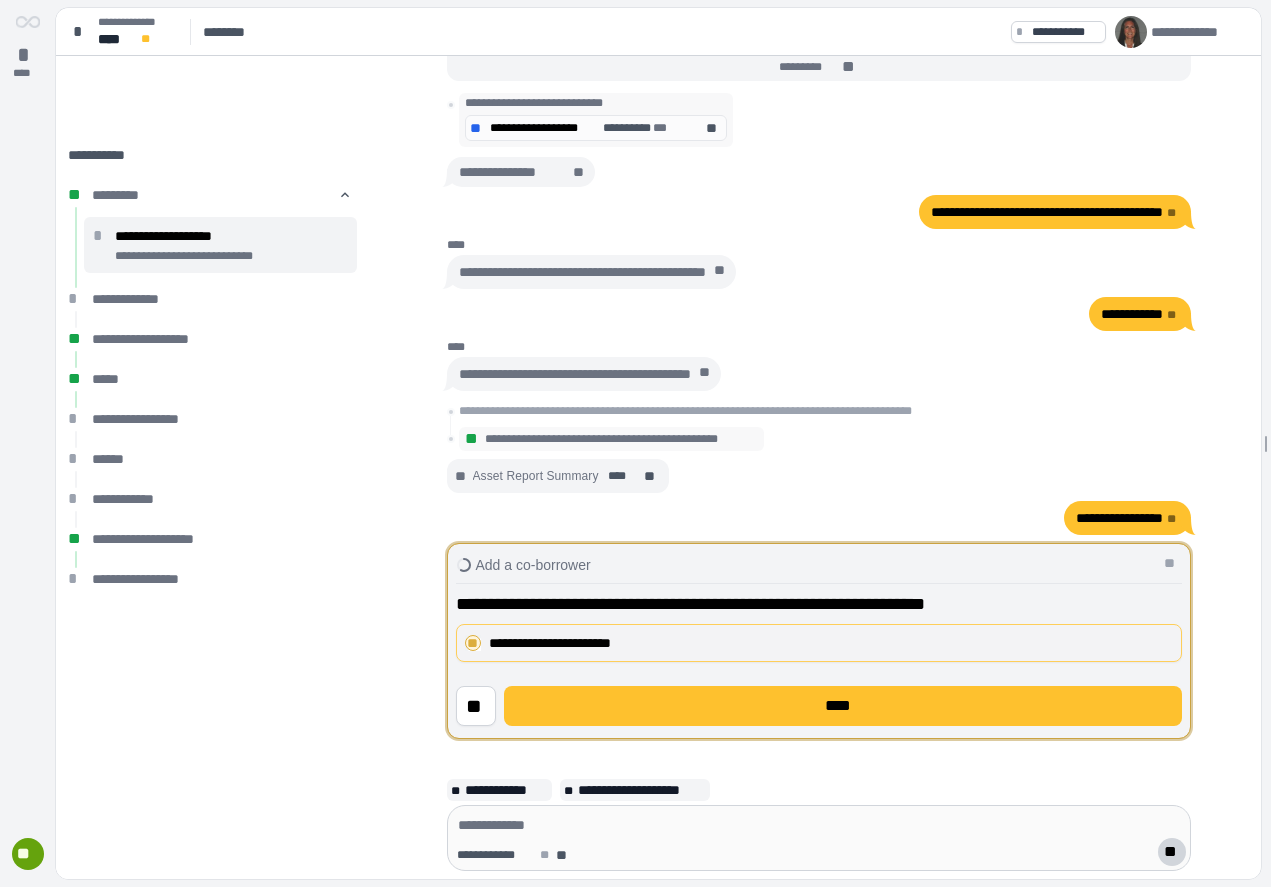 click on "**********" at bounding box center (831, 643) 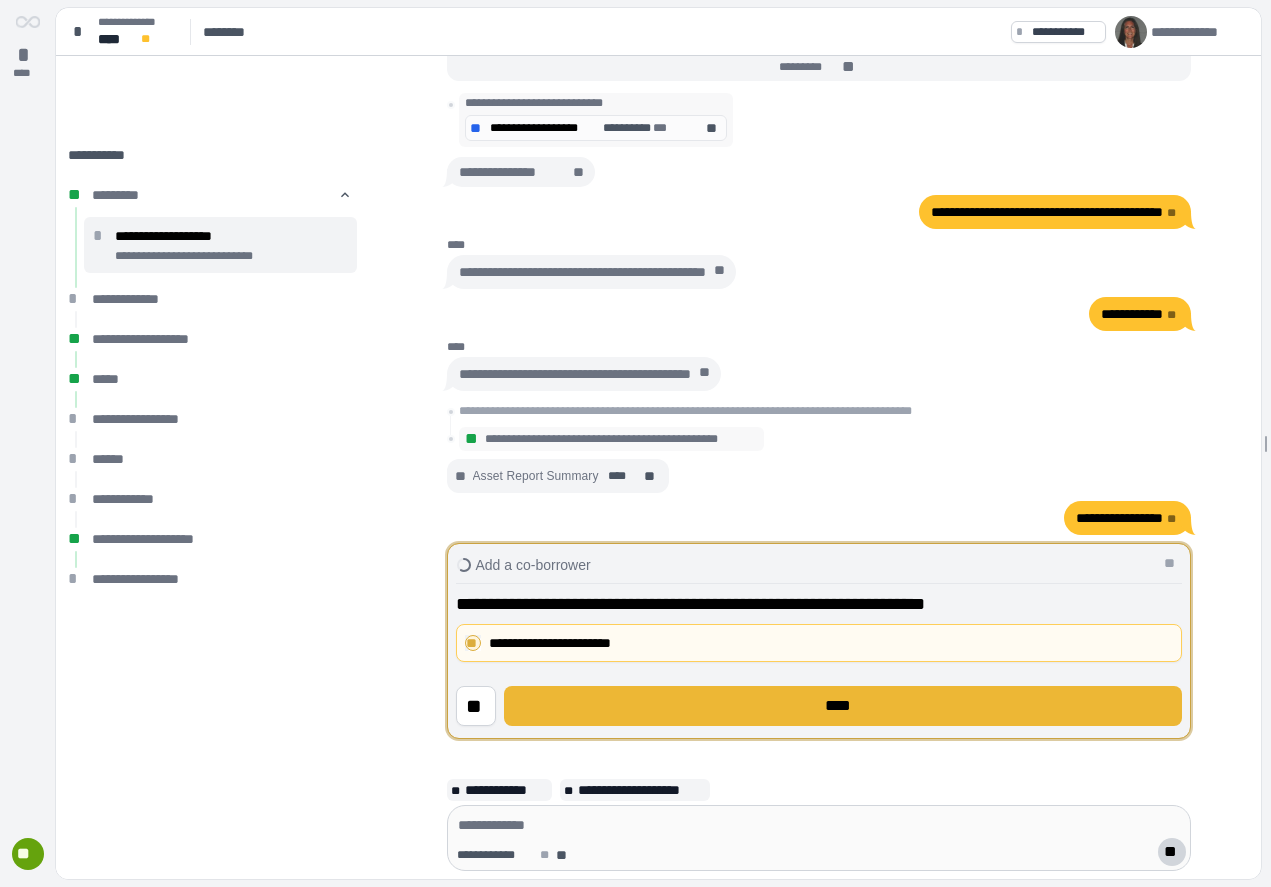 click on "****" at bounding box center [843, 706] 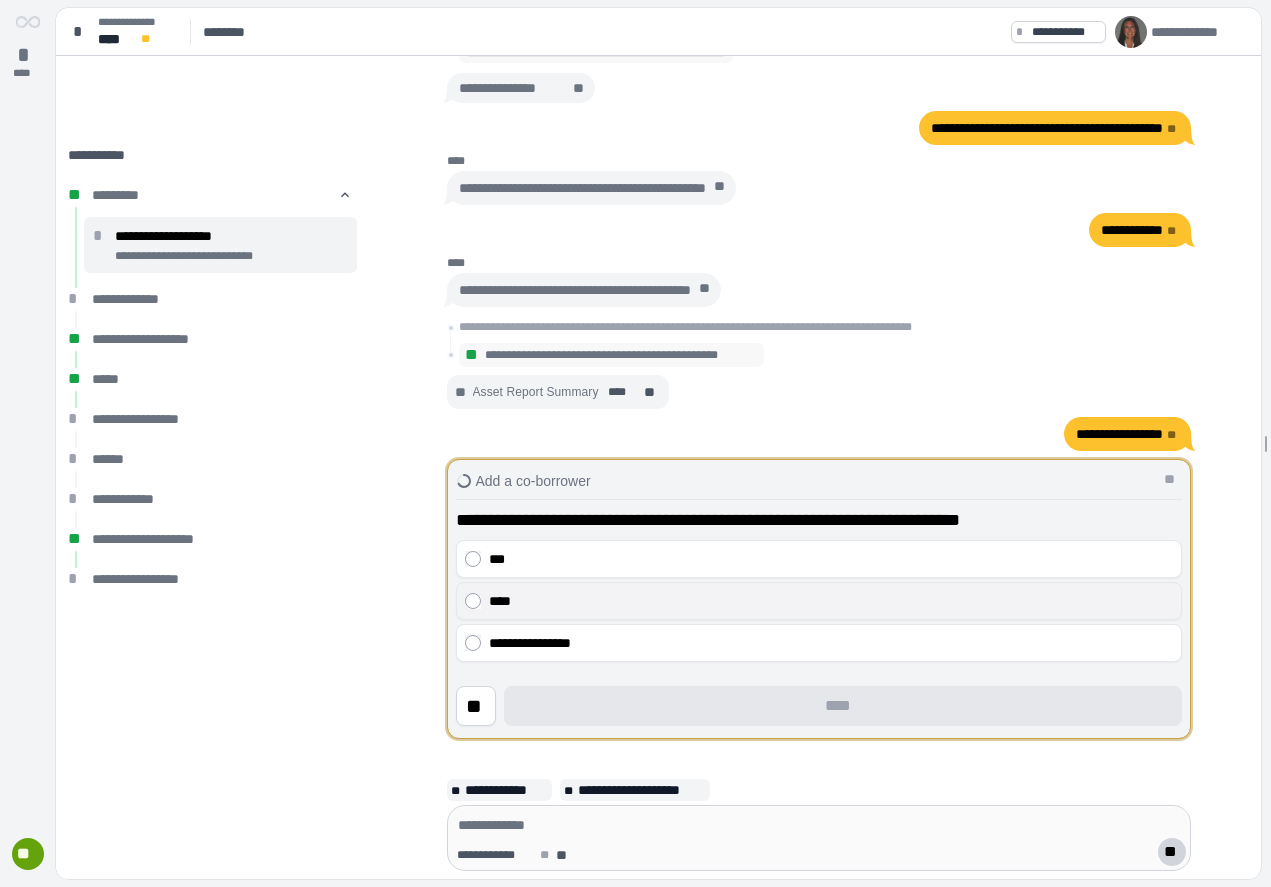 click on "****" at bounding box center (831, 601) 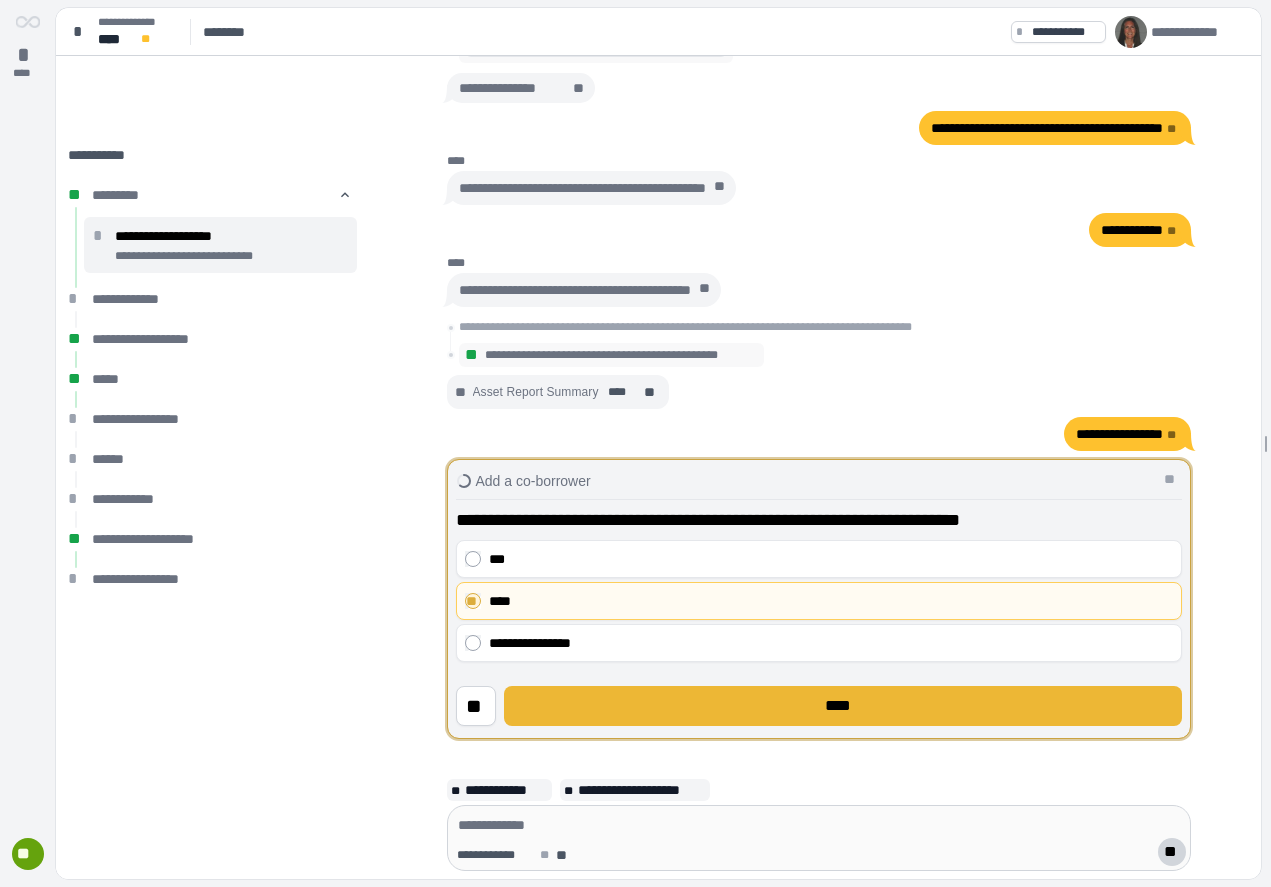 click on "****" at bounding box center [843, 706] 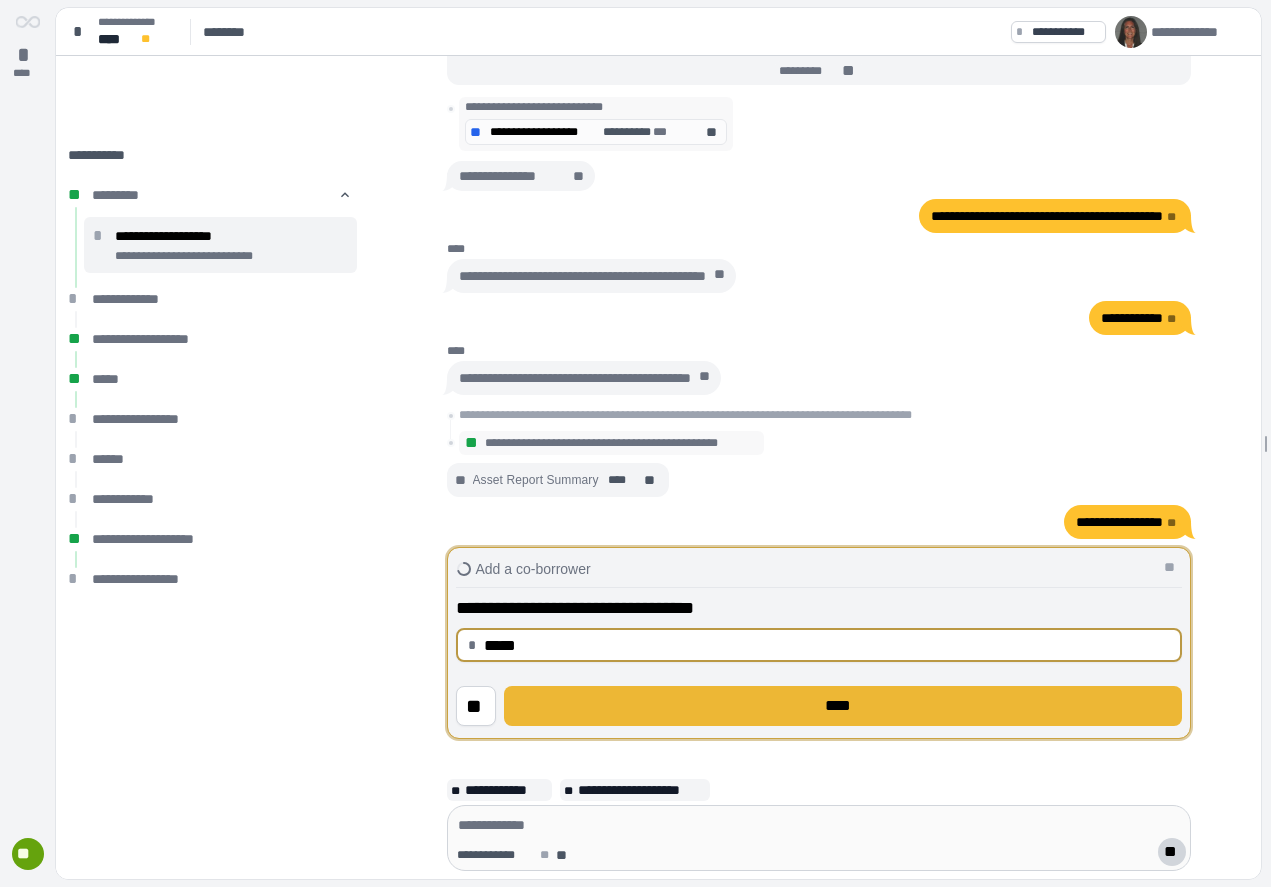 type on "********" 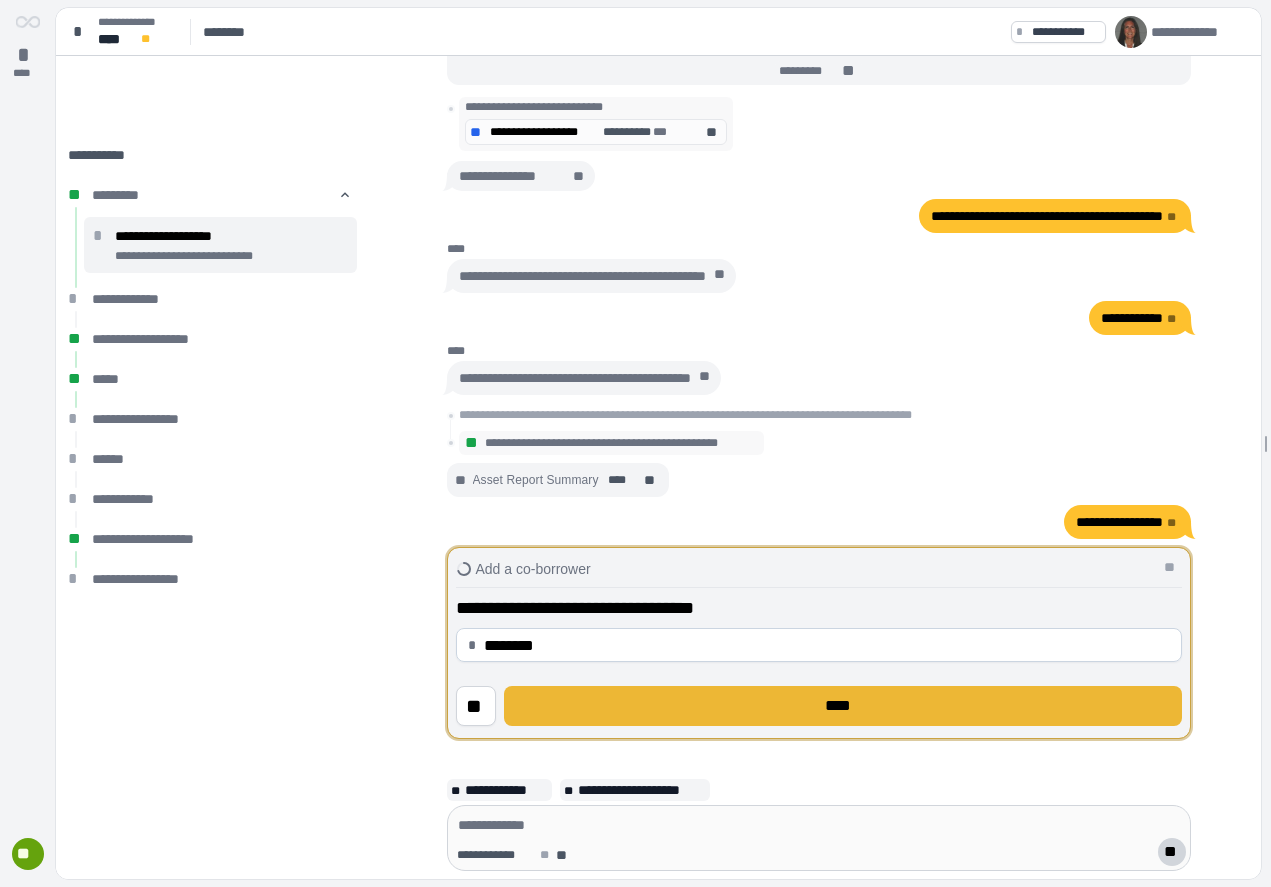 click on "****" at bounding box center (843, 706) 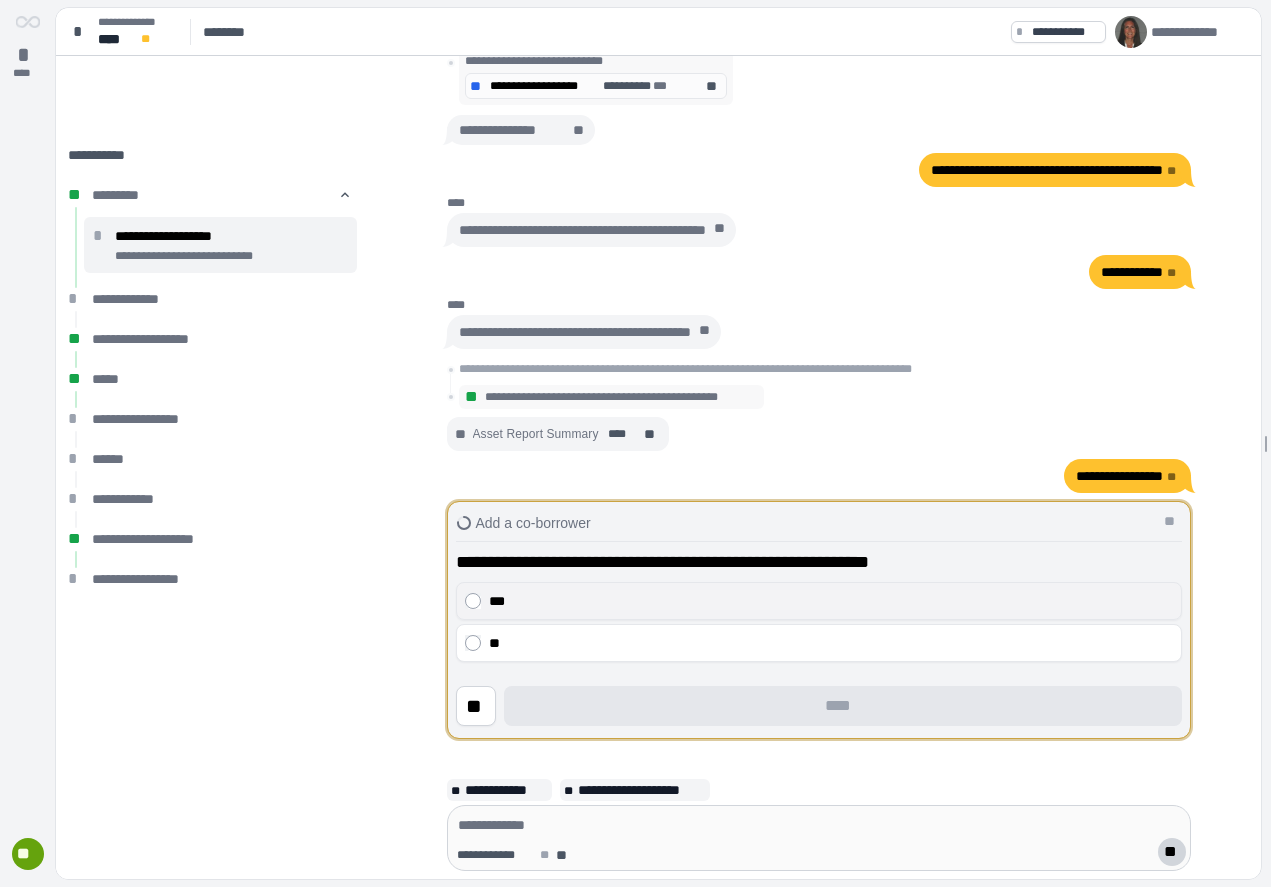 click on "***" at bounding box center (831, 601) 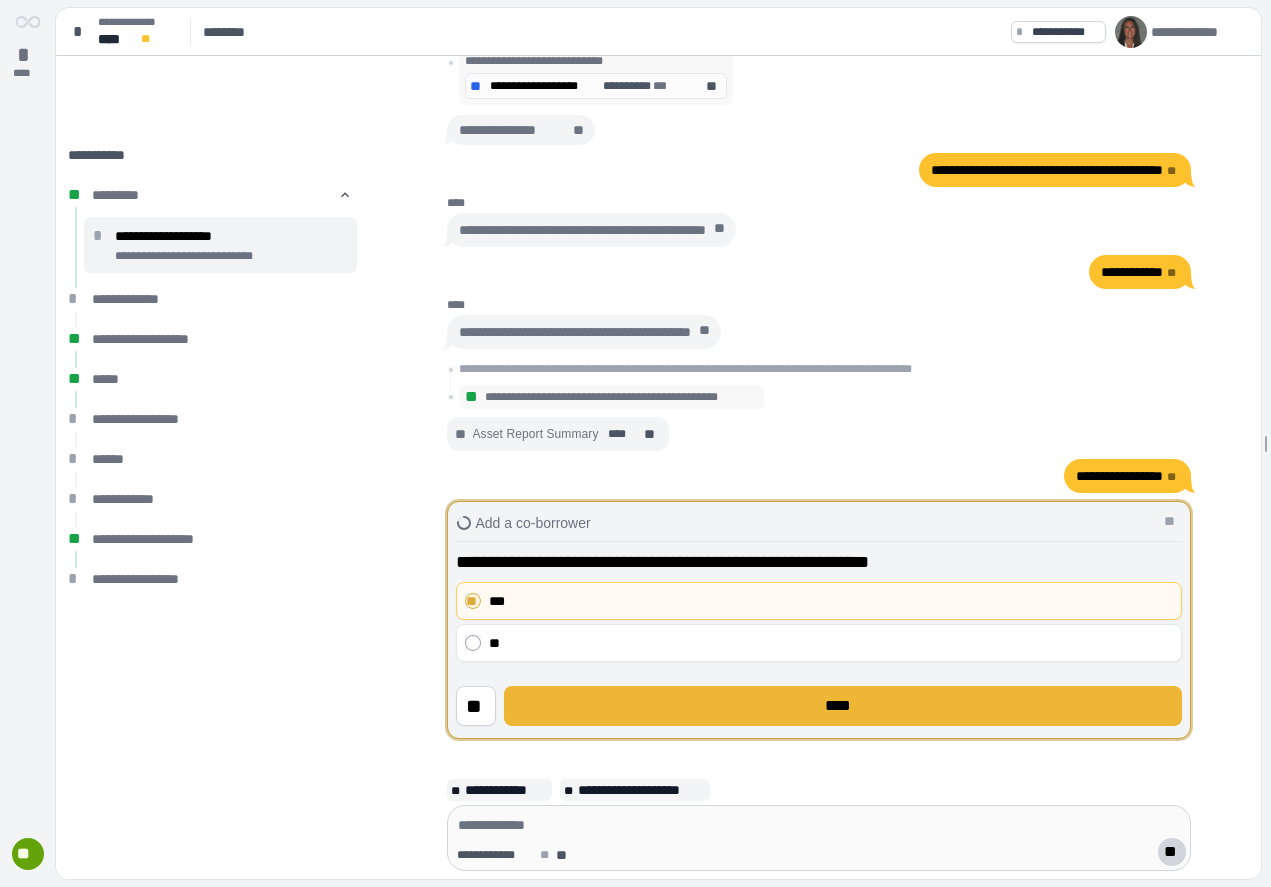 click on "****" at bounding box center [843, 706] 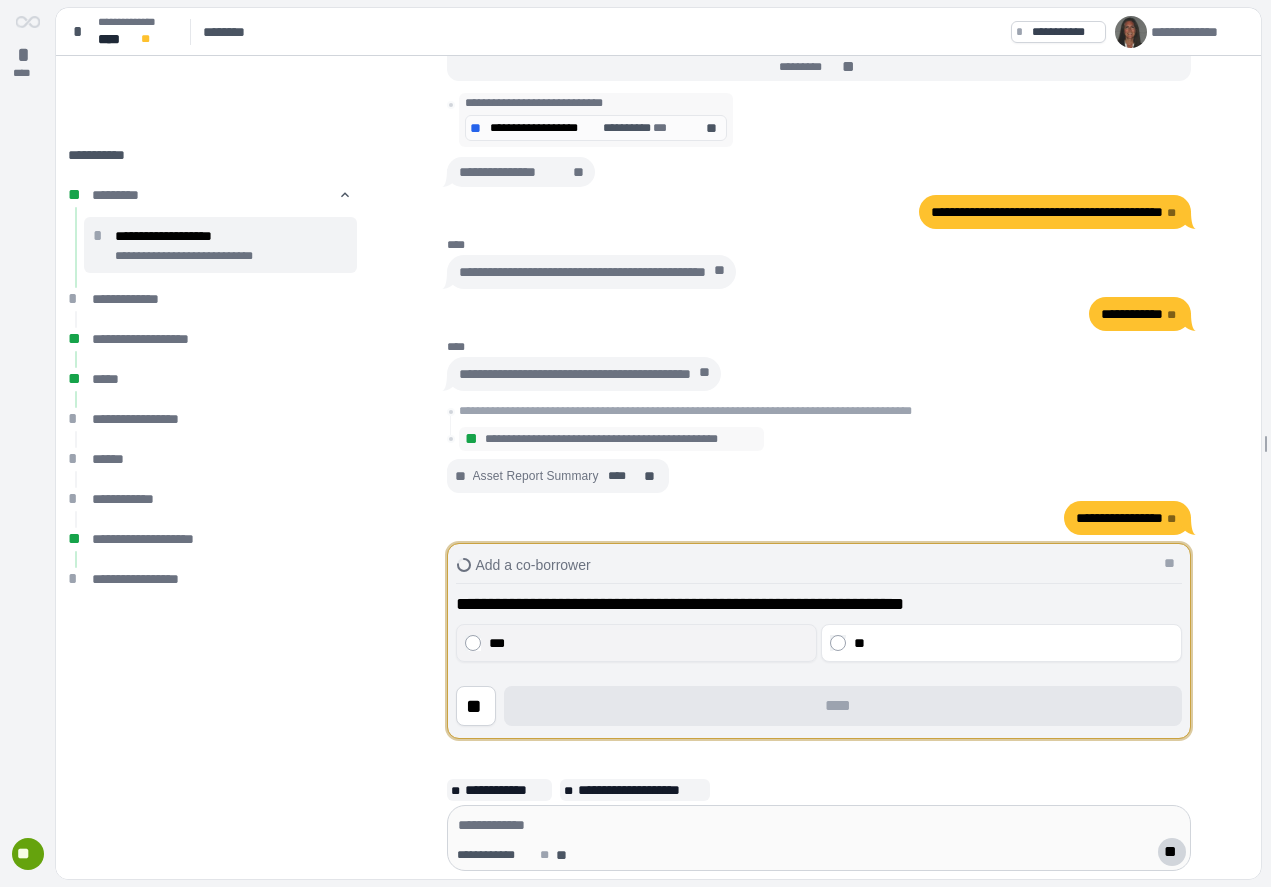 click on "***" at bounding box center (648, 643) 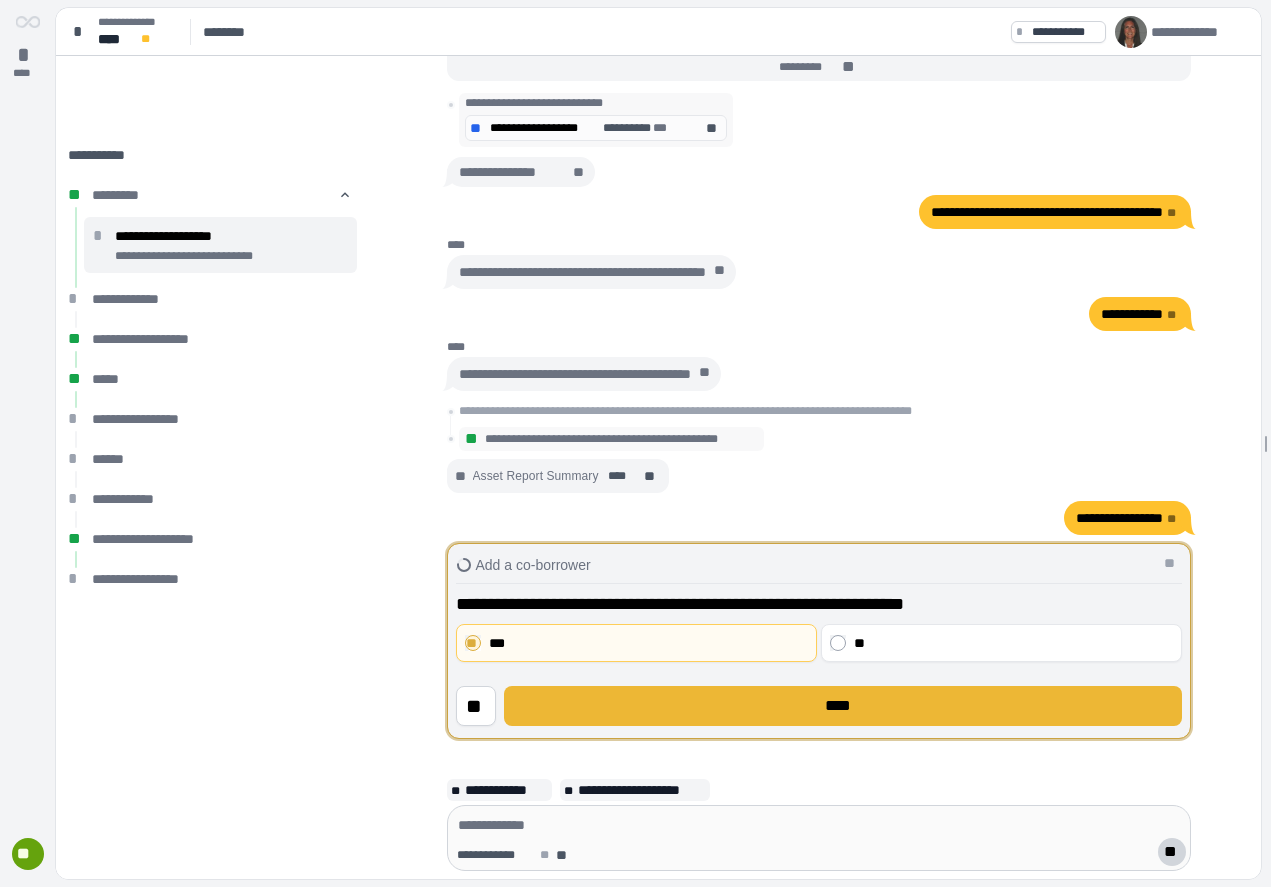 click on "****" at bounding box center (843, 706) 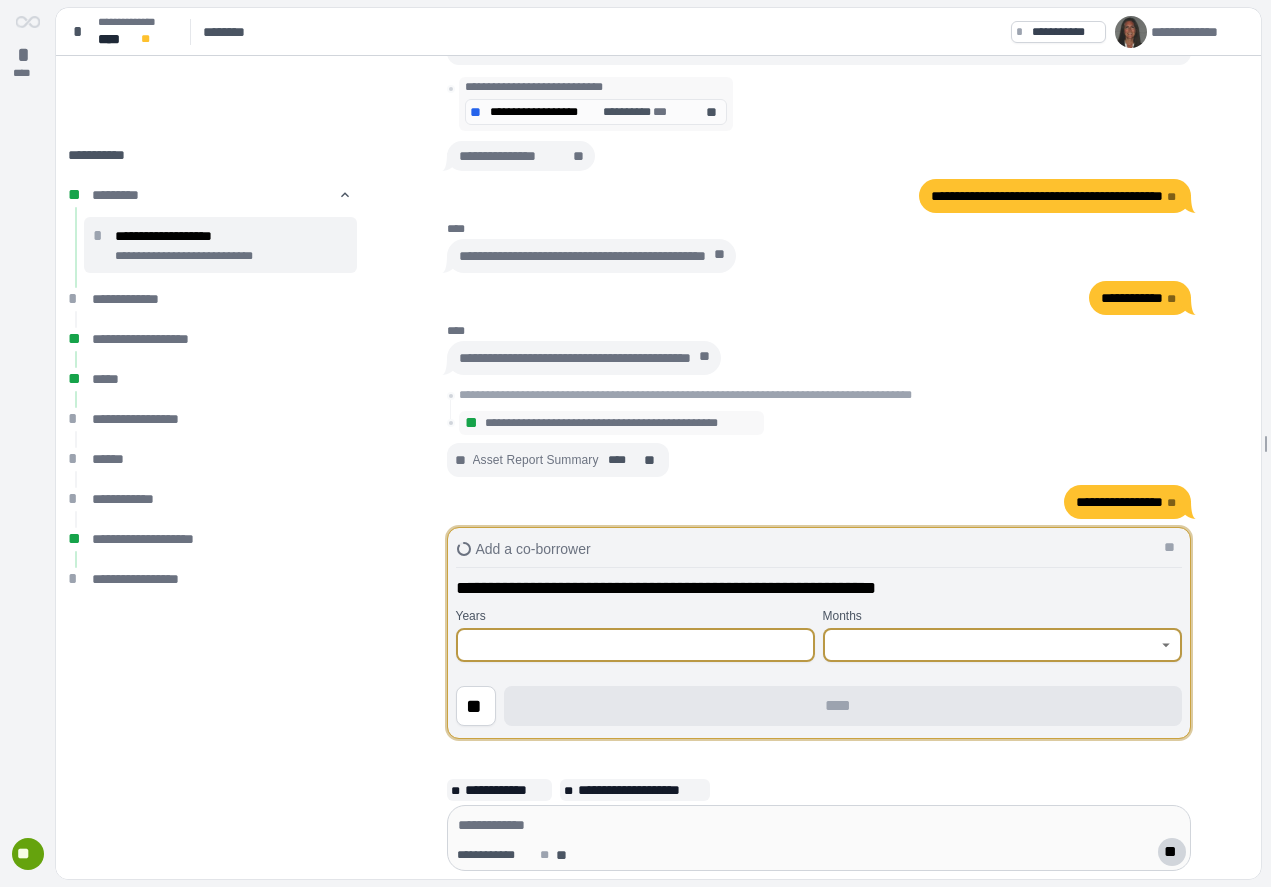 click at bounding box center (991, 645) 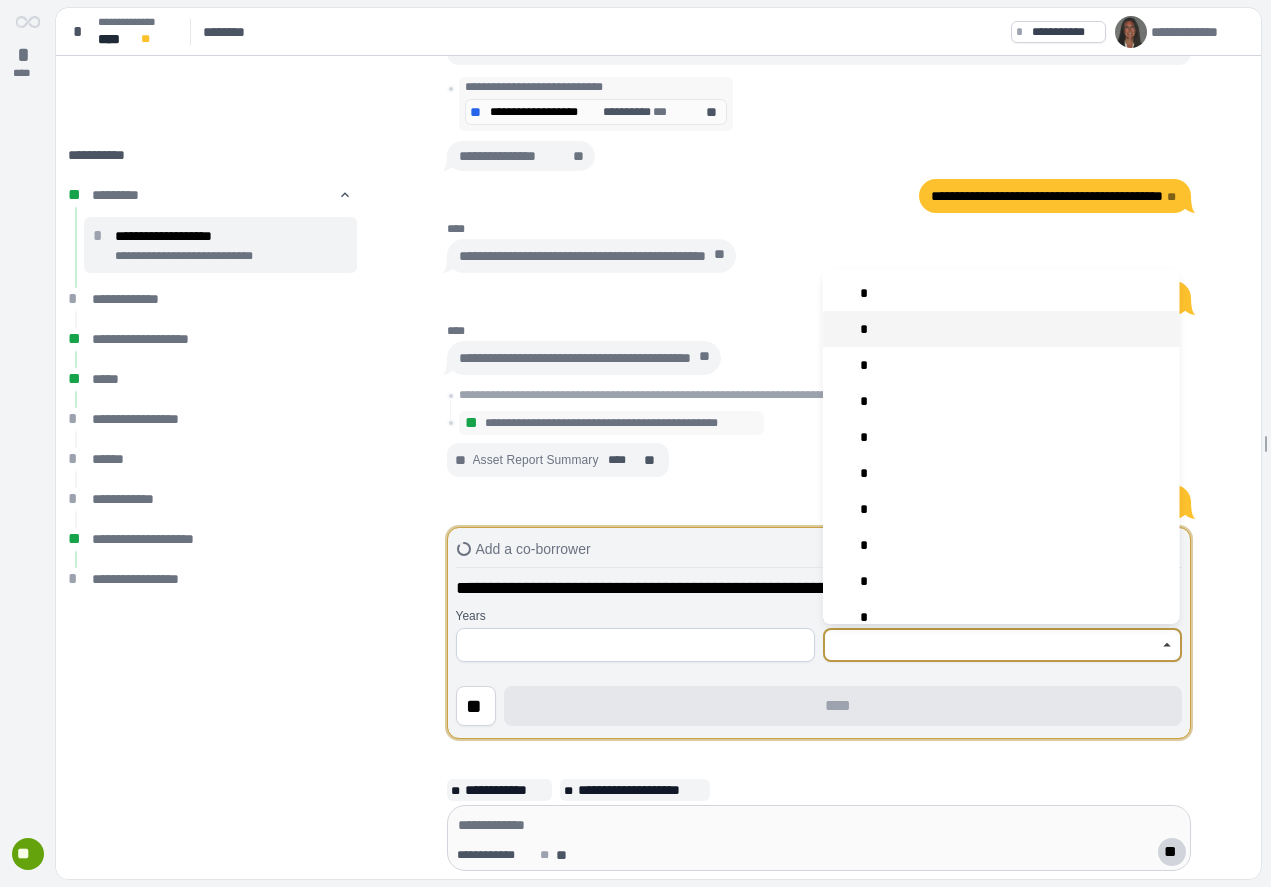 click on "*" at bounding box center (1001, 329) 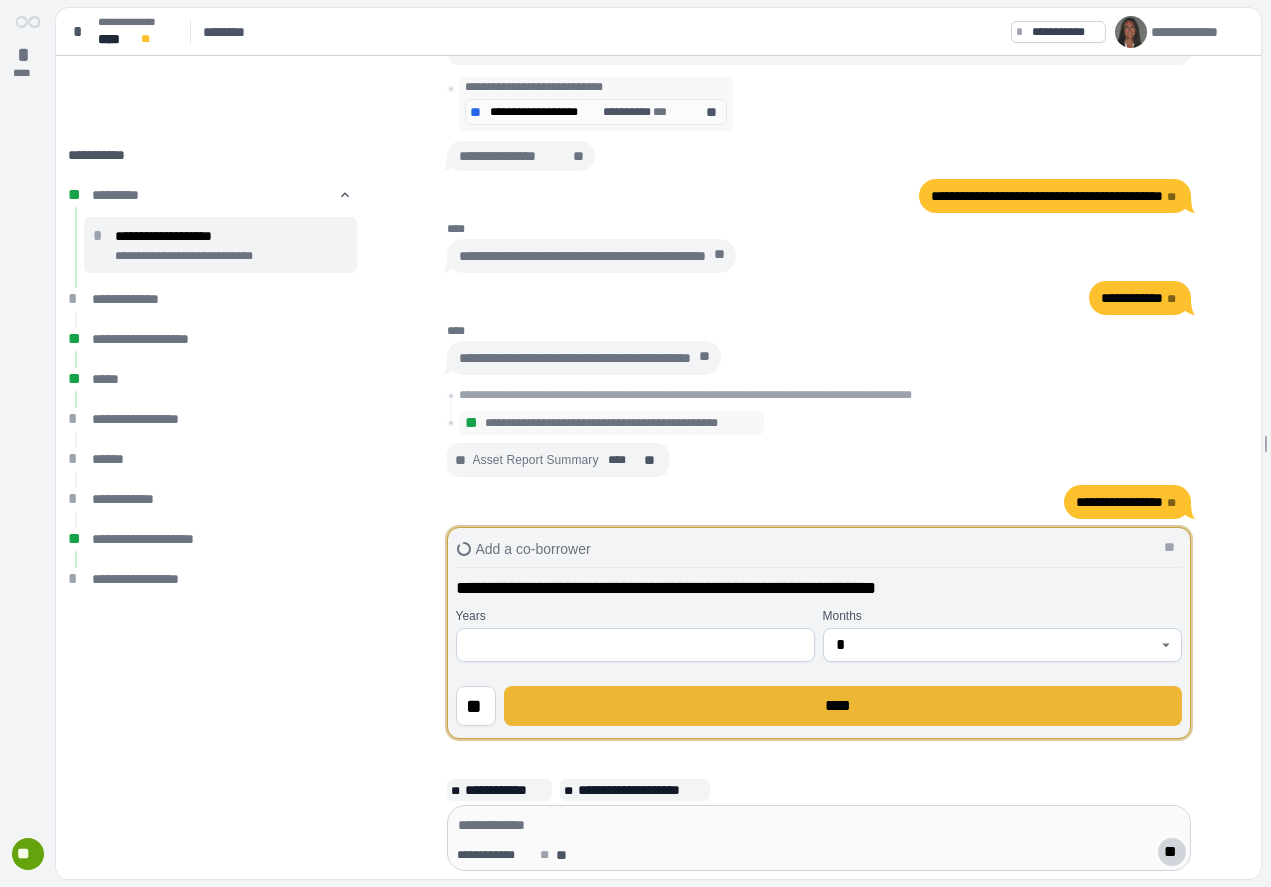 click on "****" at bounding box center [843, 706] 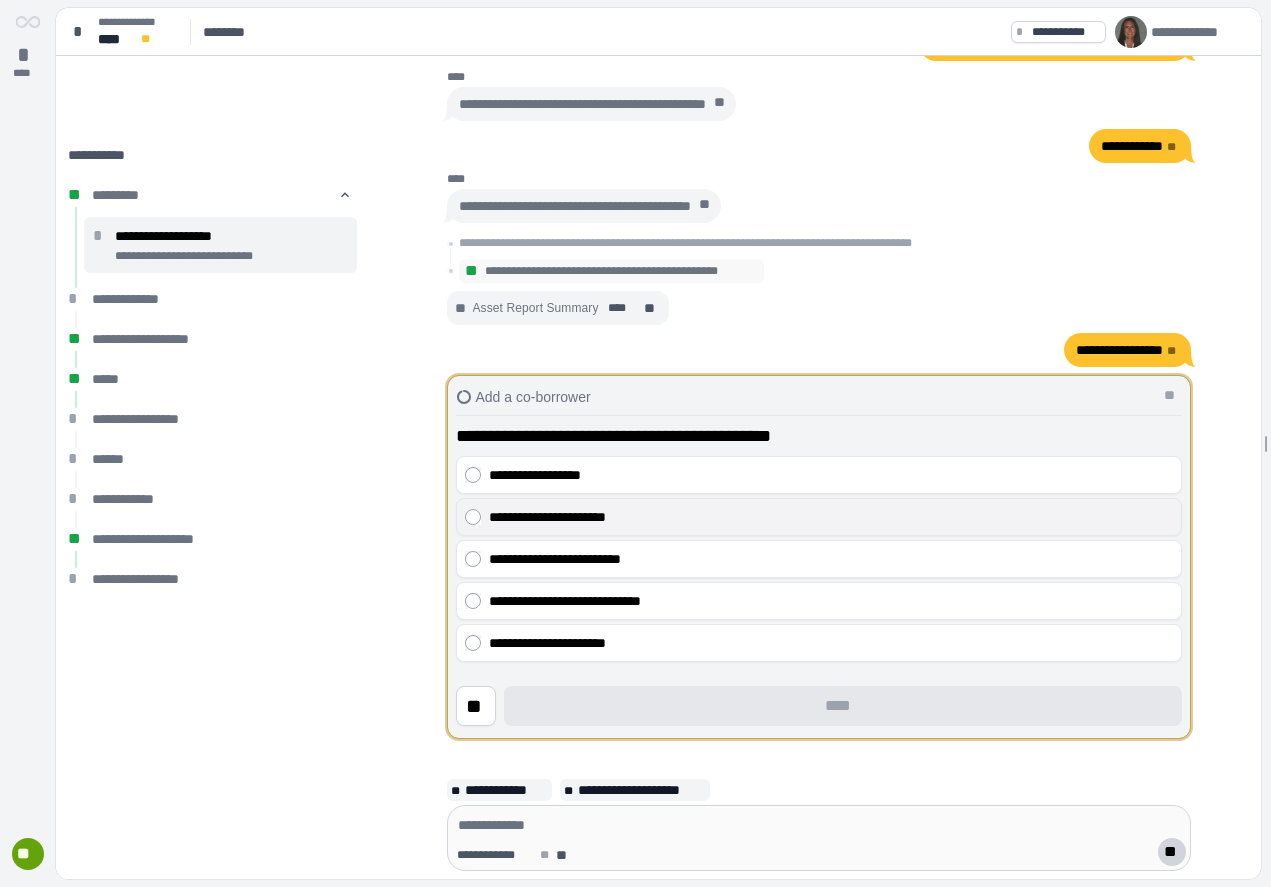 click on "**********" at bounding box center [831, 517] 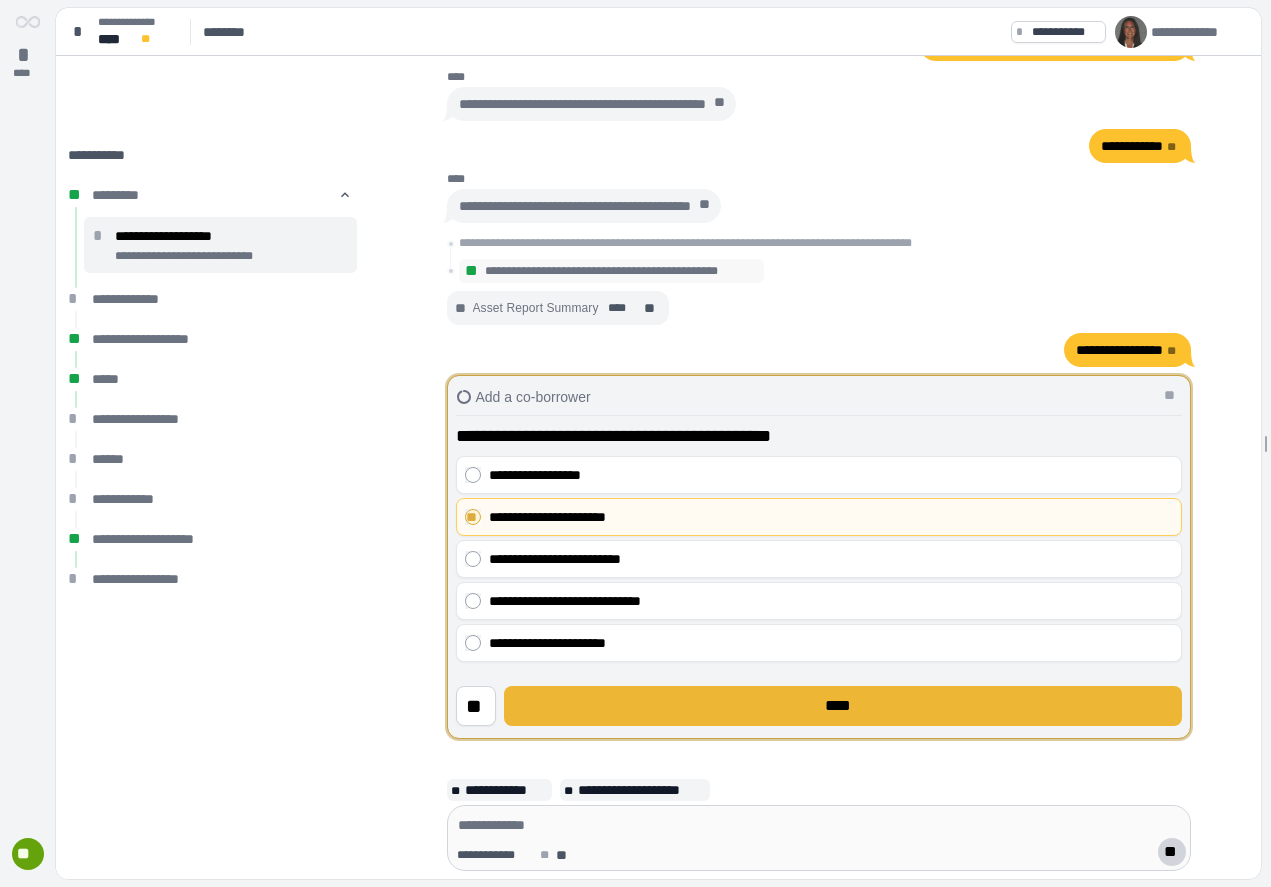 click on "****" at bounding box center (842, 706) 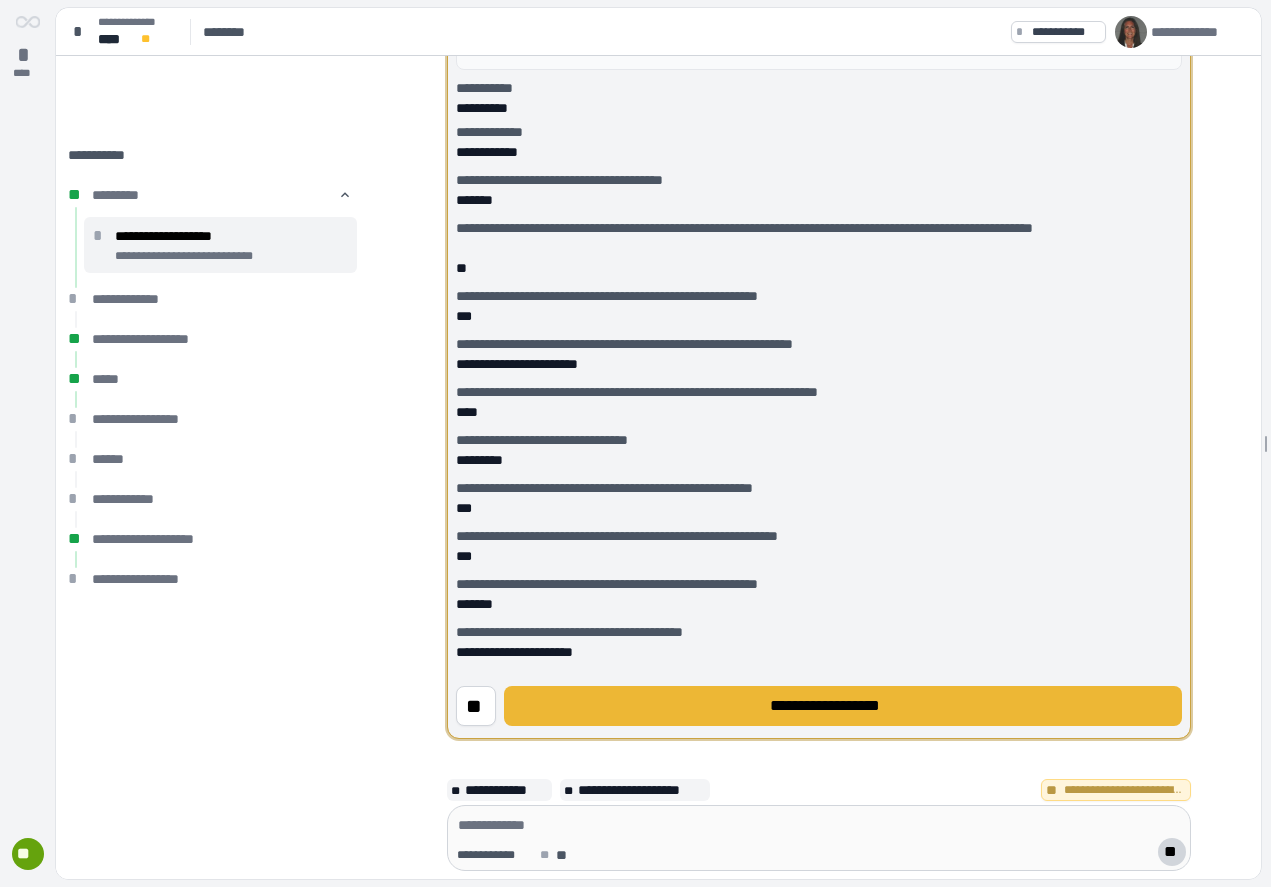 click on "**********" at bounding box center (843, 706) 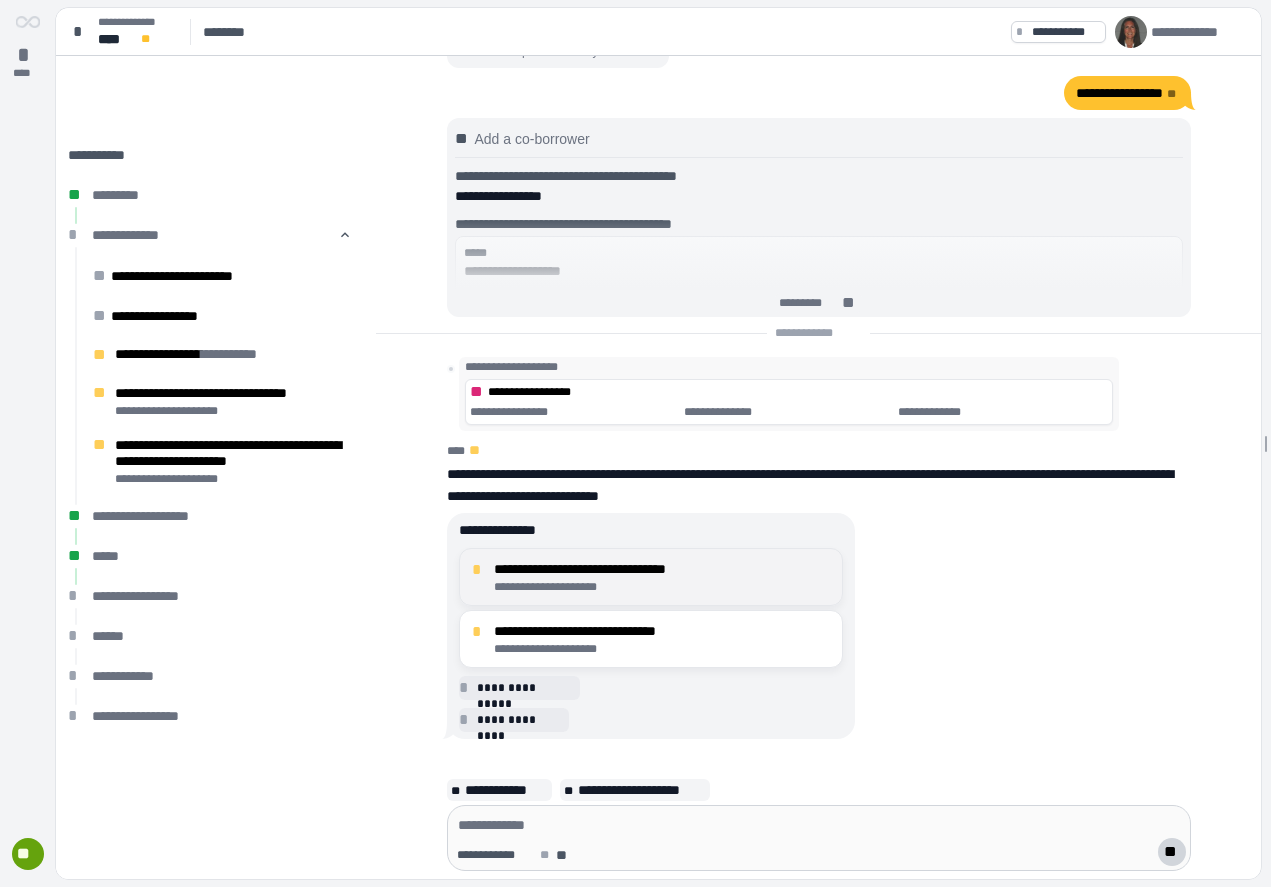 click on "**********" at bounding box center [662, 569] 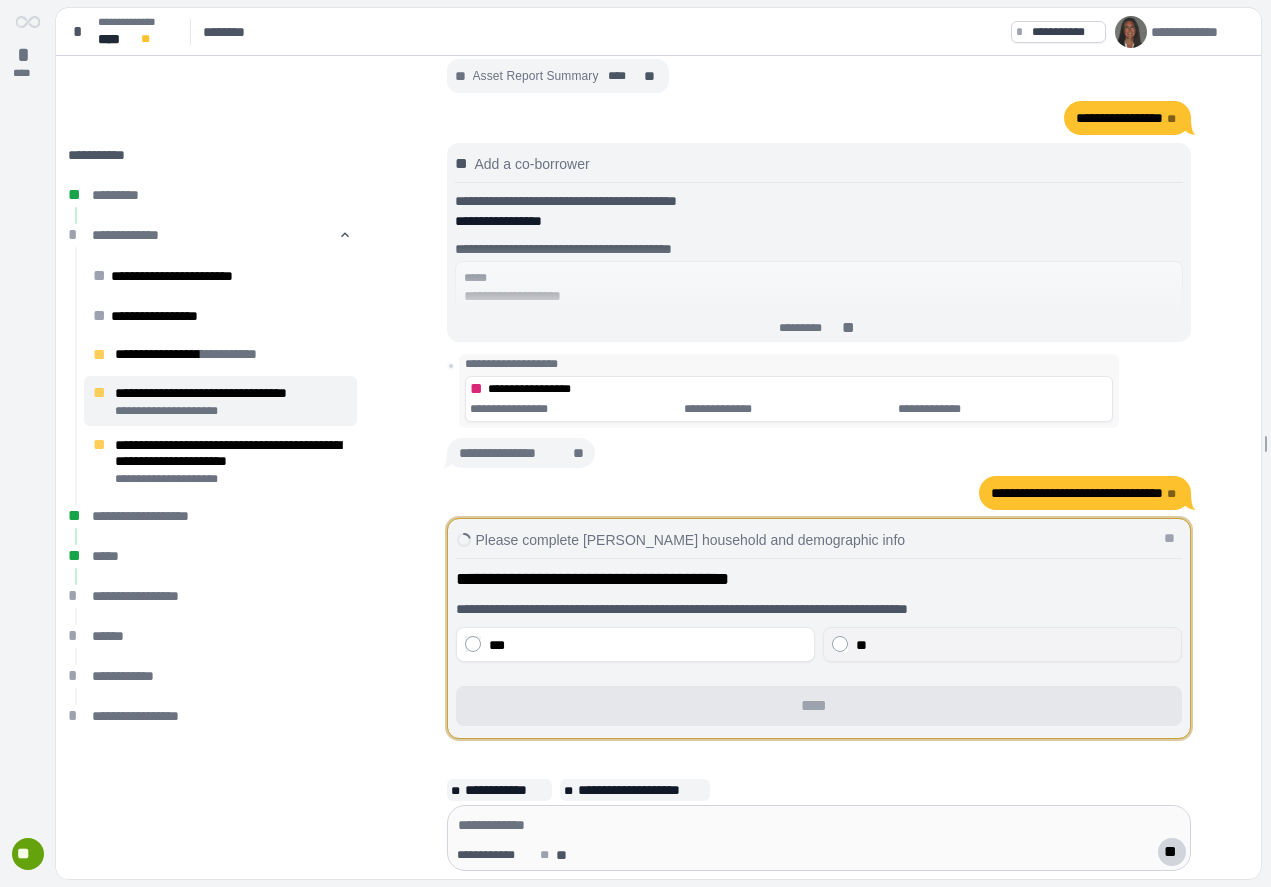 click on "**" at bounding box center [1014, 645] 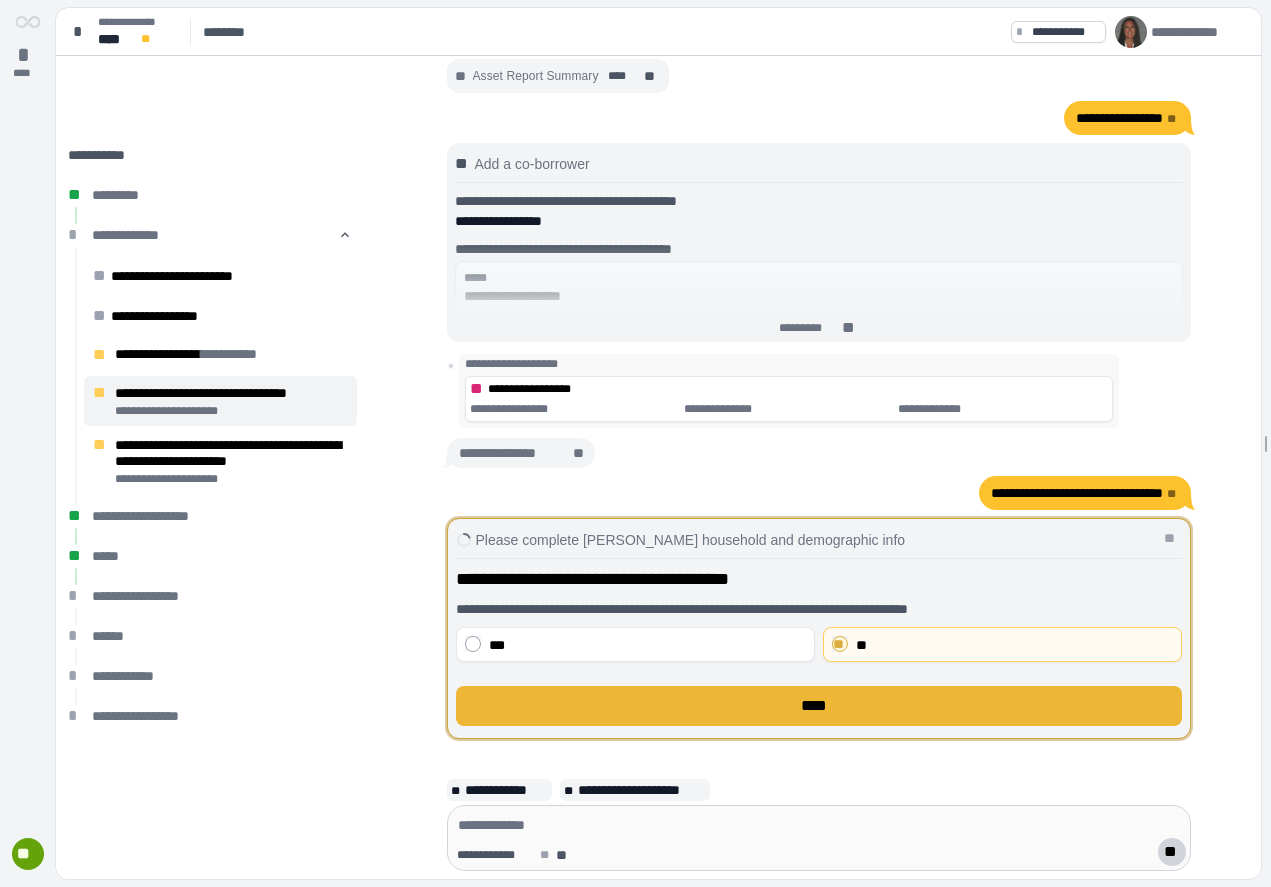click on "****" at bounding box center (819, 706) 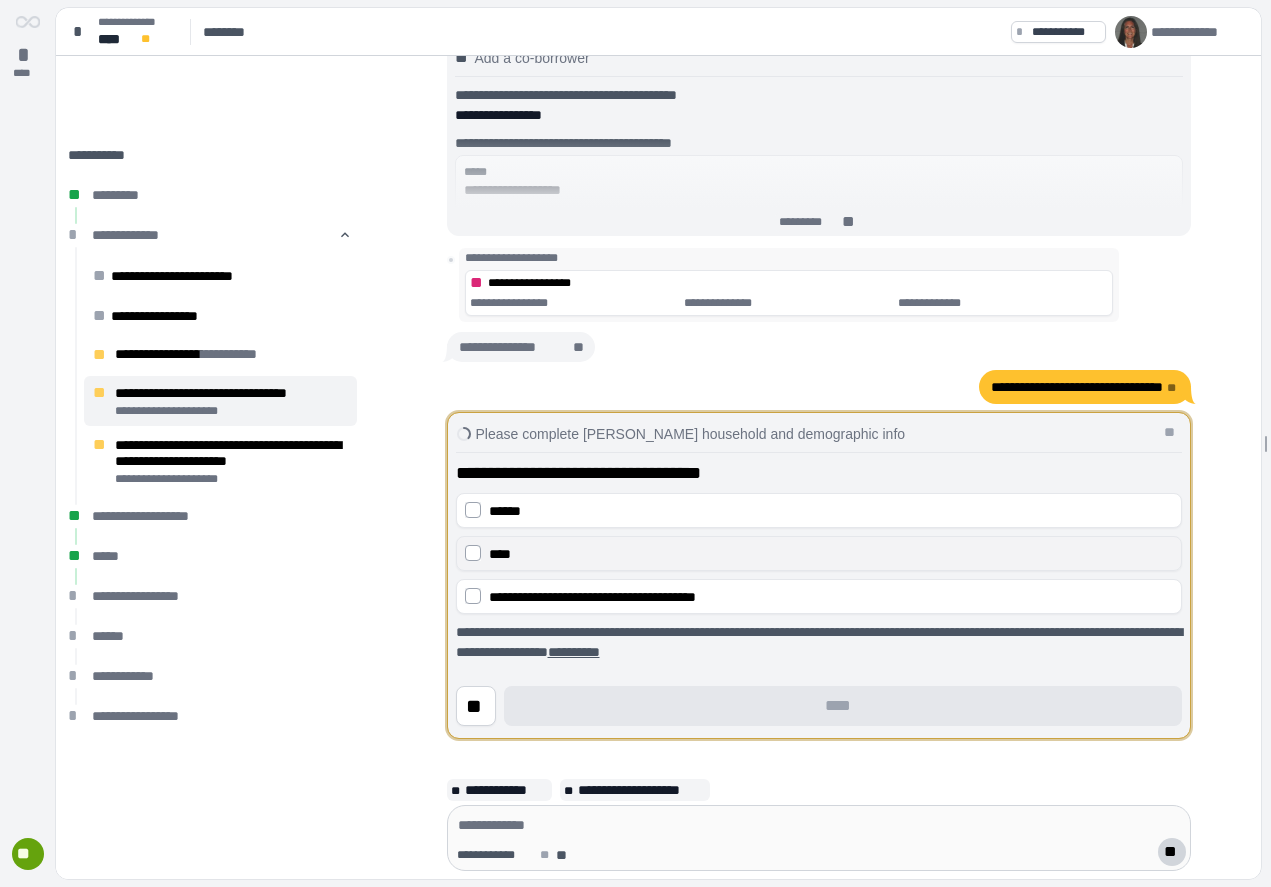 click on "****" at bounding box center [831, 554] 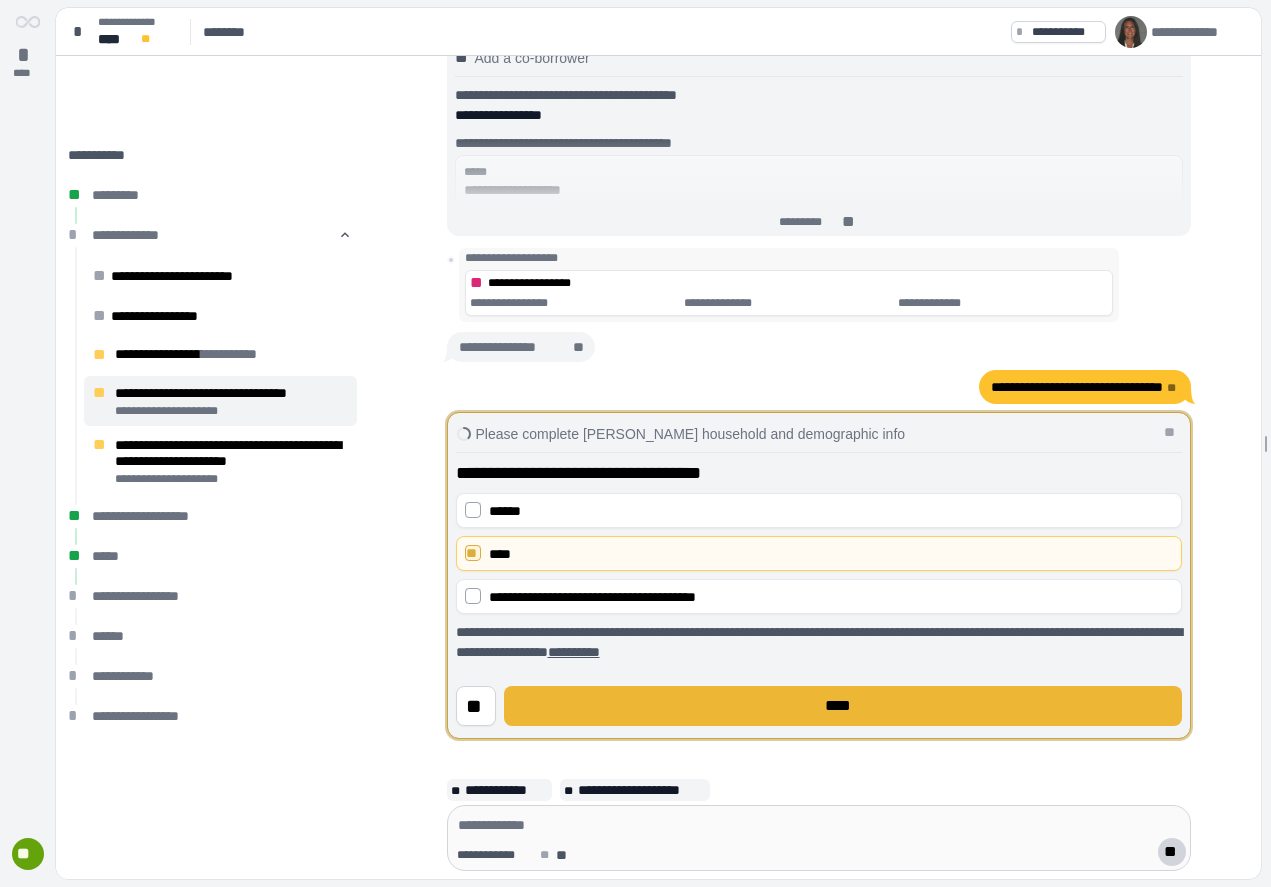 click on "****" at bounding box center [843, 706] 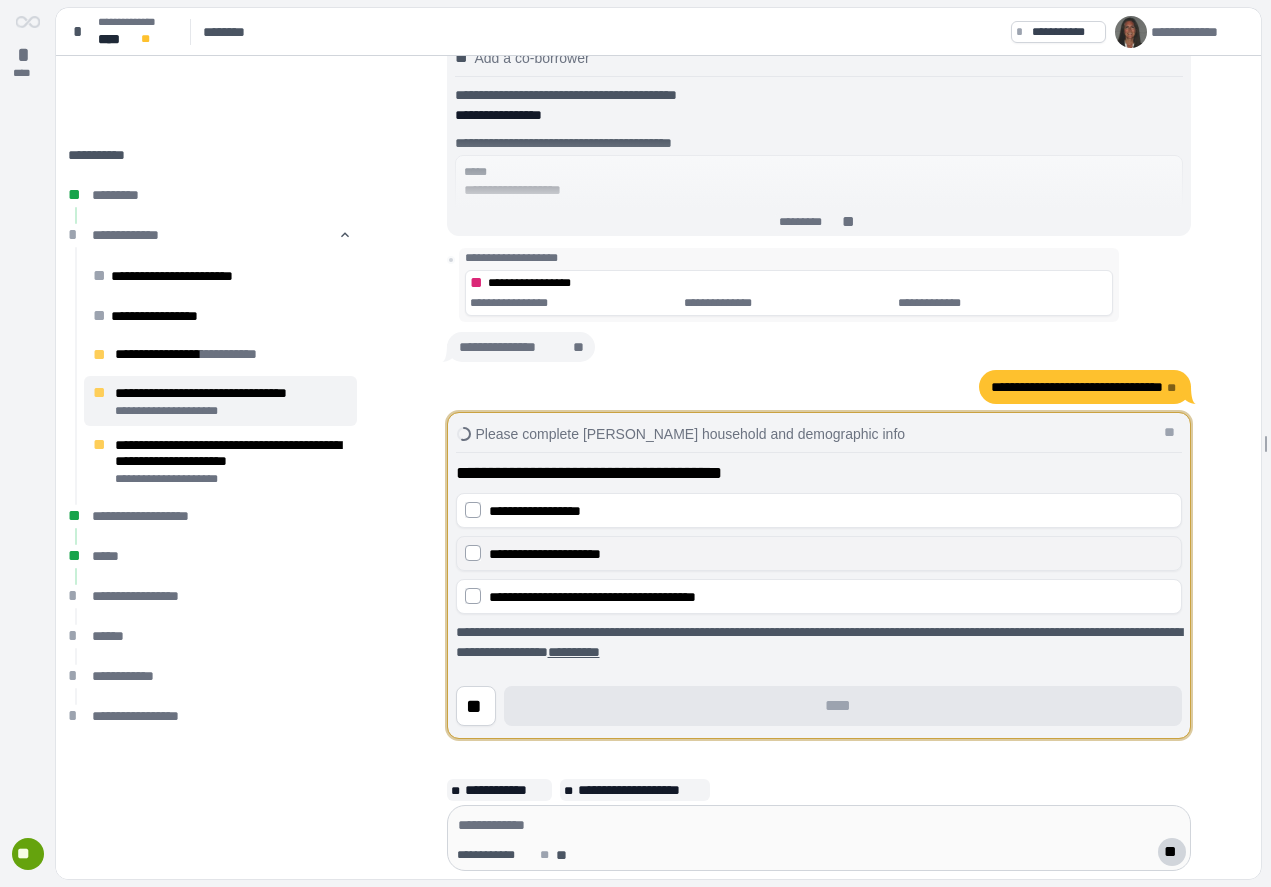 click on "**********" at bounding box center (819, 553) 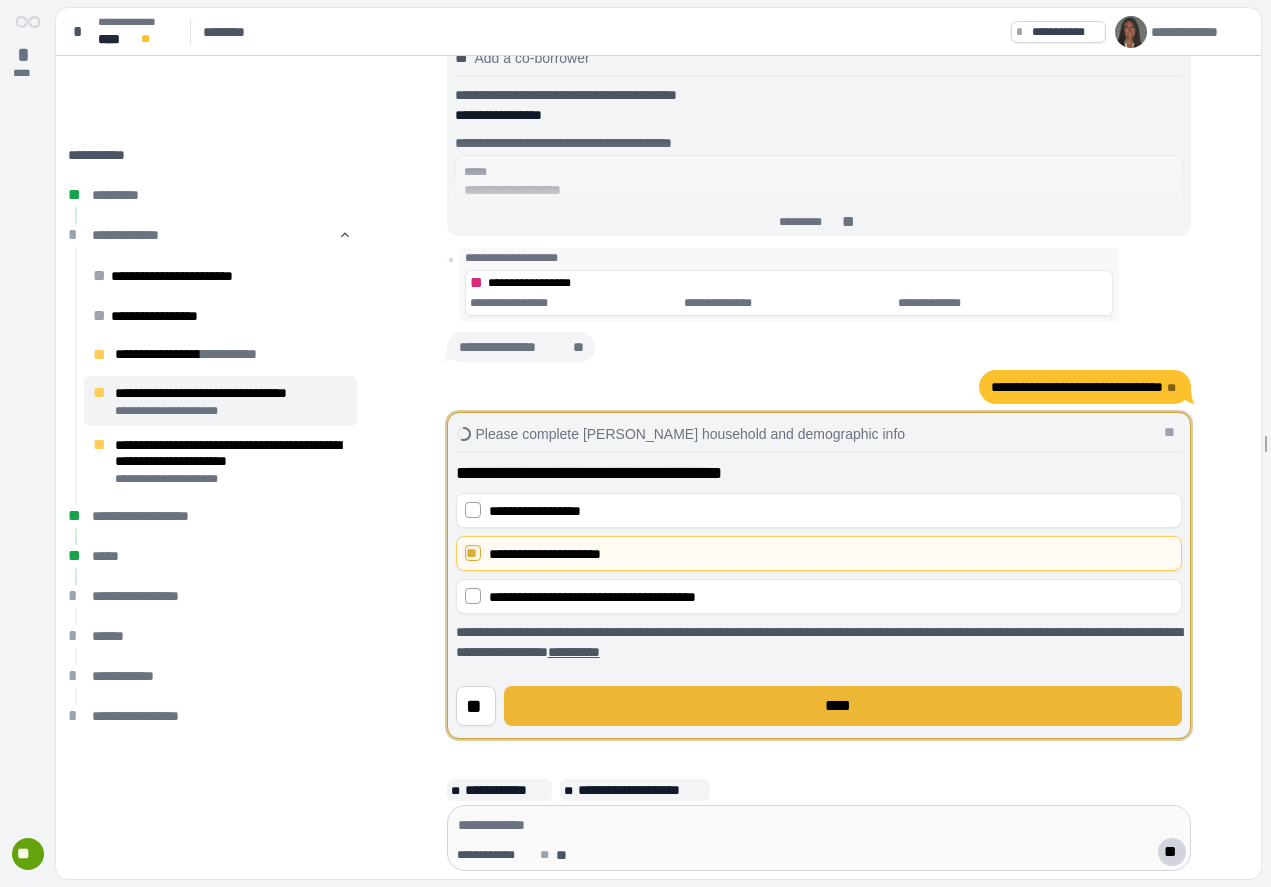 click on "****" at bounding box center [843, 706] 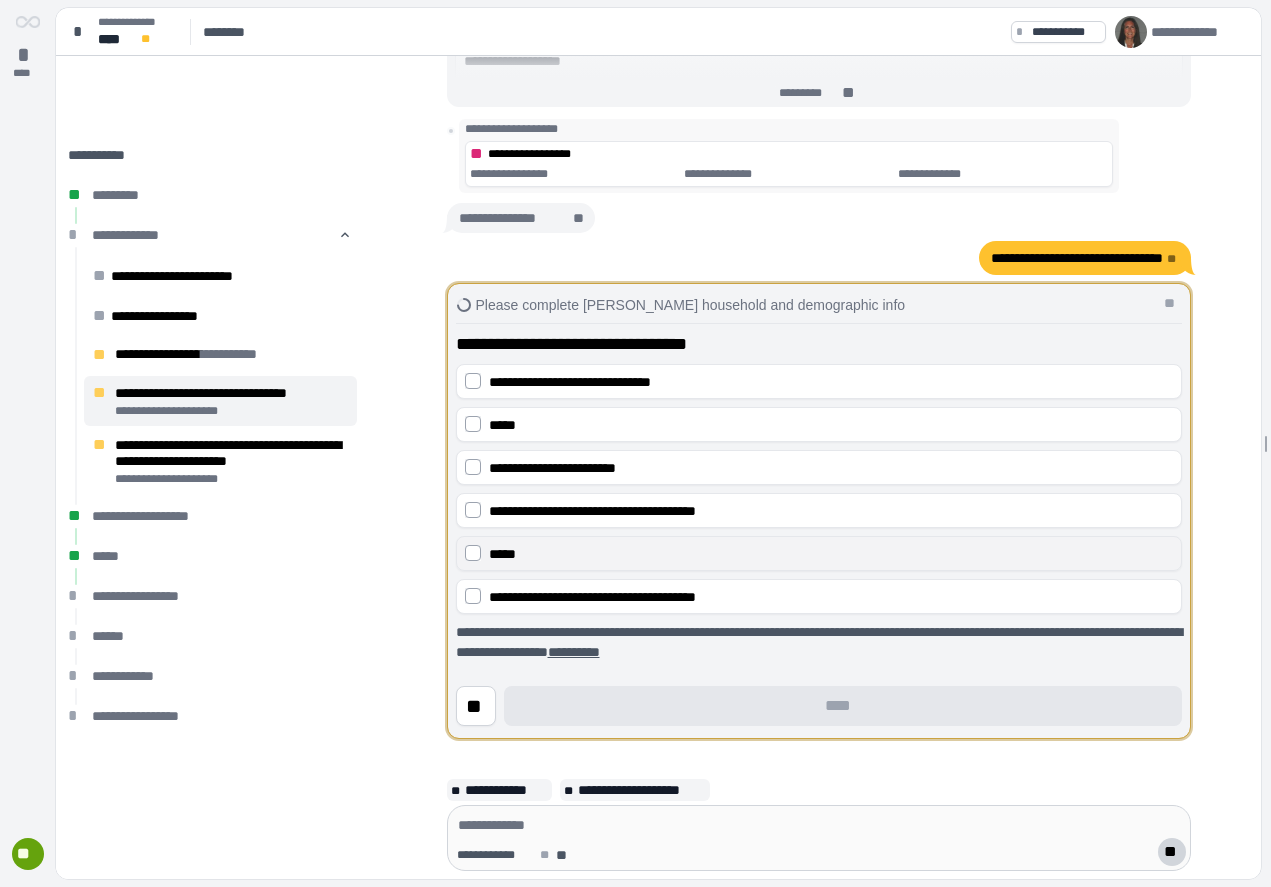 click on "*****" at bounding box center [831, 554] 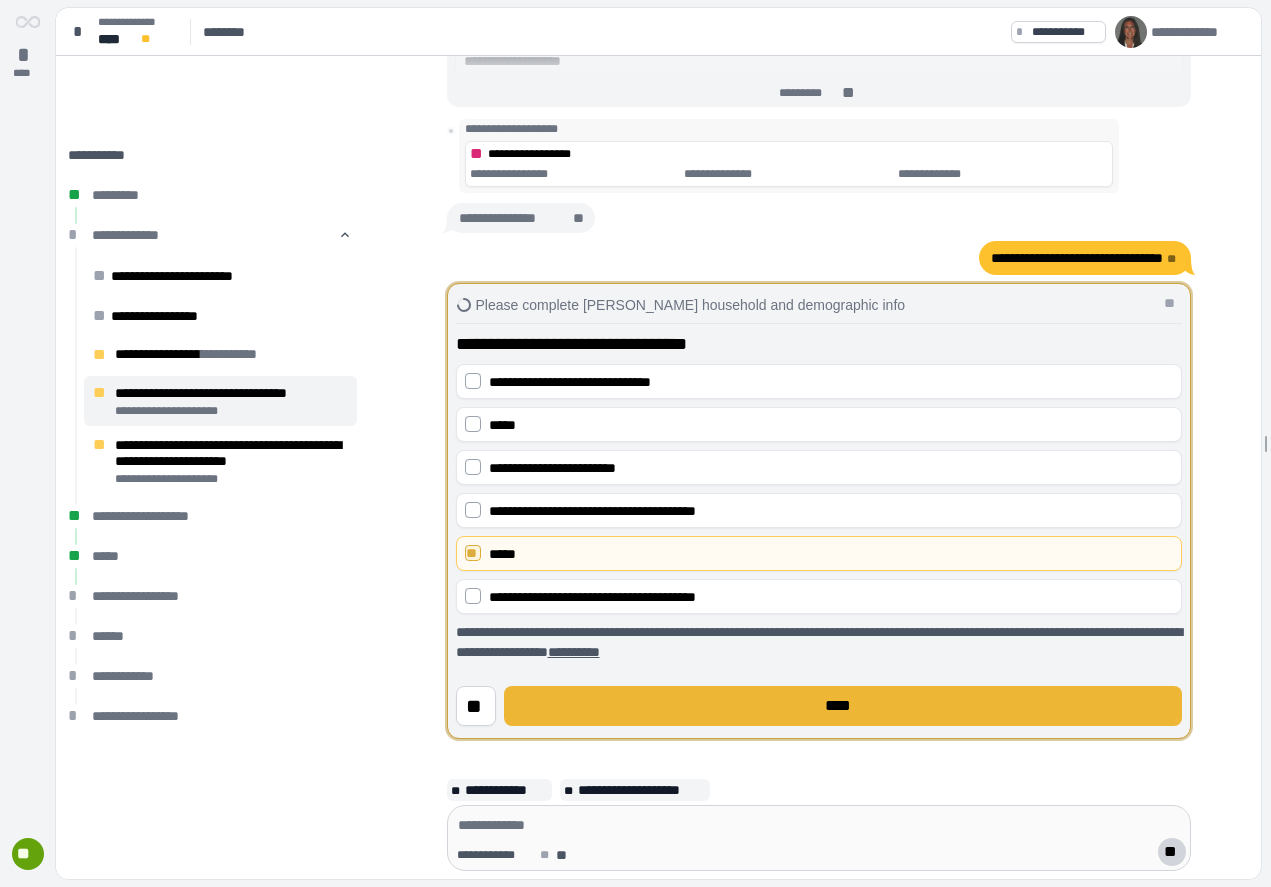 click on "****" at bounding box center (842, 706) 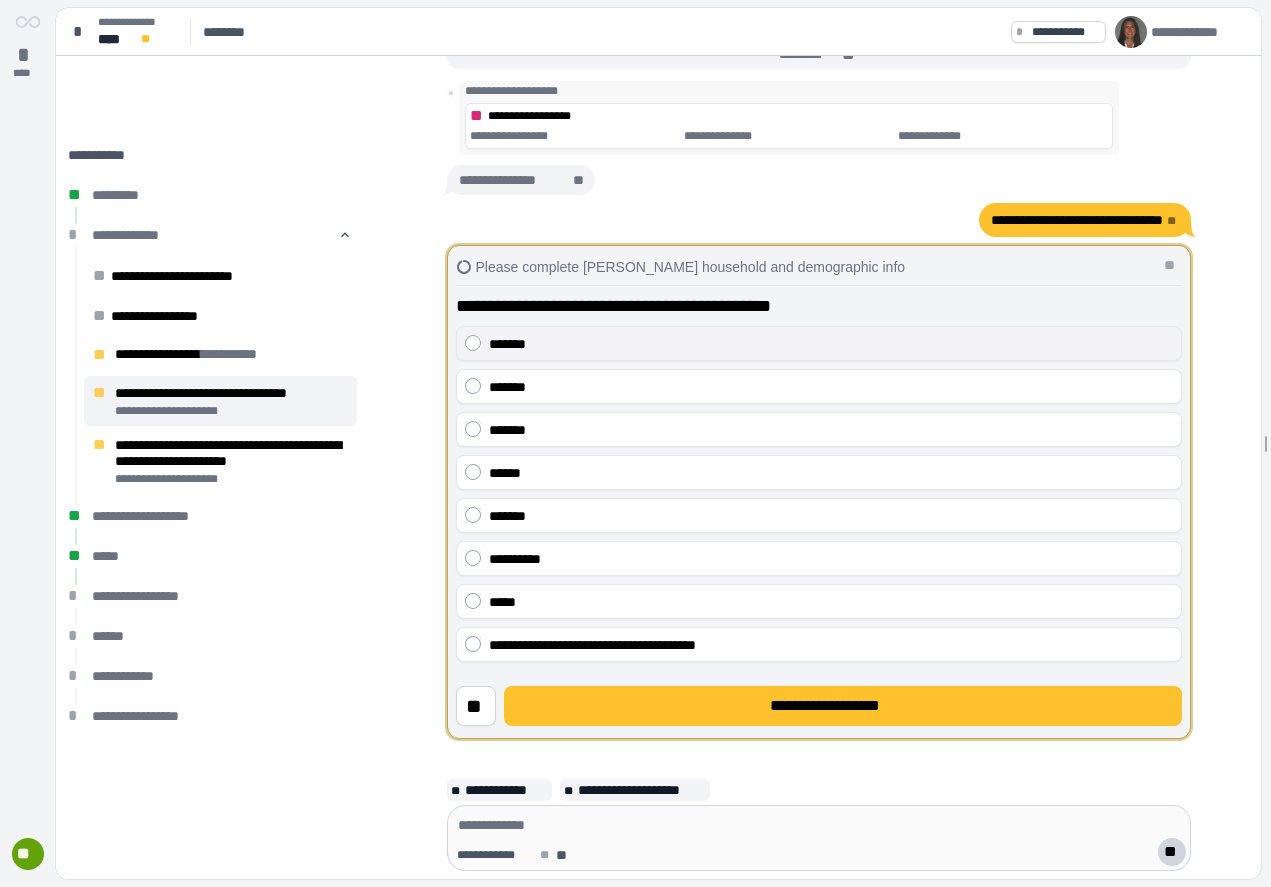 click on "*******" at bounding box center [831, 344] 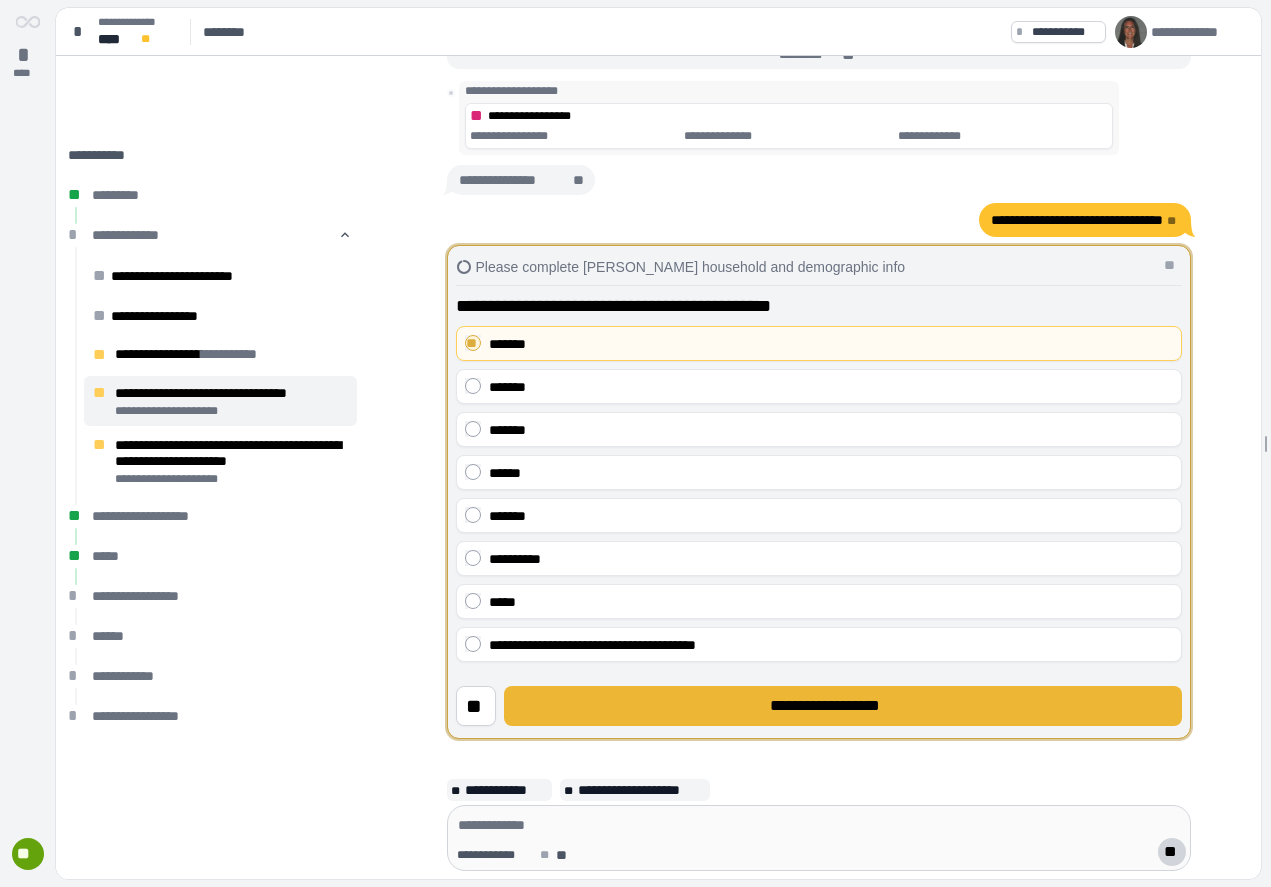 click on "**********" at bounding box center (843, 706) 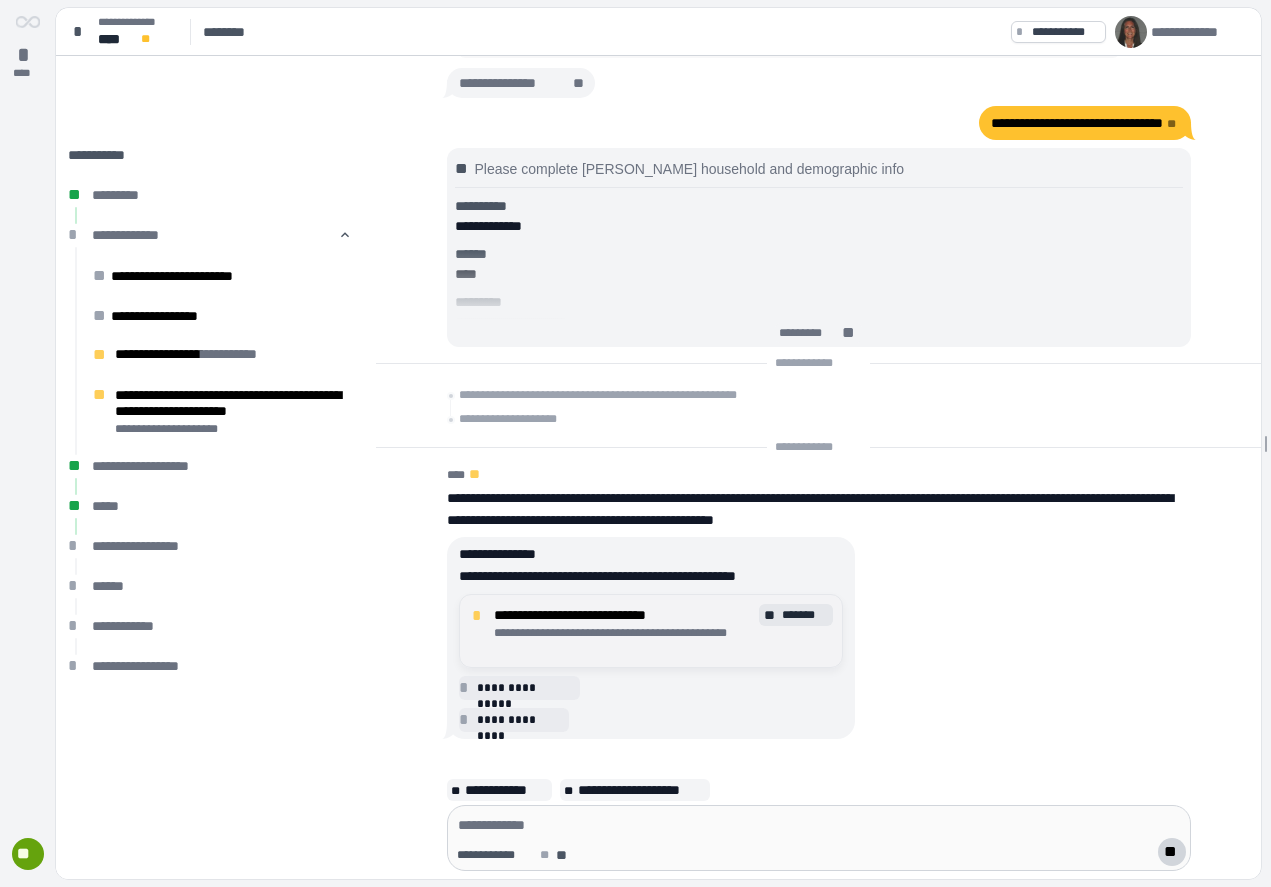 click on "**********" at bounding box center (623, 641) 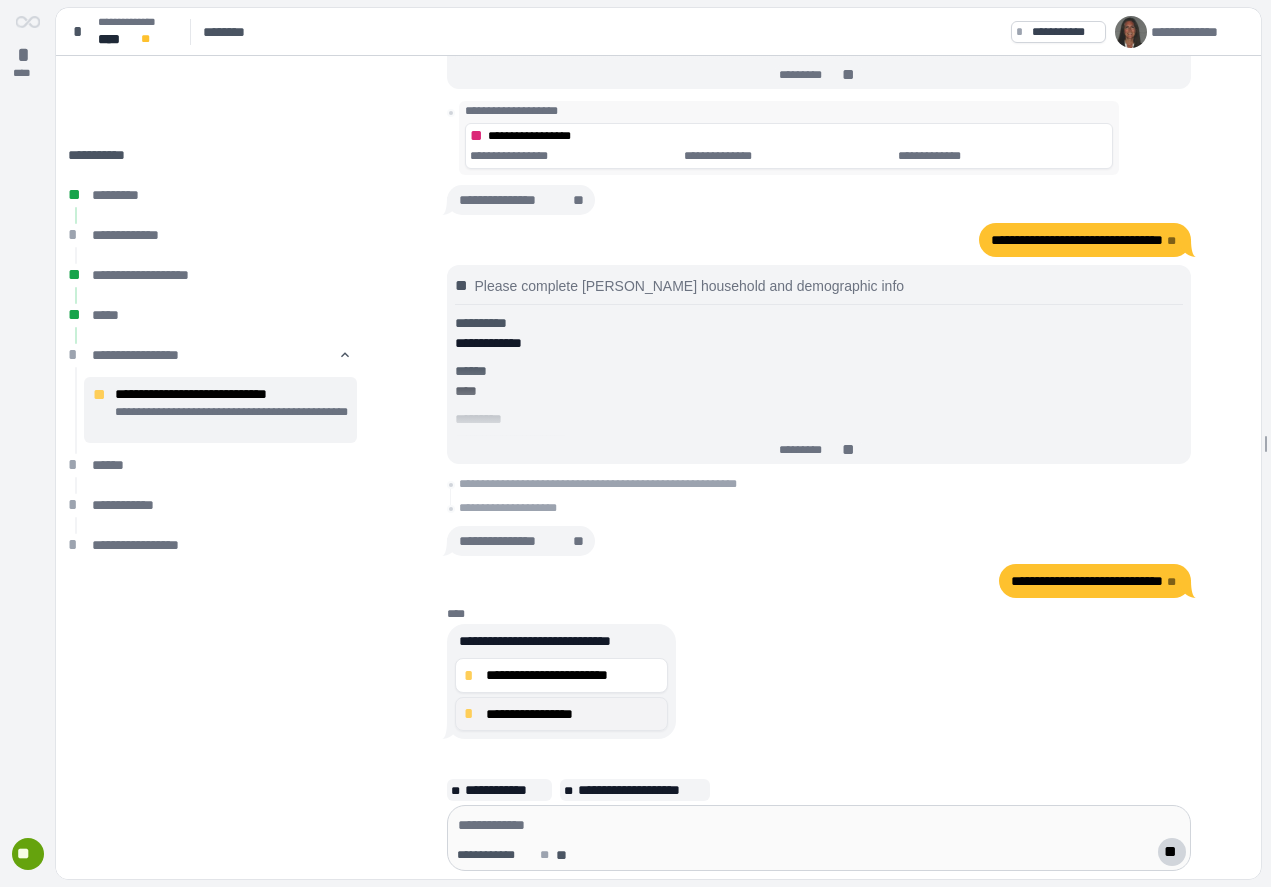 click on "**********" at bounding box center [572, 714] 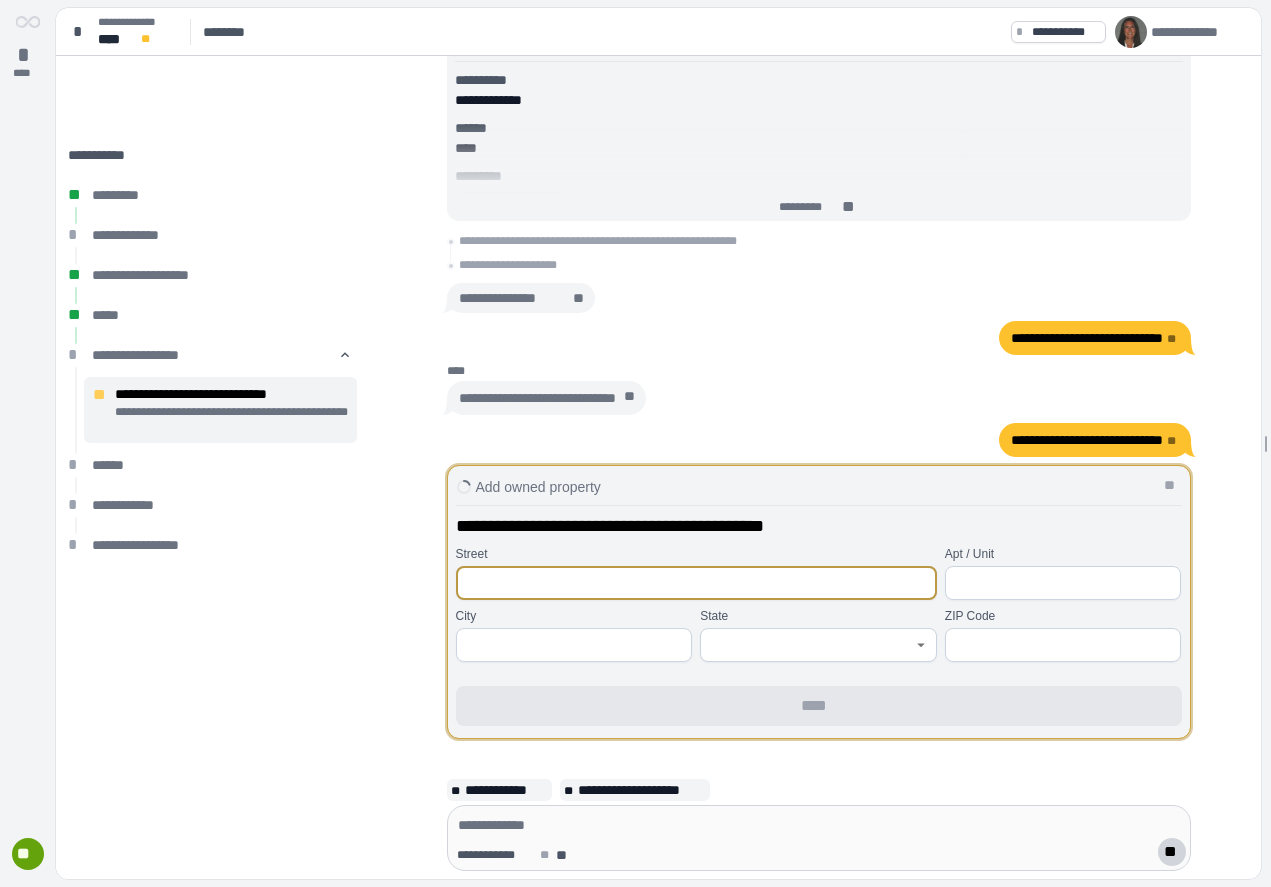 click at bounding box center (696, 583) 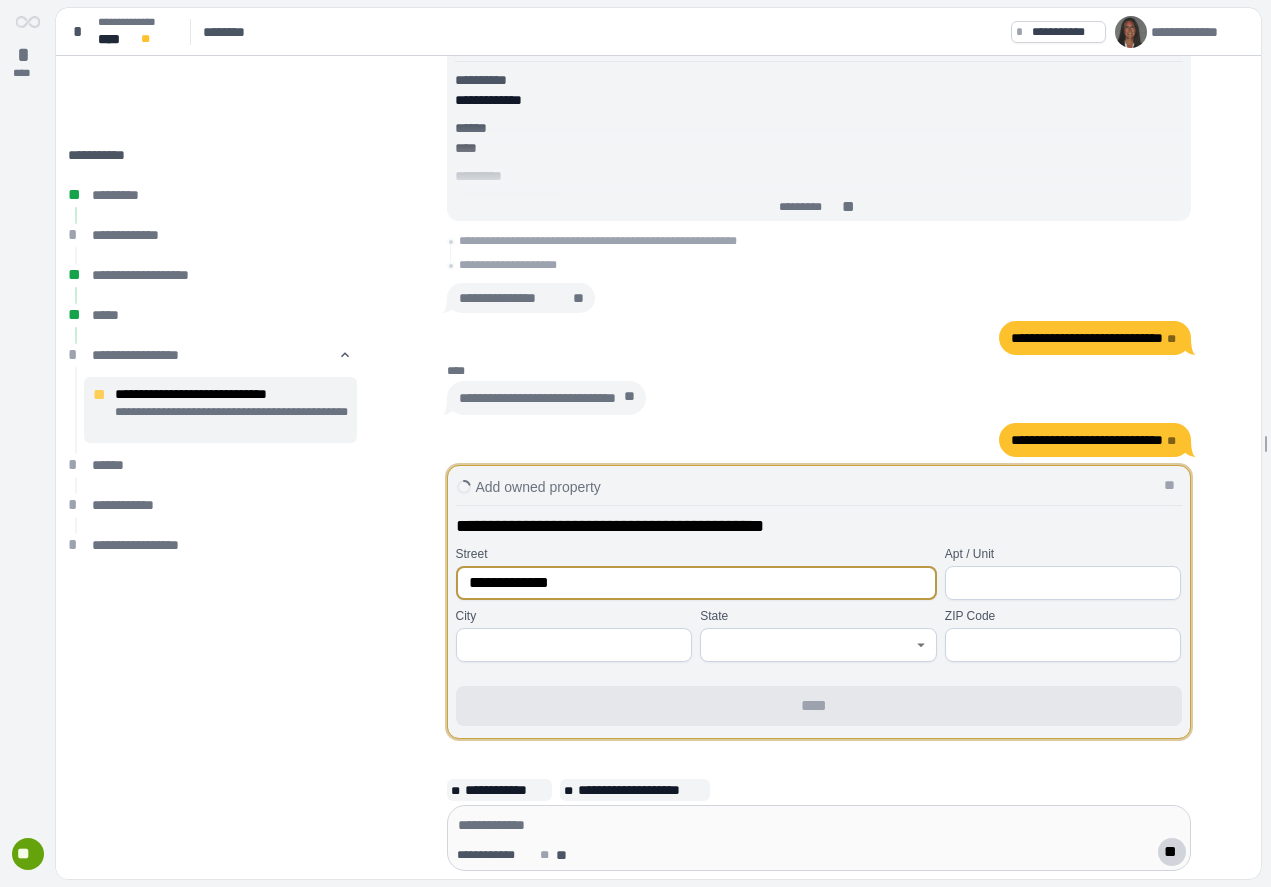 type on "**********" 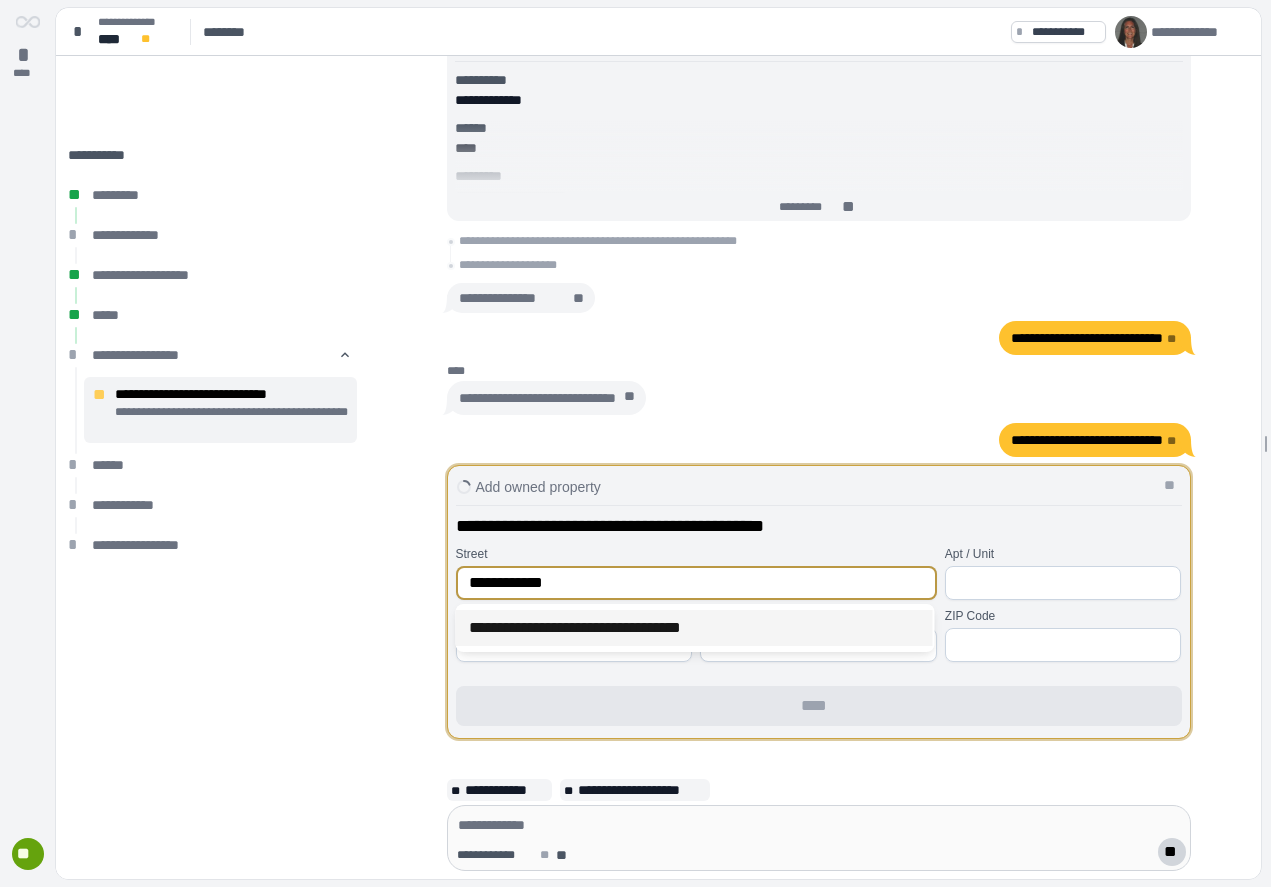 click on "**********" at bounding box center (694, 628) 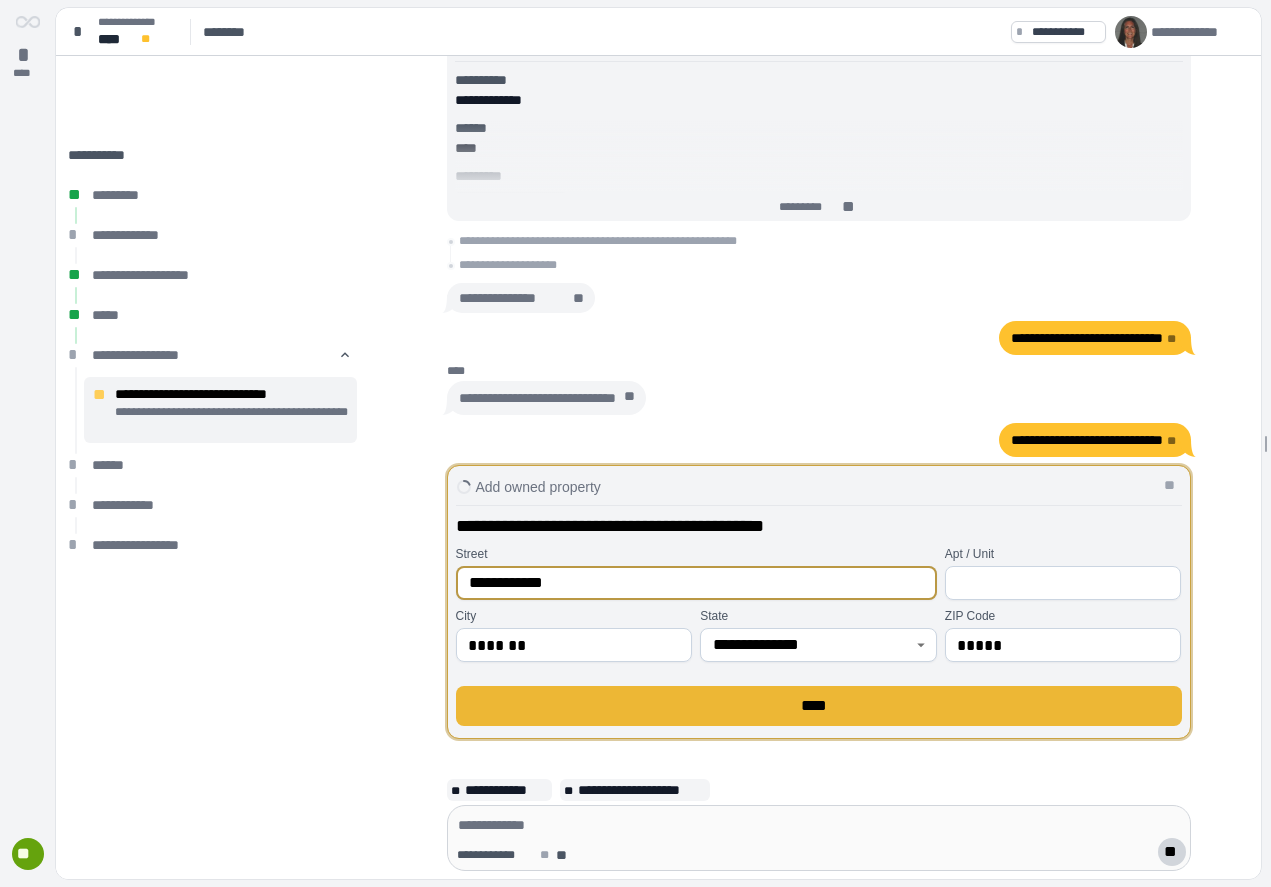 type on "**********" 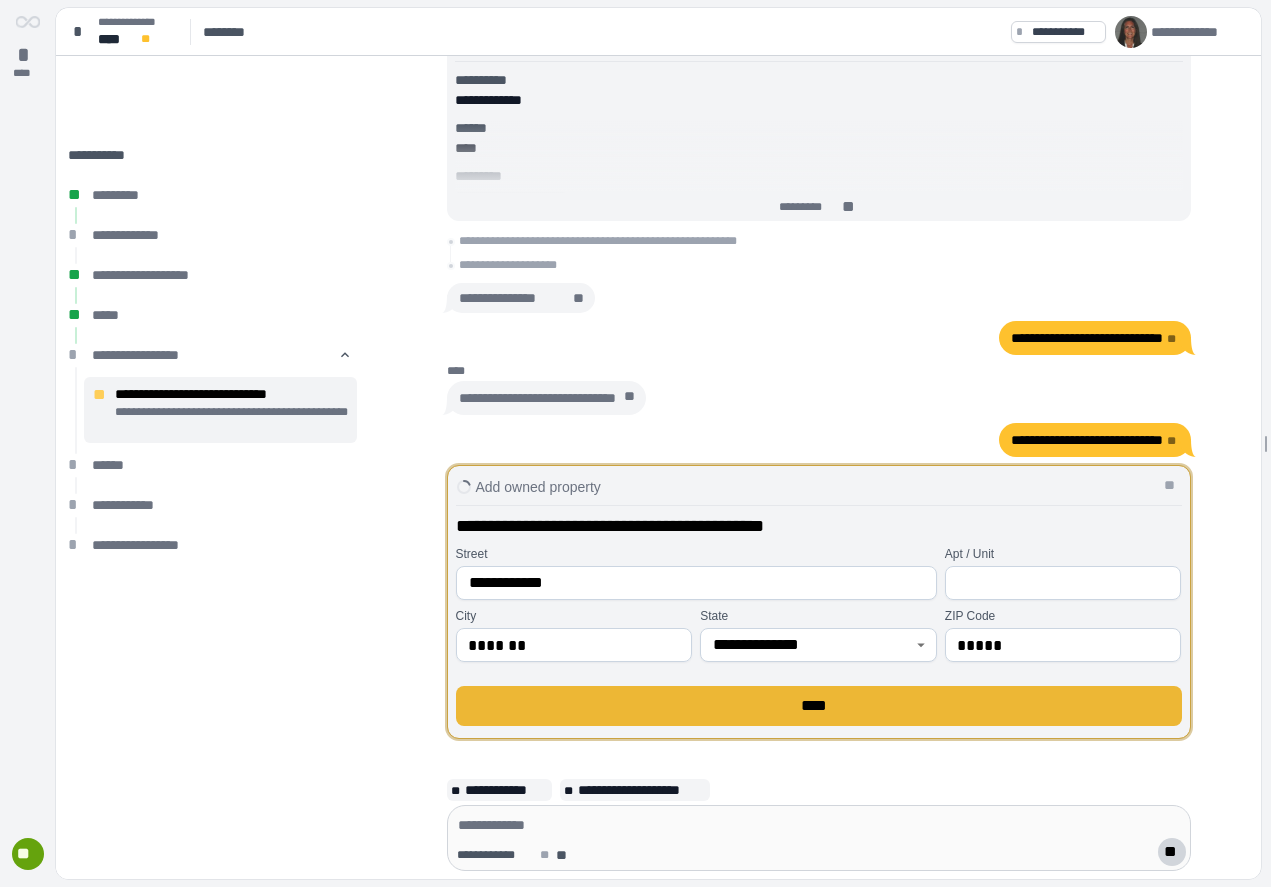 click on "****" at bounding box center [819, 706] 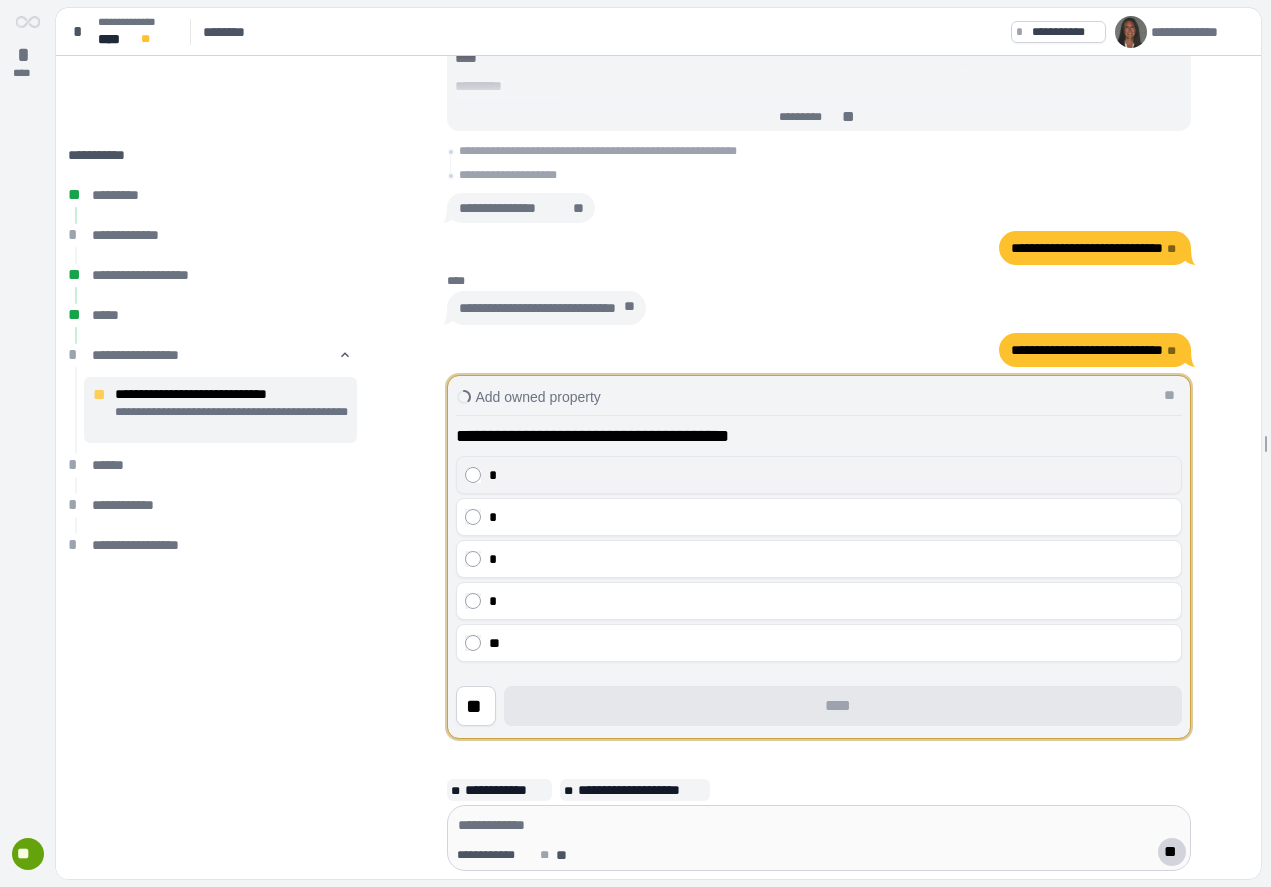 click on "*" at bounding box center (831, 475) 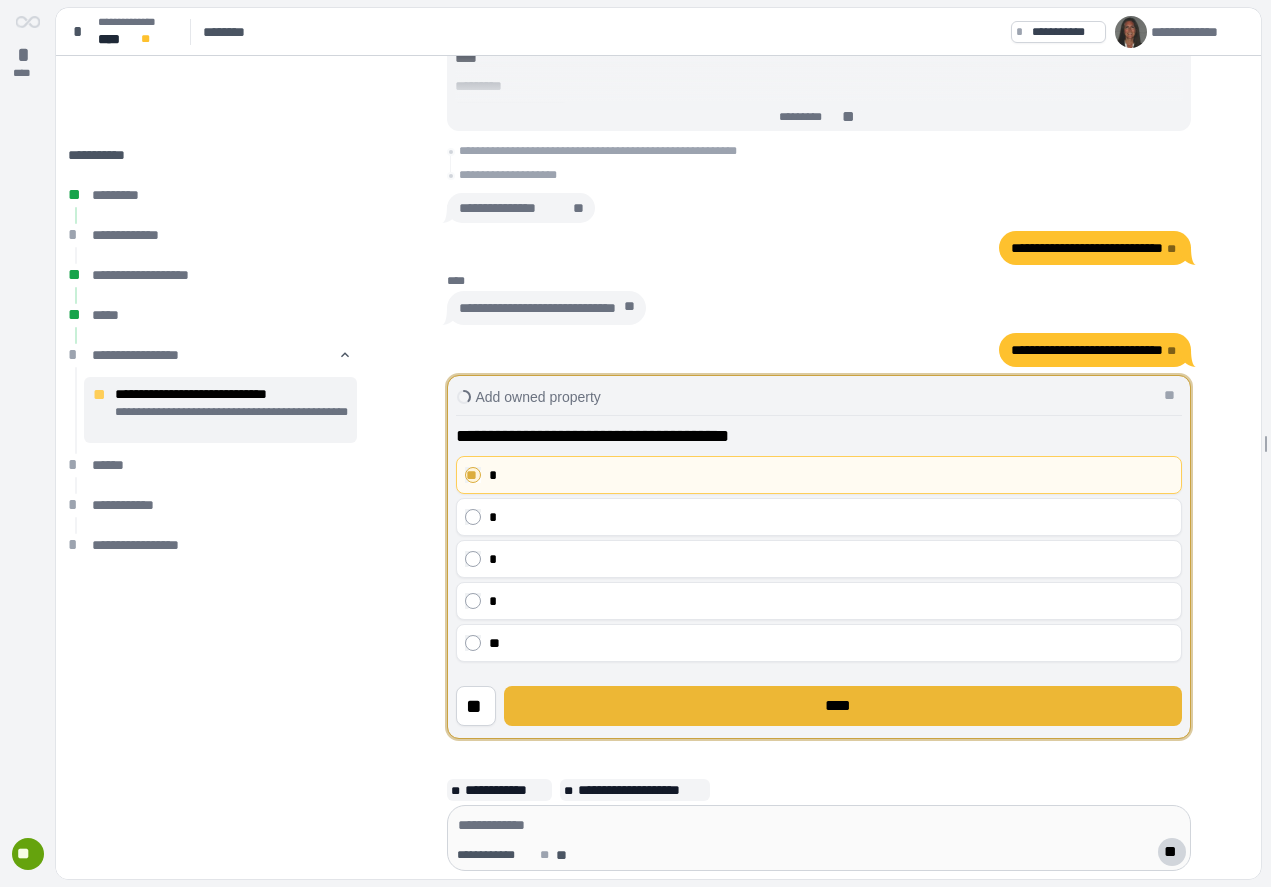 click on "****" at bounding box center (843, 706) 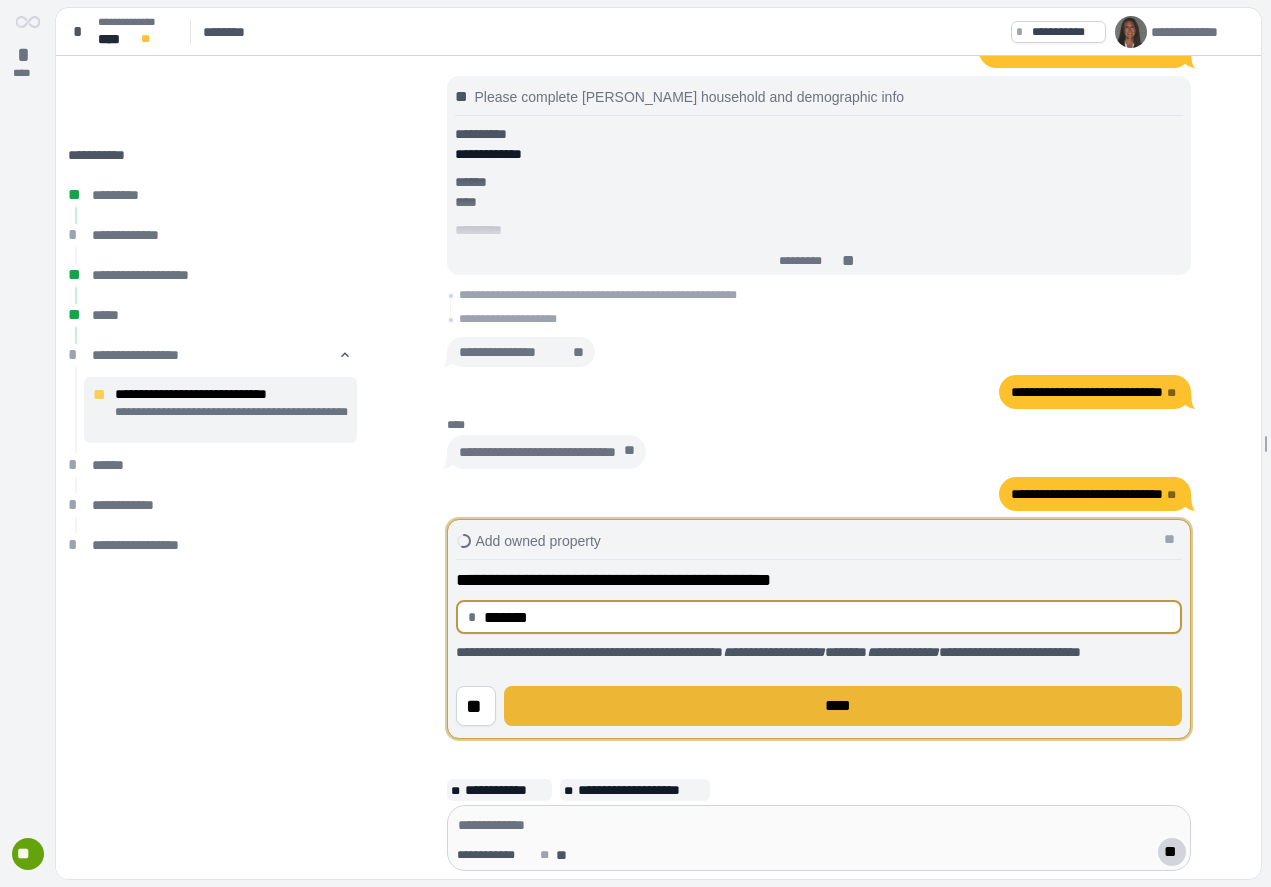 type on "**********" 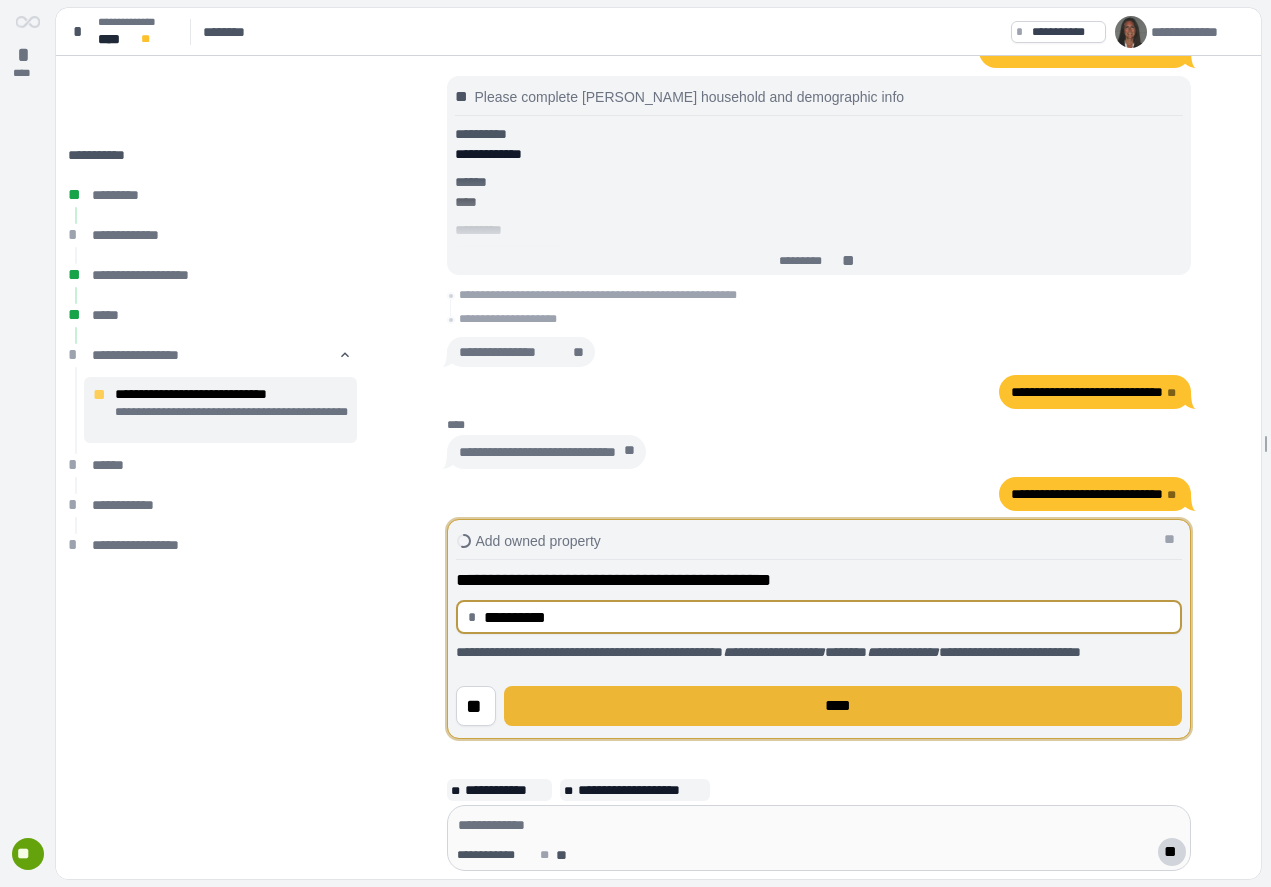 click on "****" at bounding box center [843, 706] 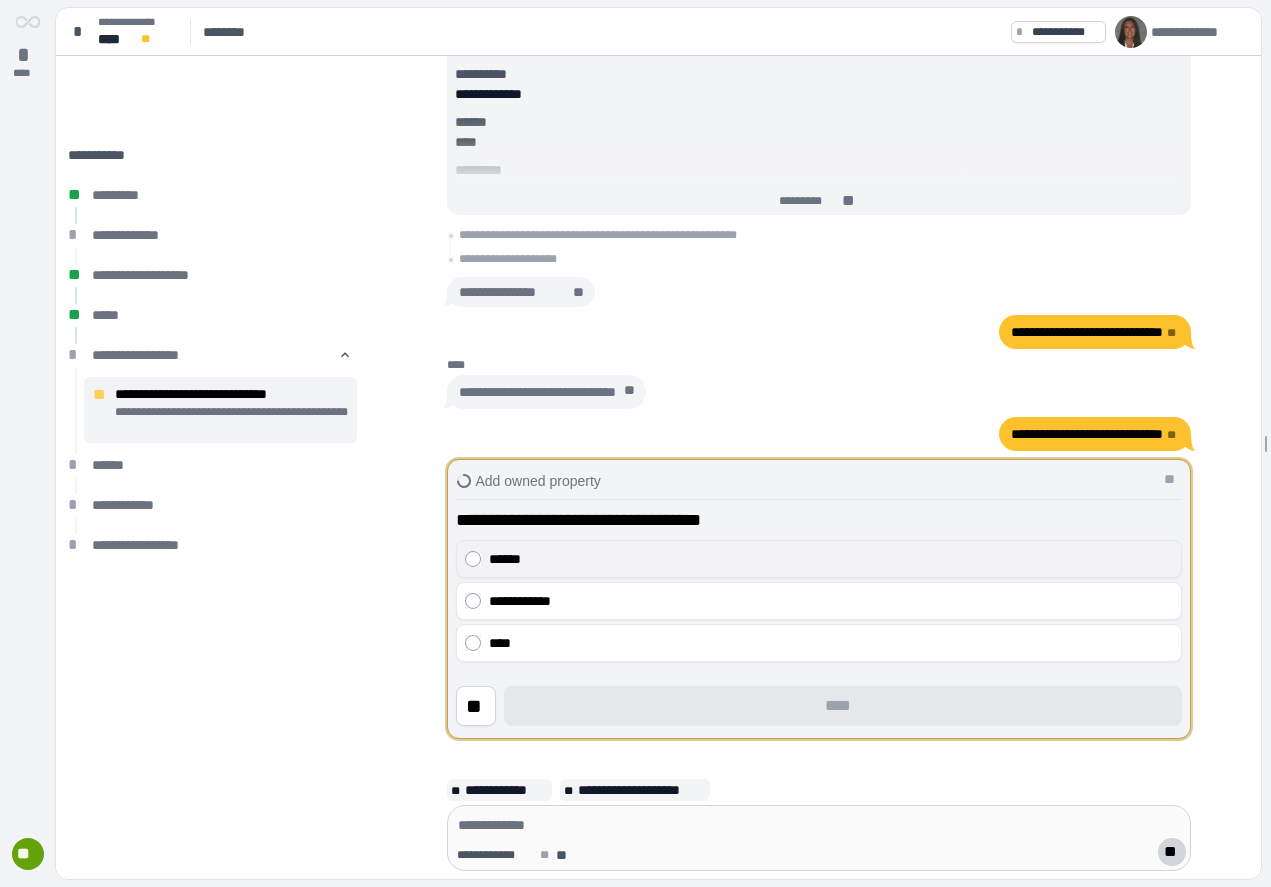 click on "******" at bounding box center (831, 559) 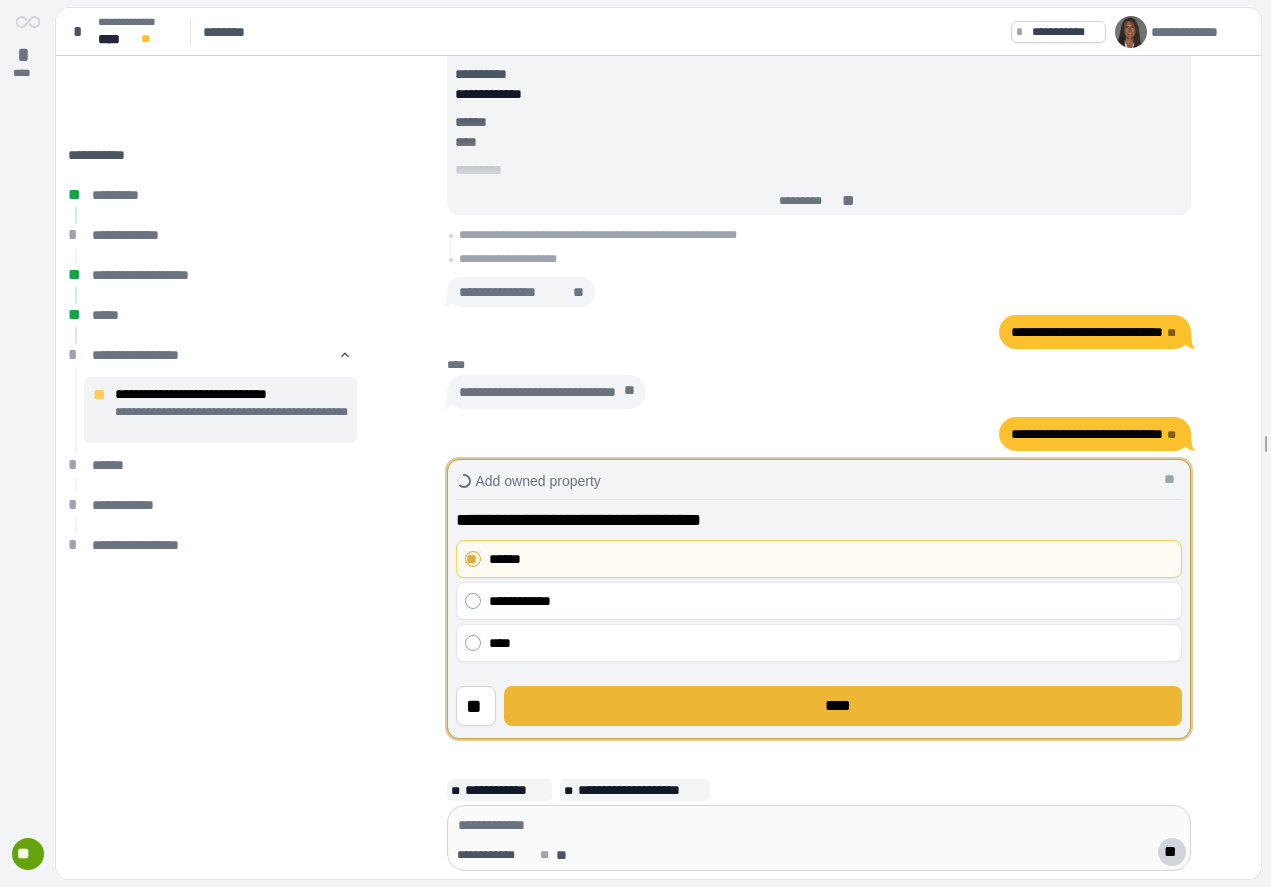 click on "****" at bounding box center (843, 706) 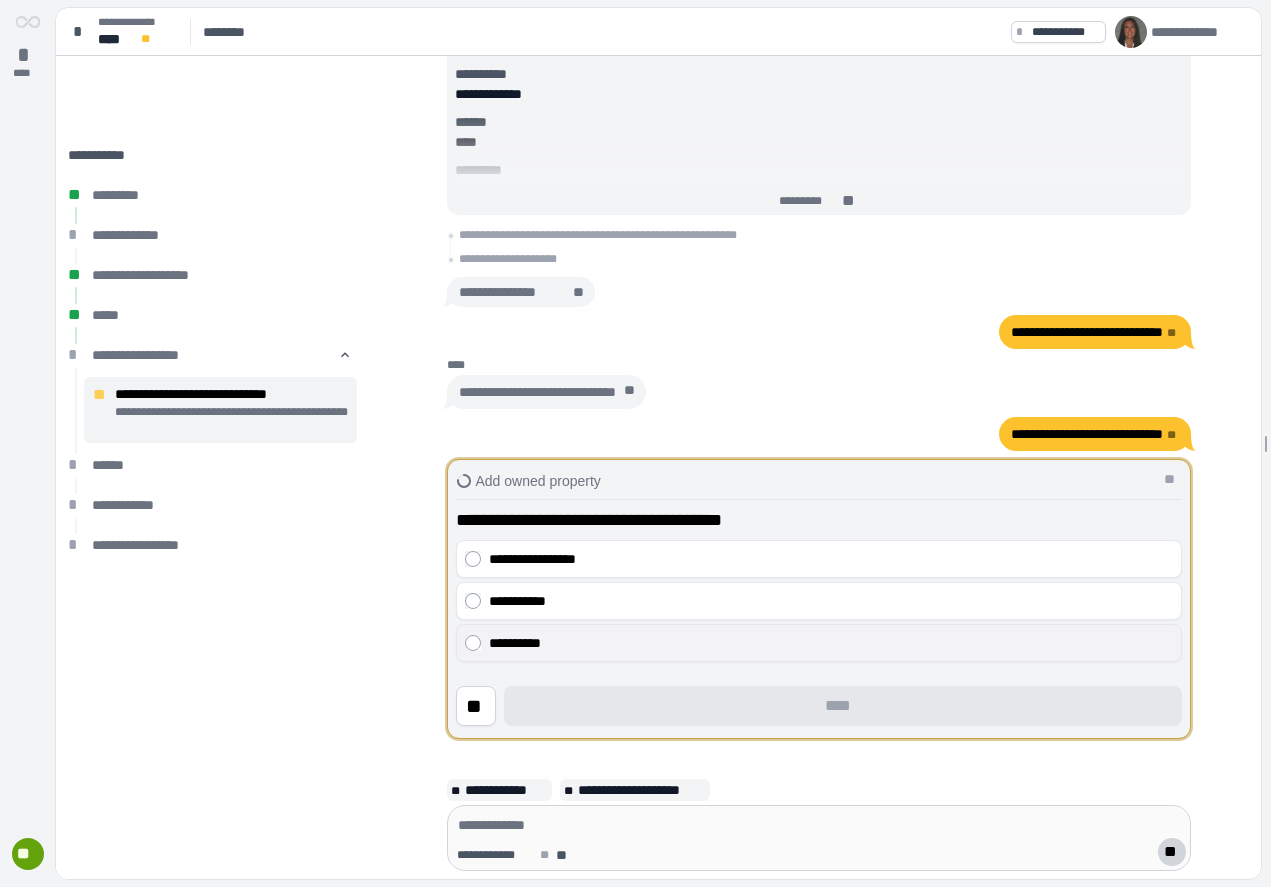 click on "**********" at bounding box center [831, 643] 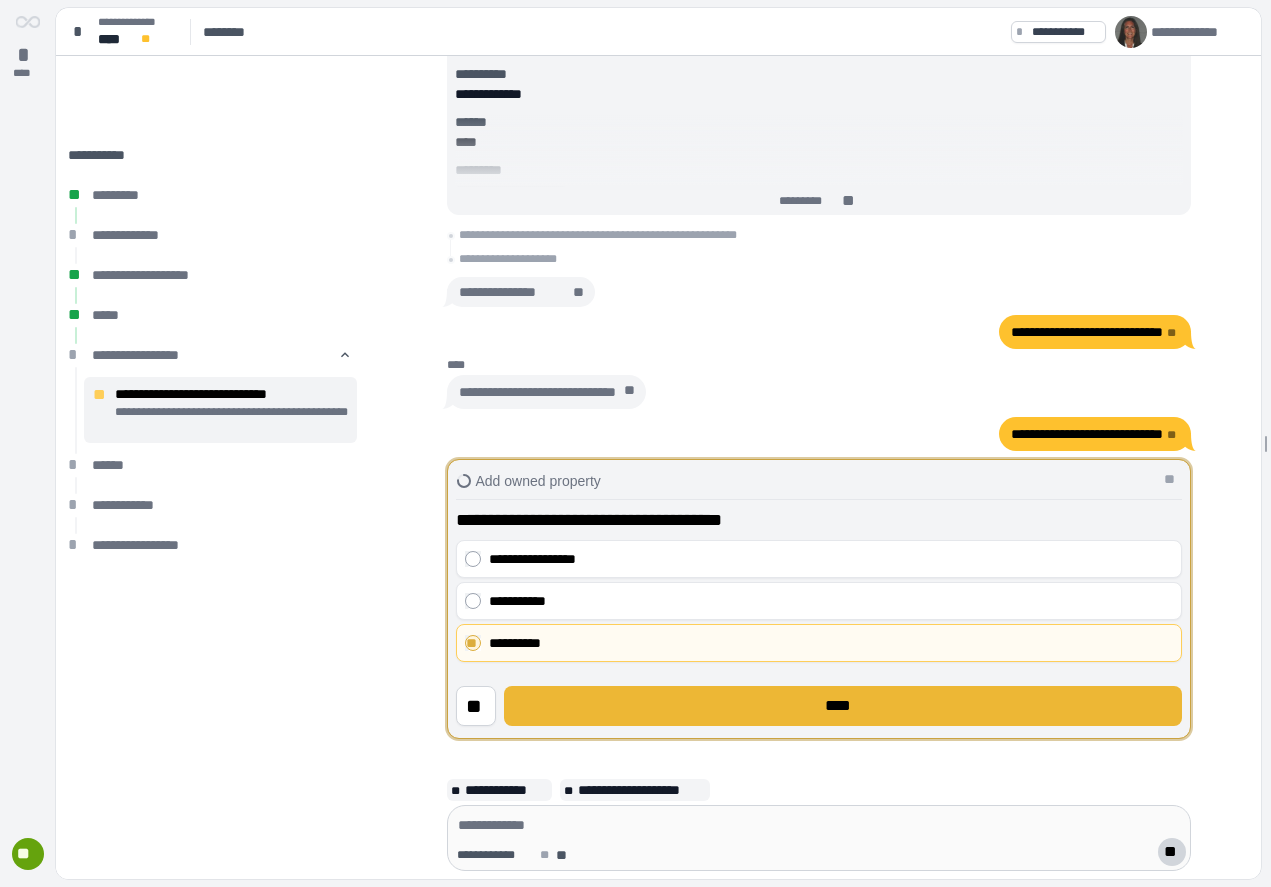 click on "****" at bounding box center (843, 706) 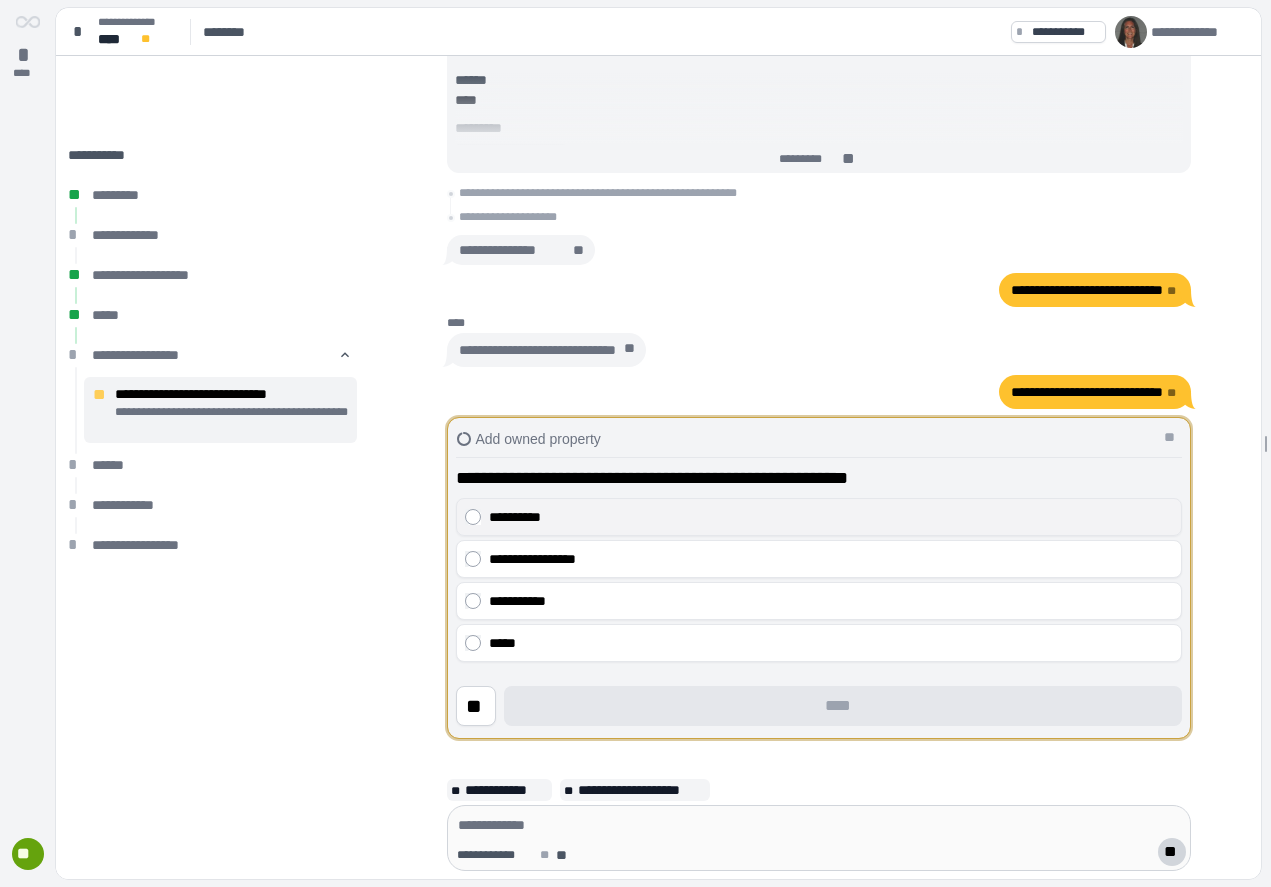 click on "**********" at bounding box center [831, 517] 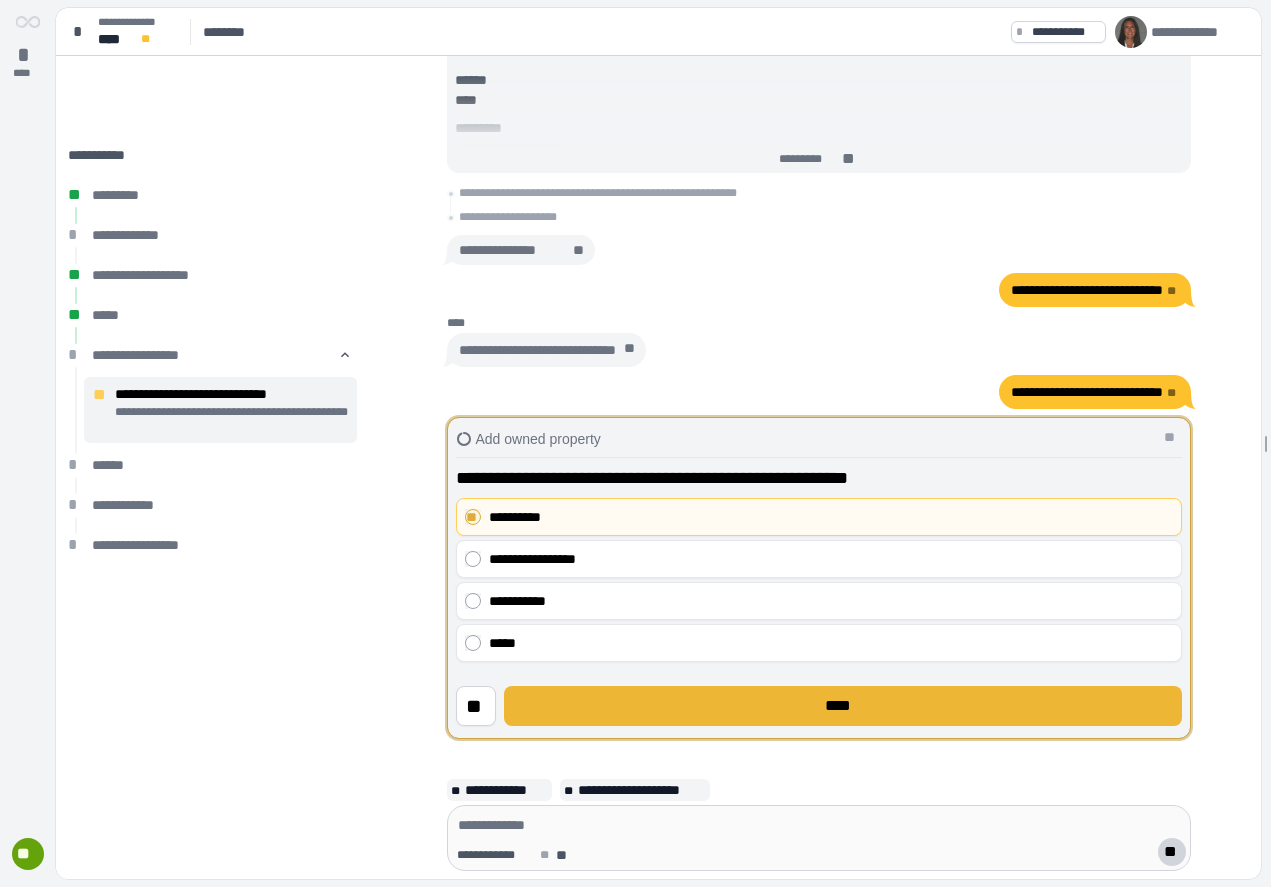 click on "****" at bounding box center [843, 706] 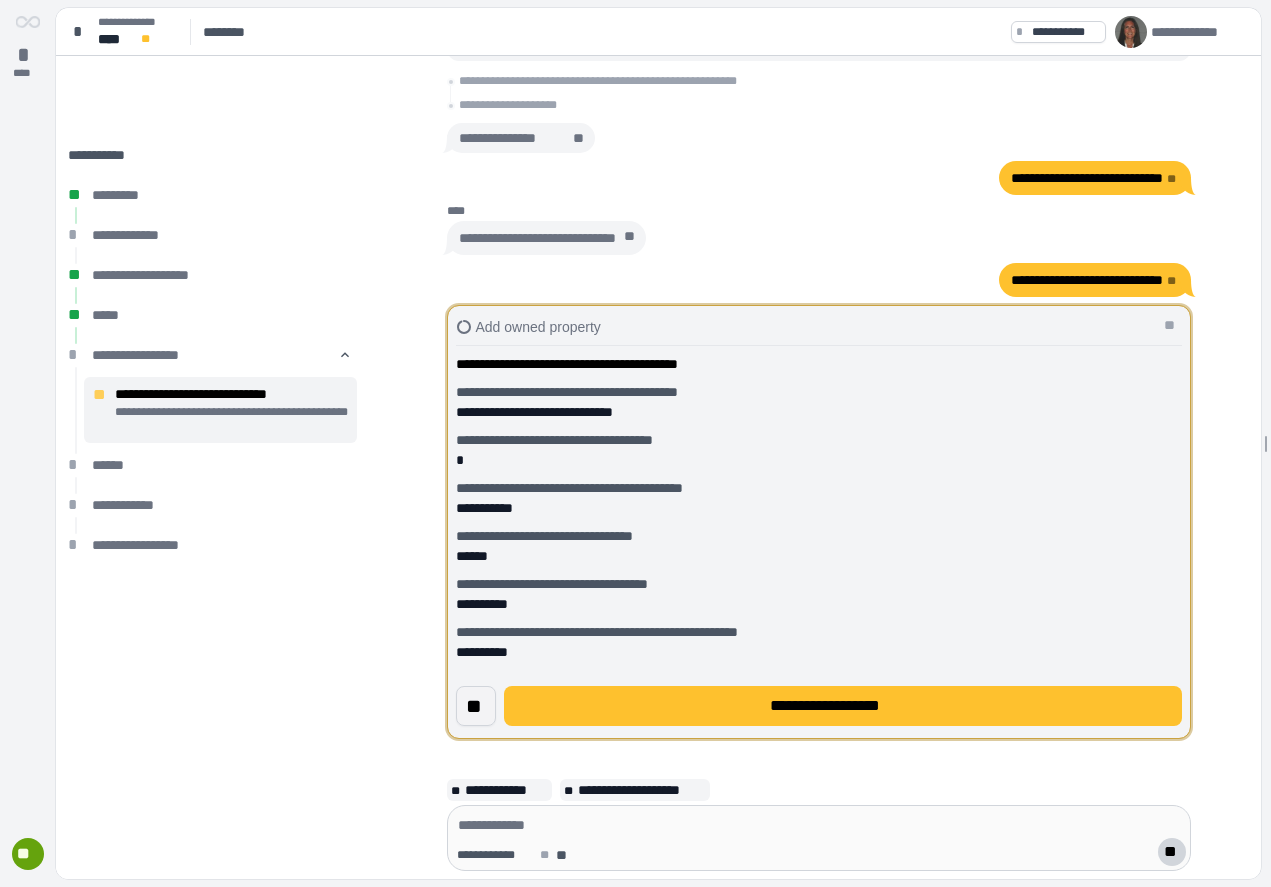 click on "**" at bounding box center [476, 706] 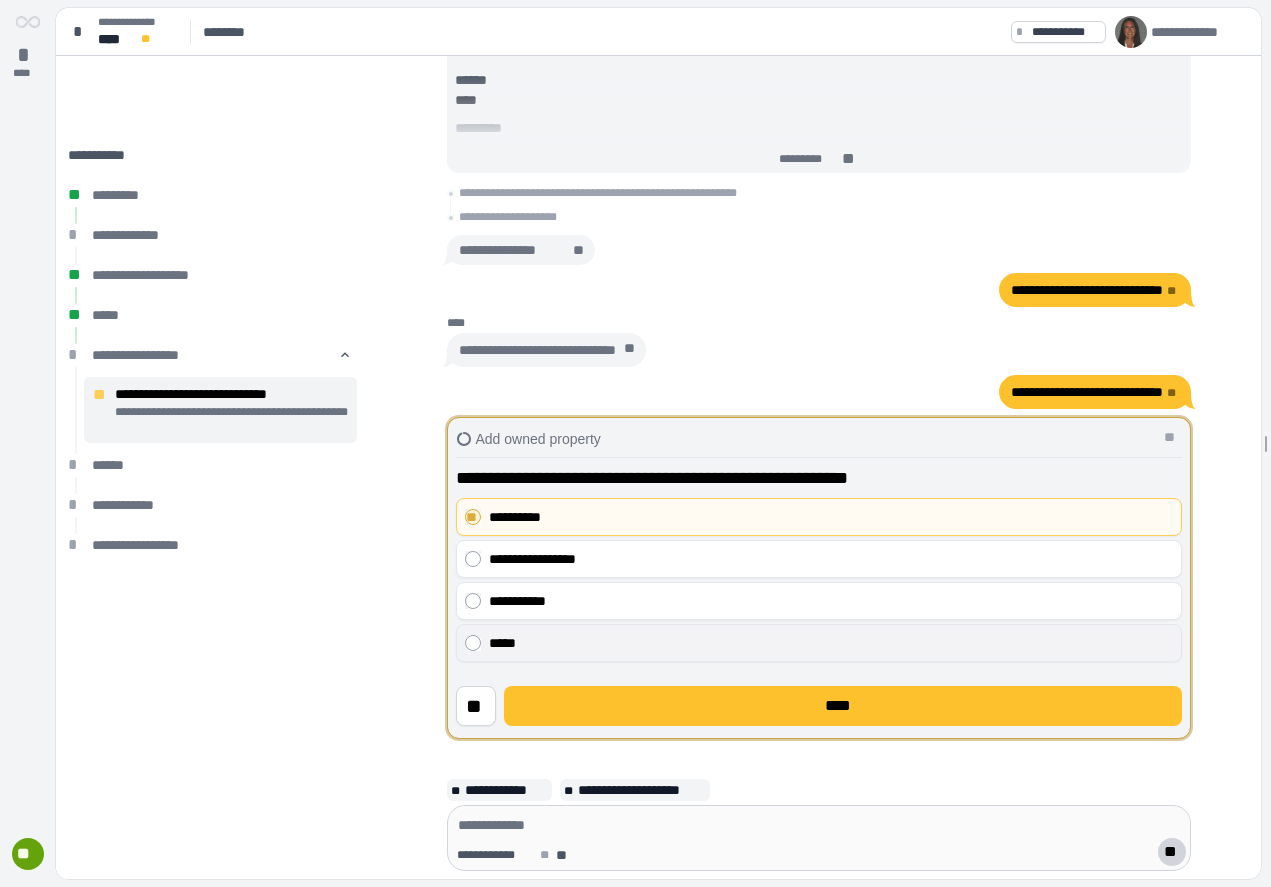 click on "*****" at bounding box center [831, 643] 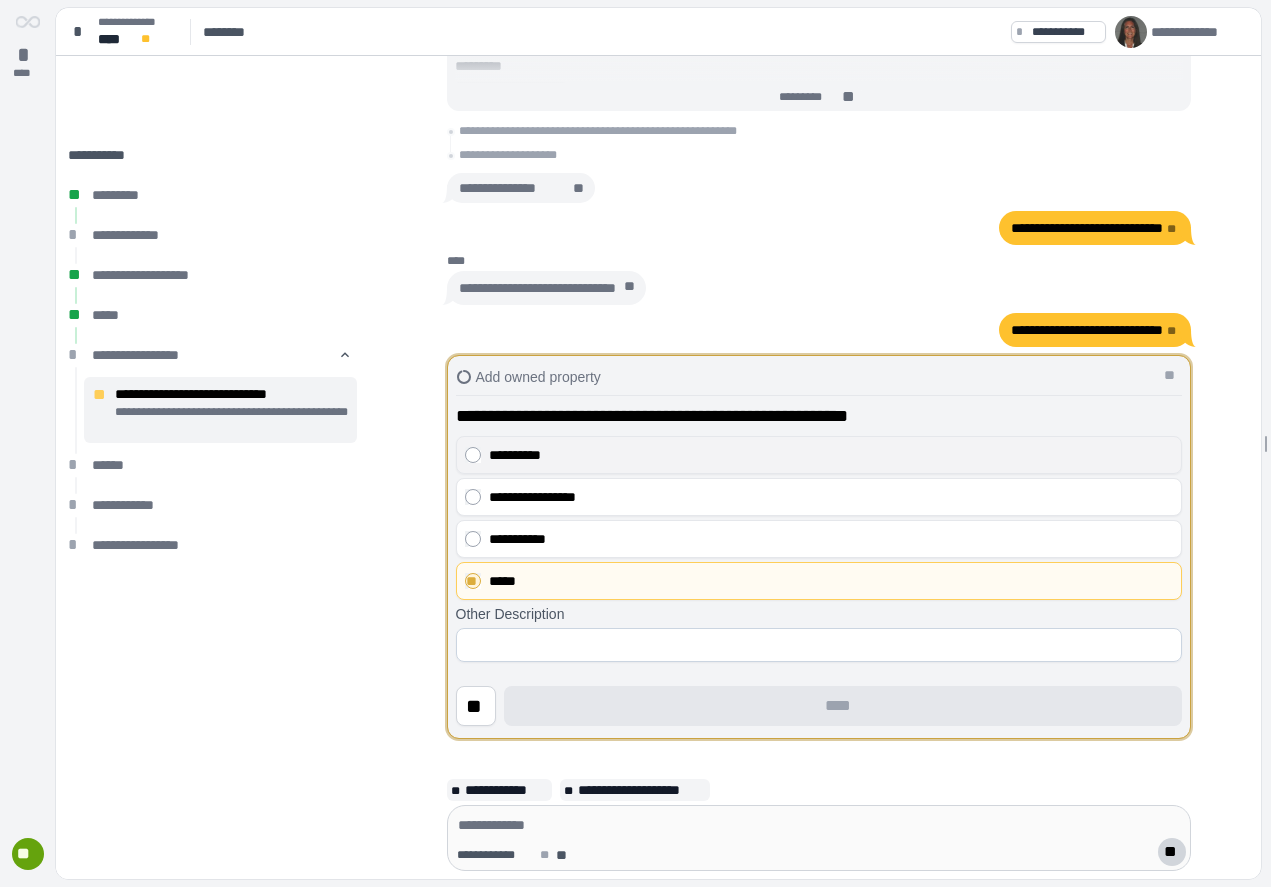 click on "**********" at bounding box center (831, 455) 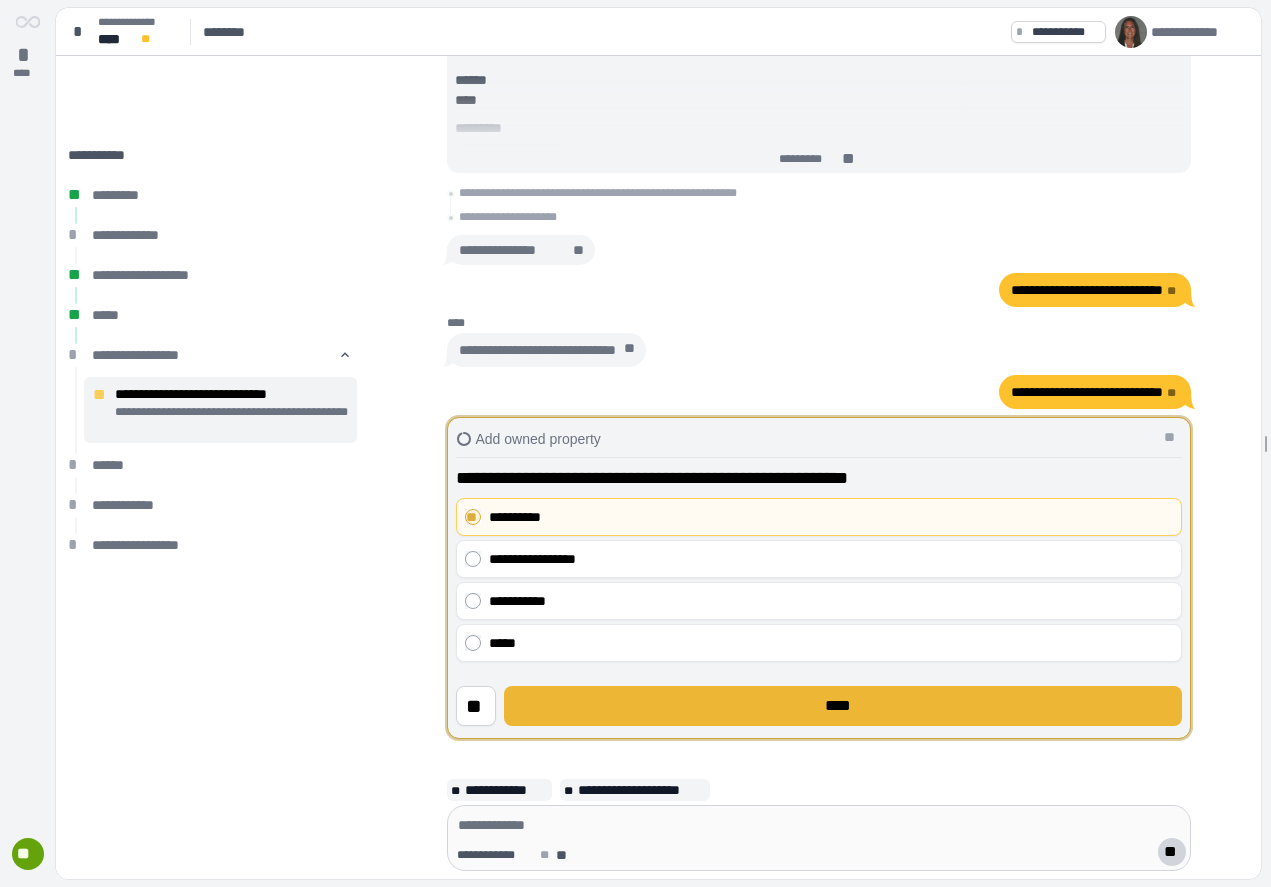 click on "****" at bounding box center (843, 706) 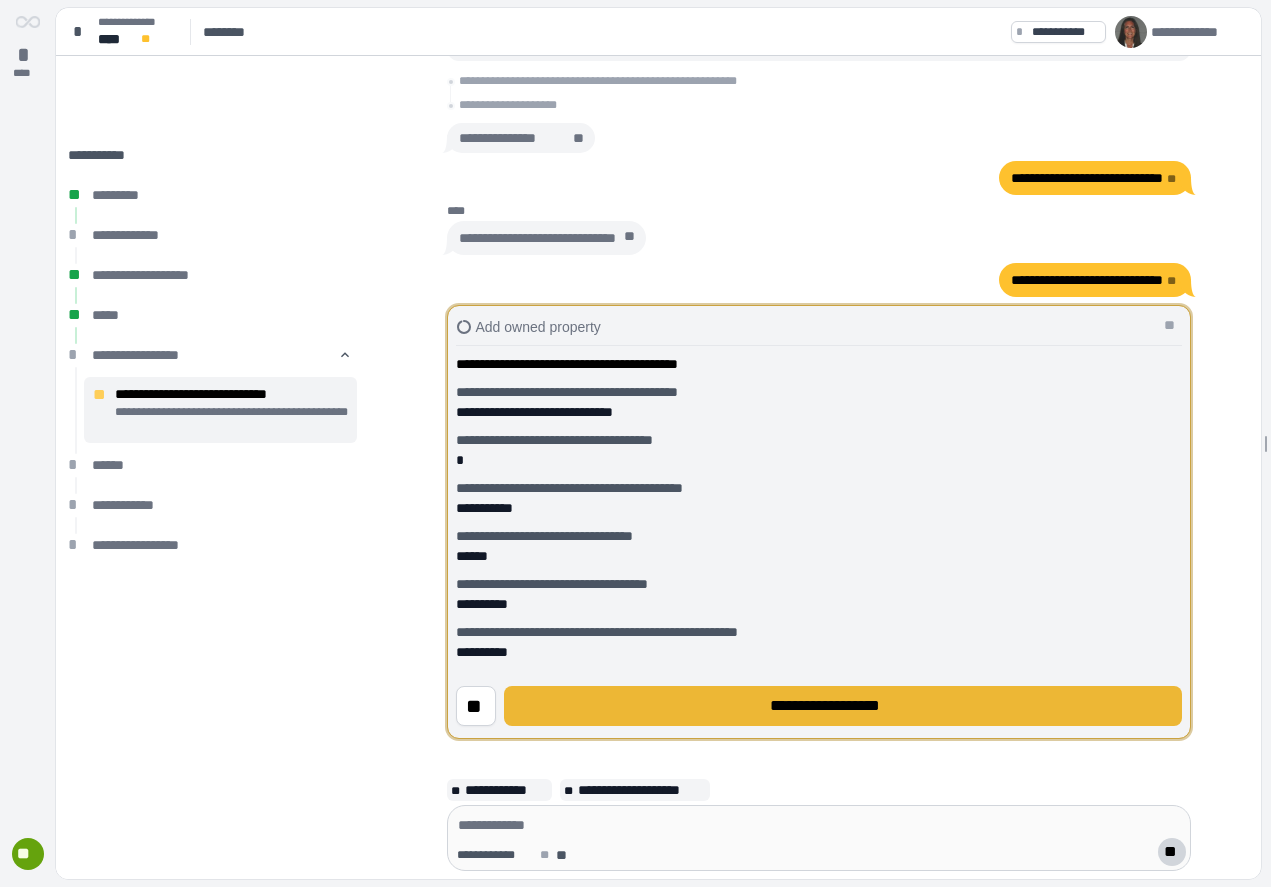 click on "**********" at bounding box center (843, 706) 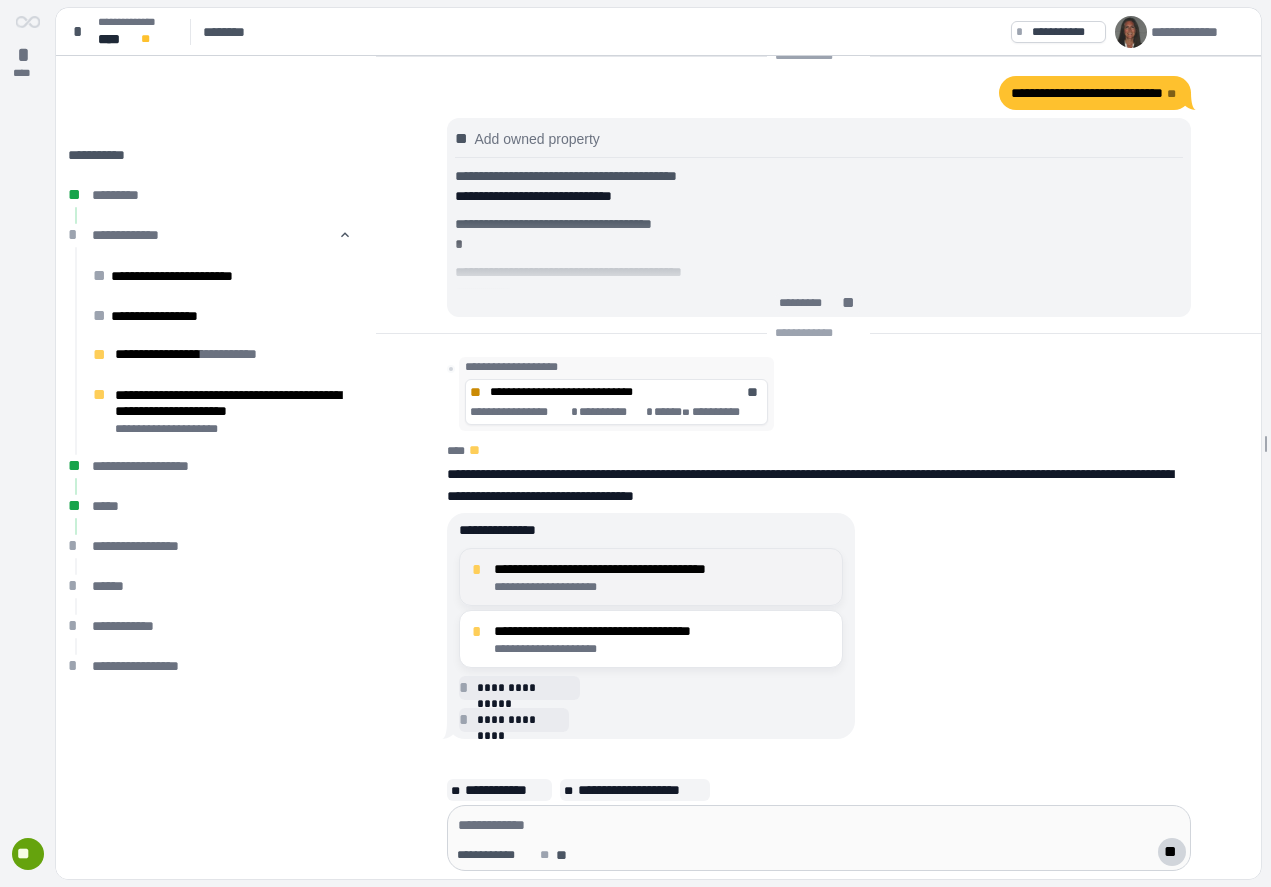 click on "**********" at bounding box center (662, 569) 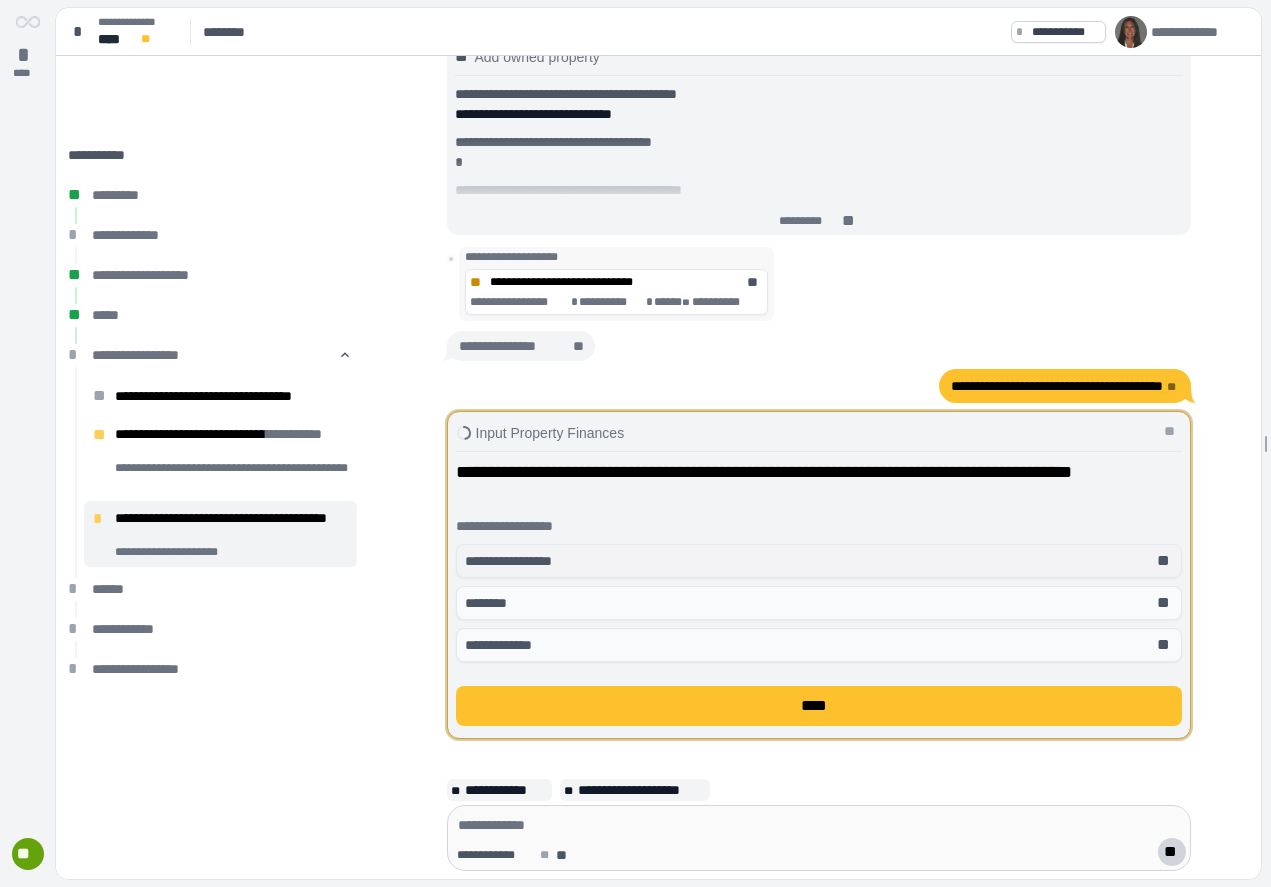 click on "**********" at bounding box center [819, 561] 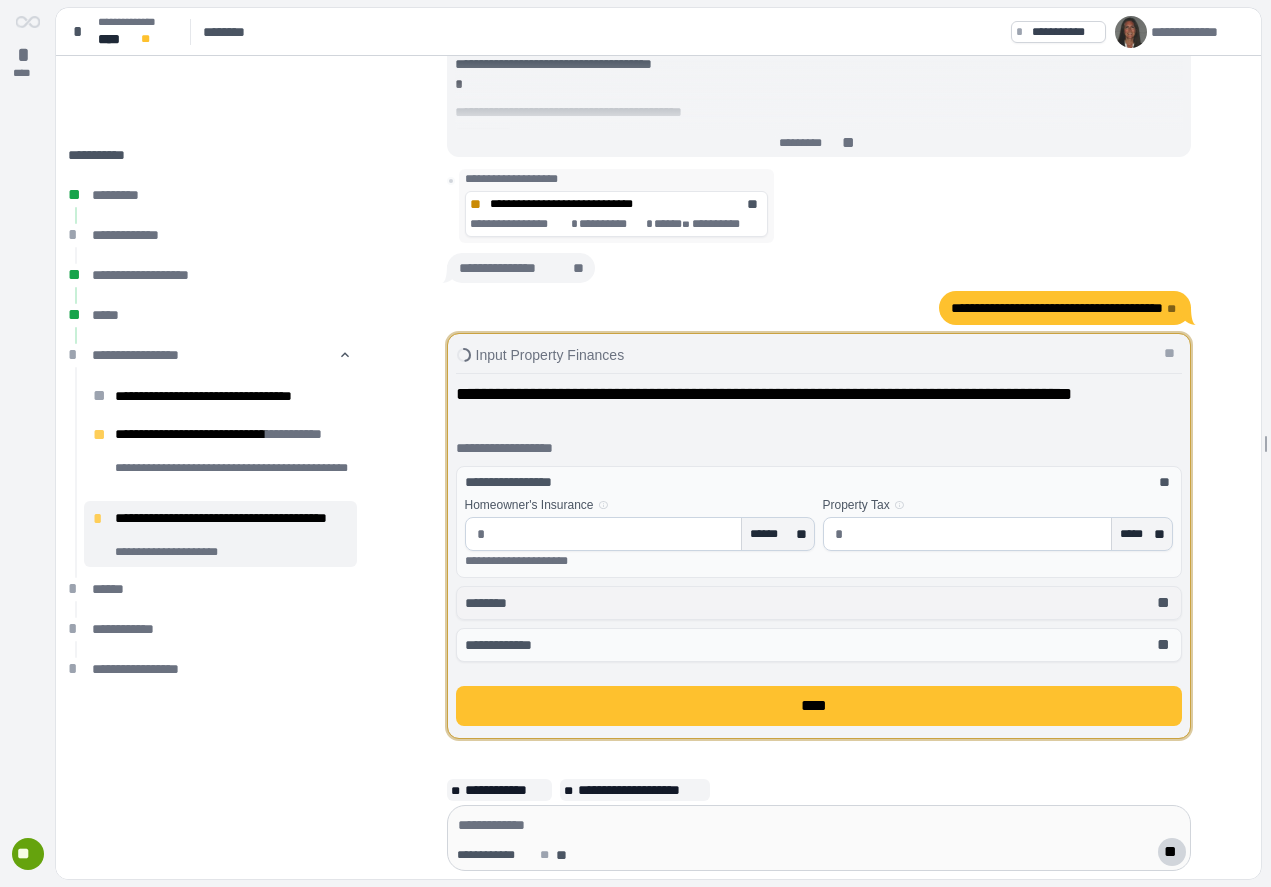 click on "******** **" at bounding box center (819, 603) 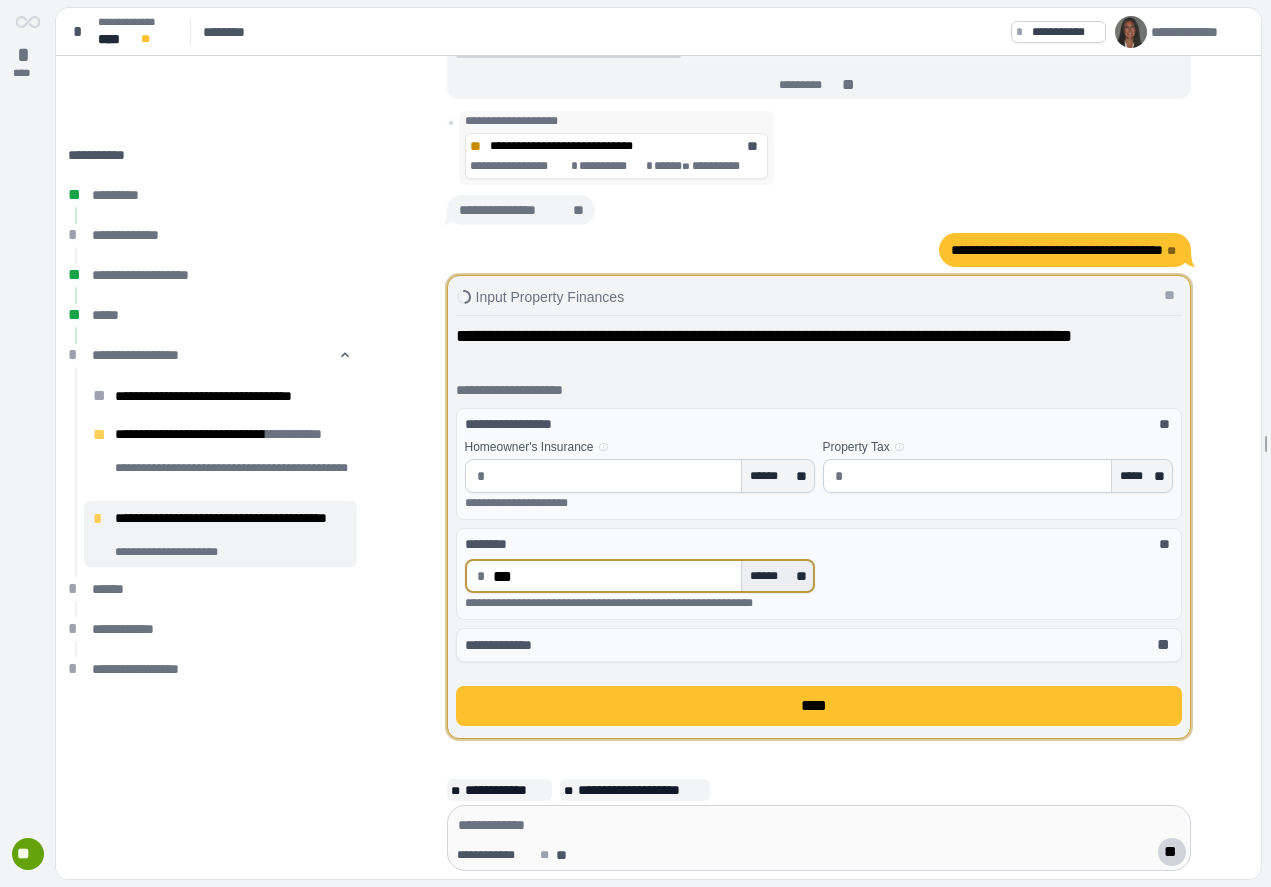 type on "******" 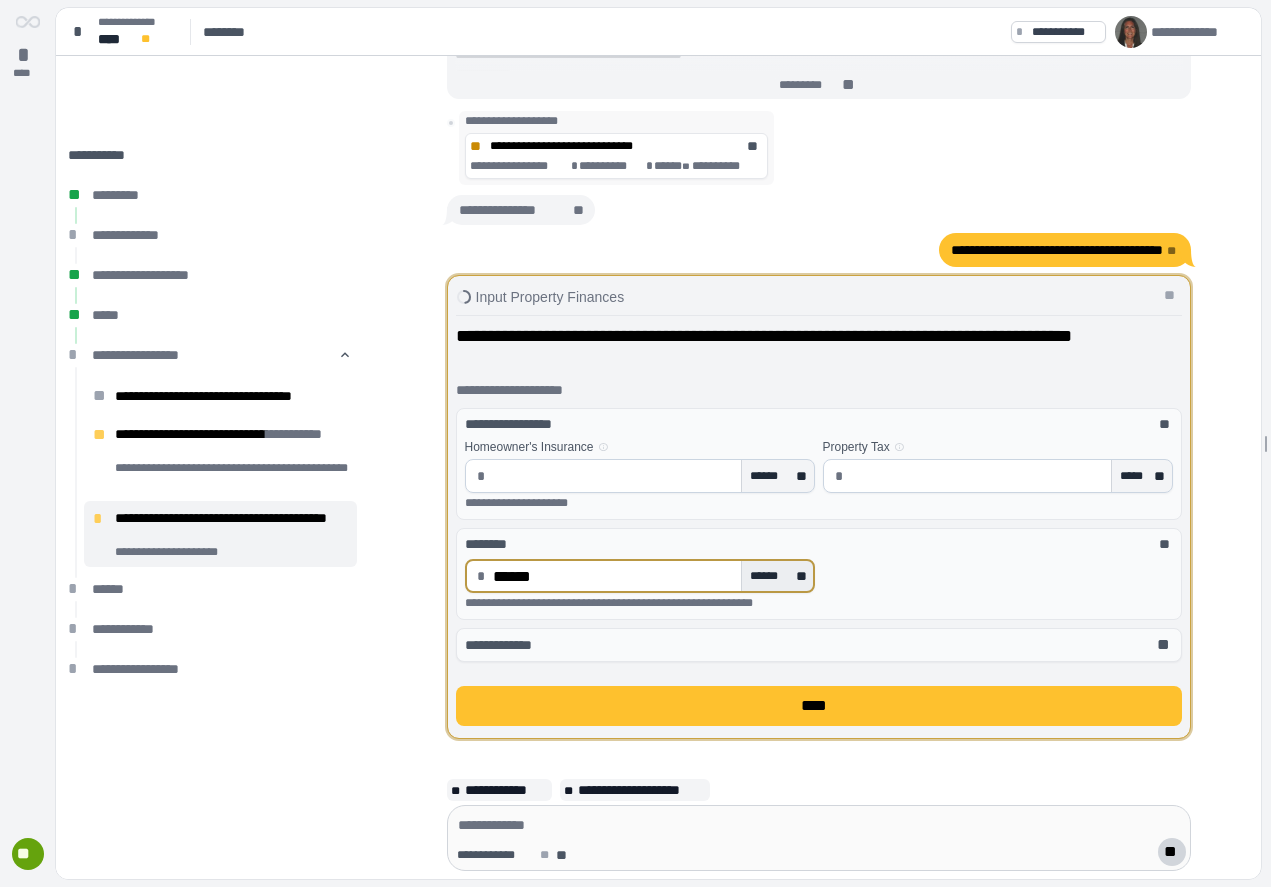 click on "******" at bounding box center (771, 576) 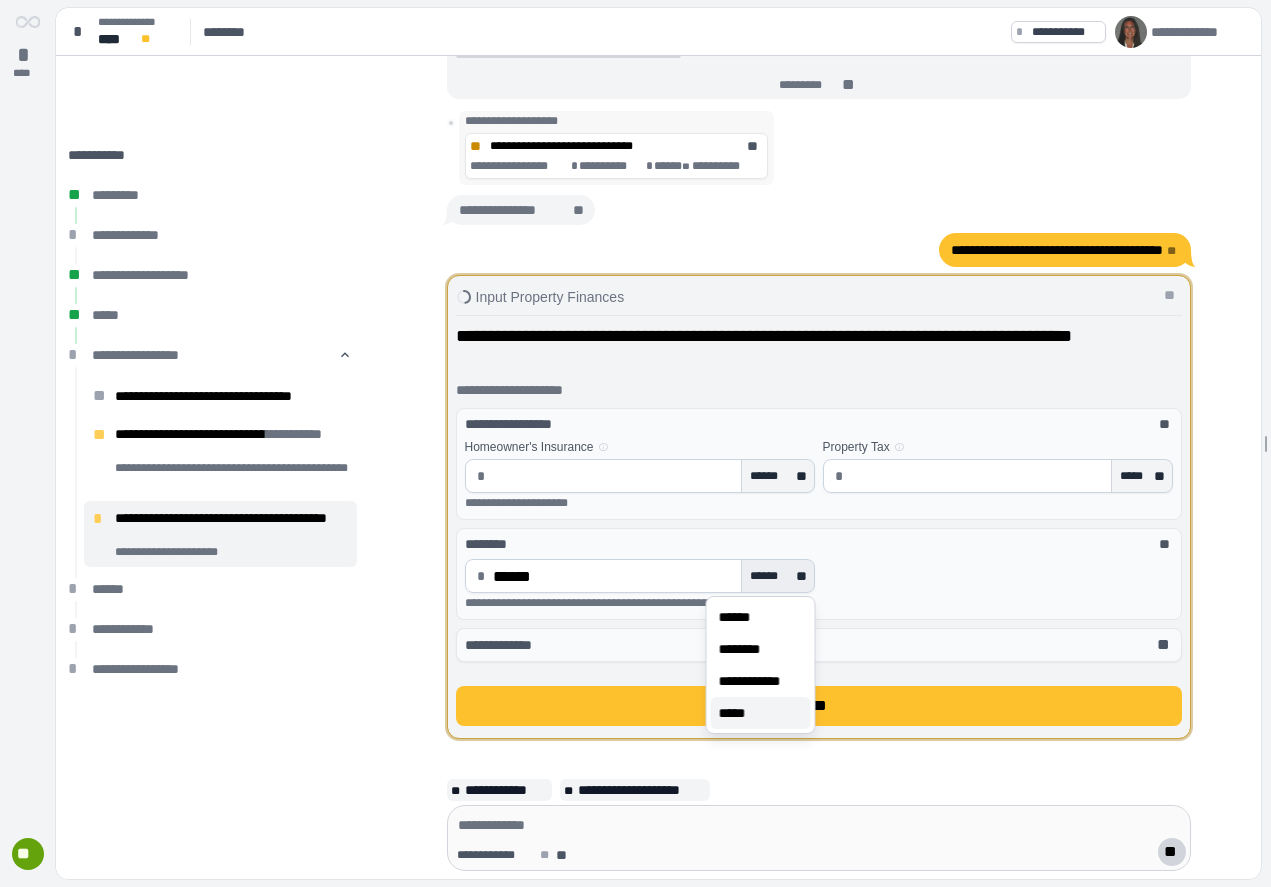 click on "*****" at bounding box center (761, 713) 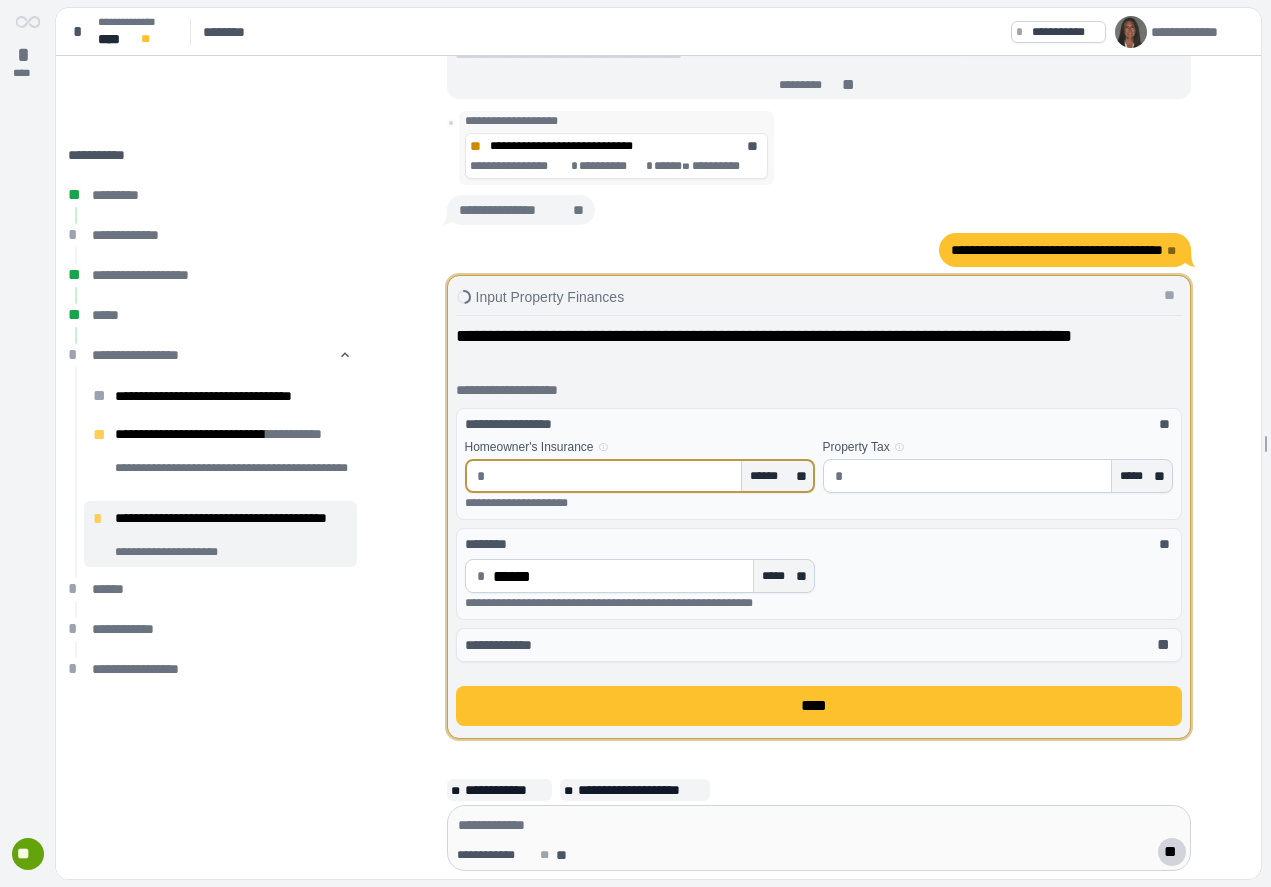 click at bounding box center [612, 476] 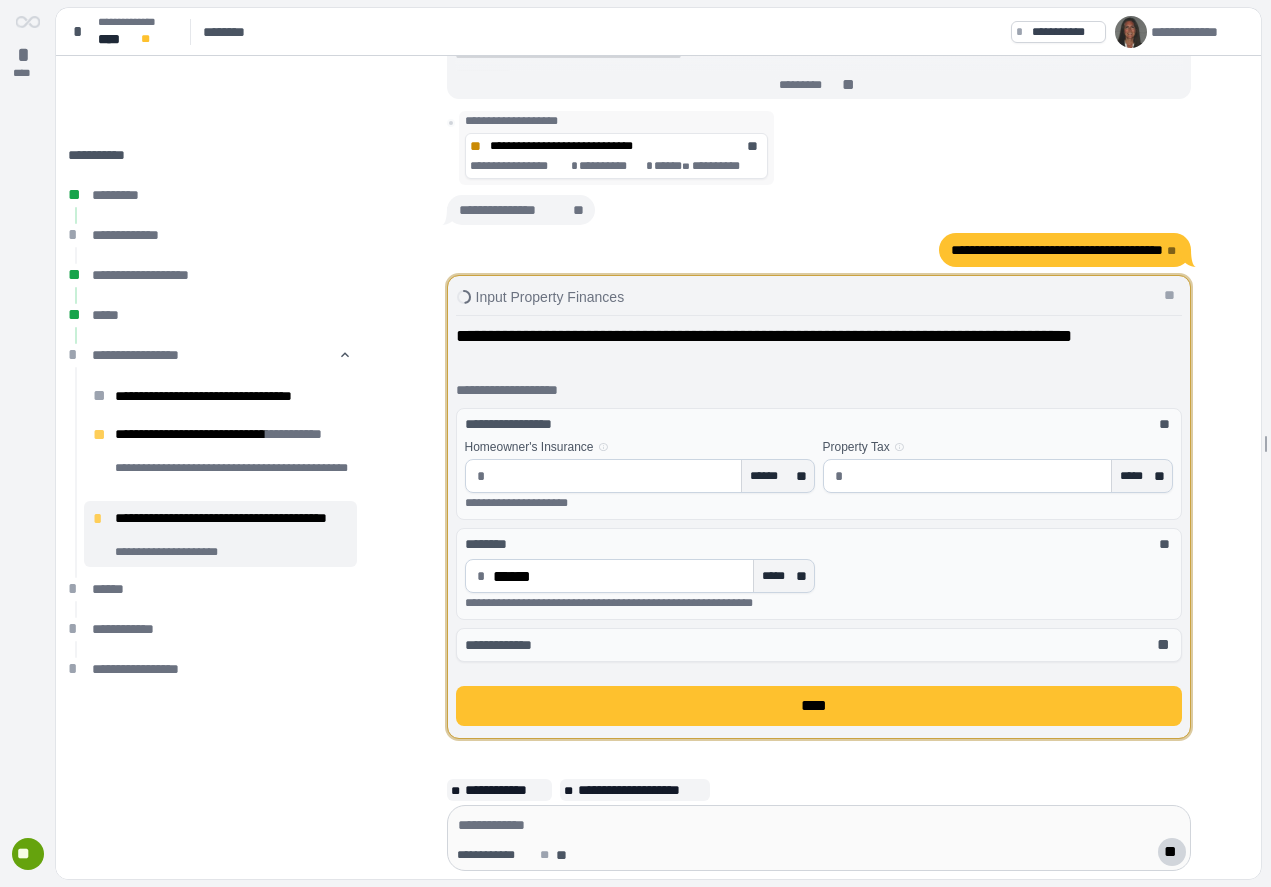click on "**********" at bounding box center [819, 424] 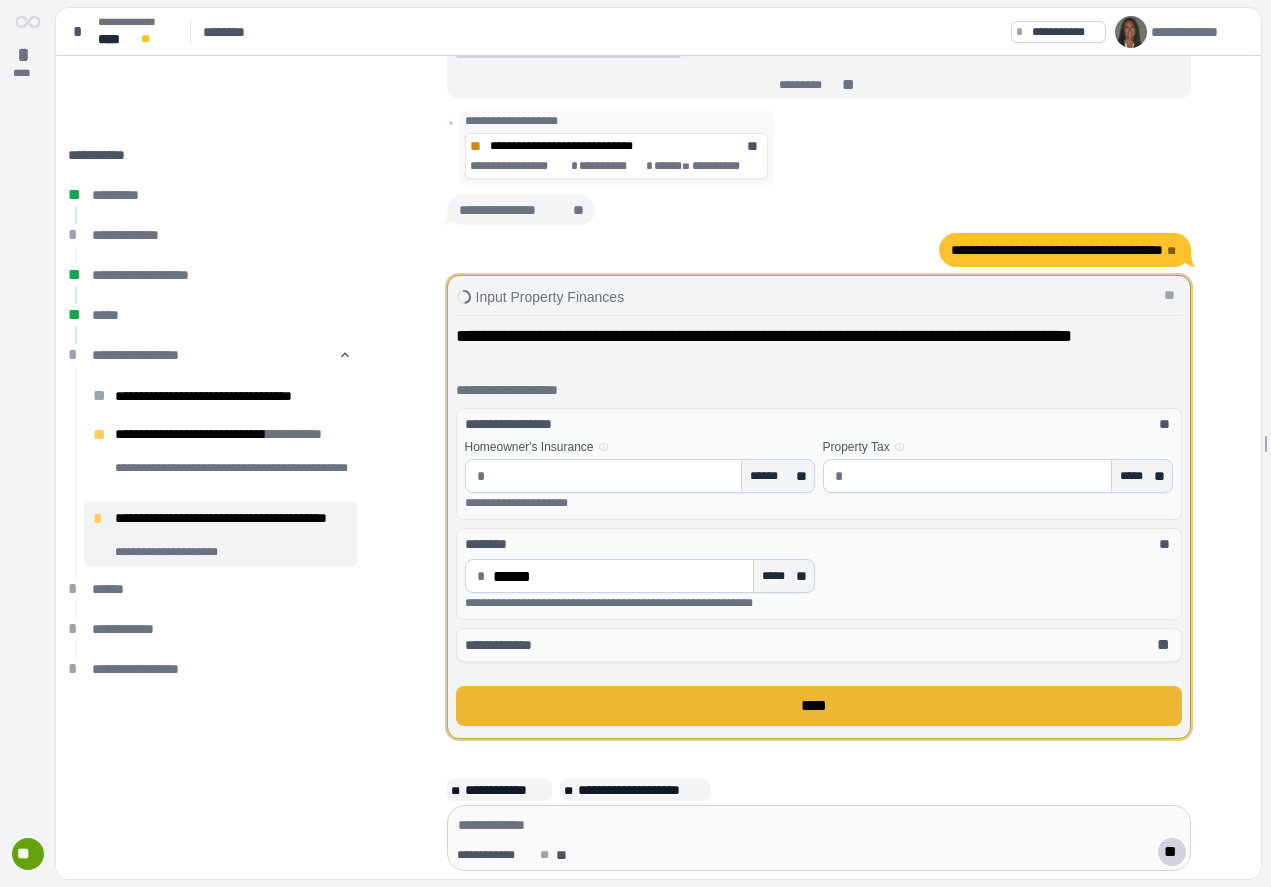click on "****" at bounding box center [819, 706] 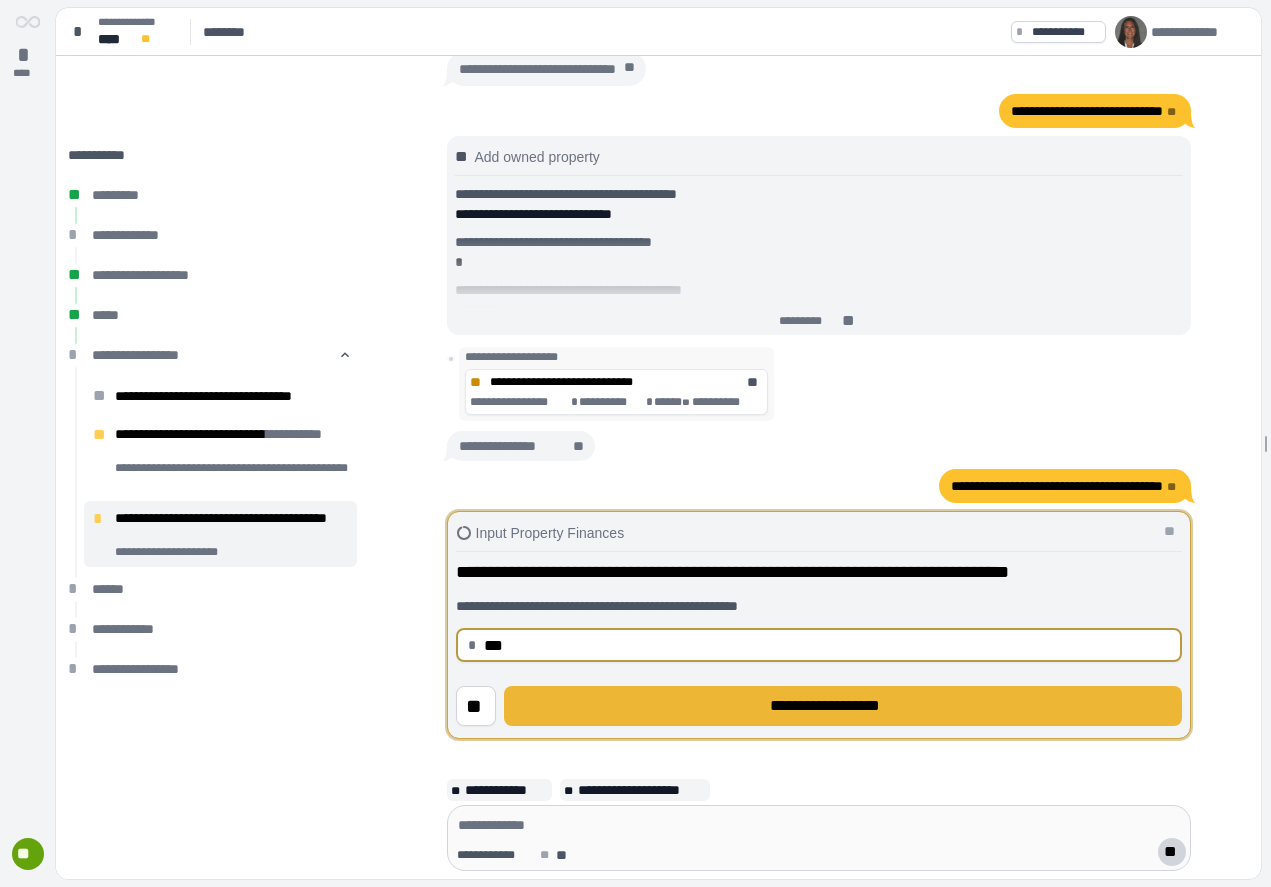 type on "******" 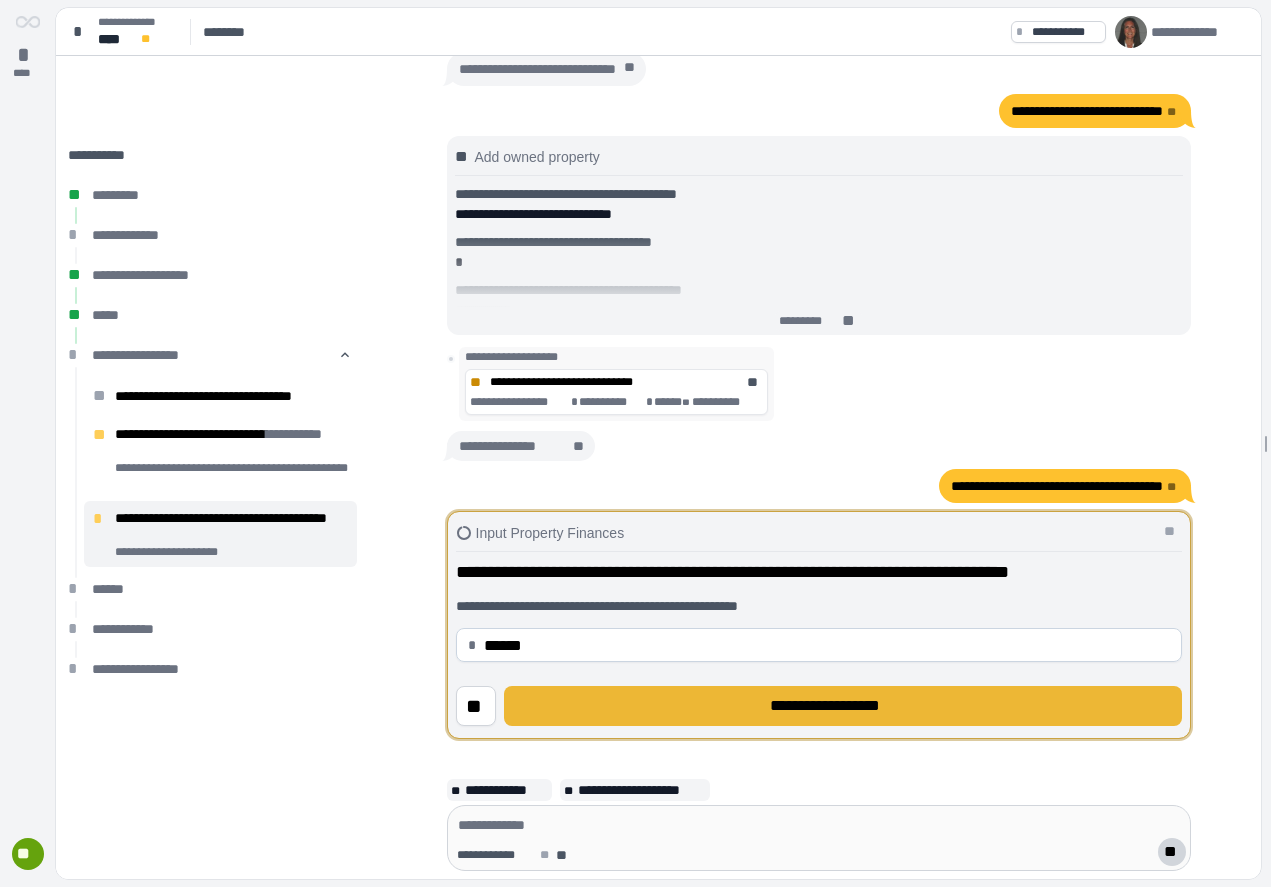 click on "**********" at bounding box center [843, 706] 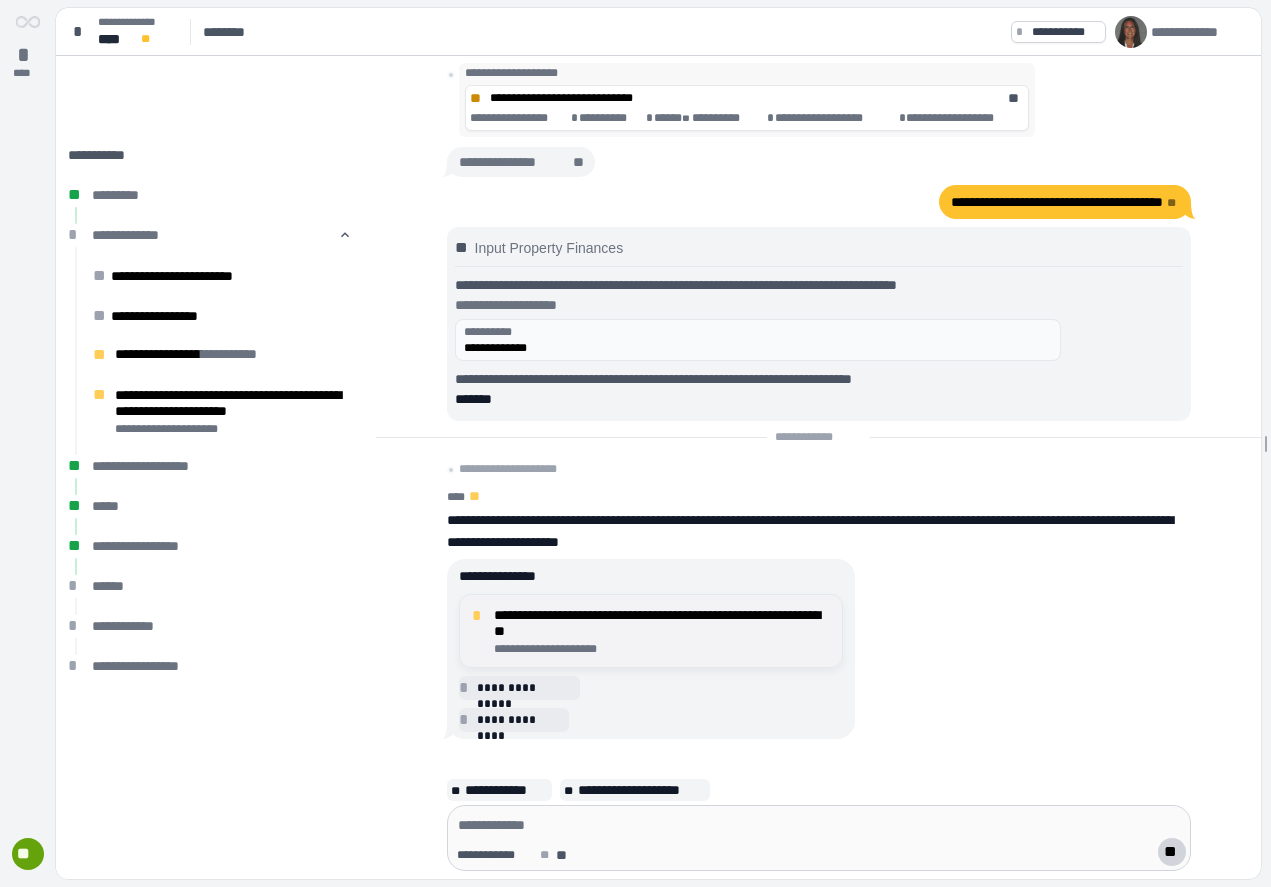click on "**********" at bounding box center (662, 623) 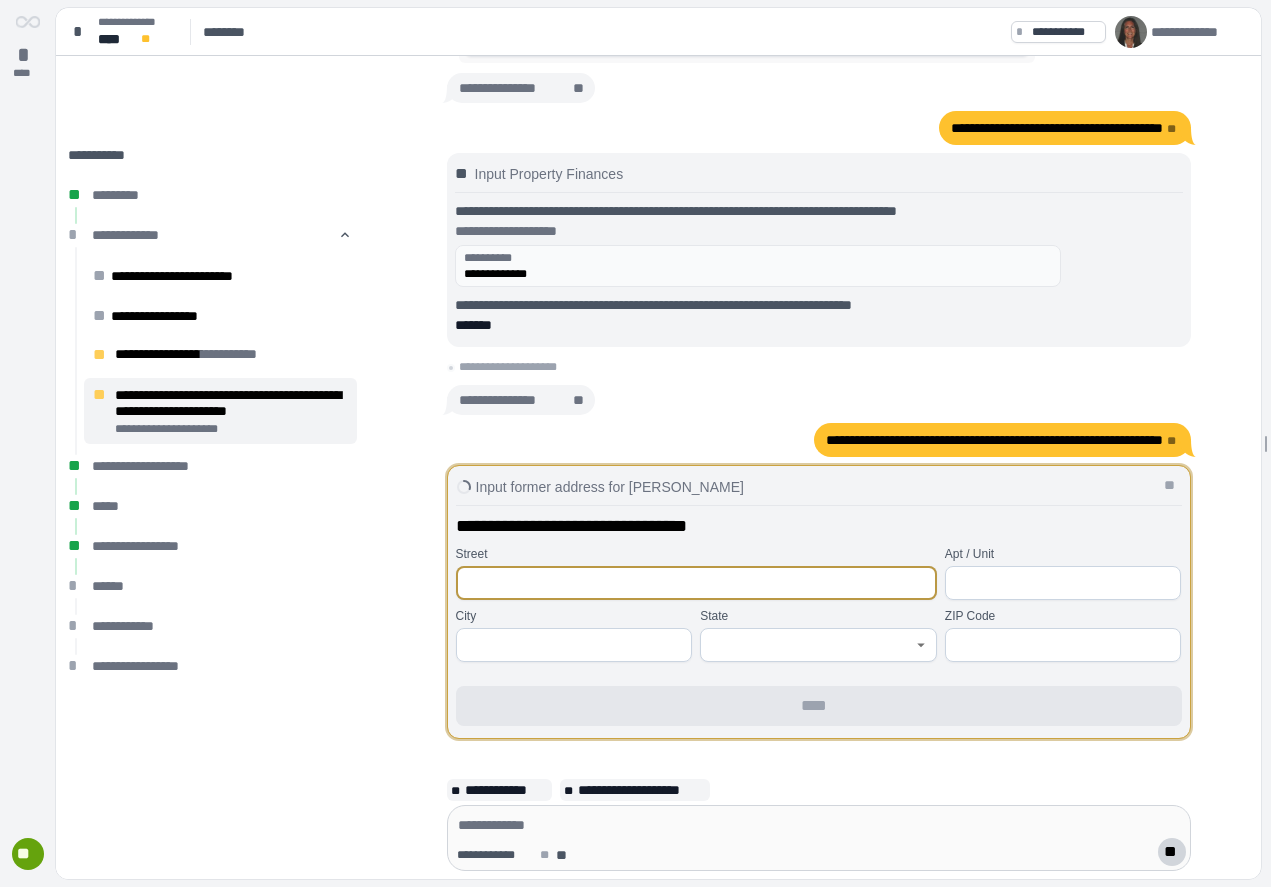 click at bounding box center [696, 583] 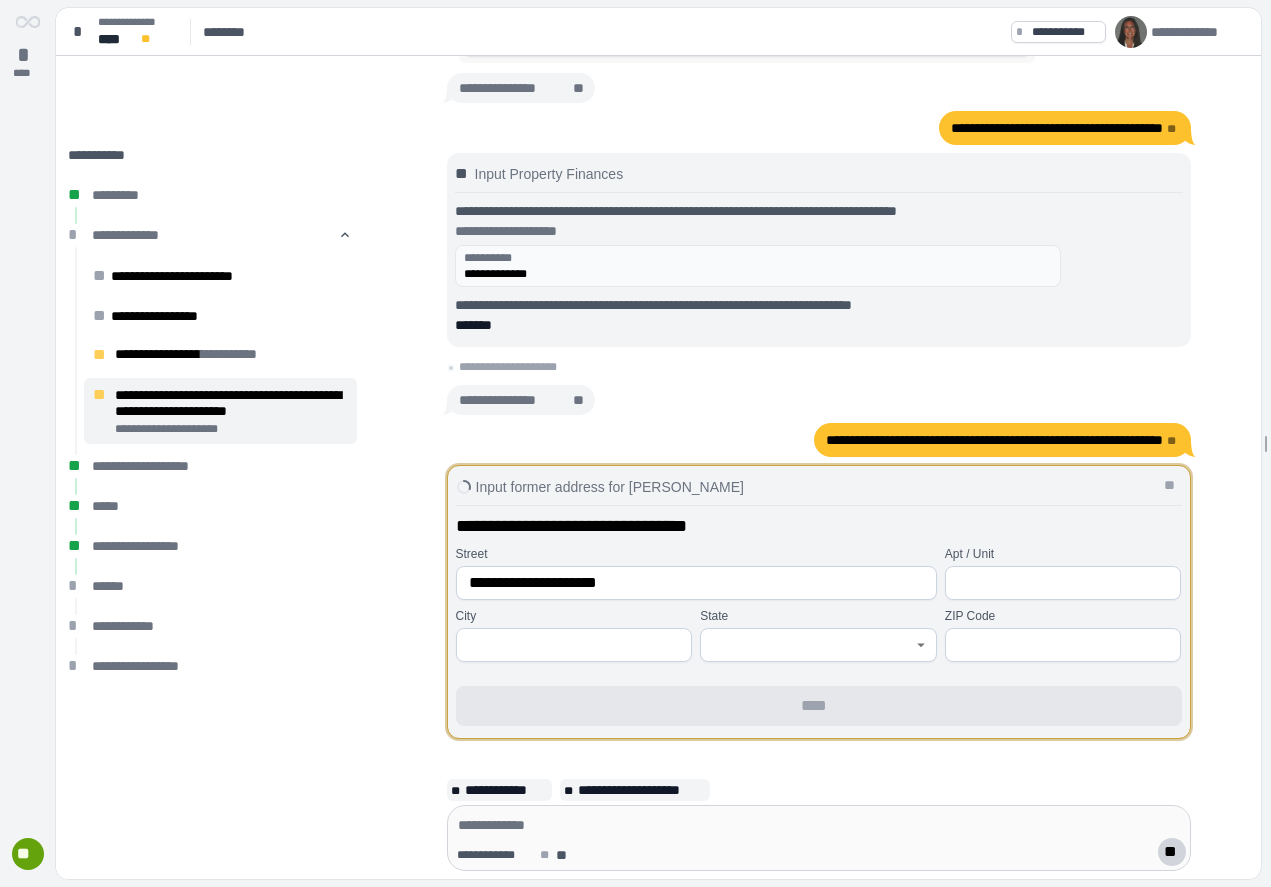 type on "**********" 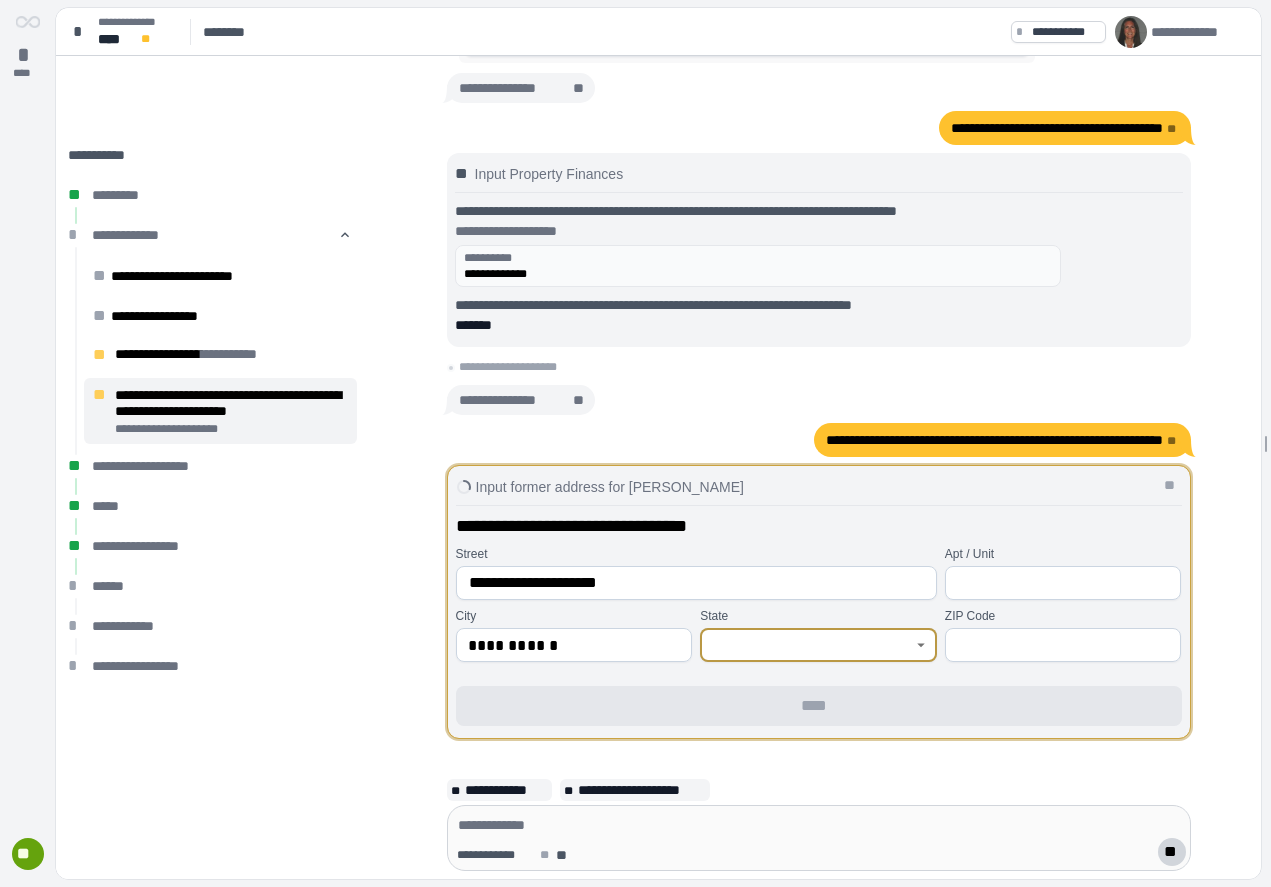 type on "**" 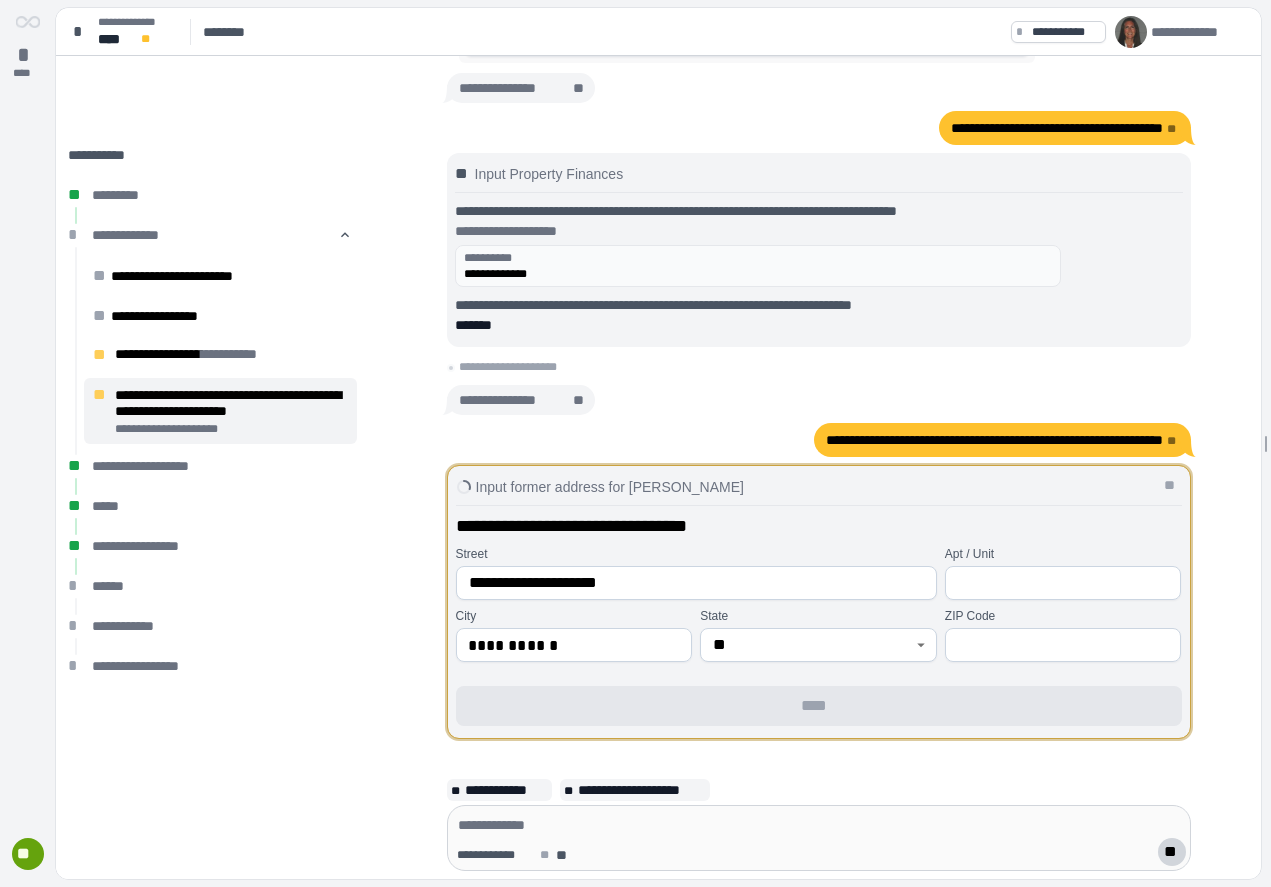 type on "*****" 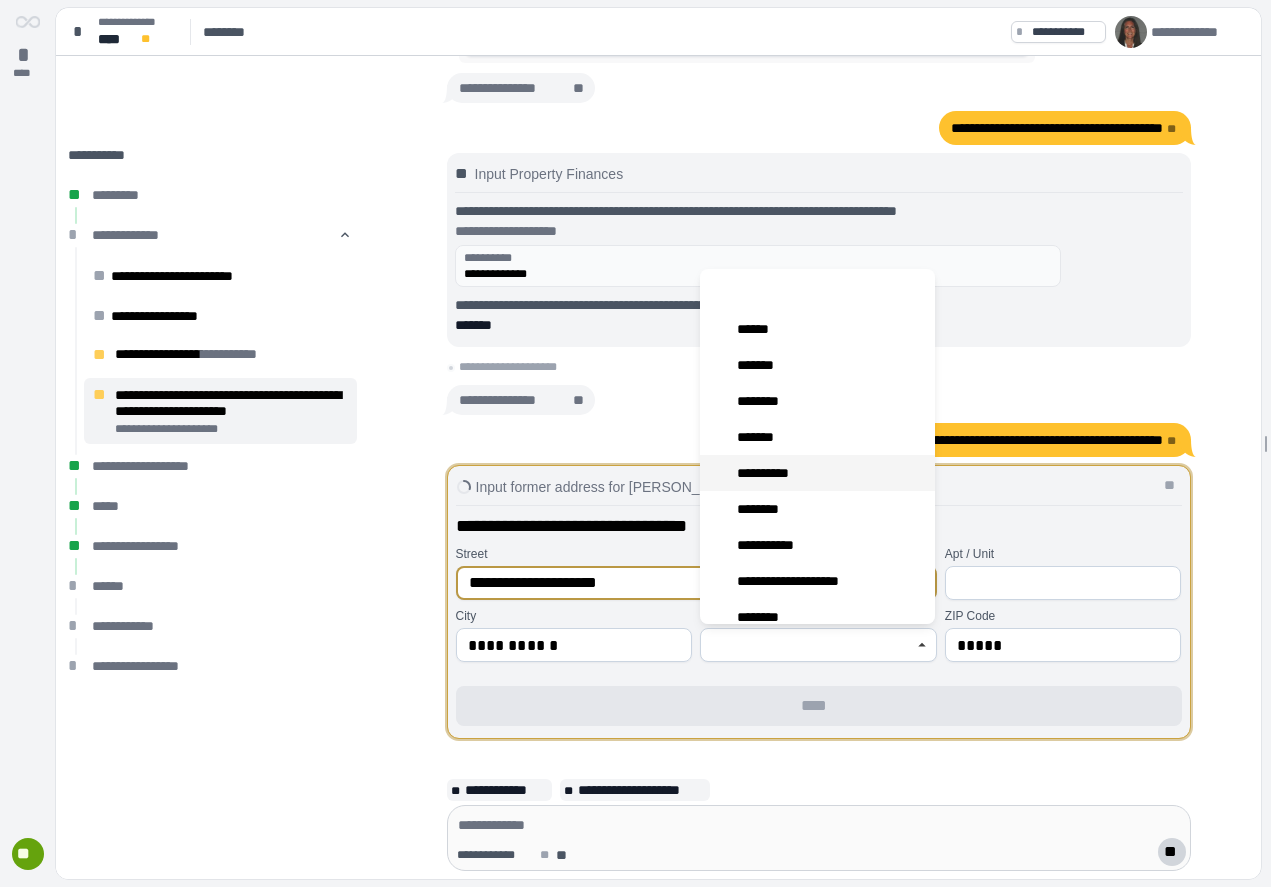 click on "**********" at bounding box center (767, 473) 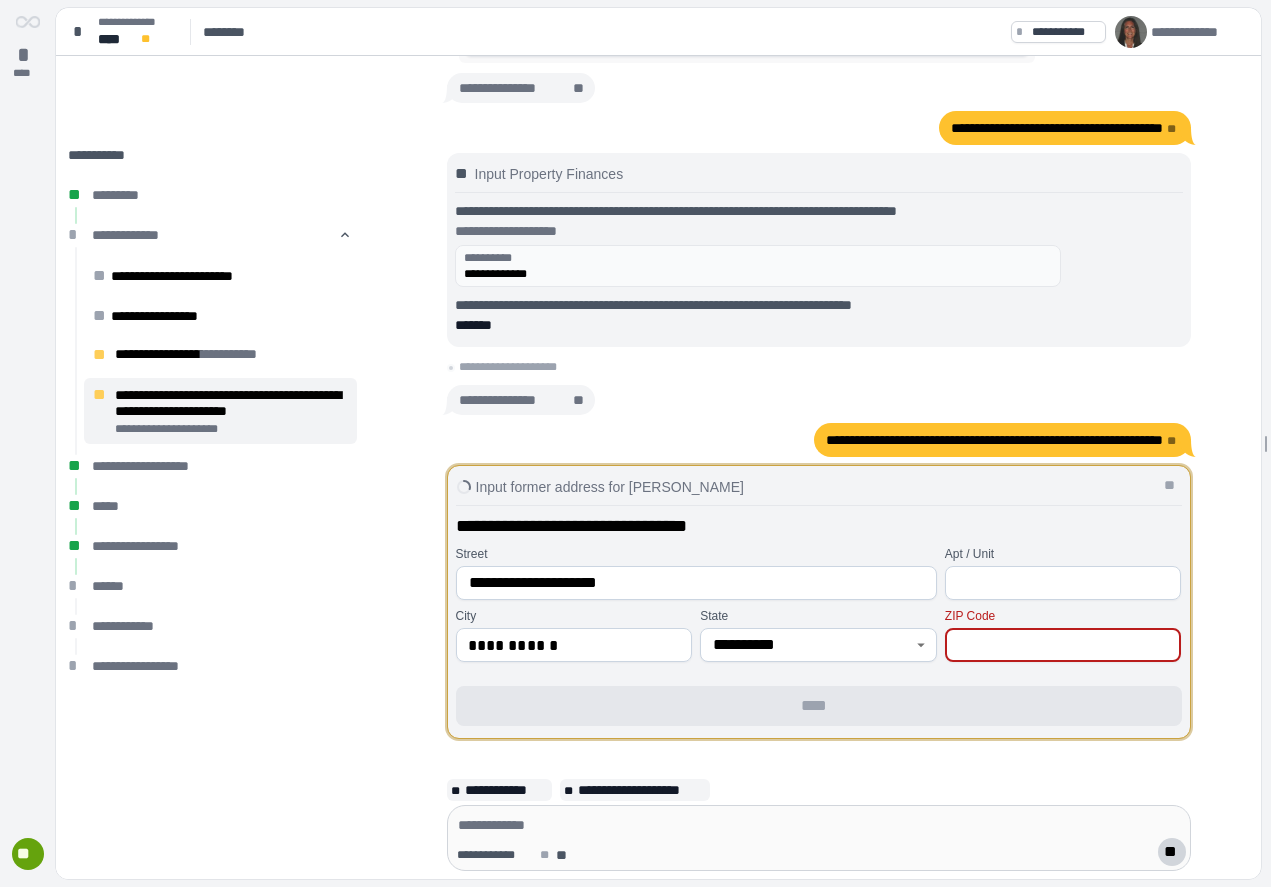 click at bounding box center [1063, 645] 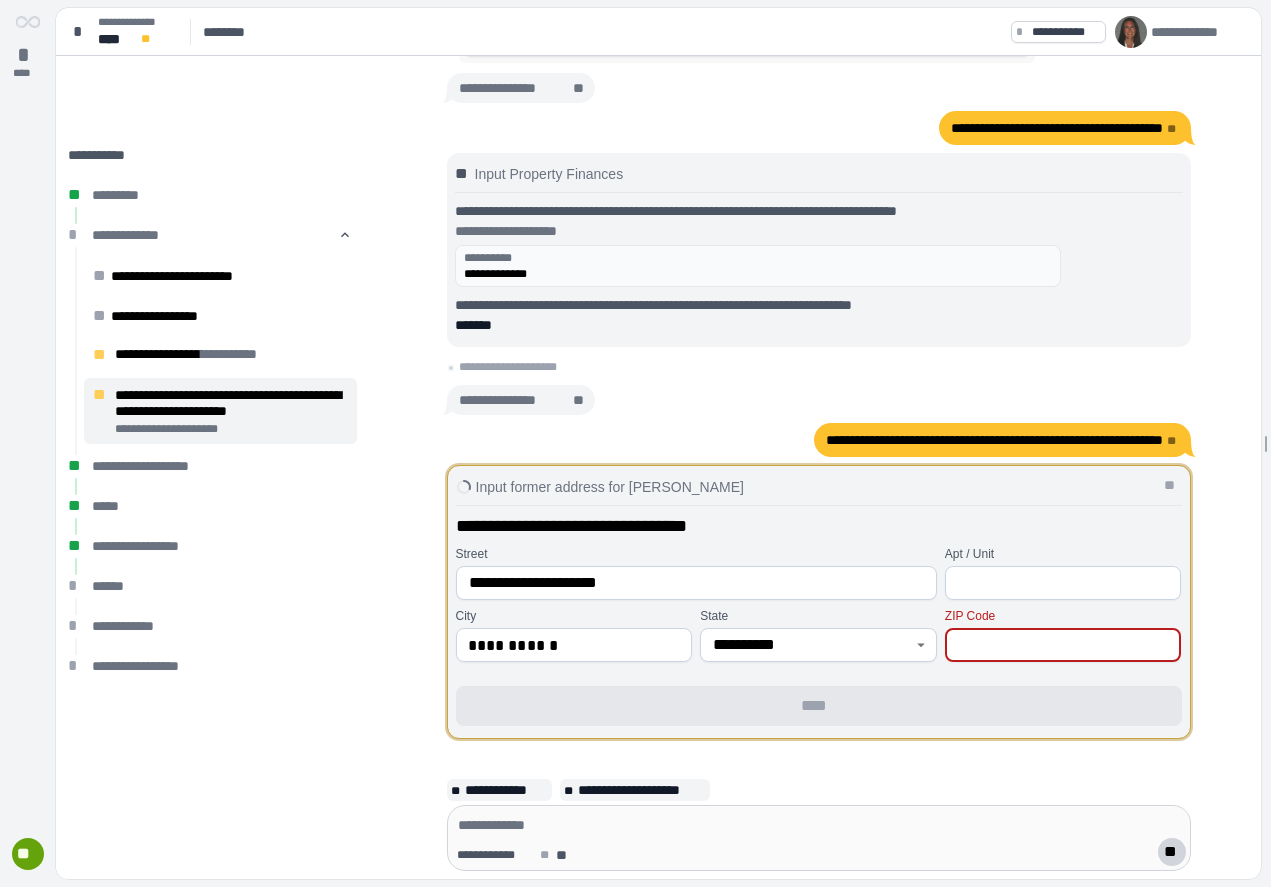 type on "*" 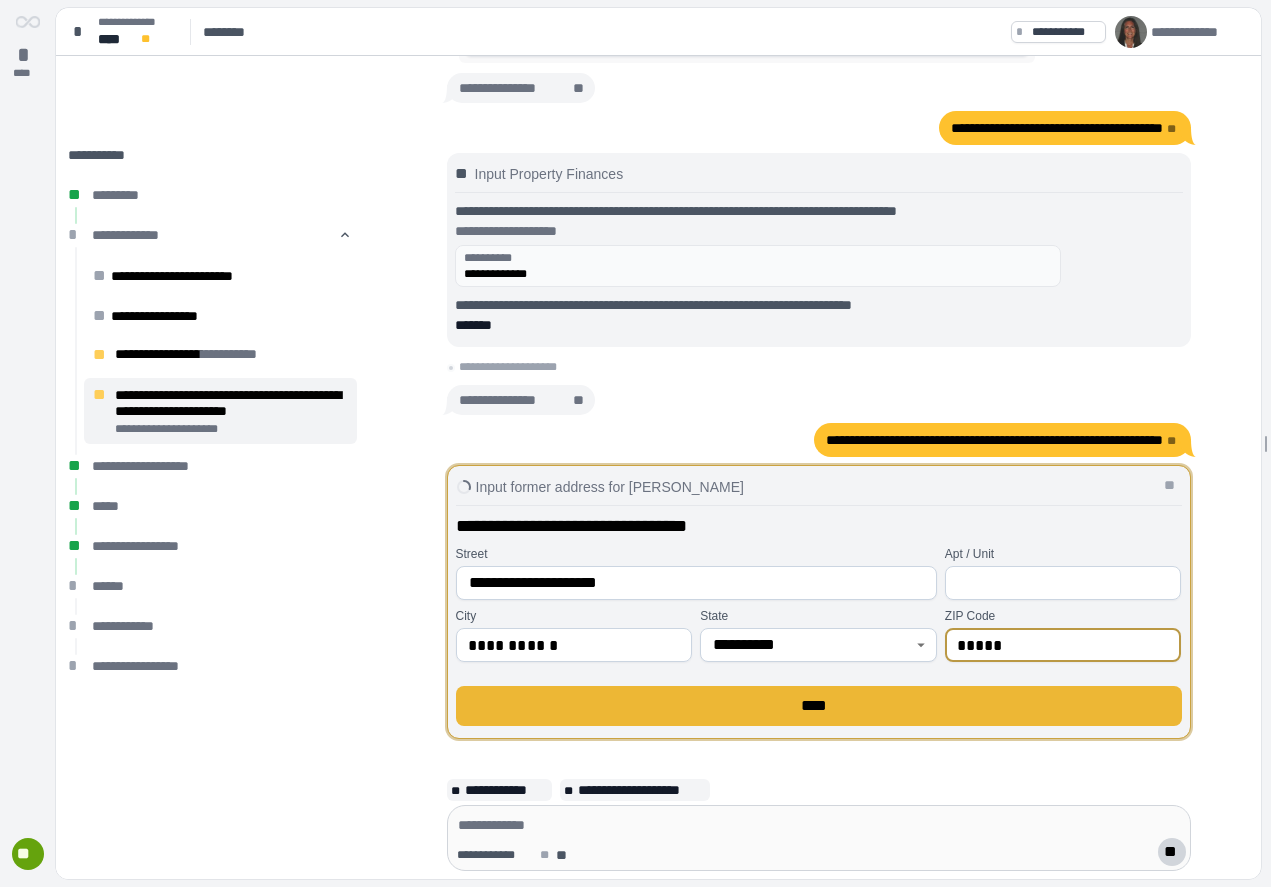 type on "*****" 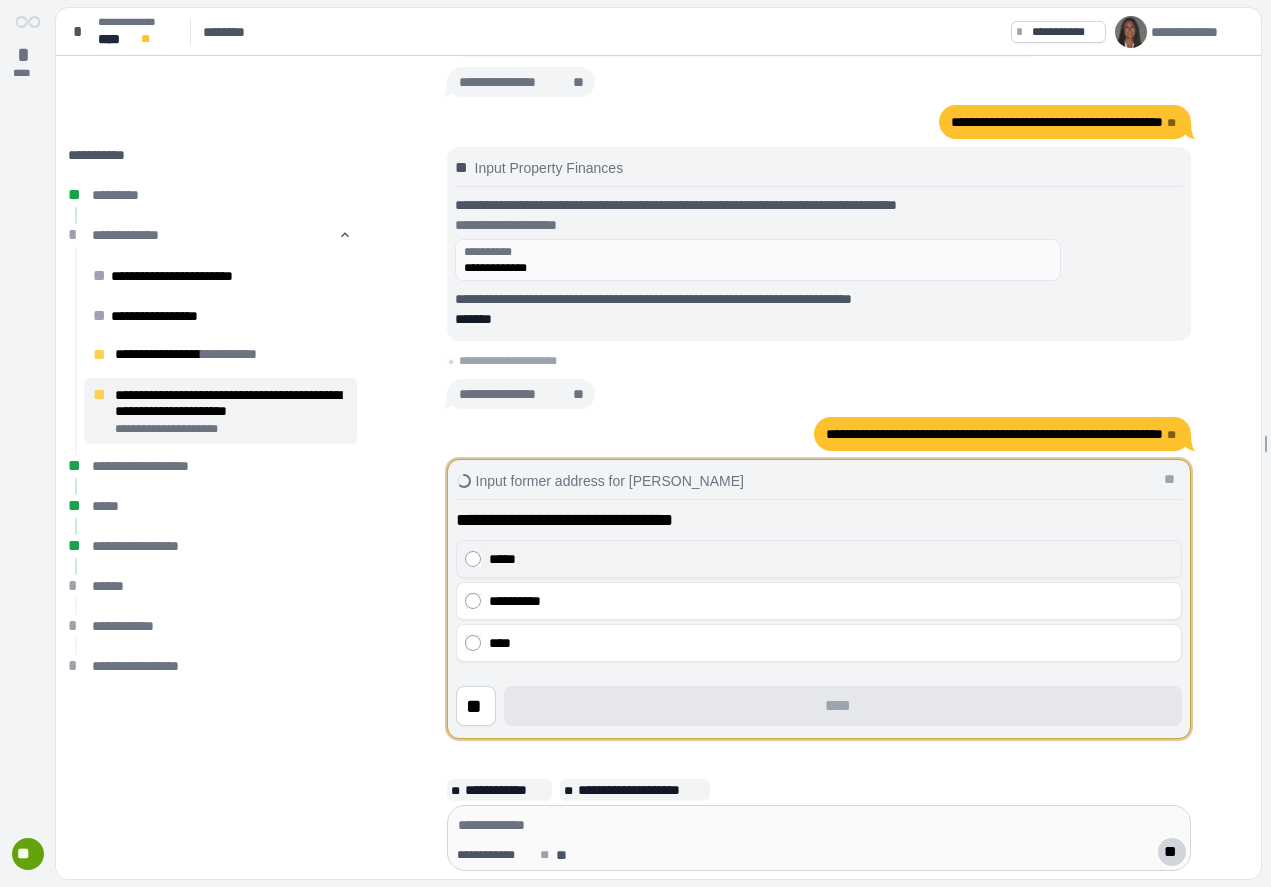 click on "*****" at bounding box center (831, 559) 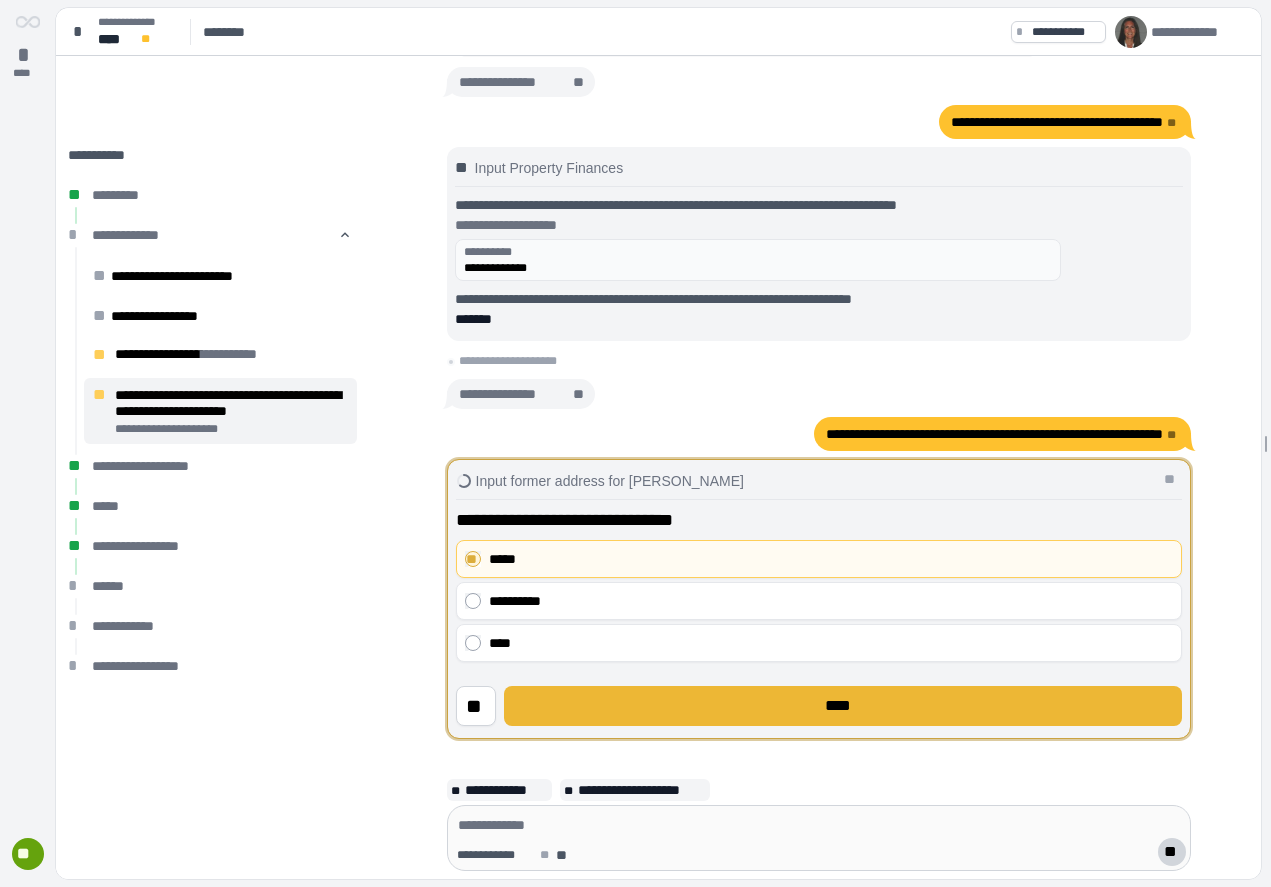 click on "****" at bounding box center [842, 706] 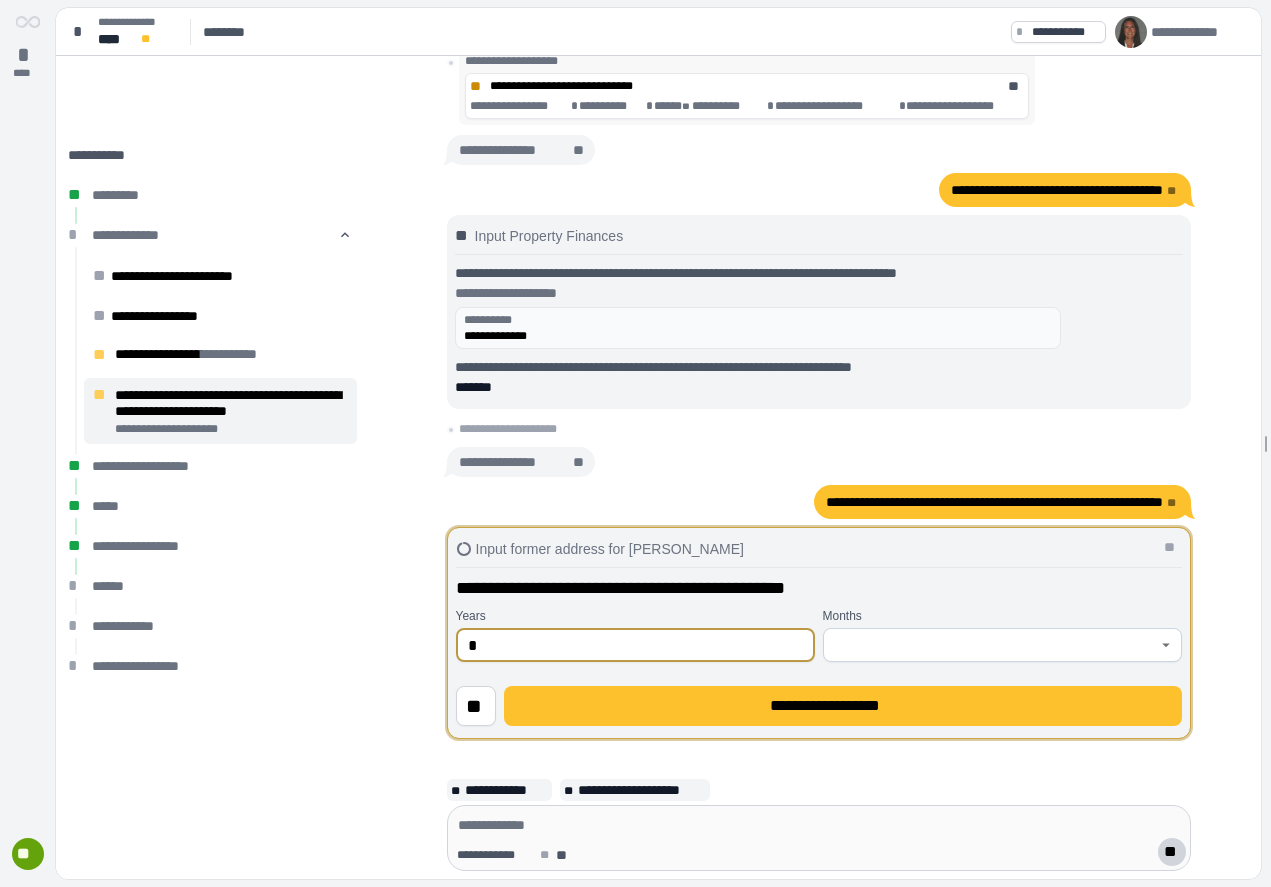 type on "*" 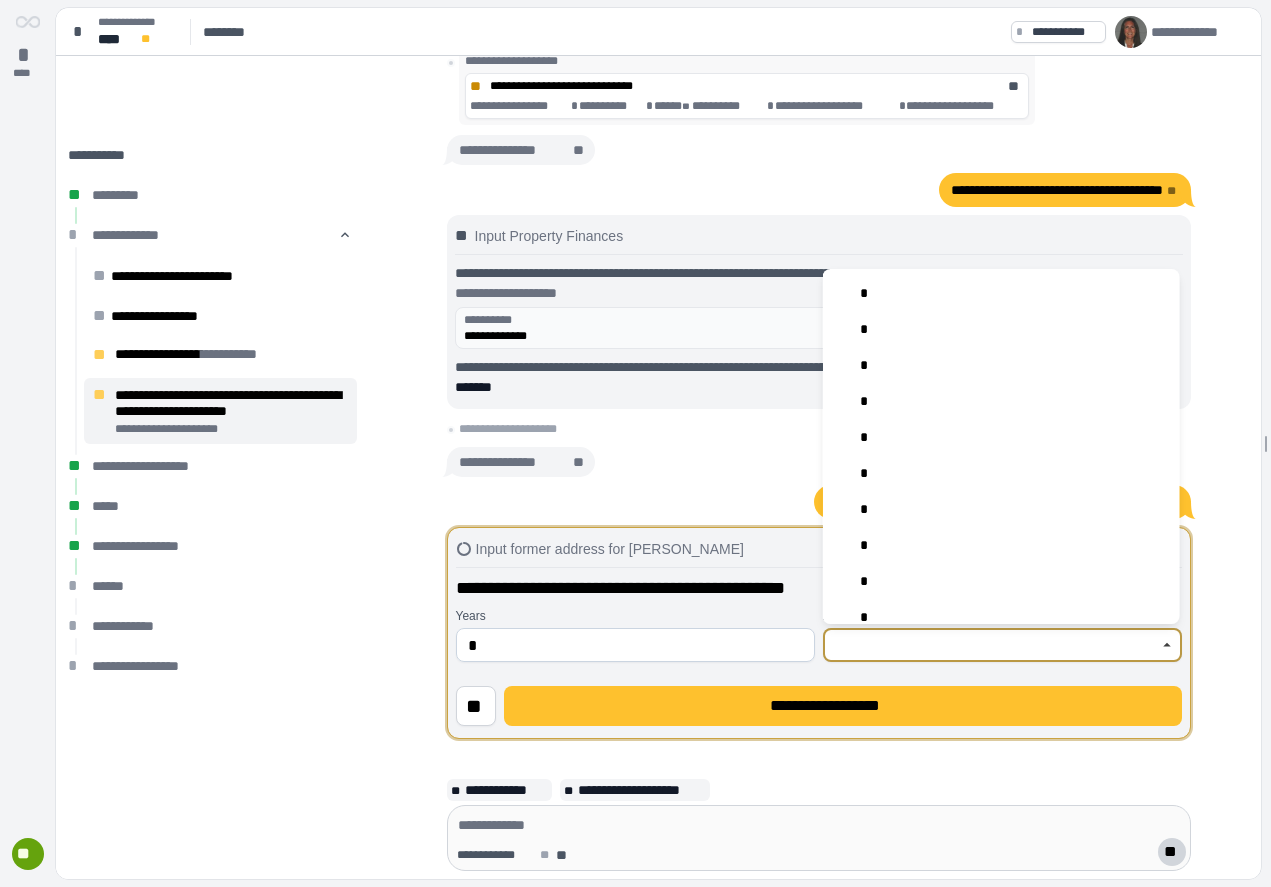 click at bounding box center [991, 645] 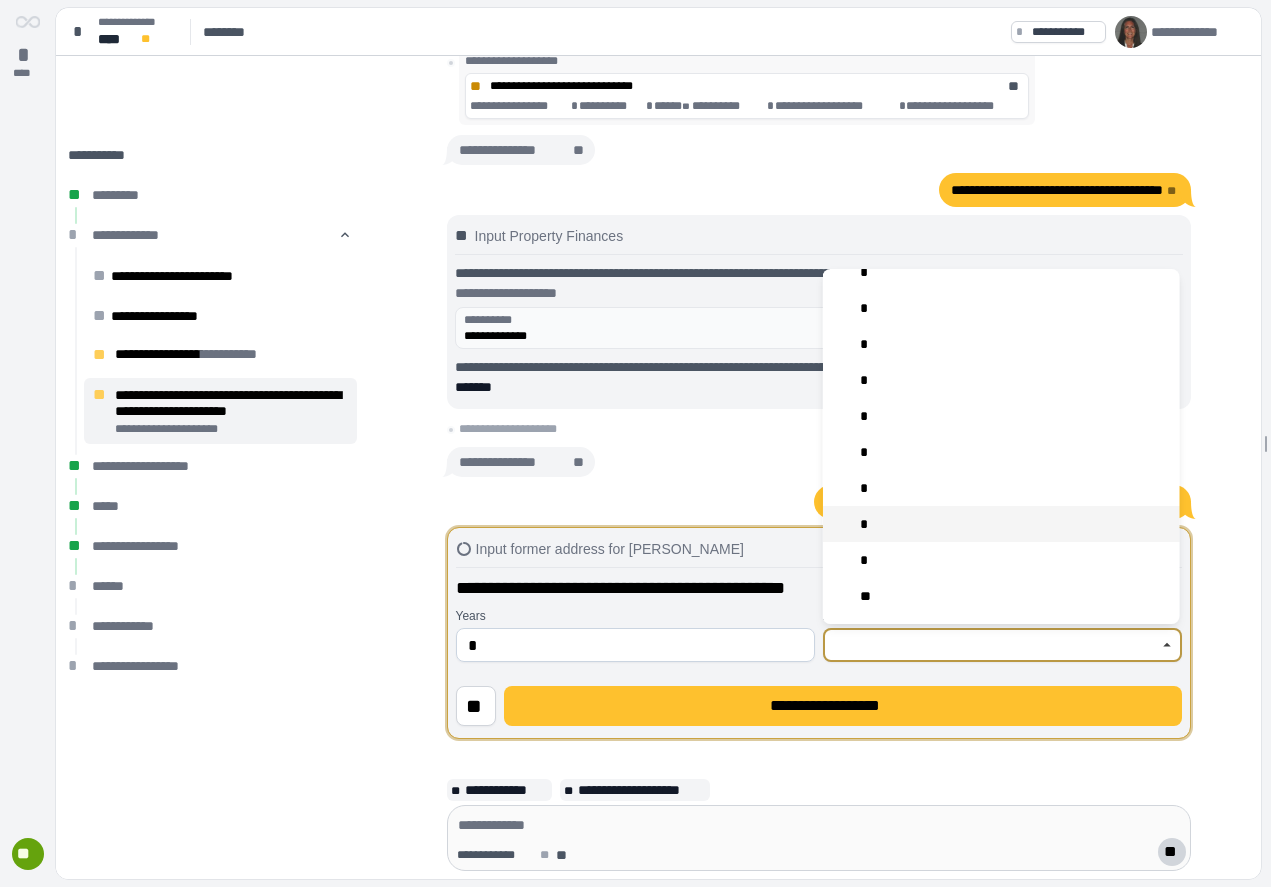 scroll, scrollTop: 91, scrollLeft: 0, axis: vertical 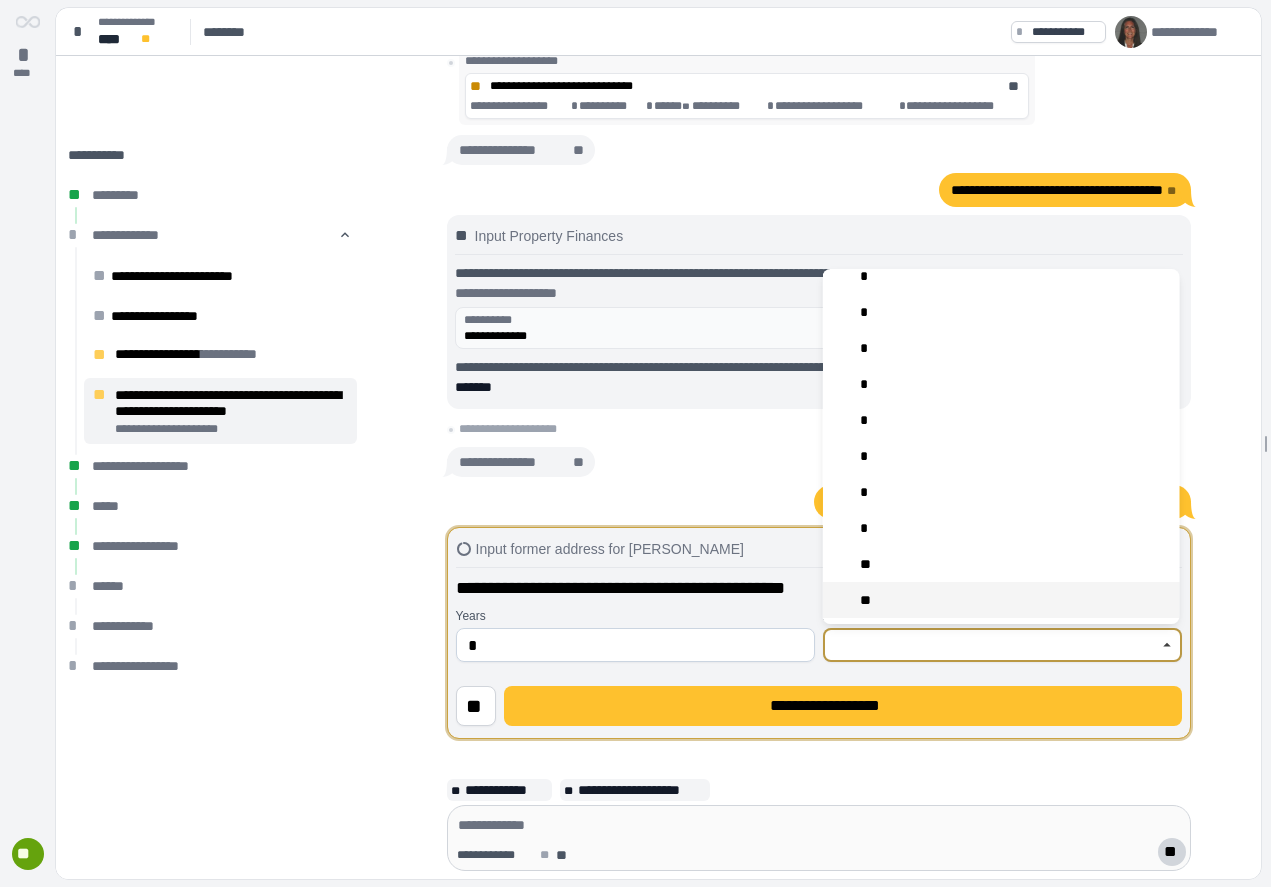 click on "**" at bounding box center (1001, 600) 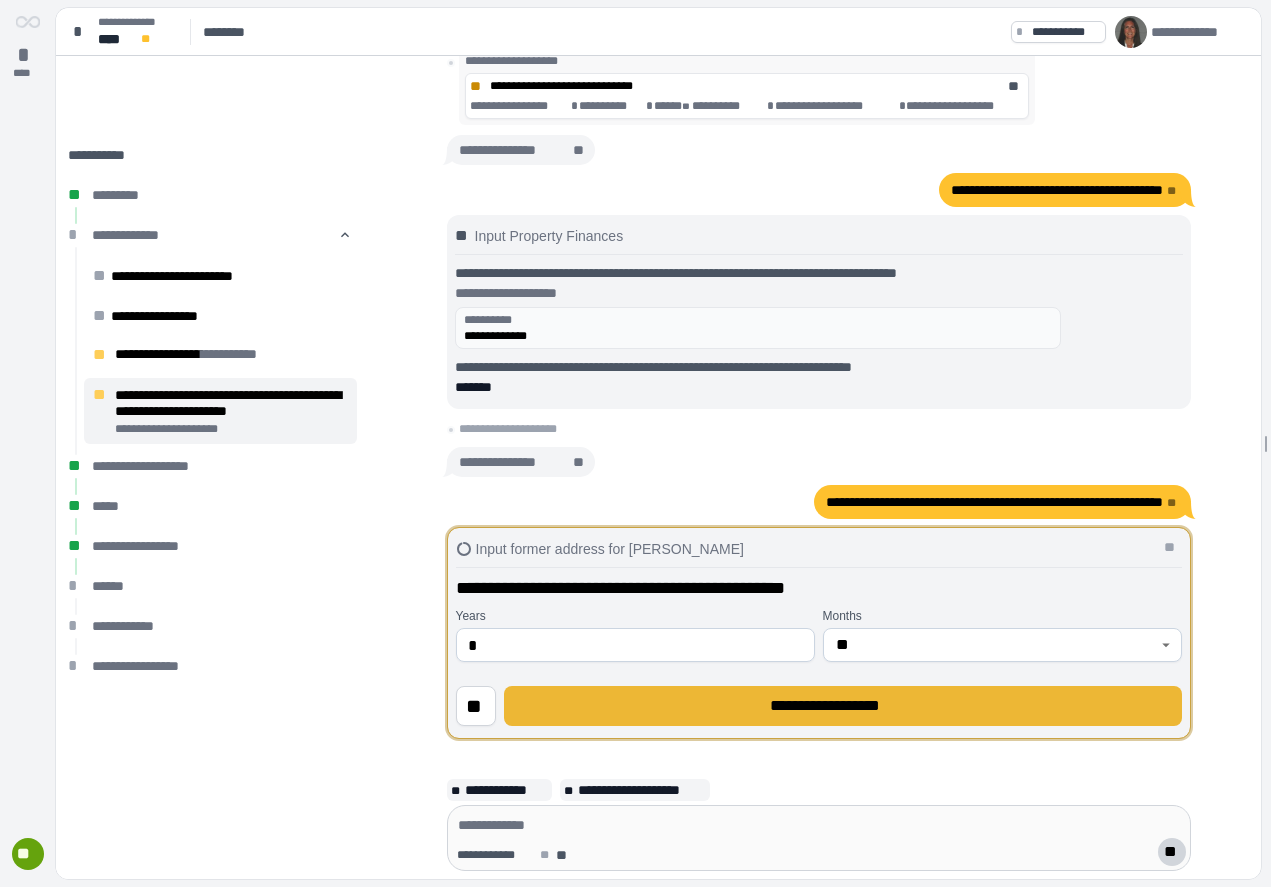 click on "**********" at bounding box center (843, 706) 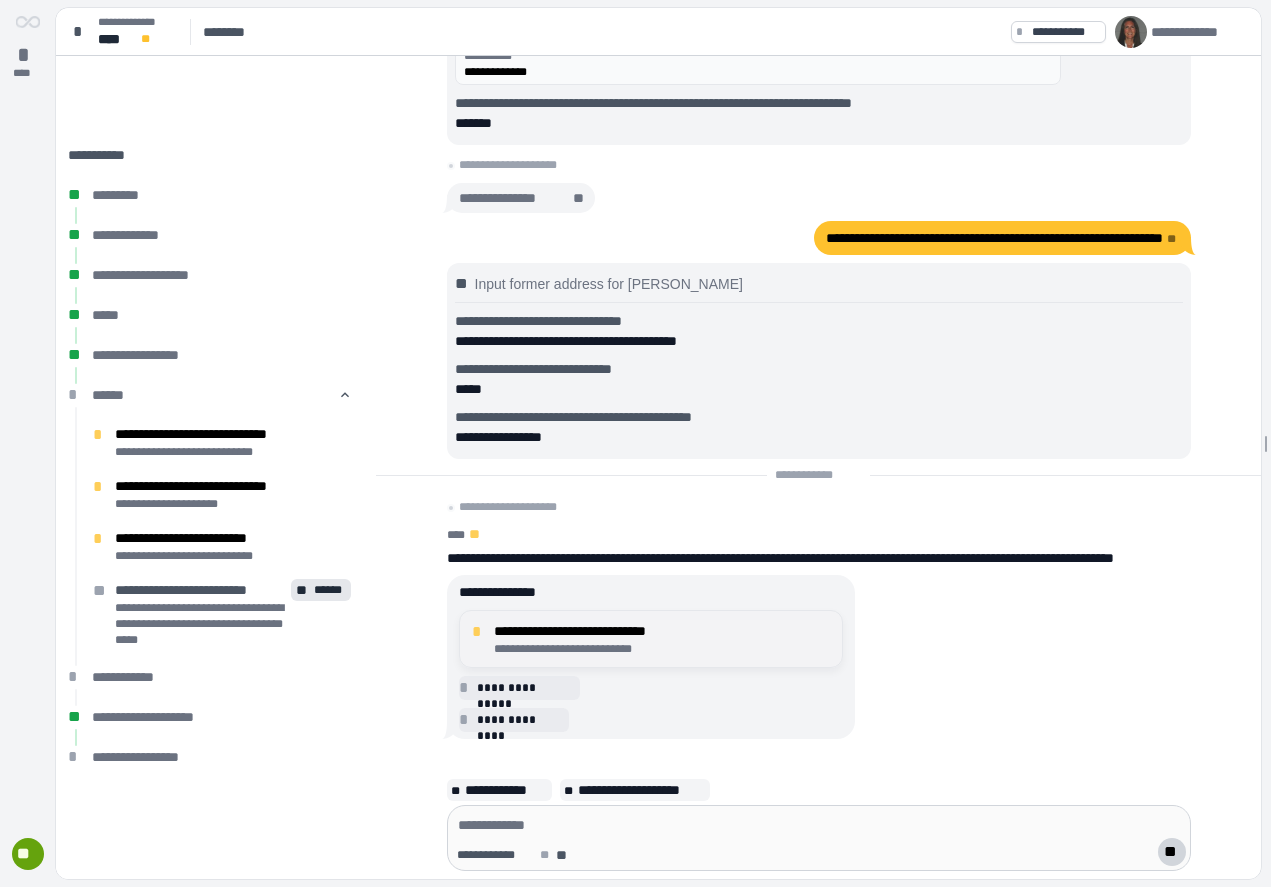 click on "**********" at bounding box center [662, 631] 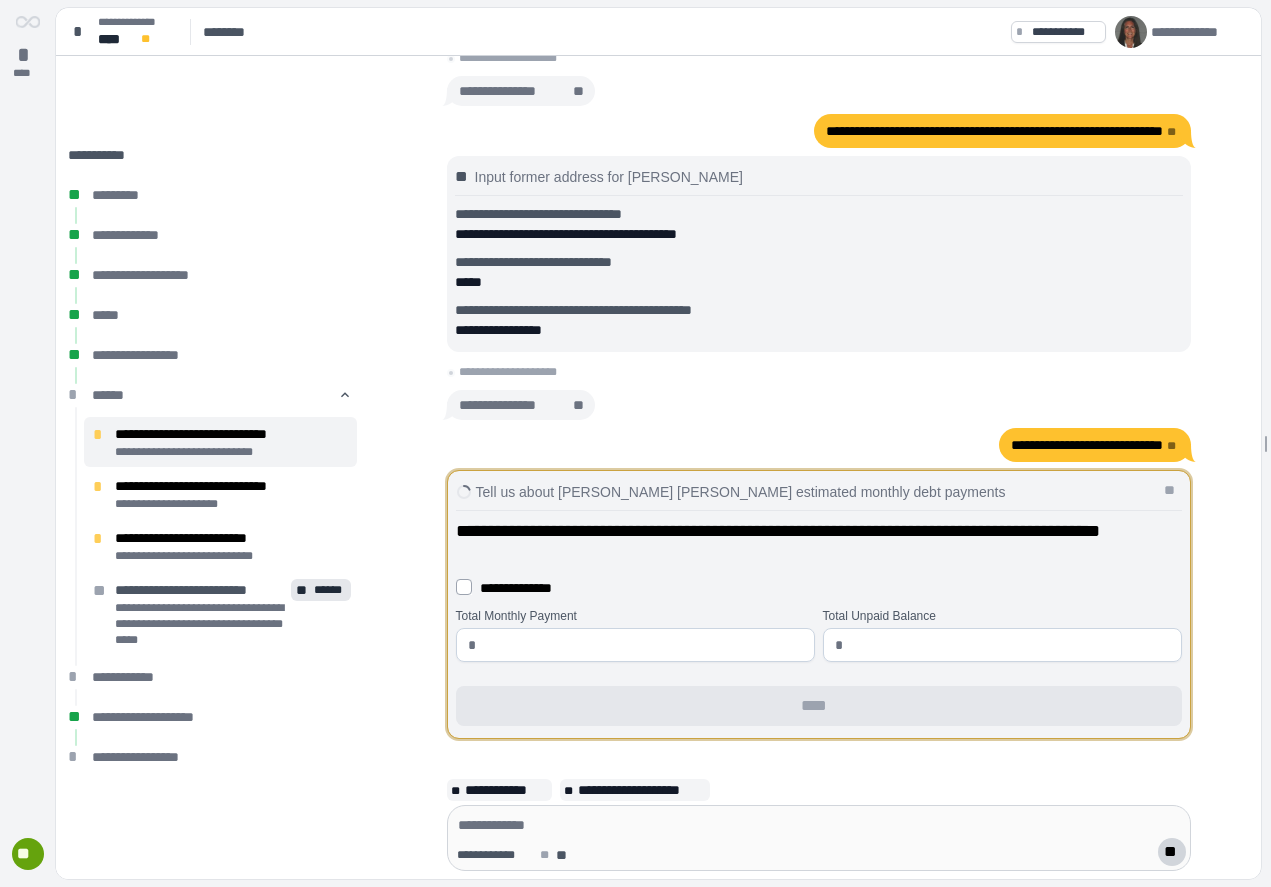 click at bounding box center (643, 645) 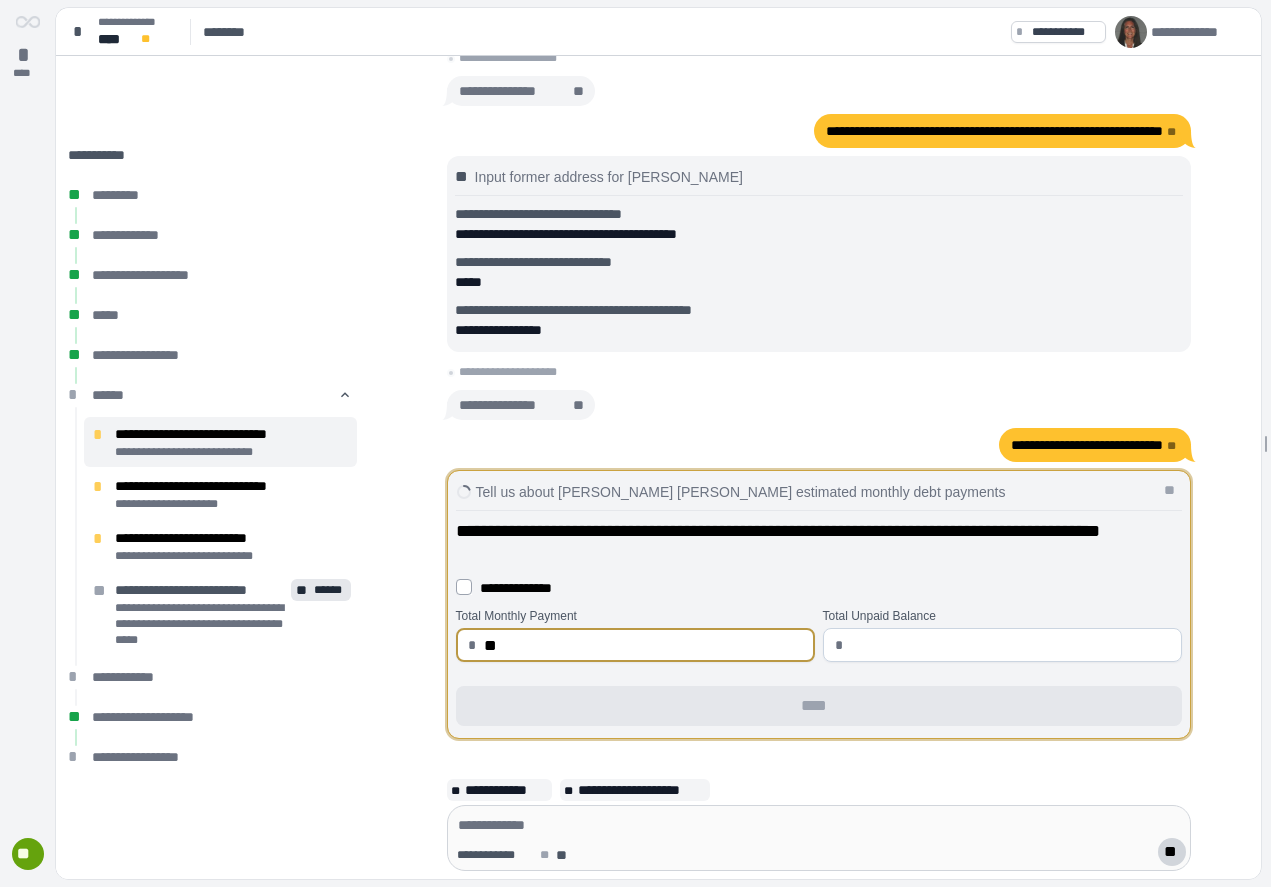 type on "*" 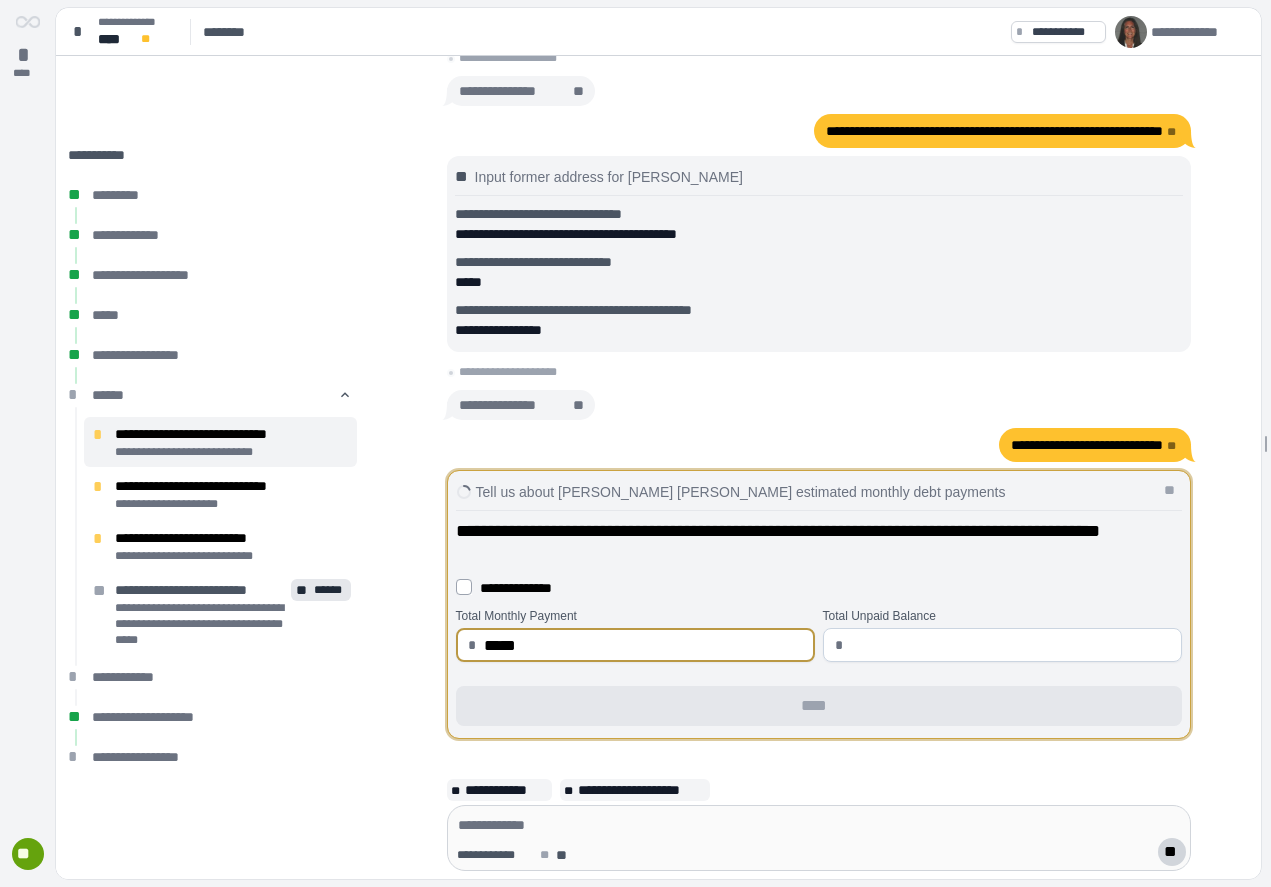 type on "********" 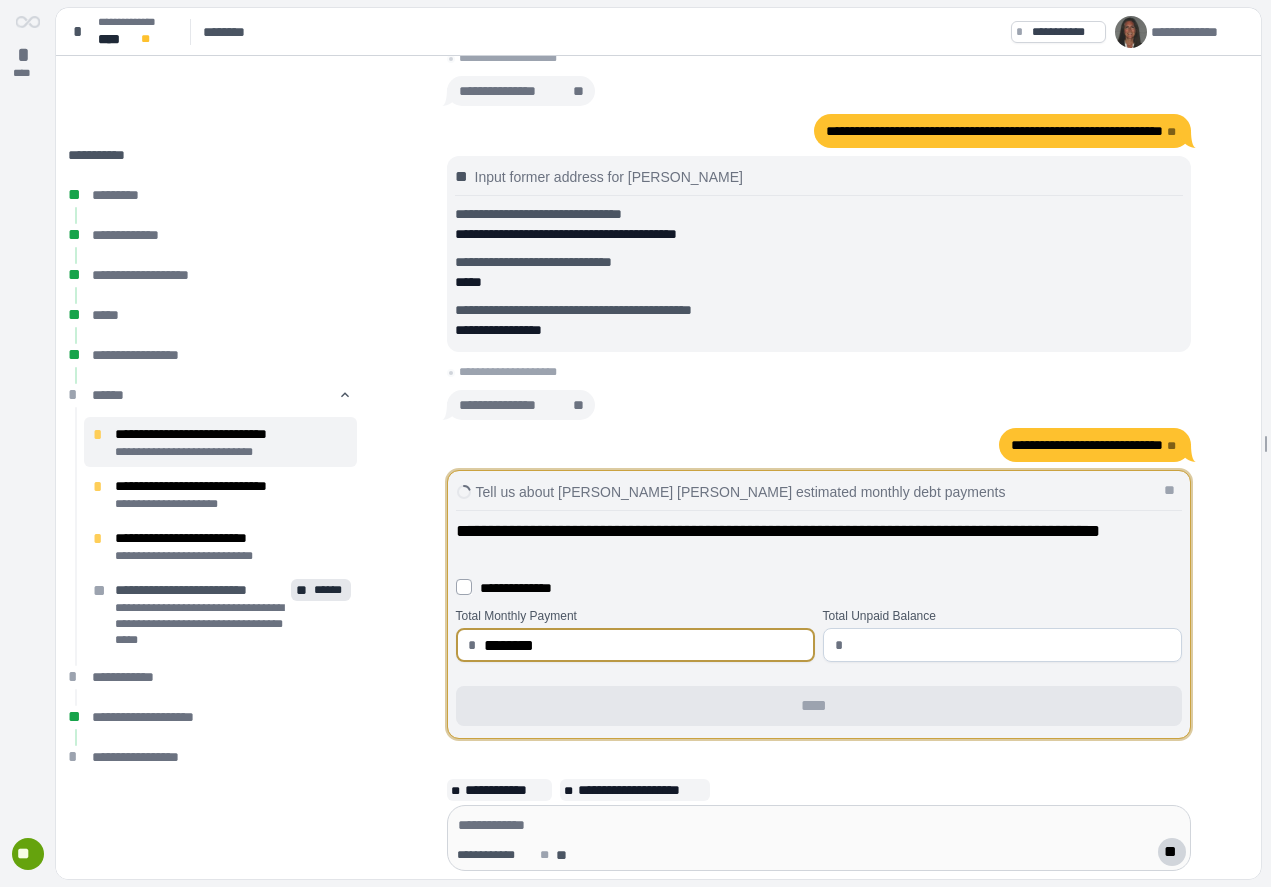 click at bounding box center [1010, 645] 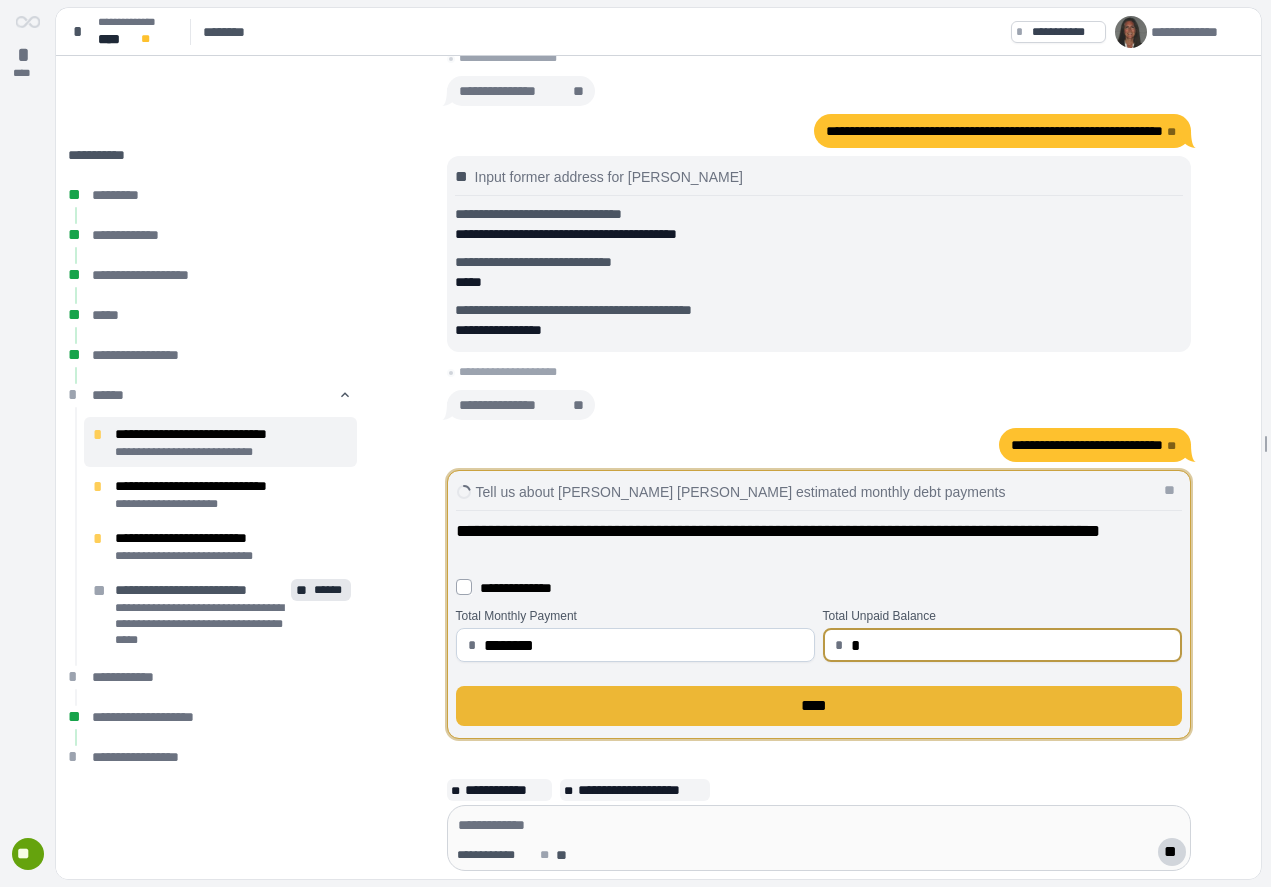 type on "****" 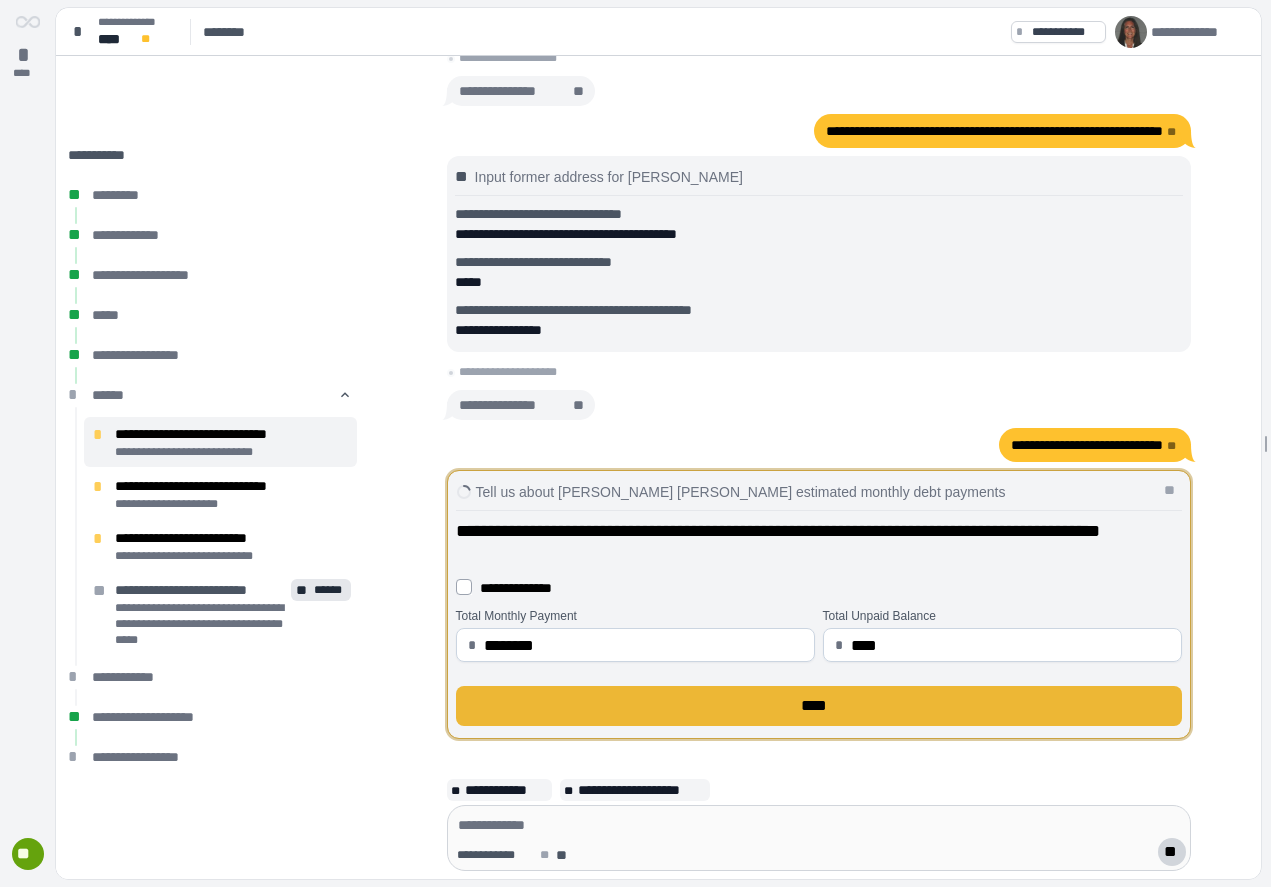 click on "****" at bounding box center [819, 706] 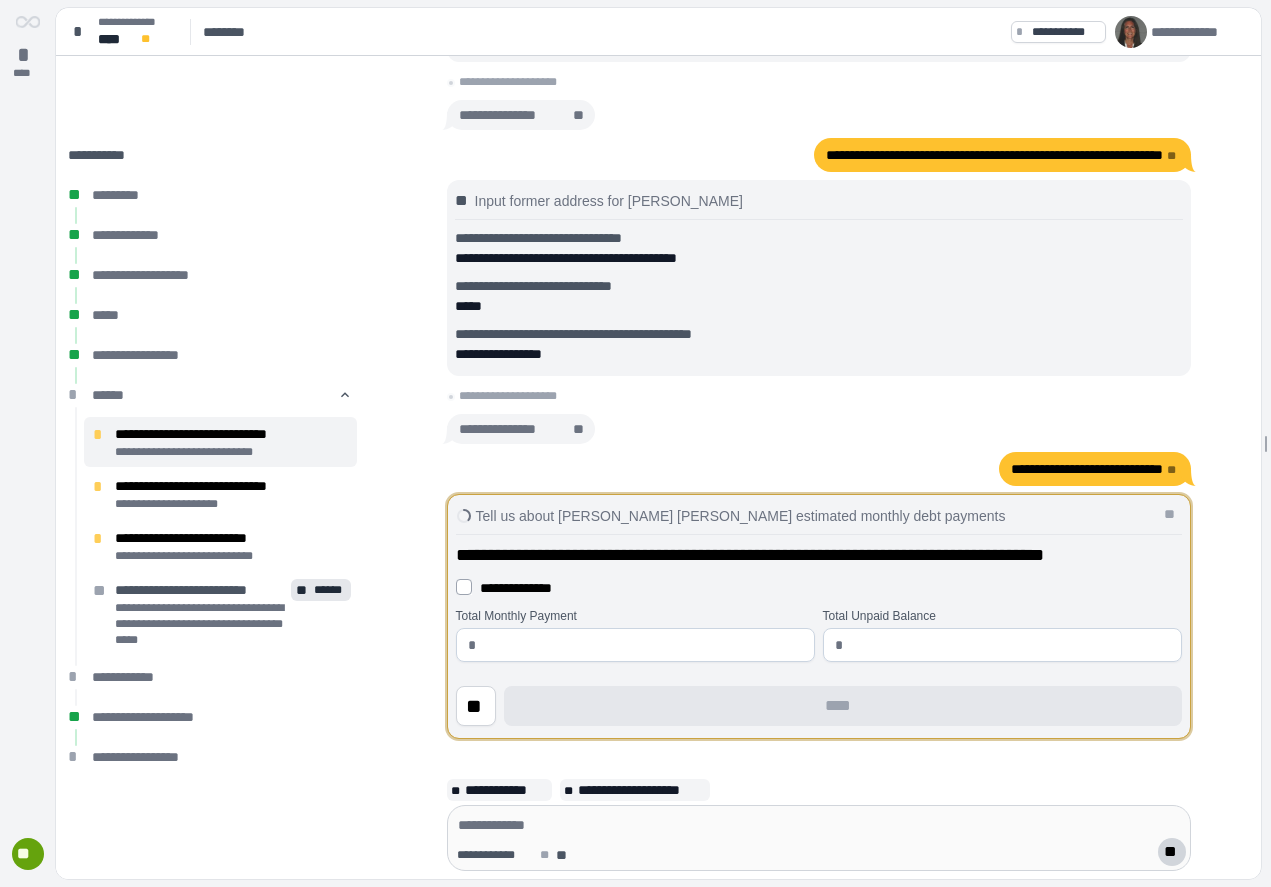 click on "**********" at bounding box center [516, 588] 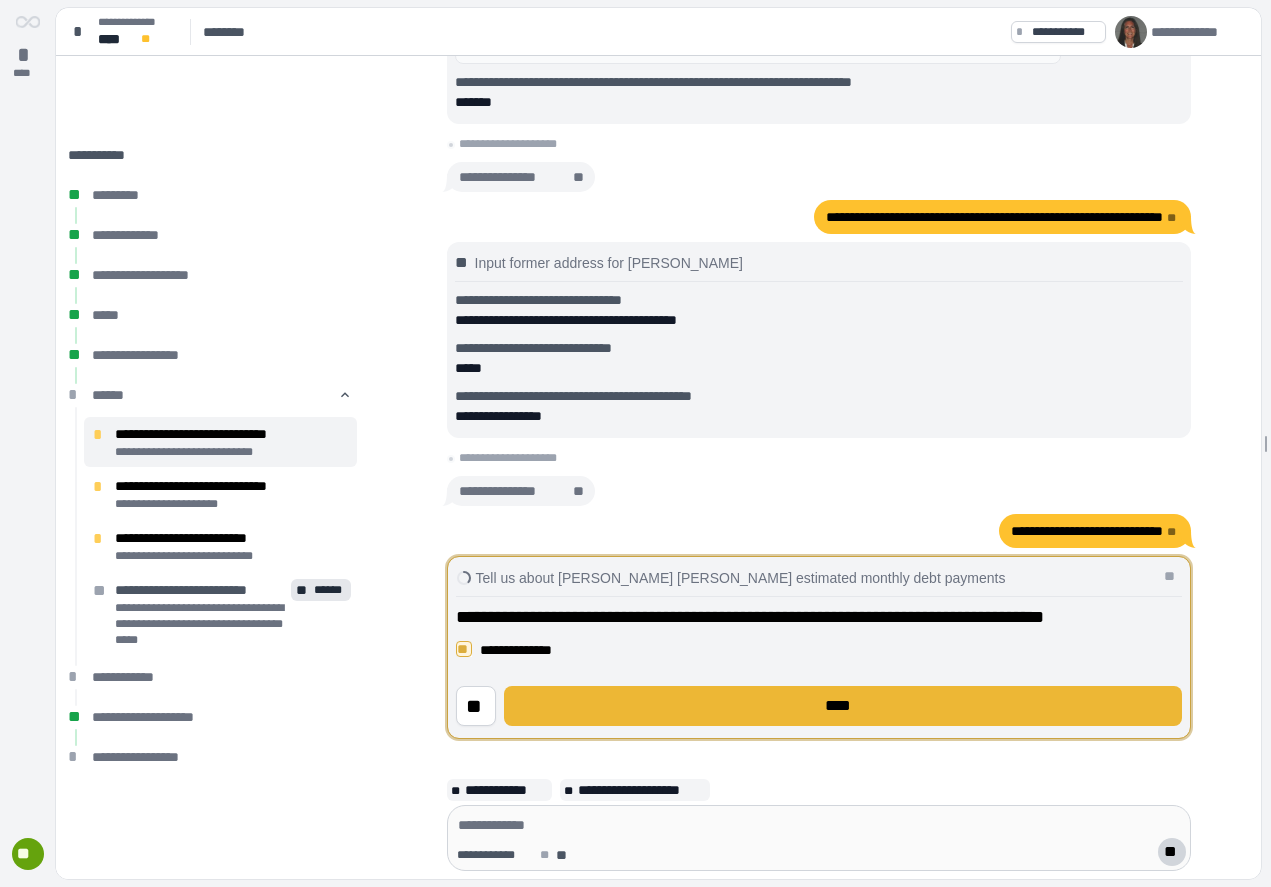 click on "****" at bounding box center (843, 706) 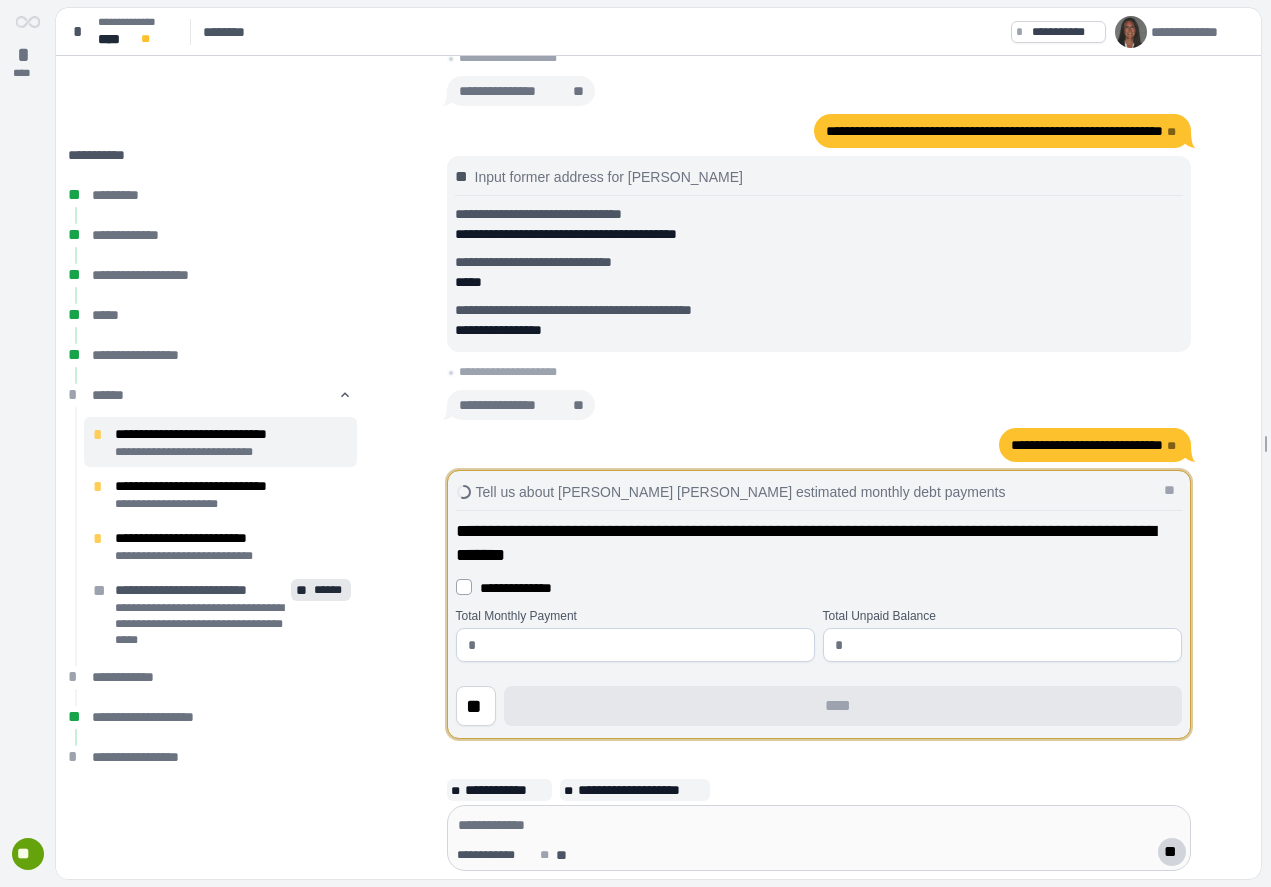 click on "**********" at bounding box center (516, 588) 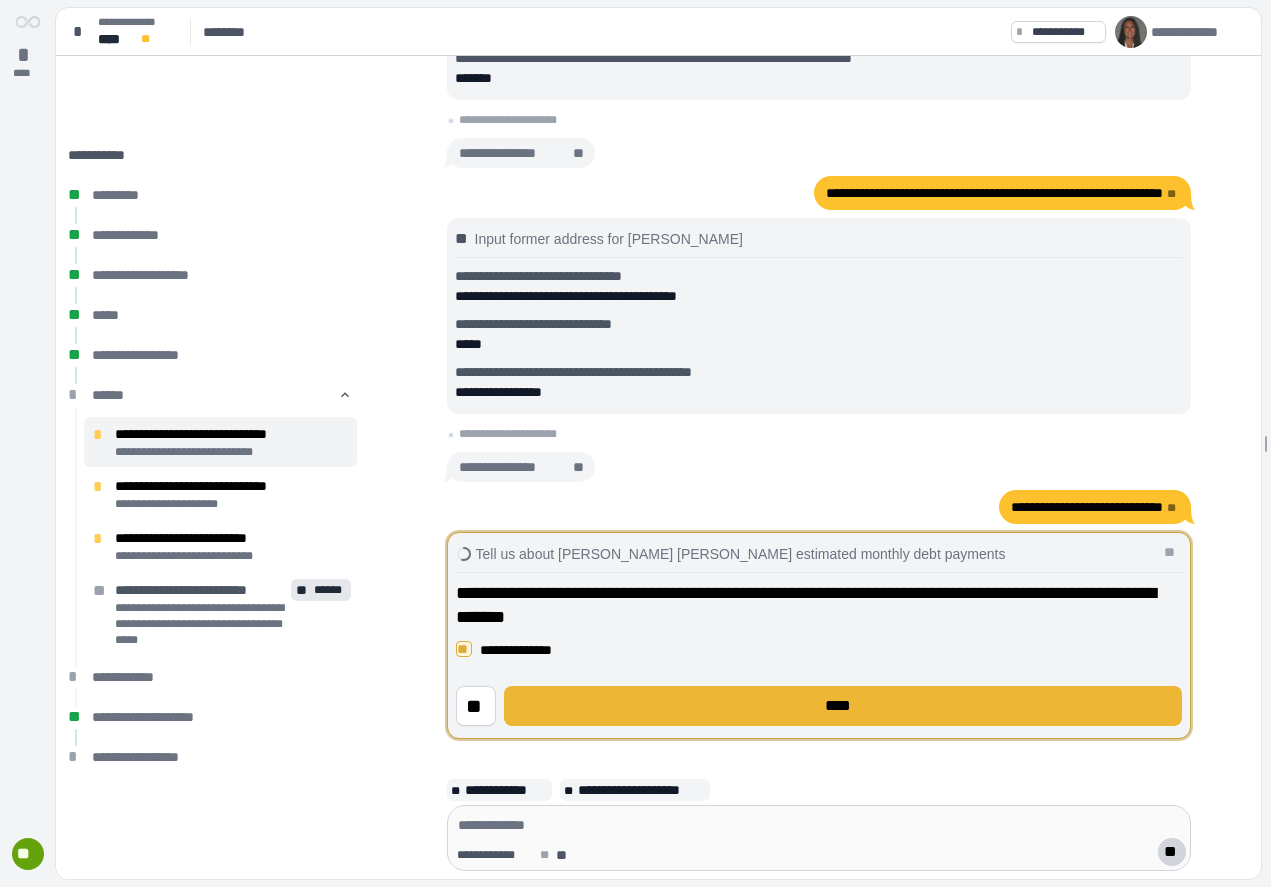 click on "****" at bounding box center [843, 706] 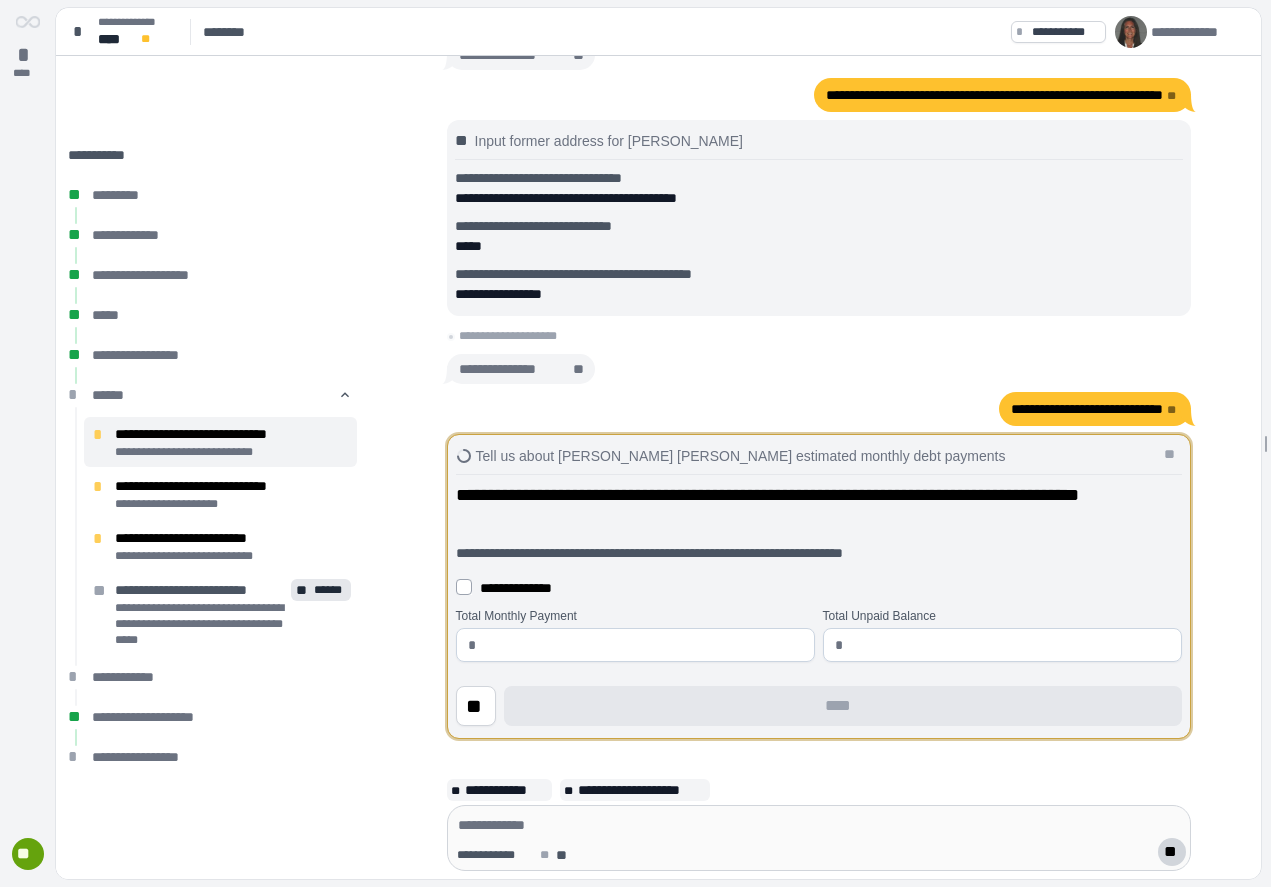 click on "**********" at bounding box center (516, 588) 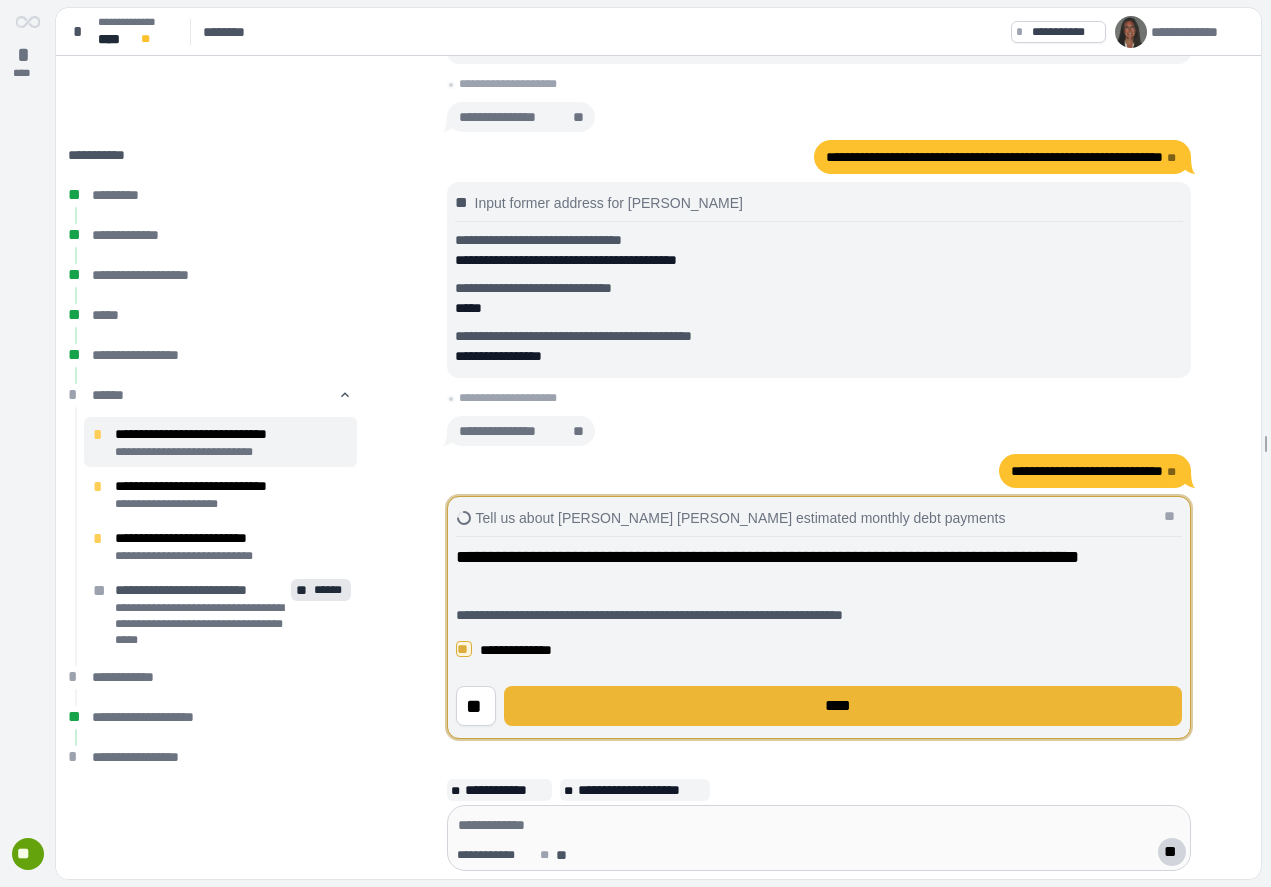 click on "****" at bounding box center (843, 706) 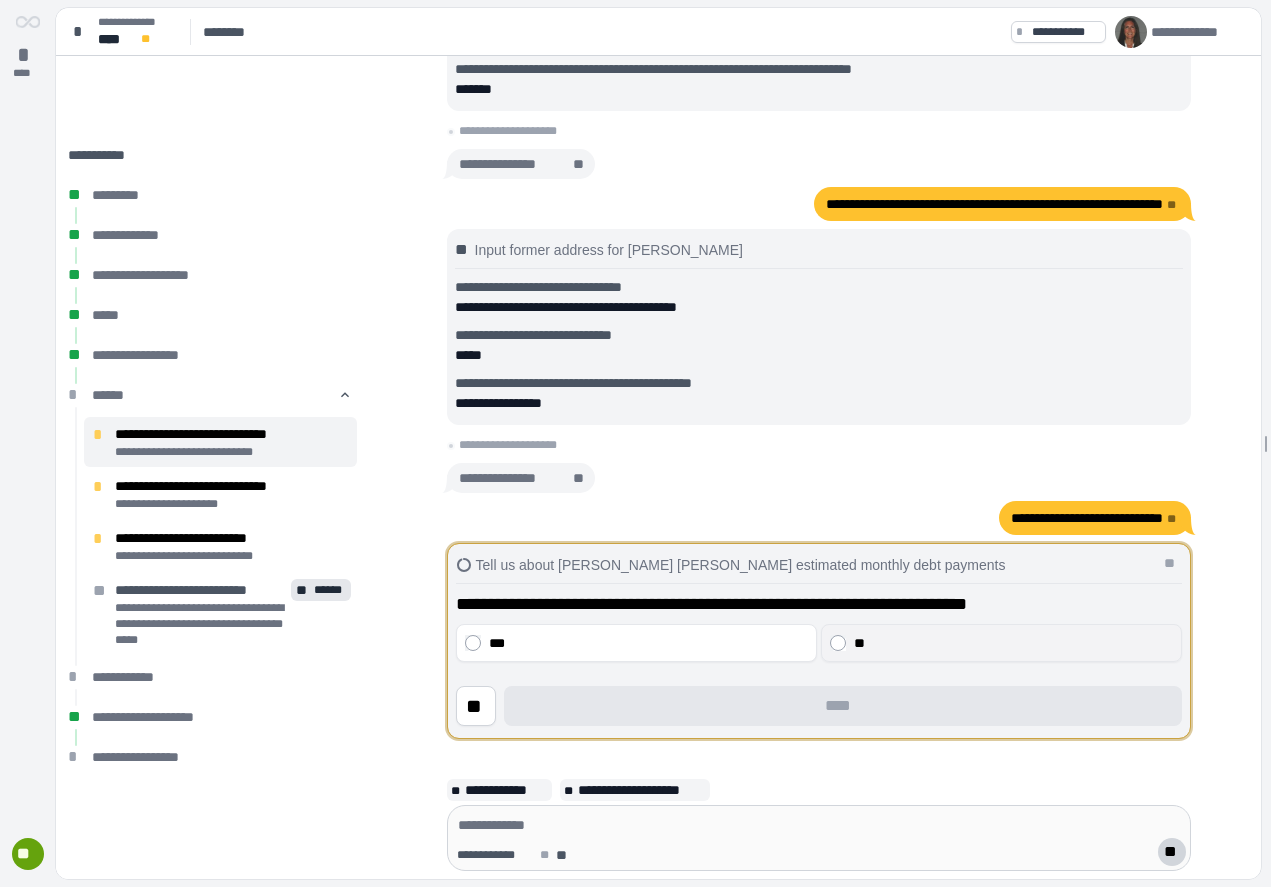 click on "**" at bounding box center (1013, 643) 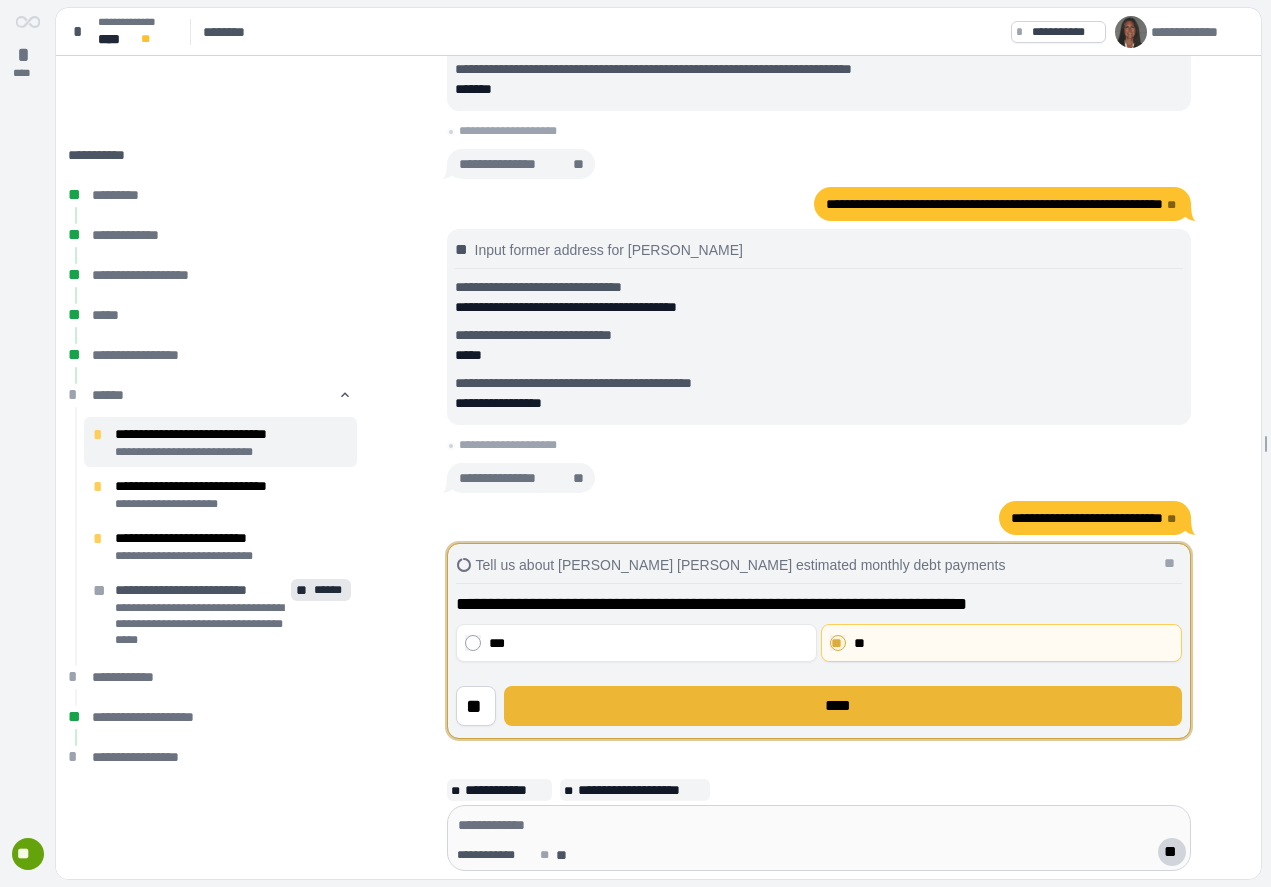 click on "****" at bounding box center (842, 706) 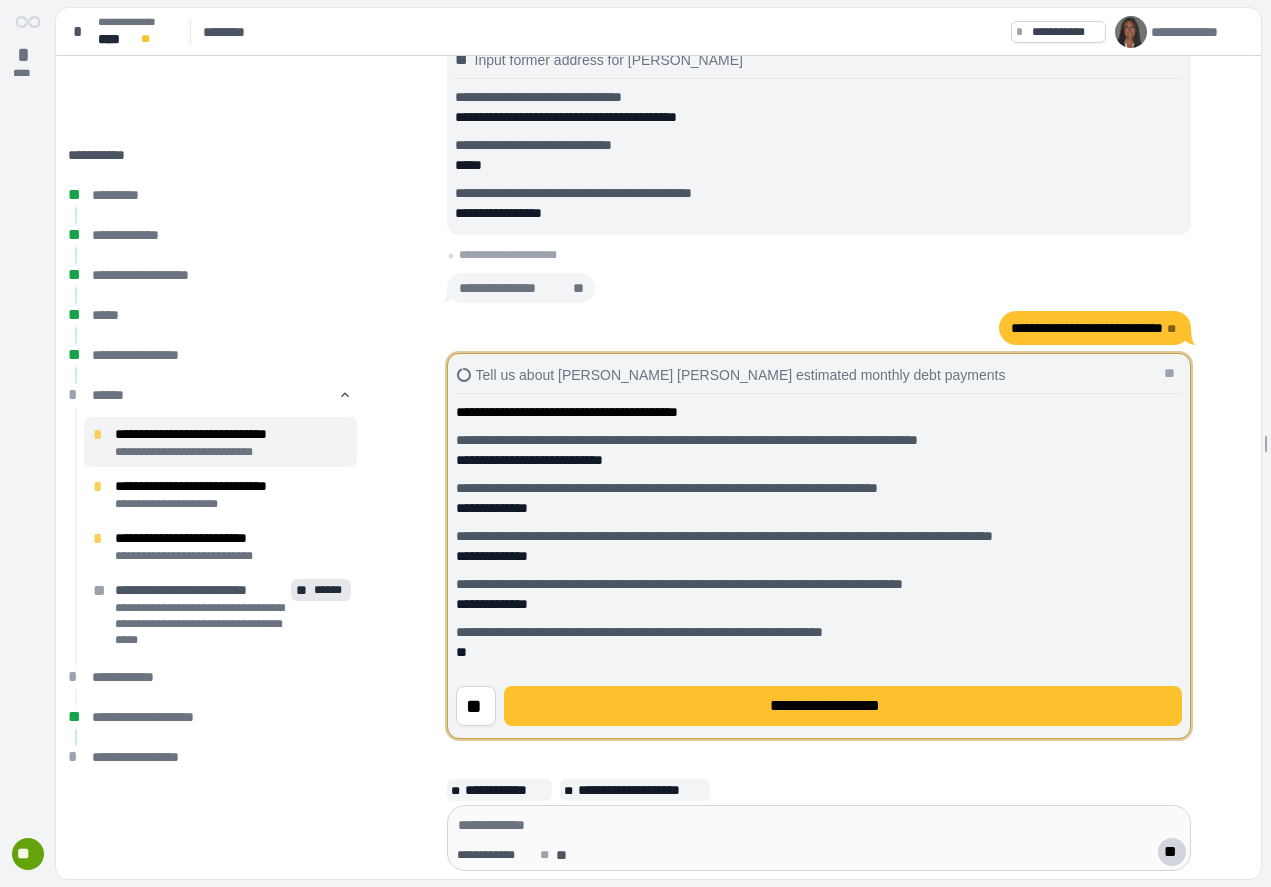 click on "**********" at bounding box center [843, 706] 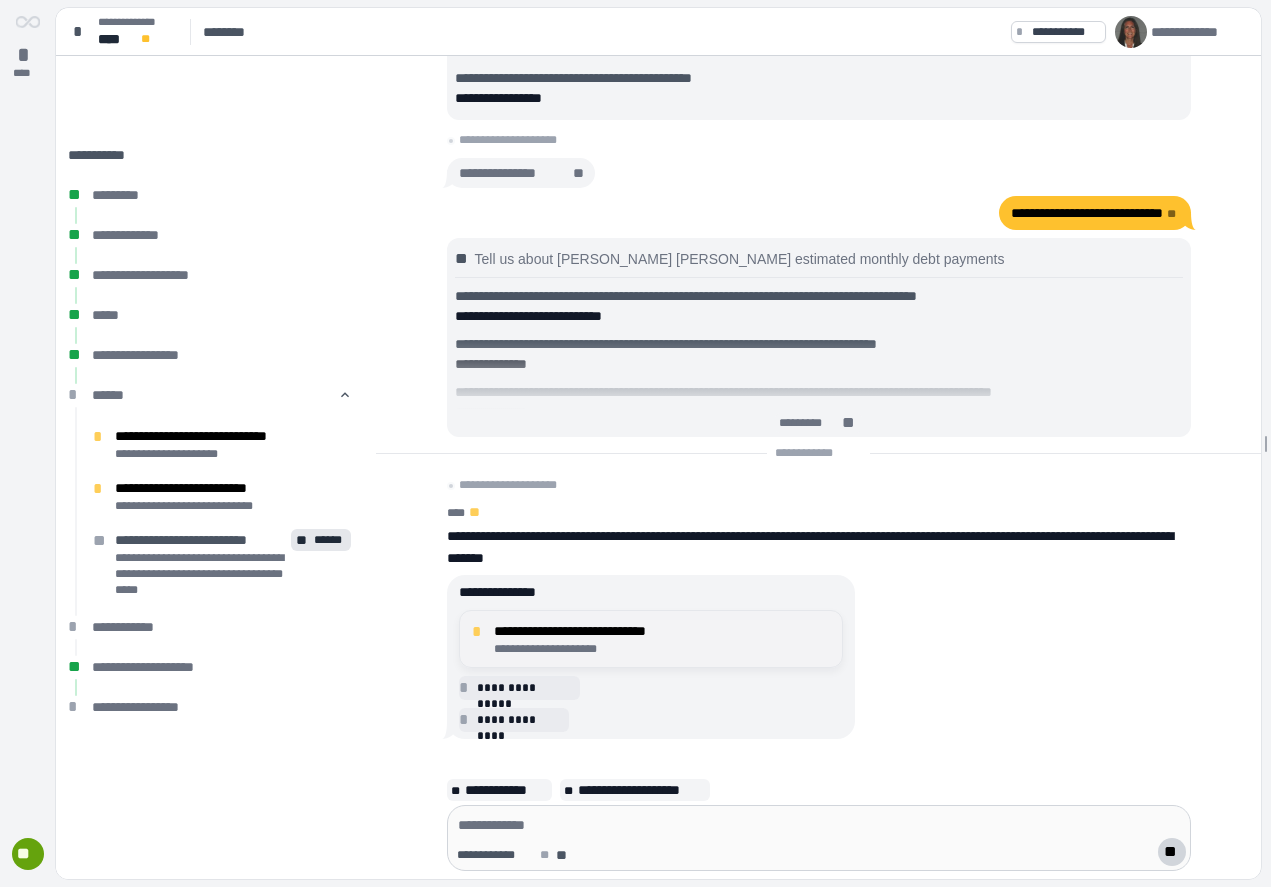 scroll, scrollTop: 3, scrollLeft: 0, axis: vertical 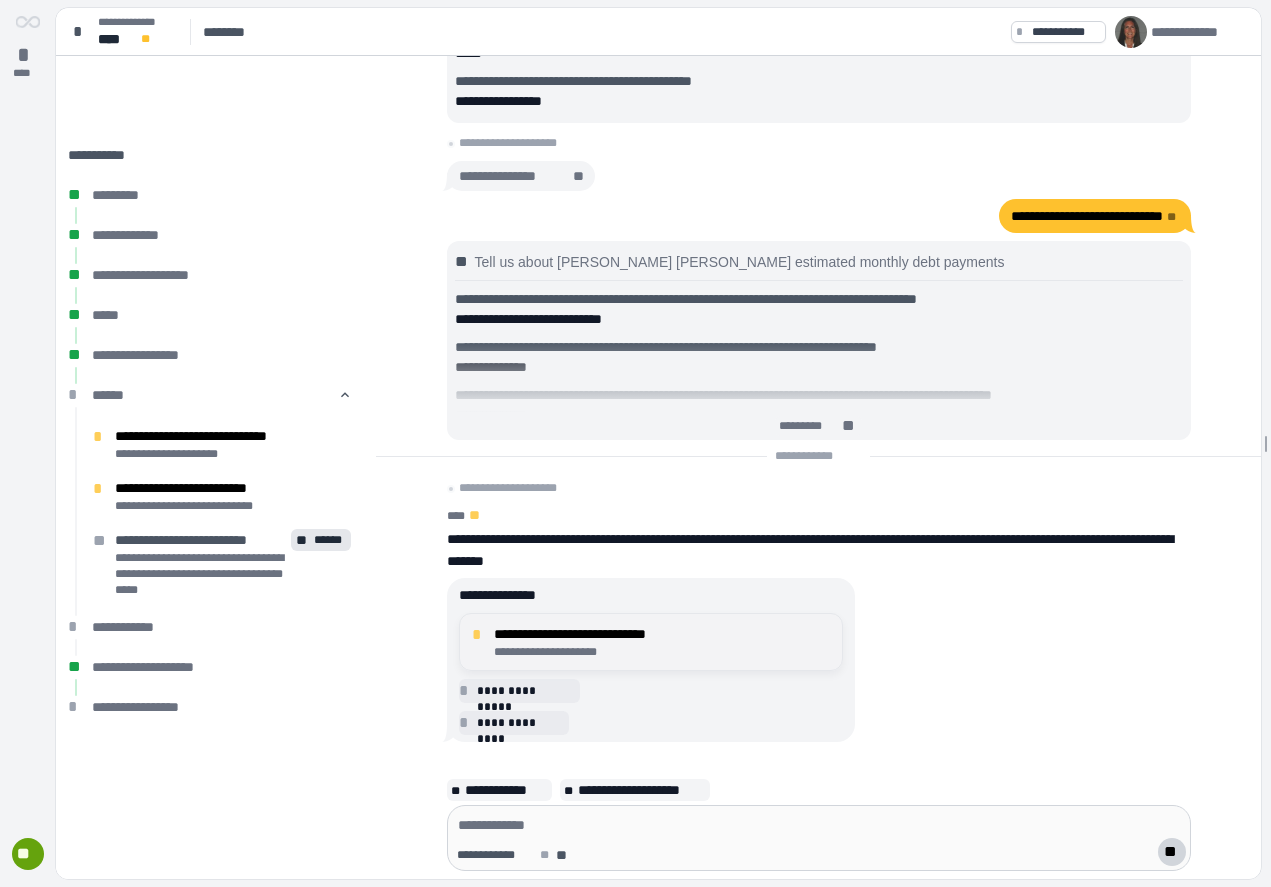 click on "**********" at bounding box center (662, 652) 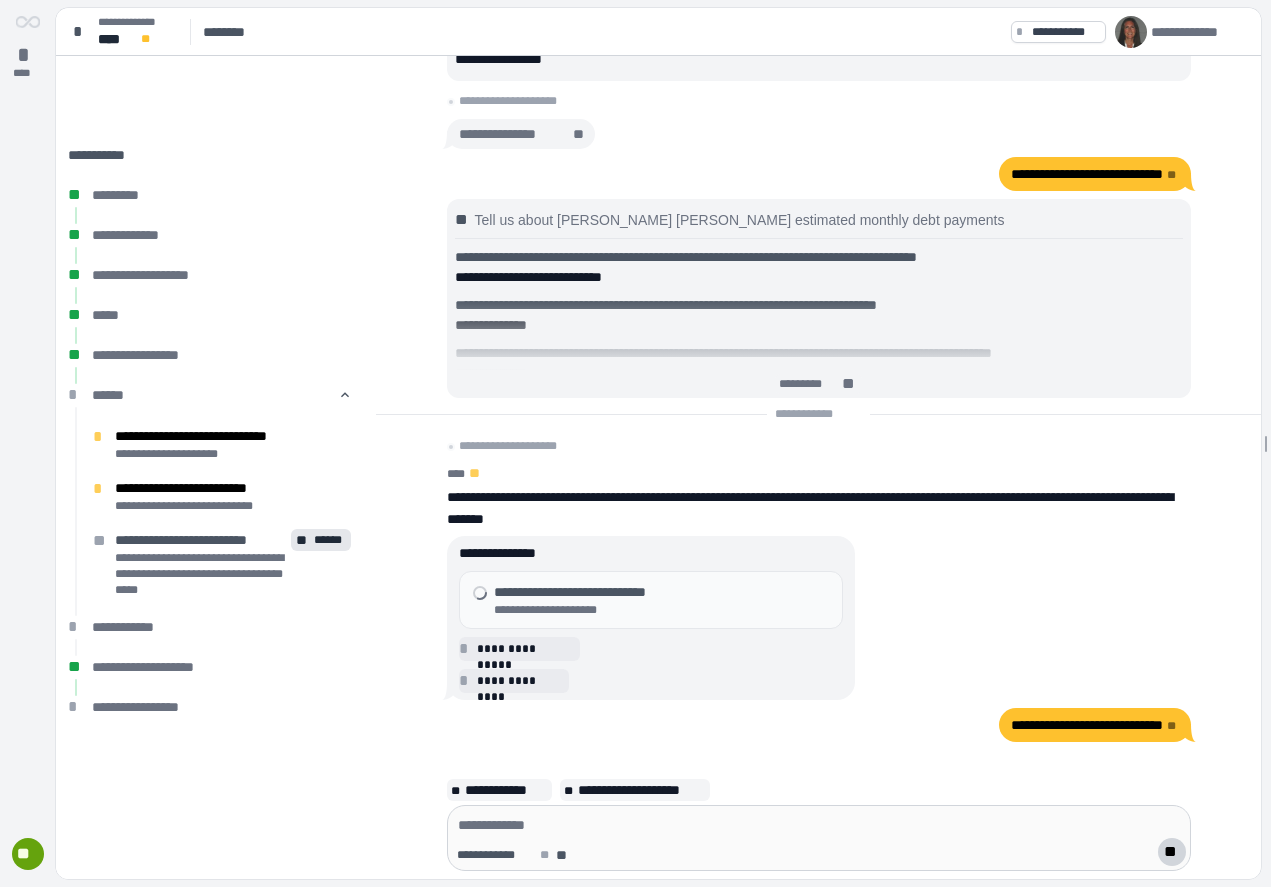 scroll, scrollTop: 0, scrollLeft: 0, axis: both 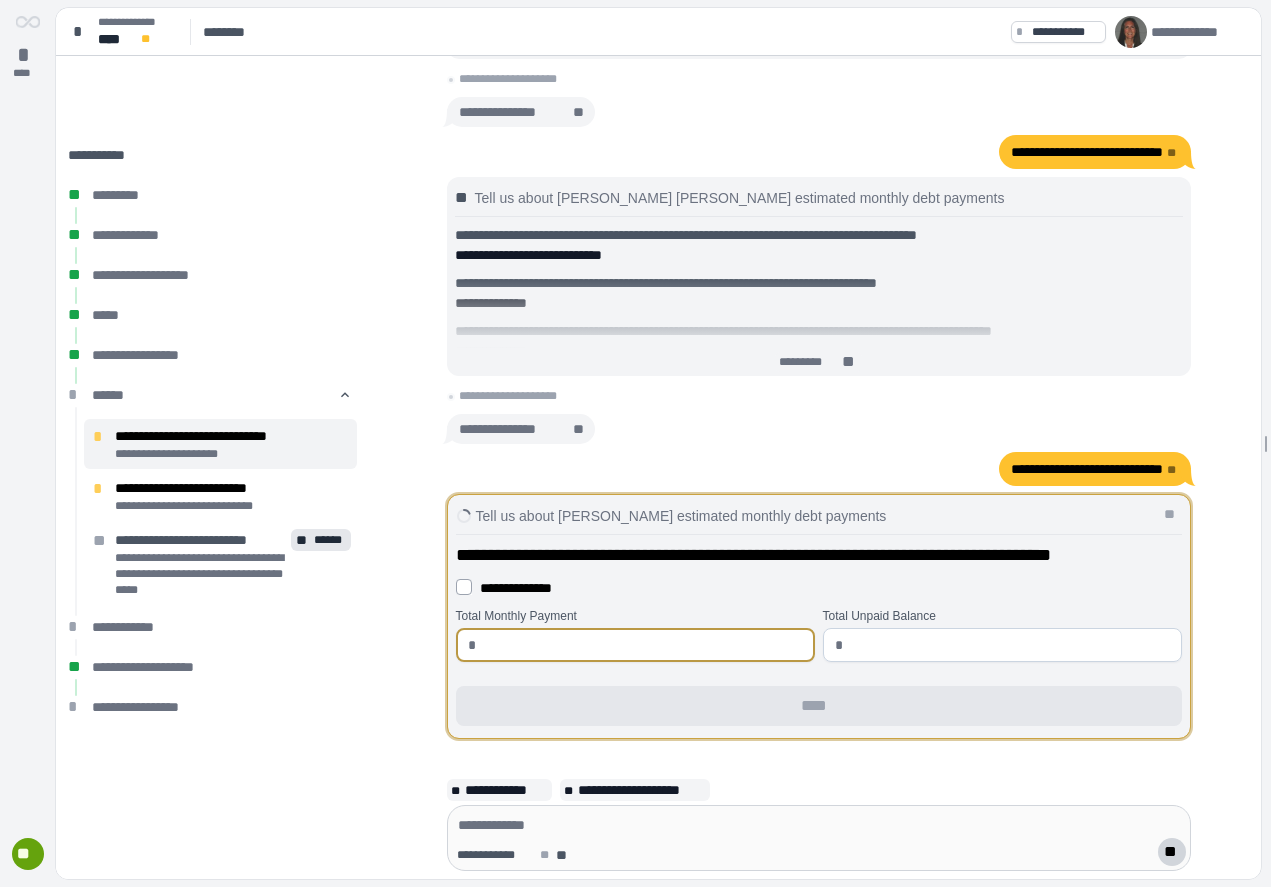 click at bounding box center (643, 645) 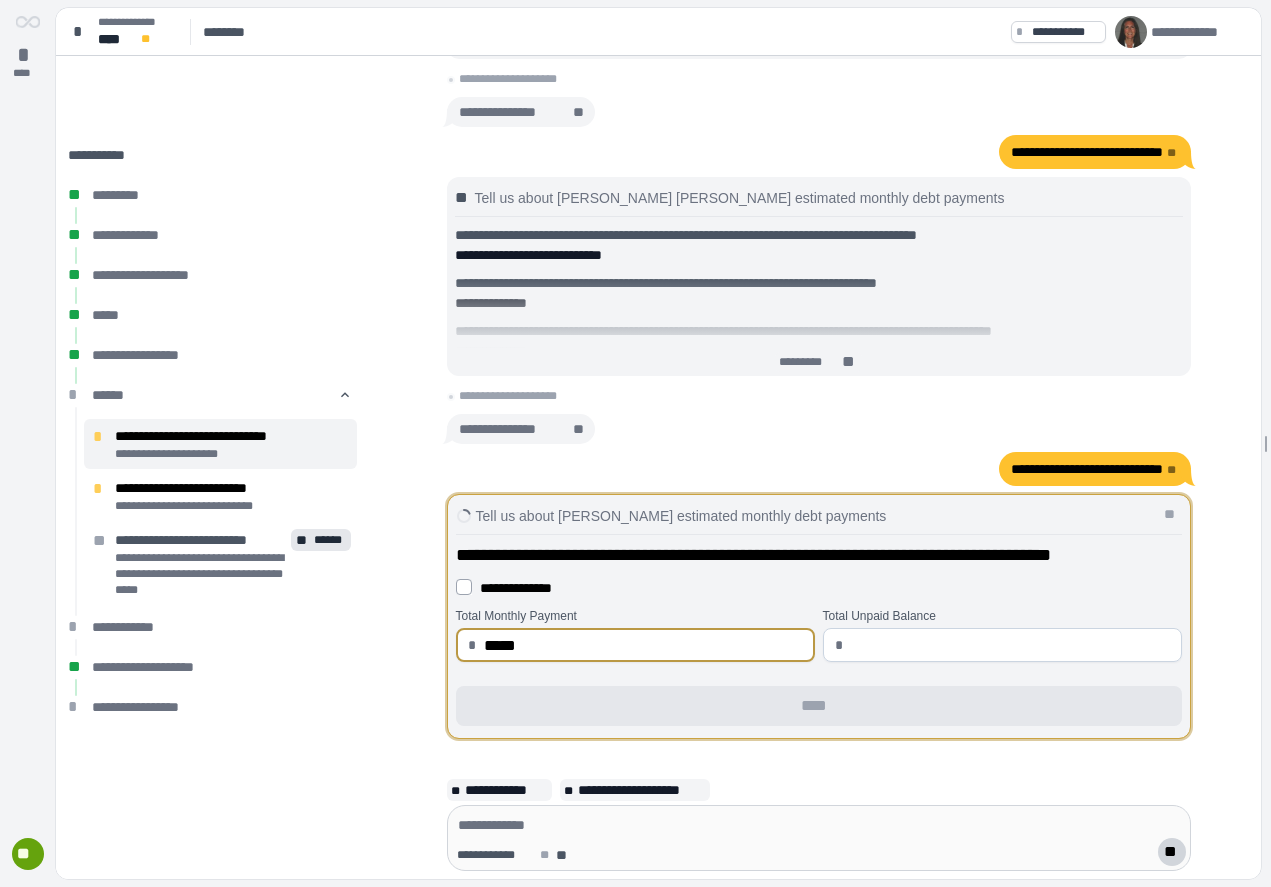 type on "********" 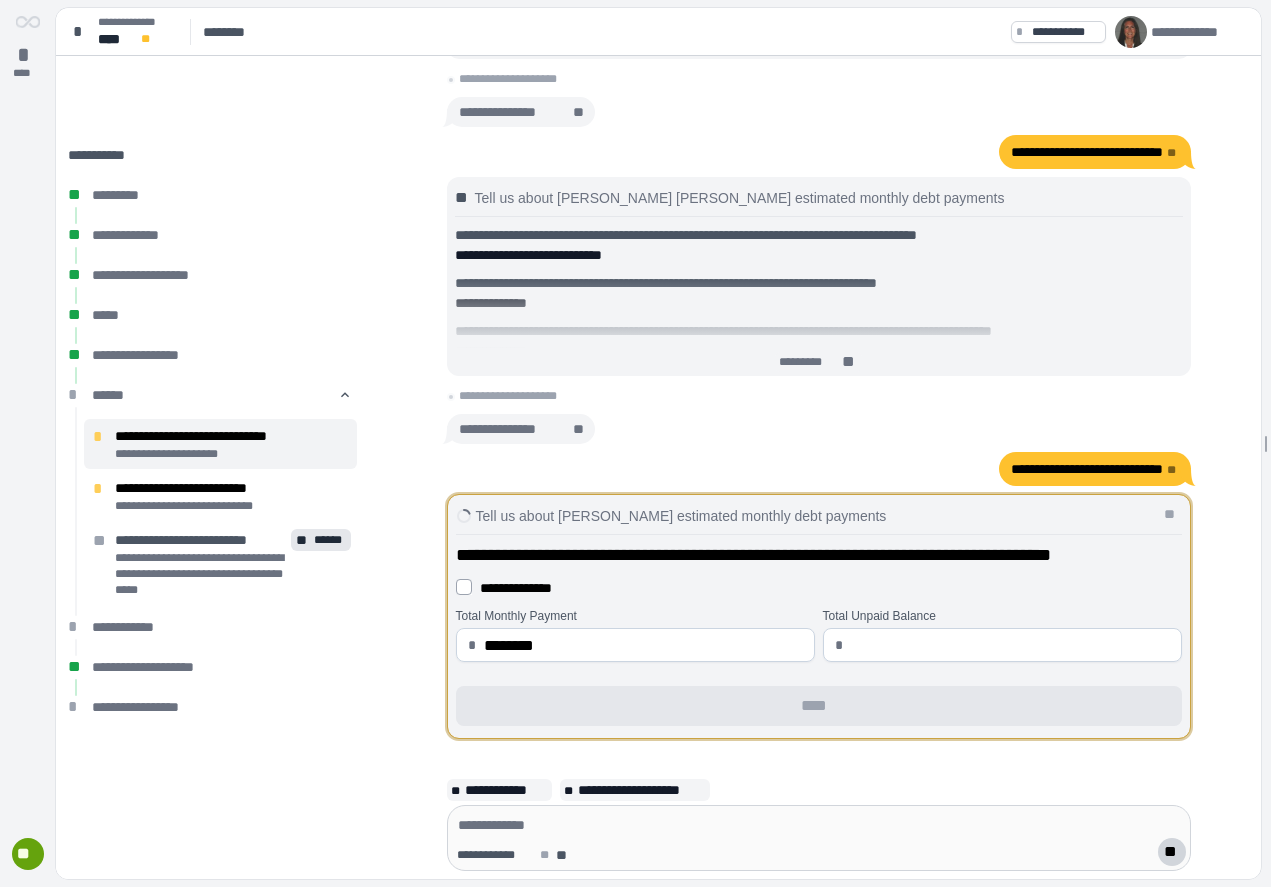 click at bounding box center (1010, 645) 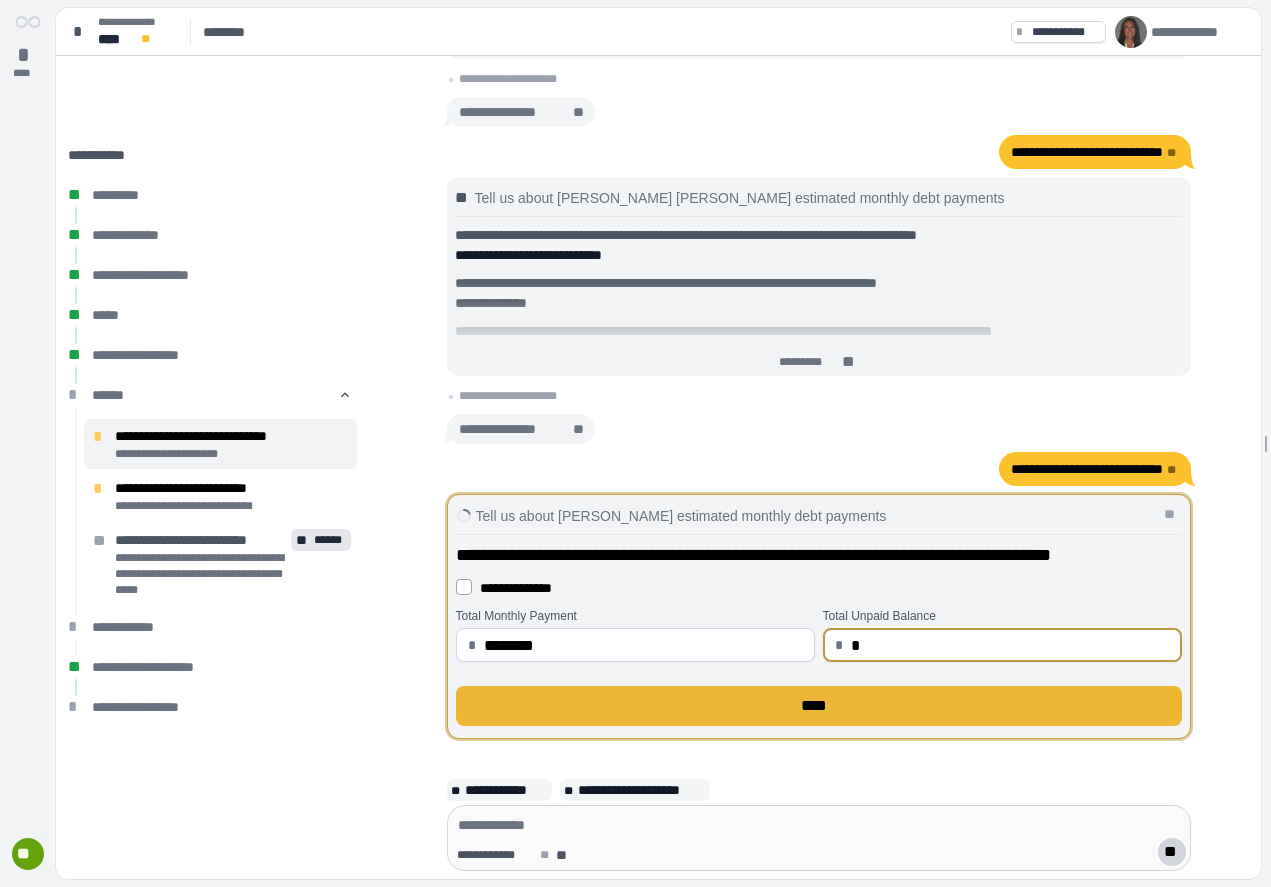 type on "****" 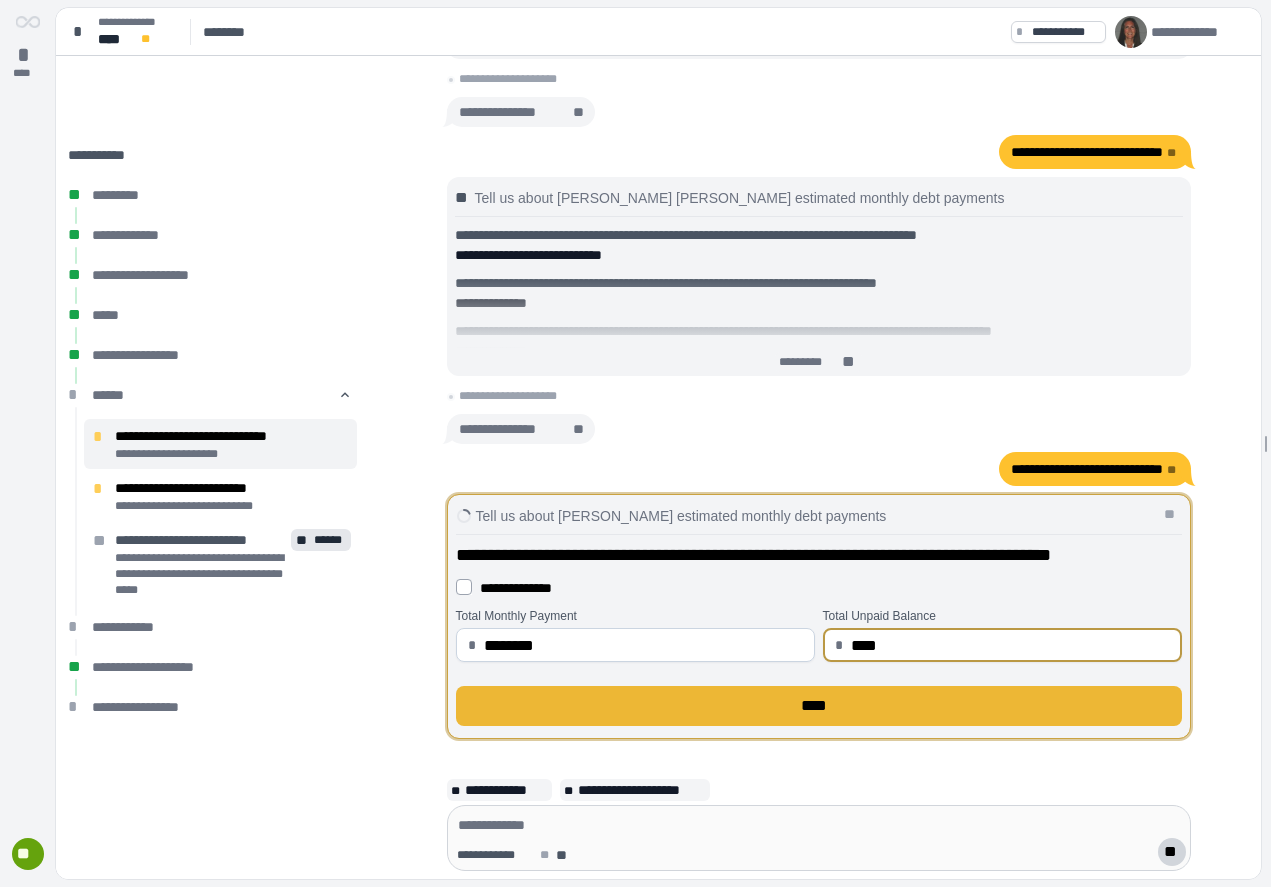 click on "****" at bounding box center [819, 706] 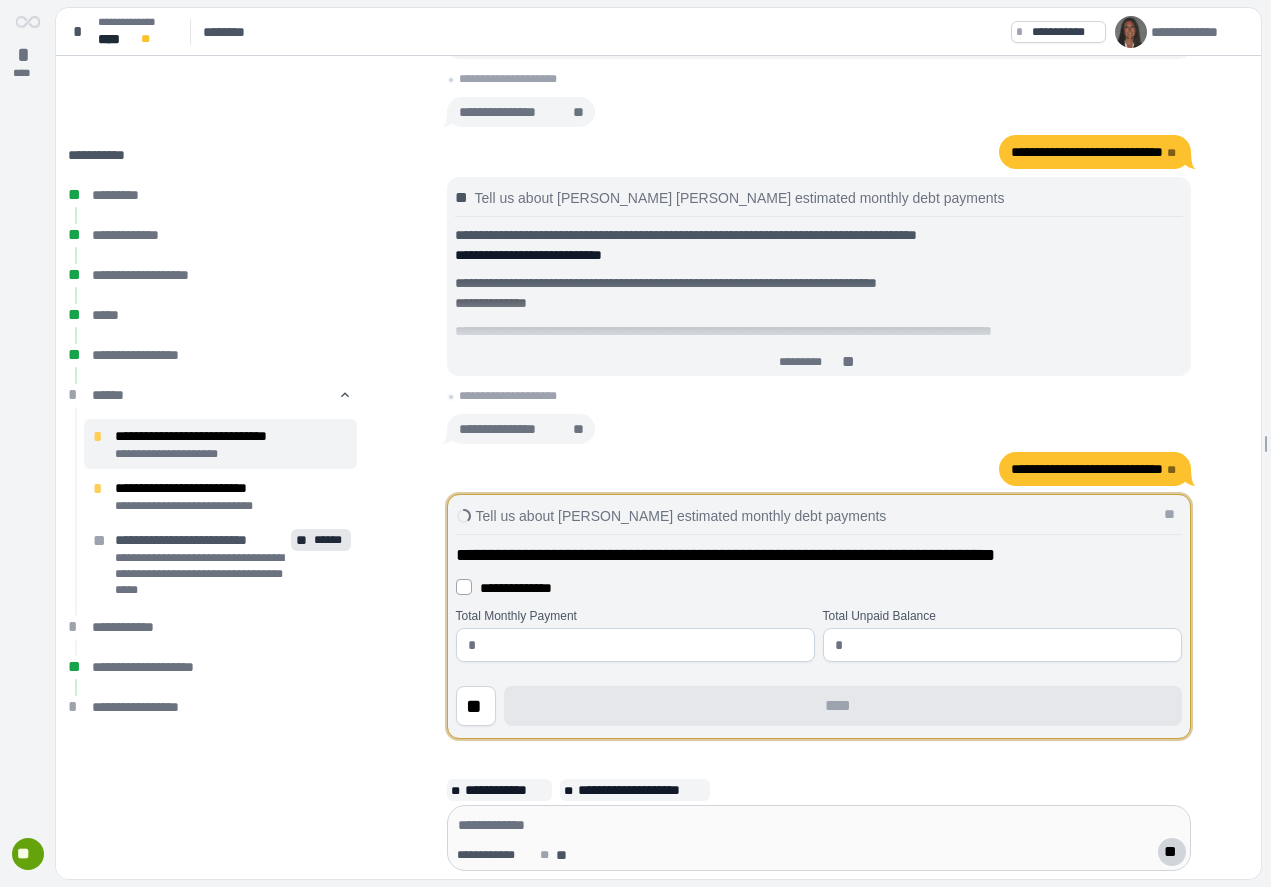 click on "**********" at bounding box center (516, 588) 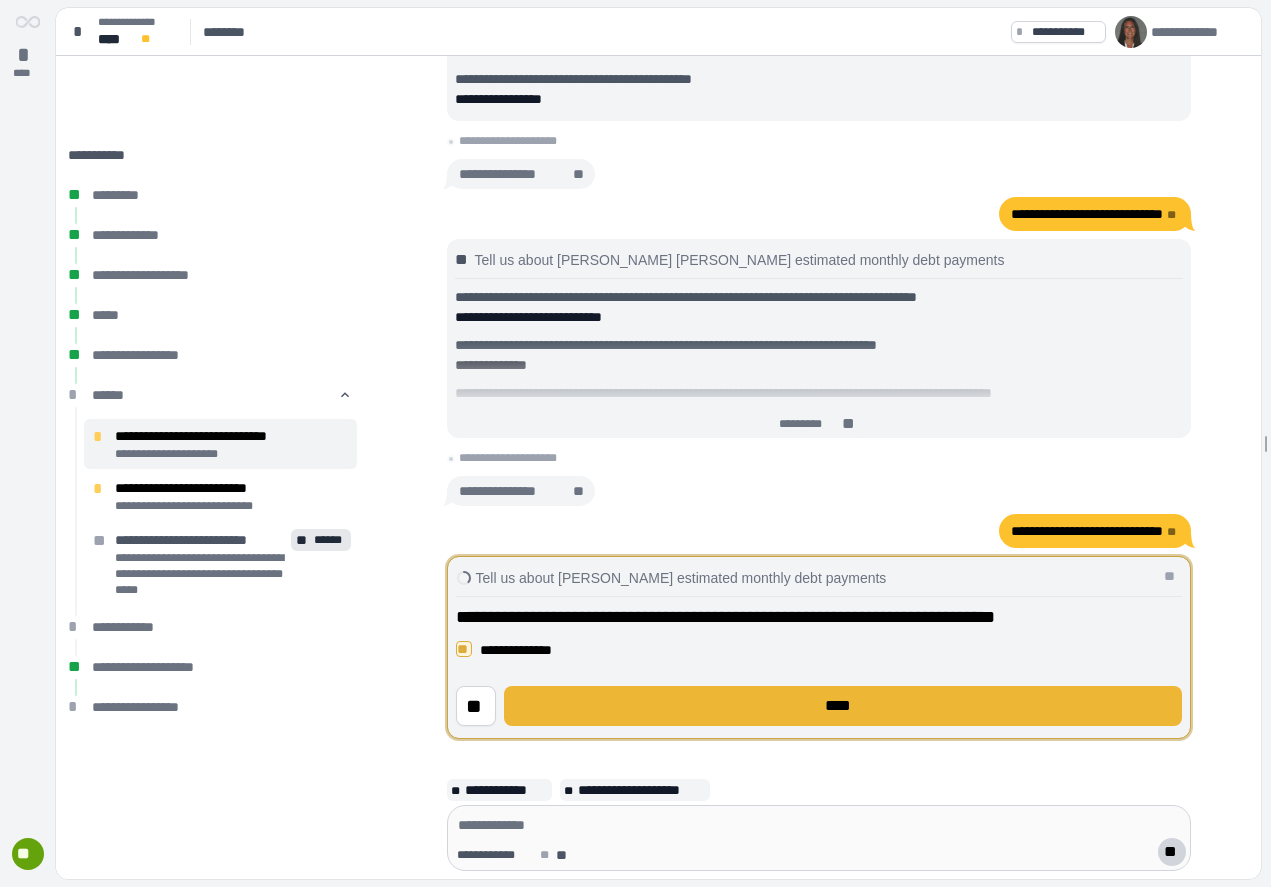 click on "****" at bounding box center (843, 706) 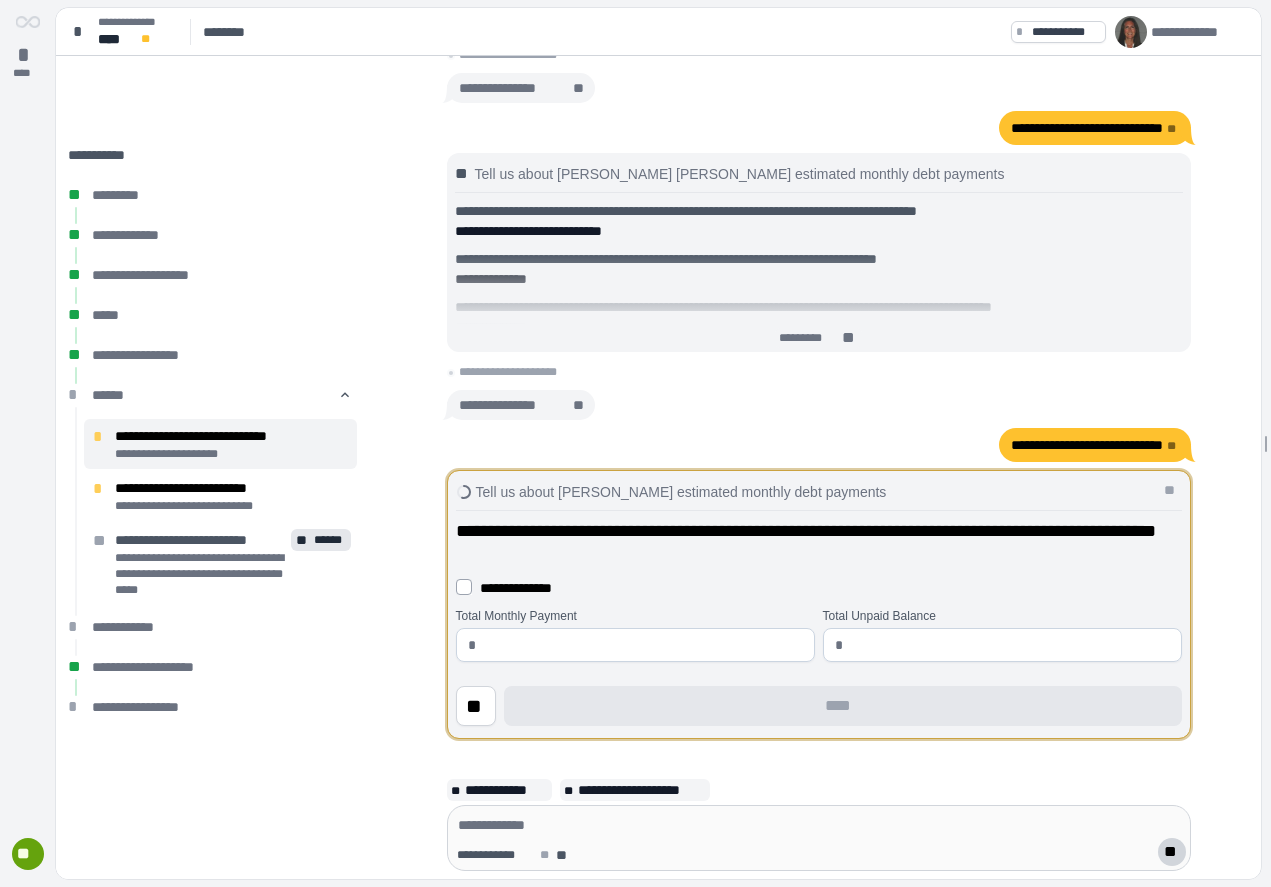 click on "**********" at bounding box center [516, 588] 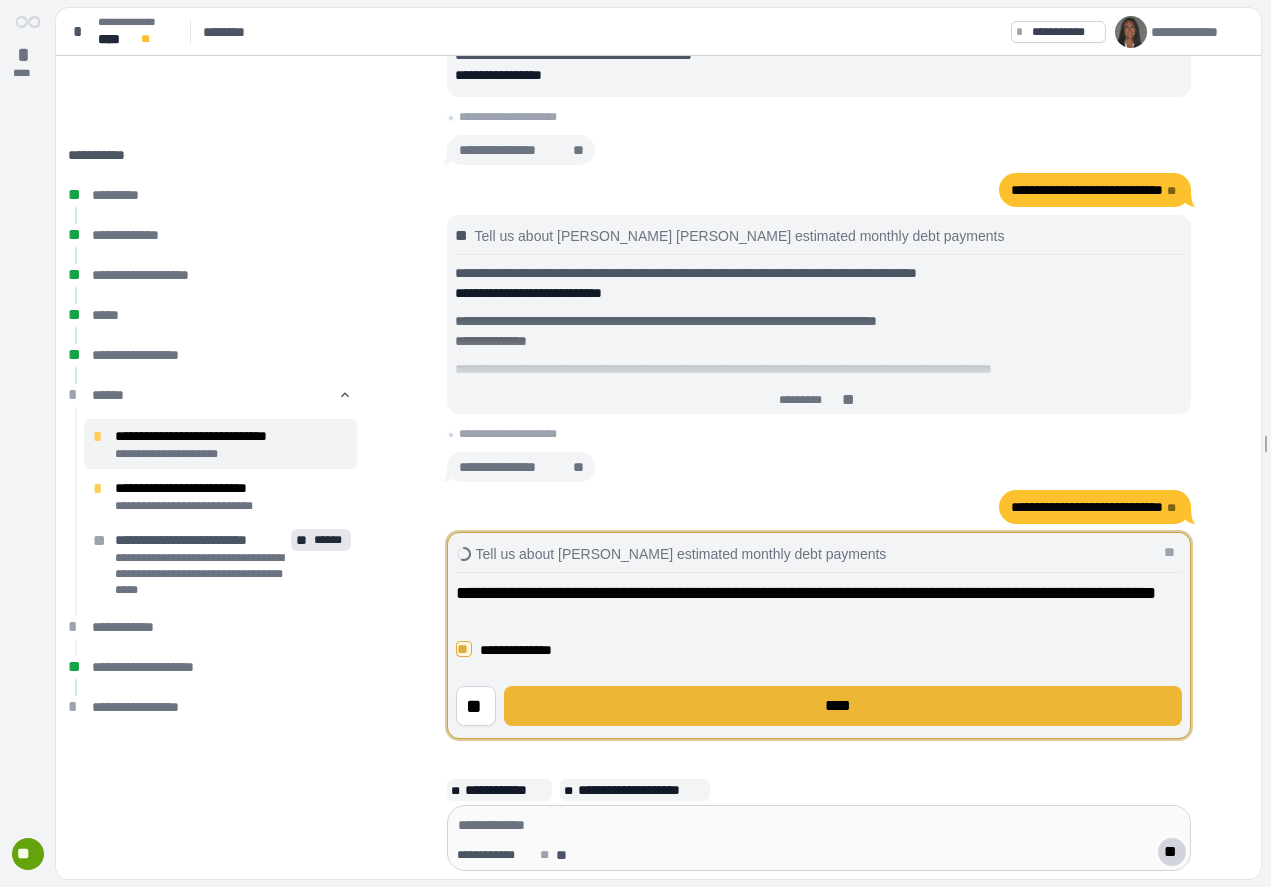 click on "****" at bounding box center [843, 706] 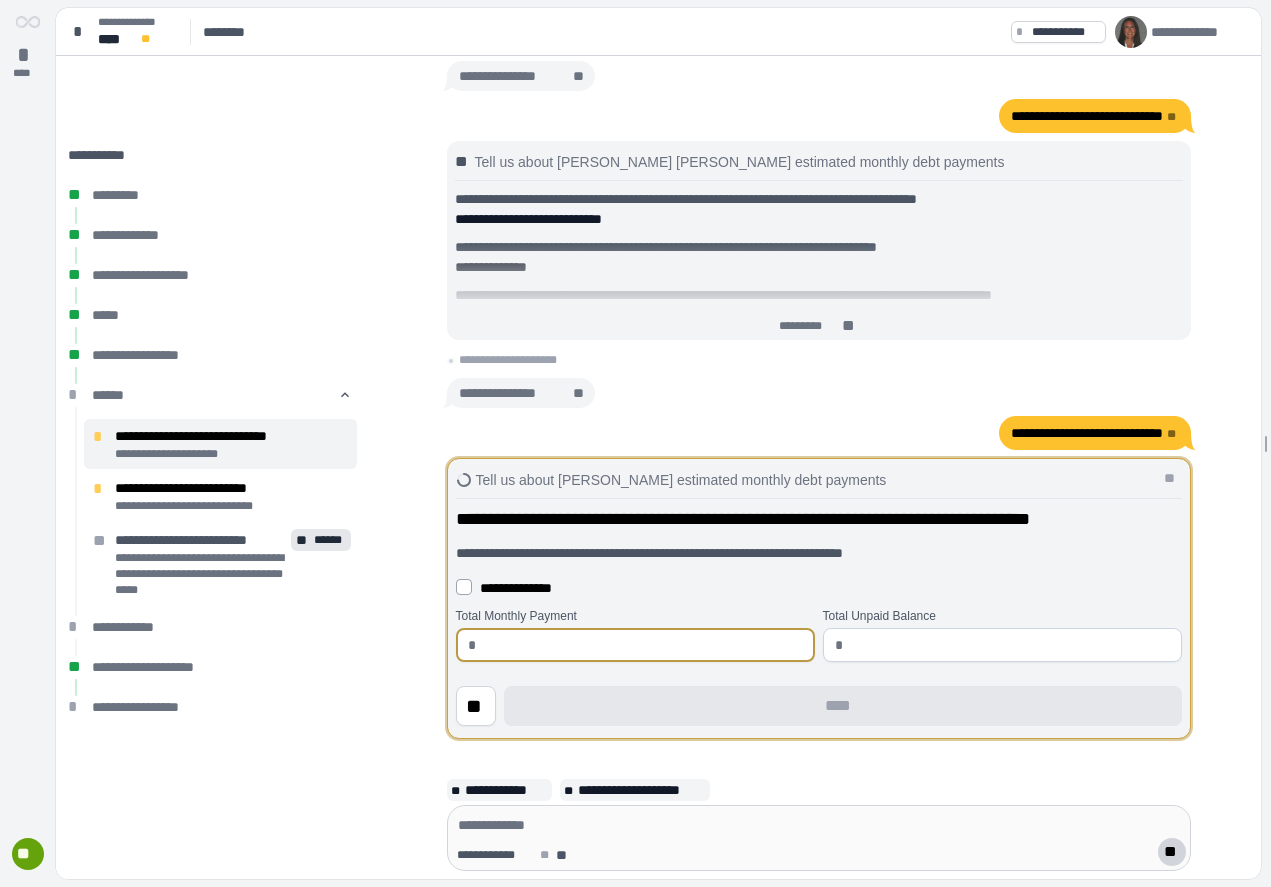 click at bounding box center [643, 645] 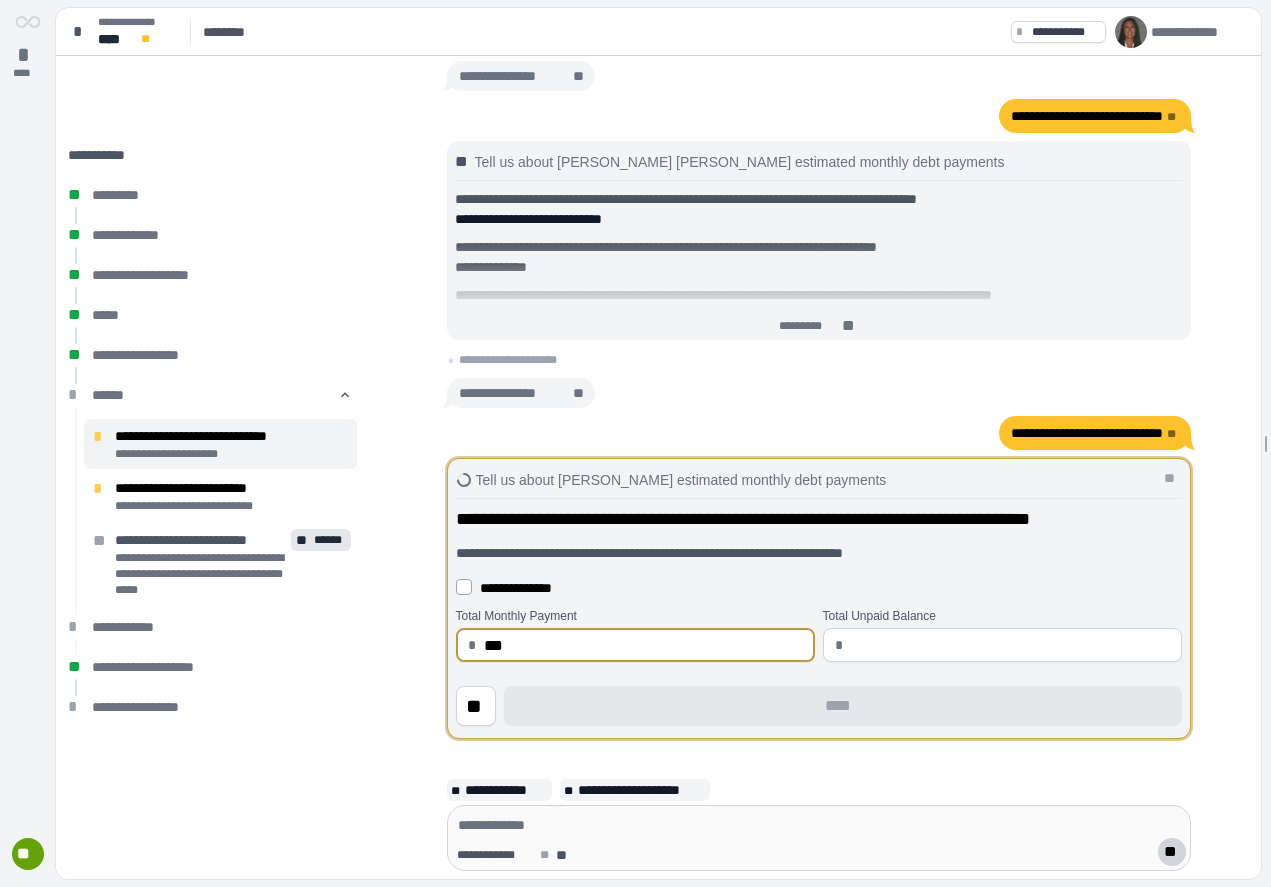 type on "******" 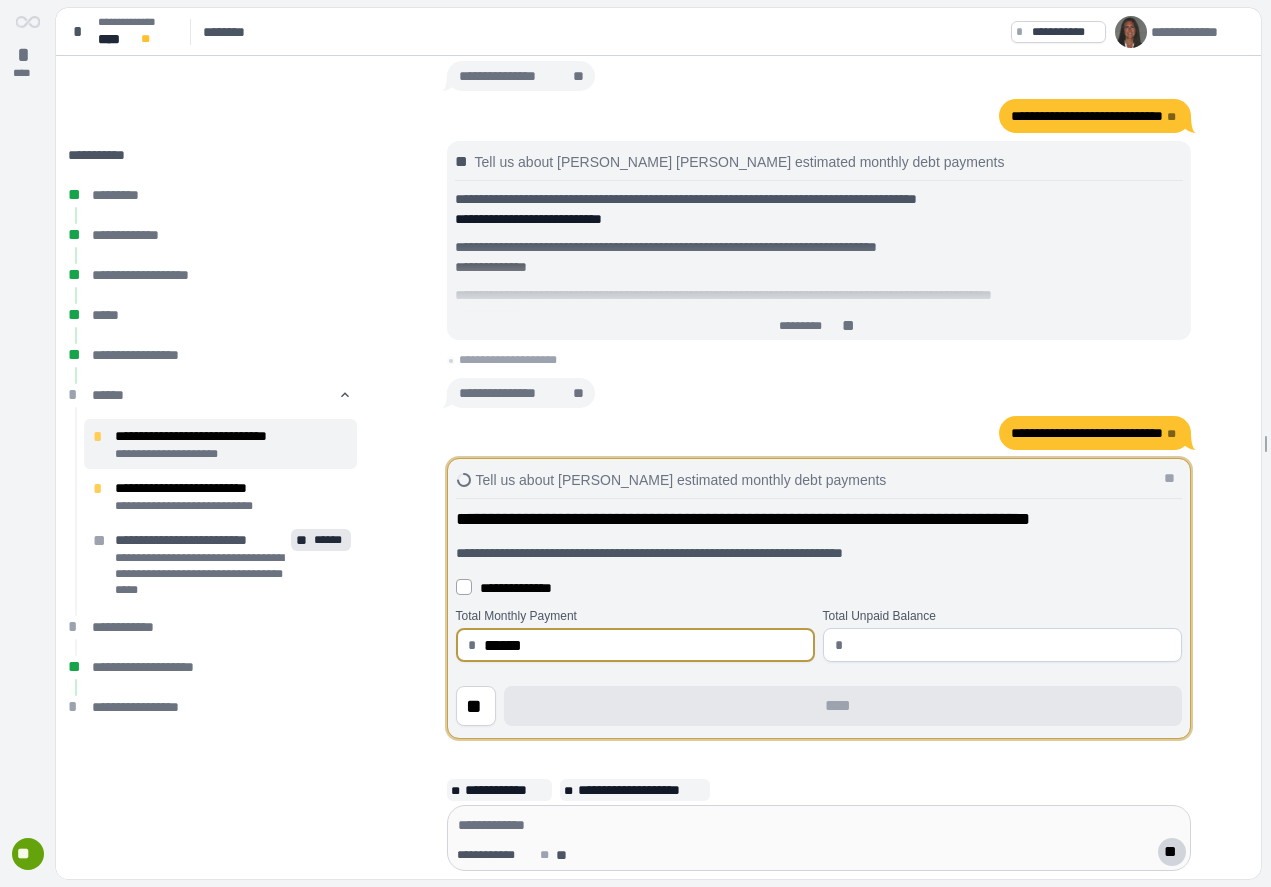 click on "**********" at bounding box center (819, 587) 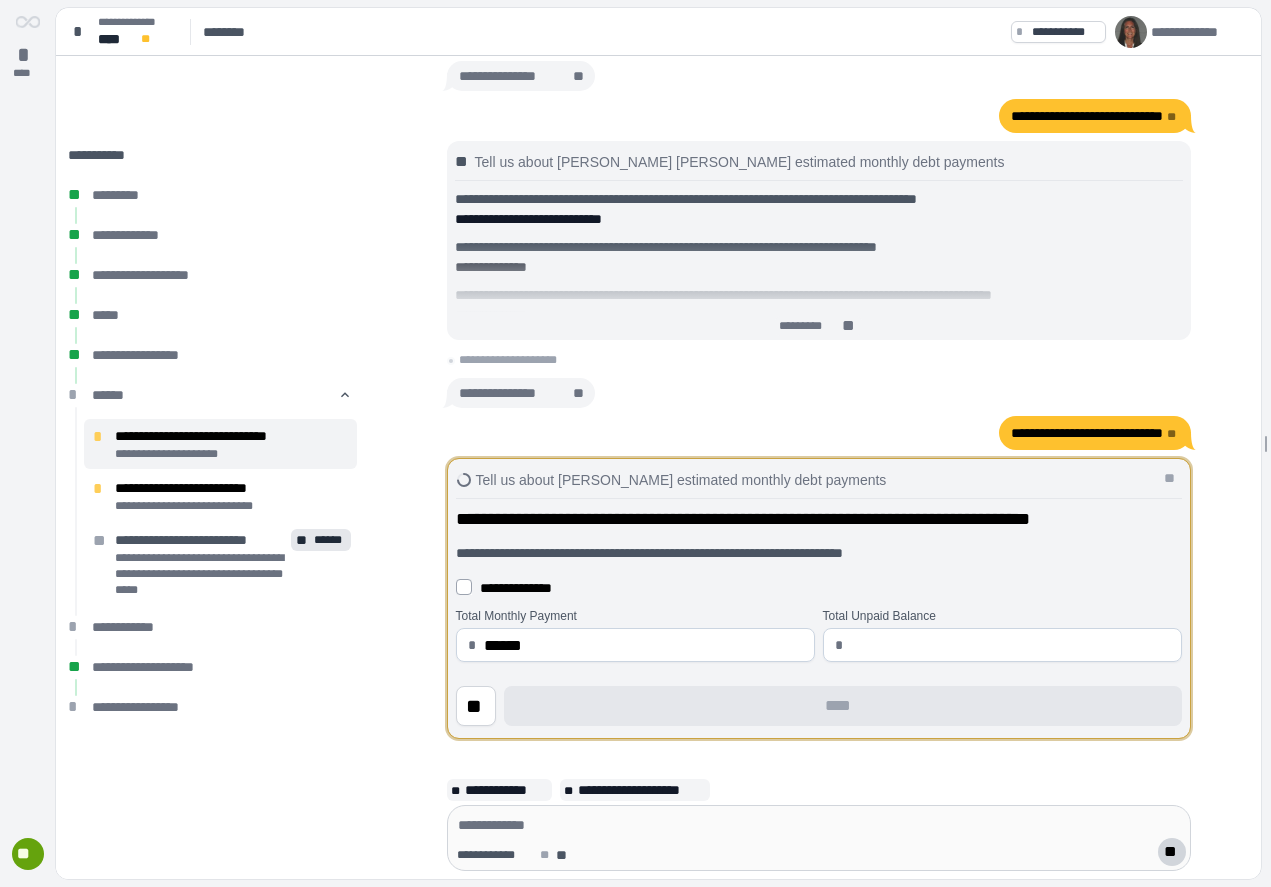 click at bounding box center [1010, 645] 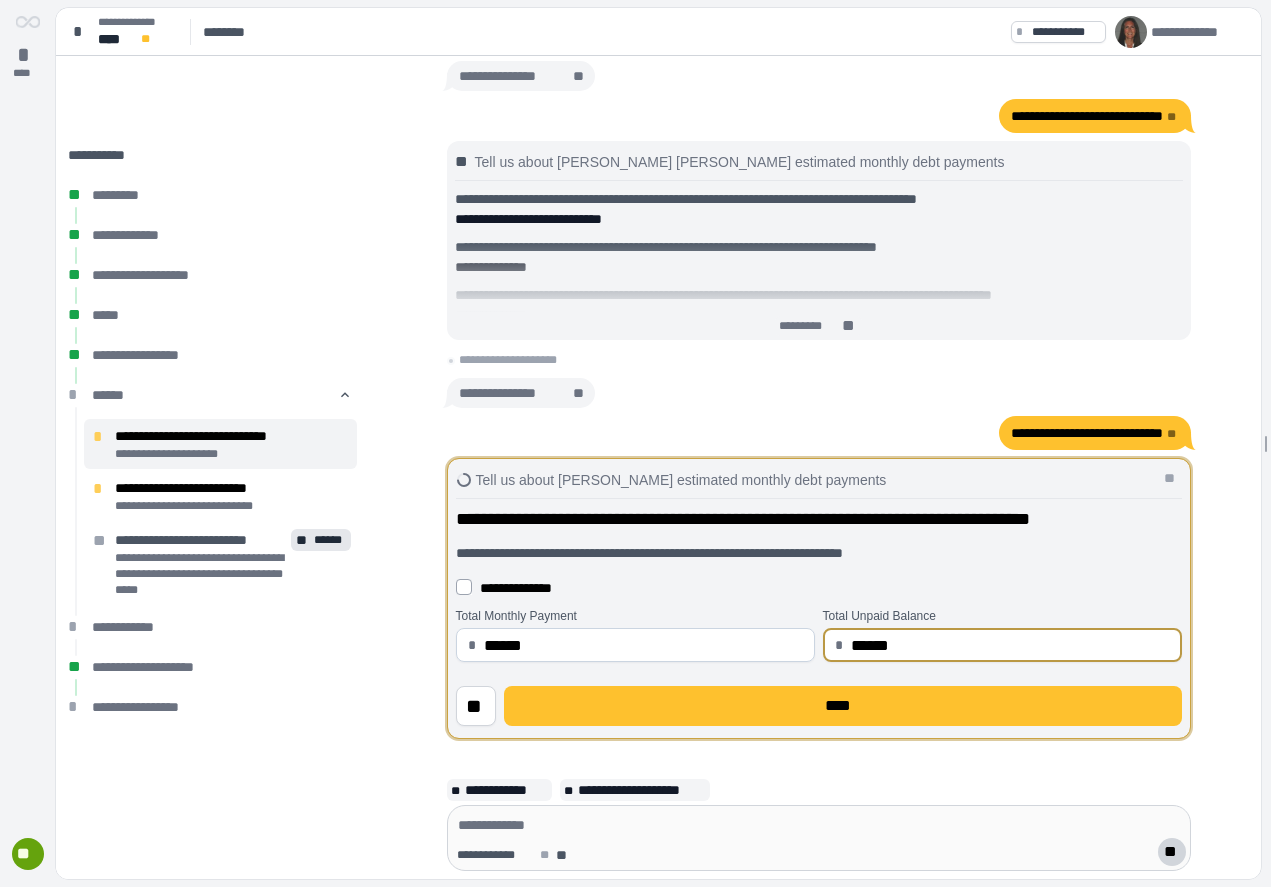 type on "*********" 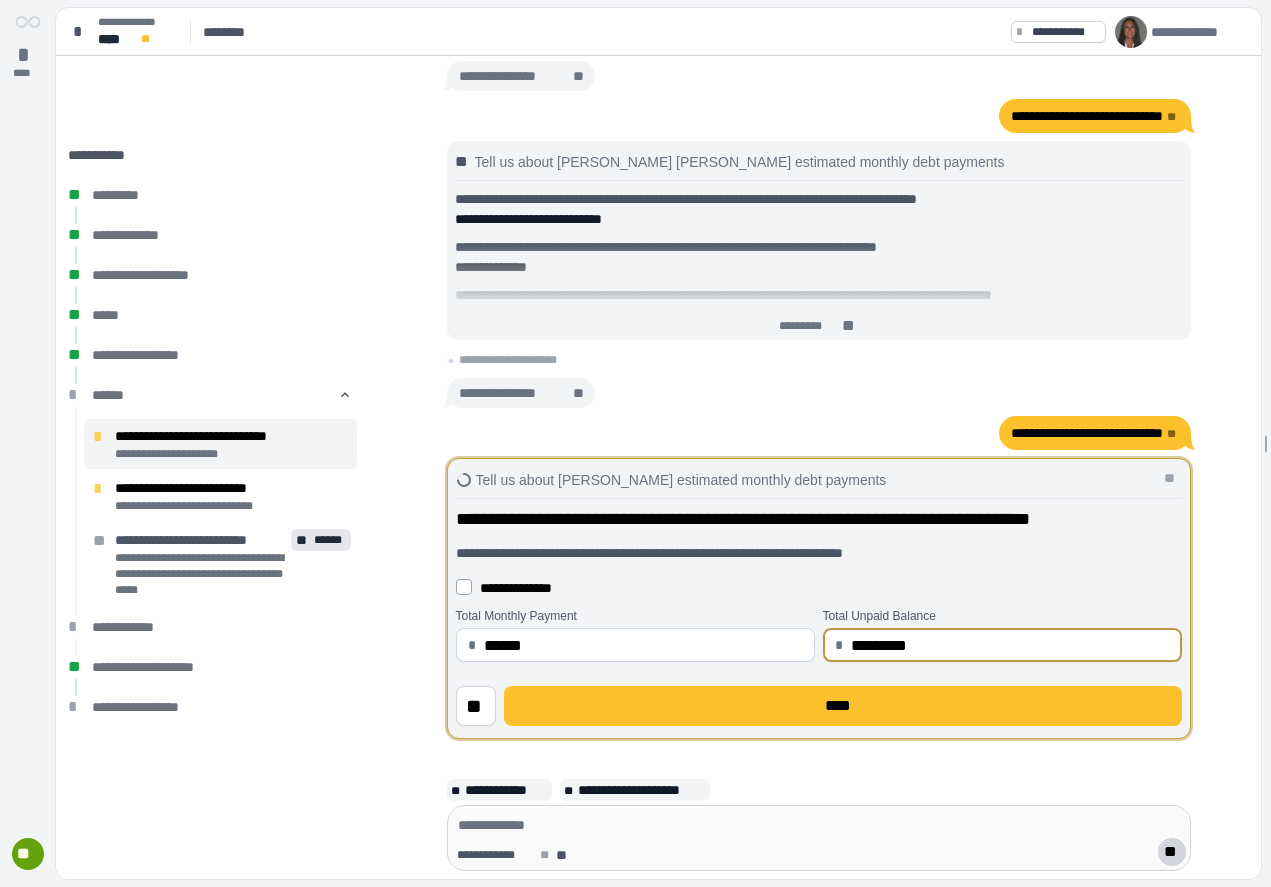 click on "******" at bounding box center [643, 645] 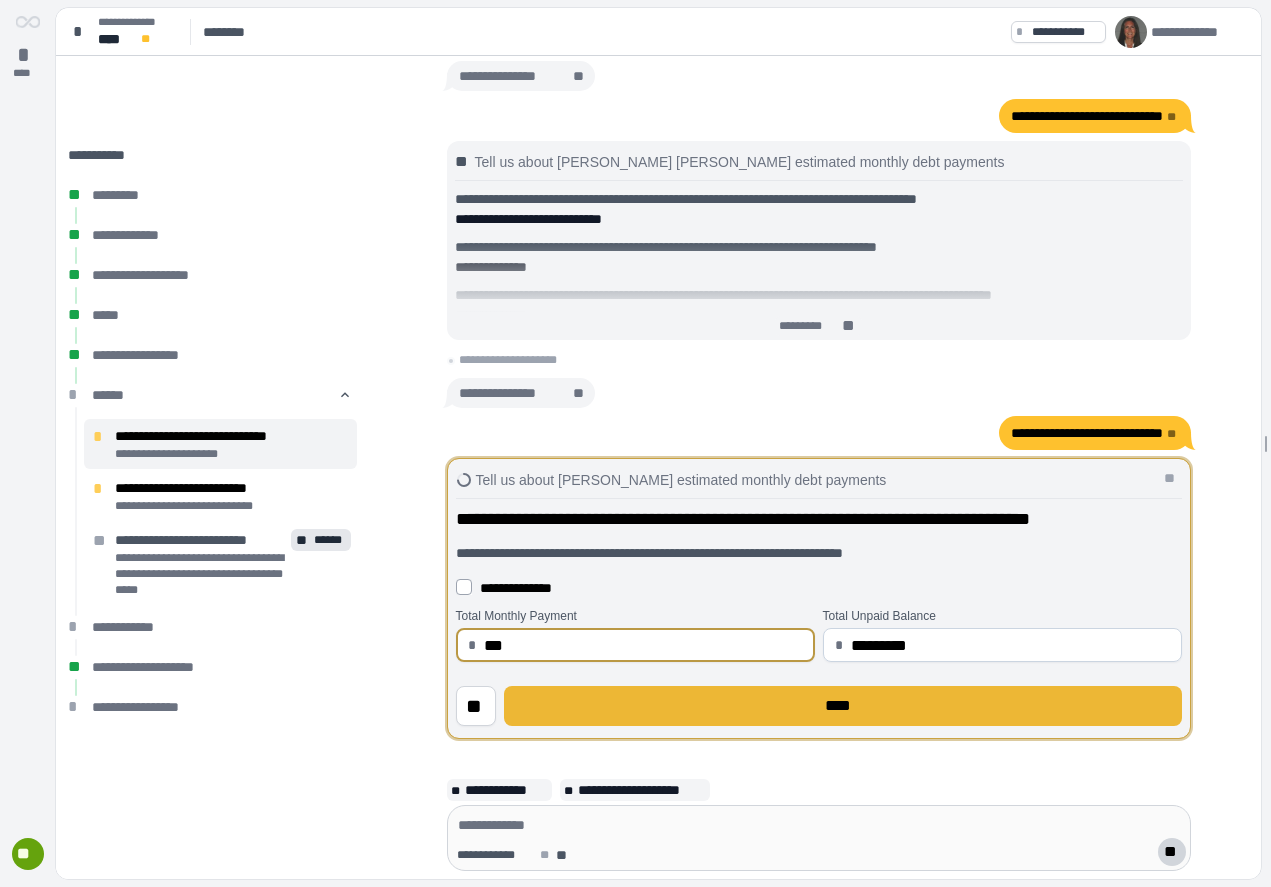 type on "******" 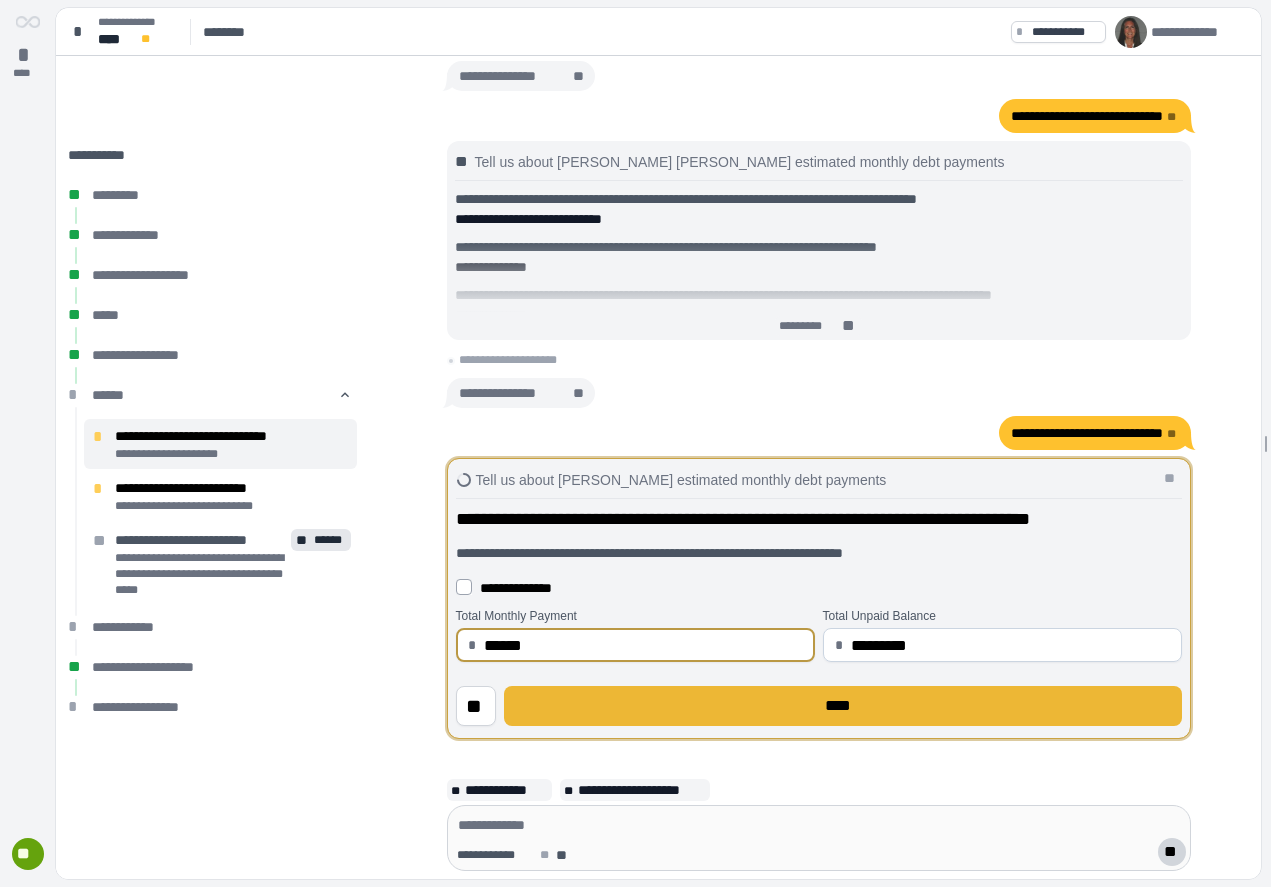 click on "****" at bounding box center [842, 706] 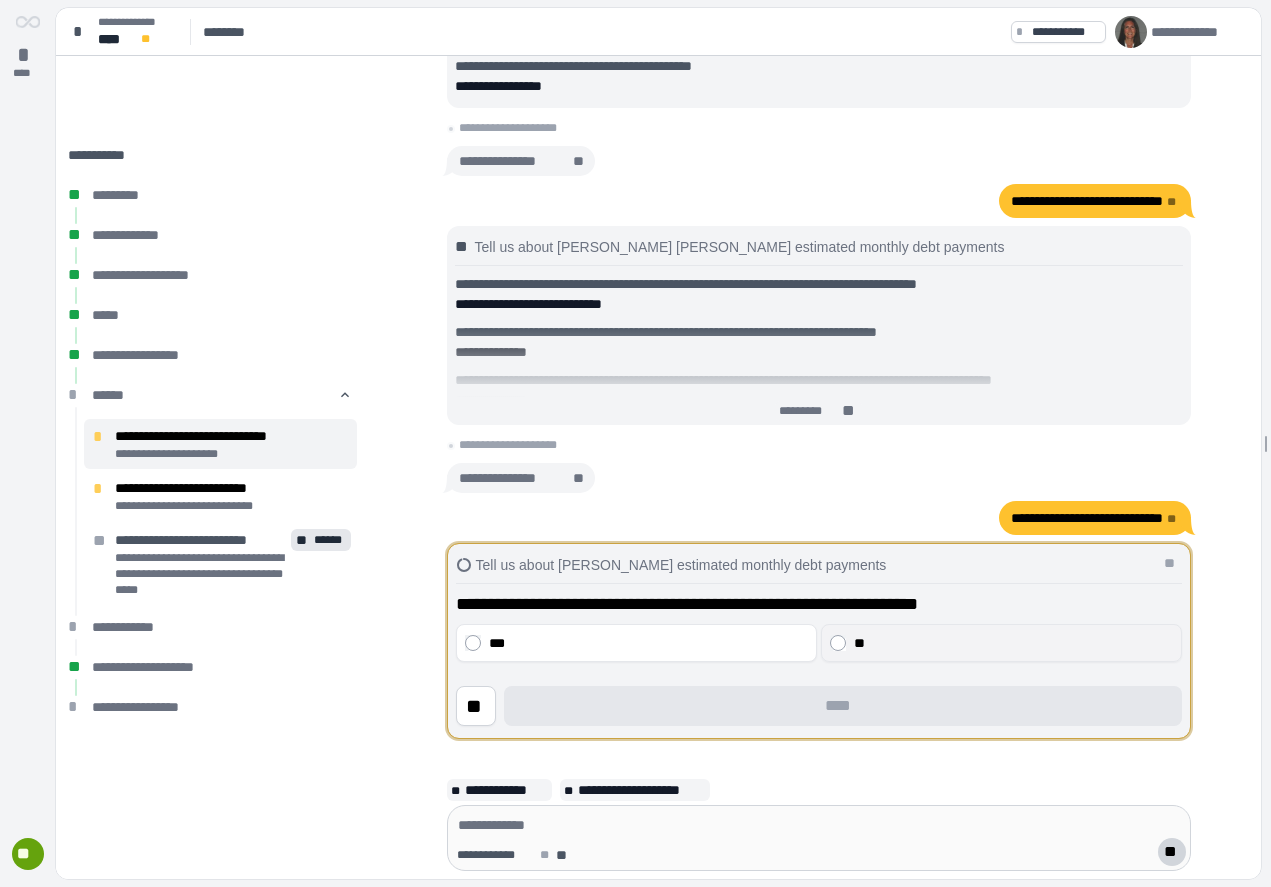 click on "**" at bounding box center (1013, 643) 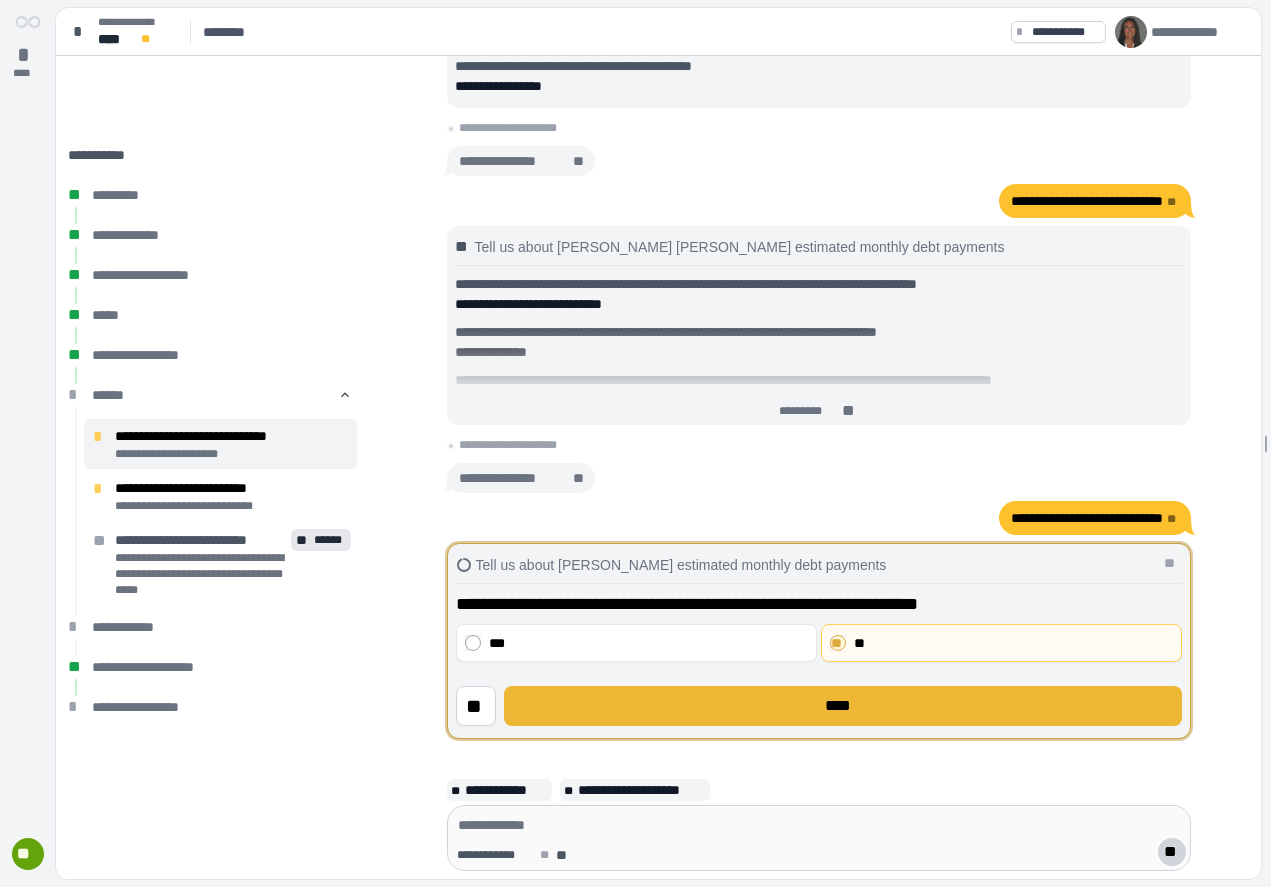 click on "****" at bounding box center (842, 706) 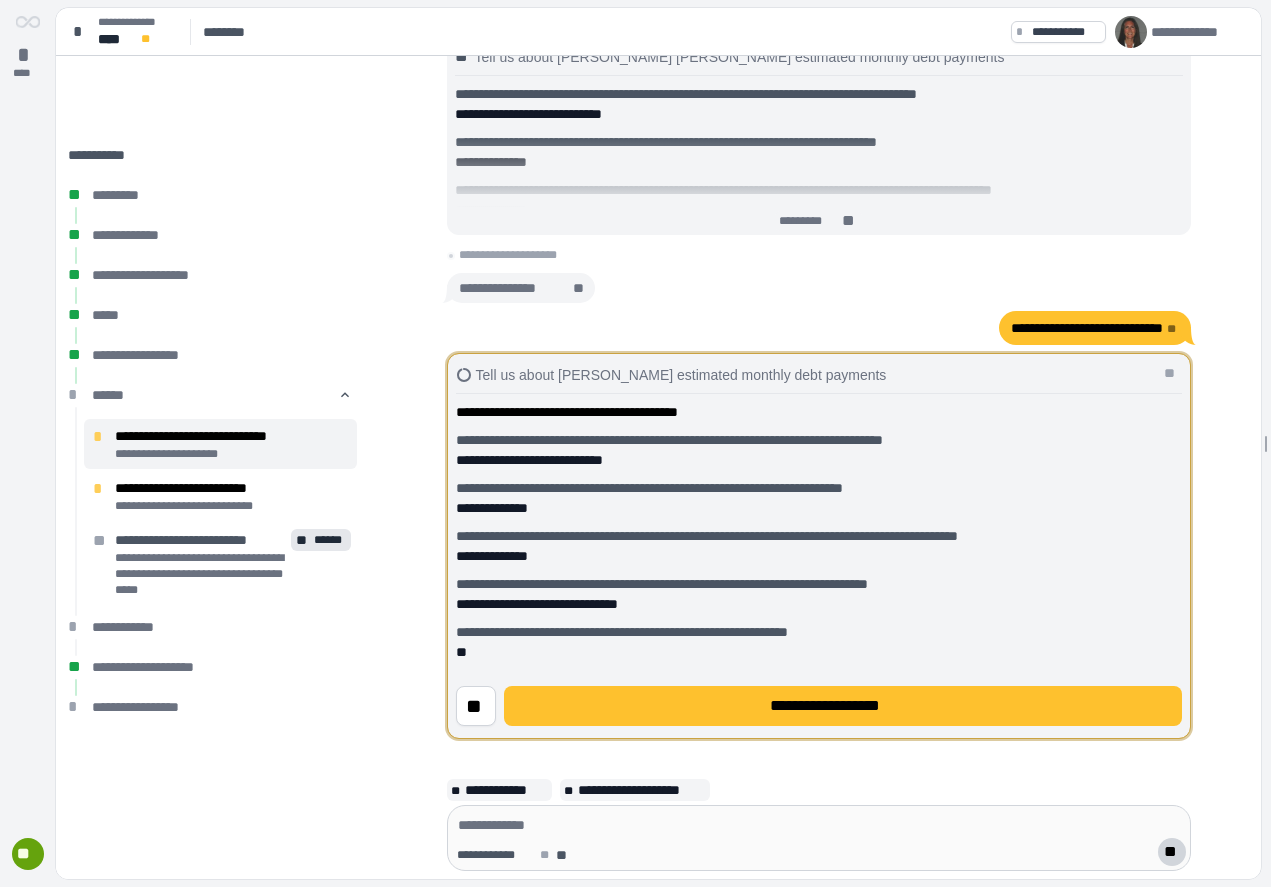 click on "**********" at bounding box center [843, 706] 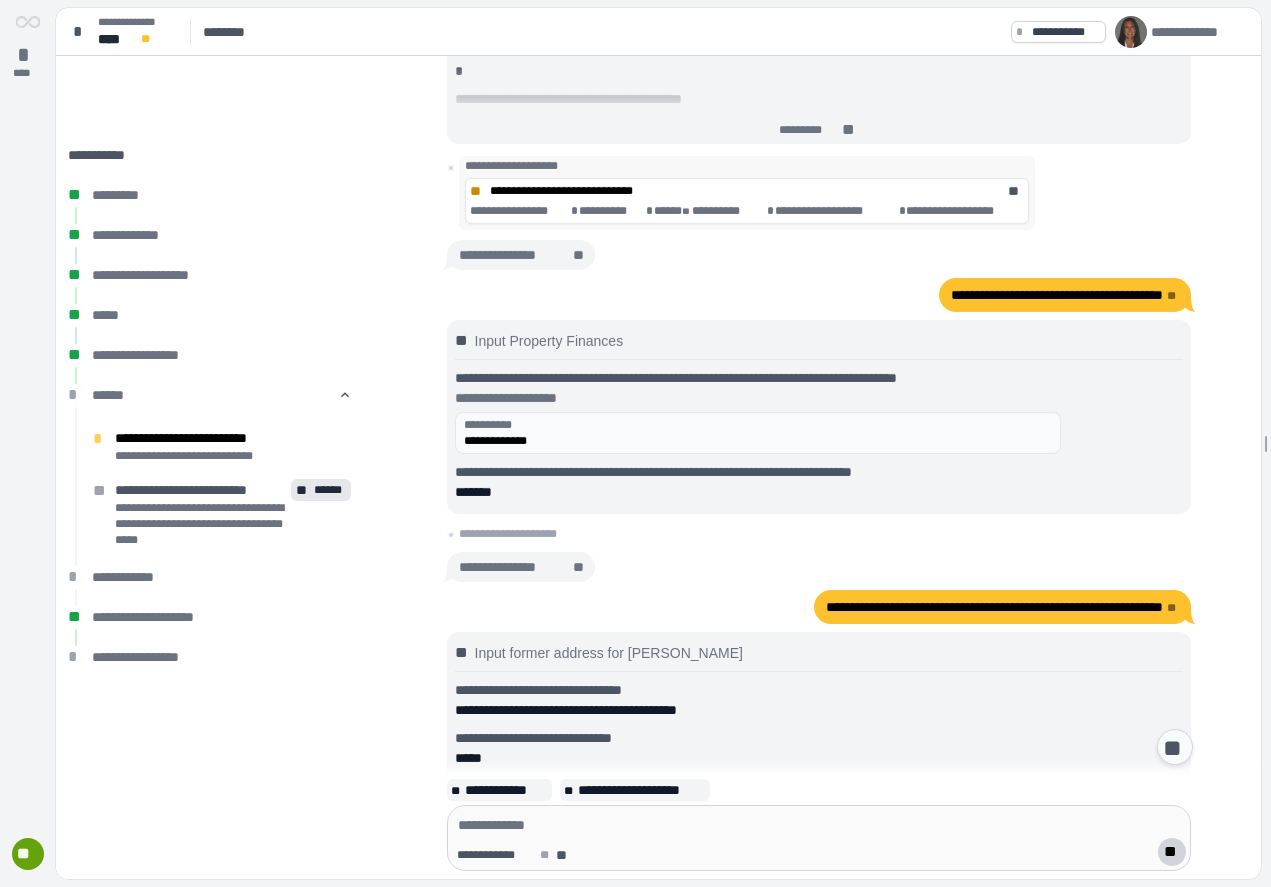 scroll, scrollTop: 999, scrollLeft: 0, axis: vertical 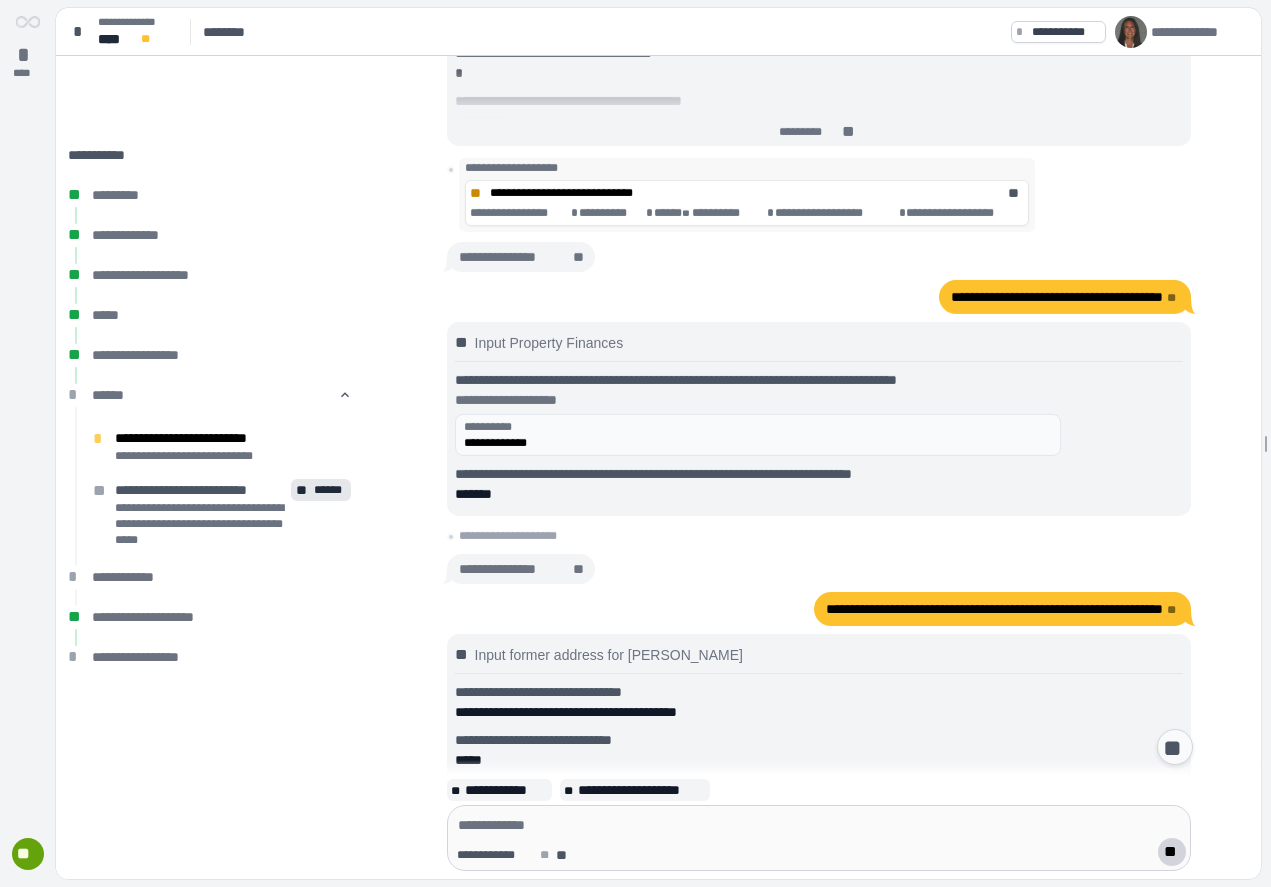 click on "**********" at bounding box center [819, 474] 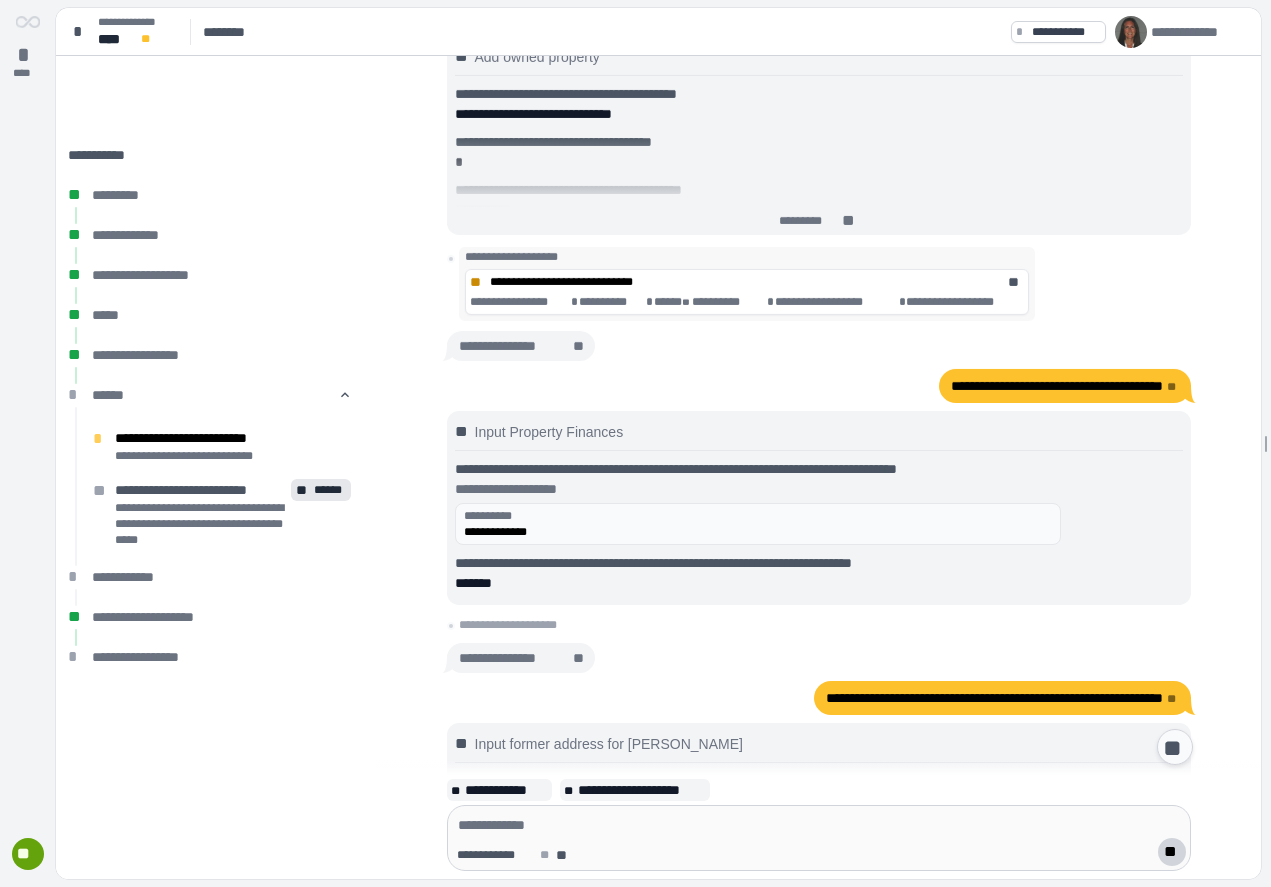 scroll, scrollTop: 1099, scrollLeft: 0, axis: vertical 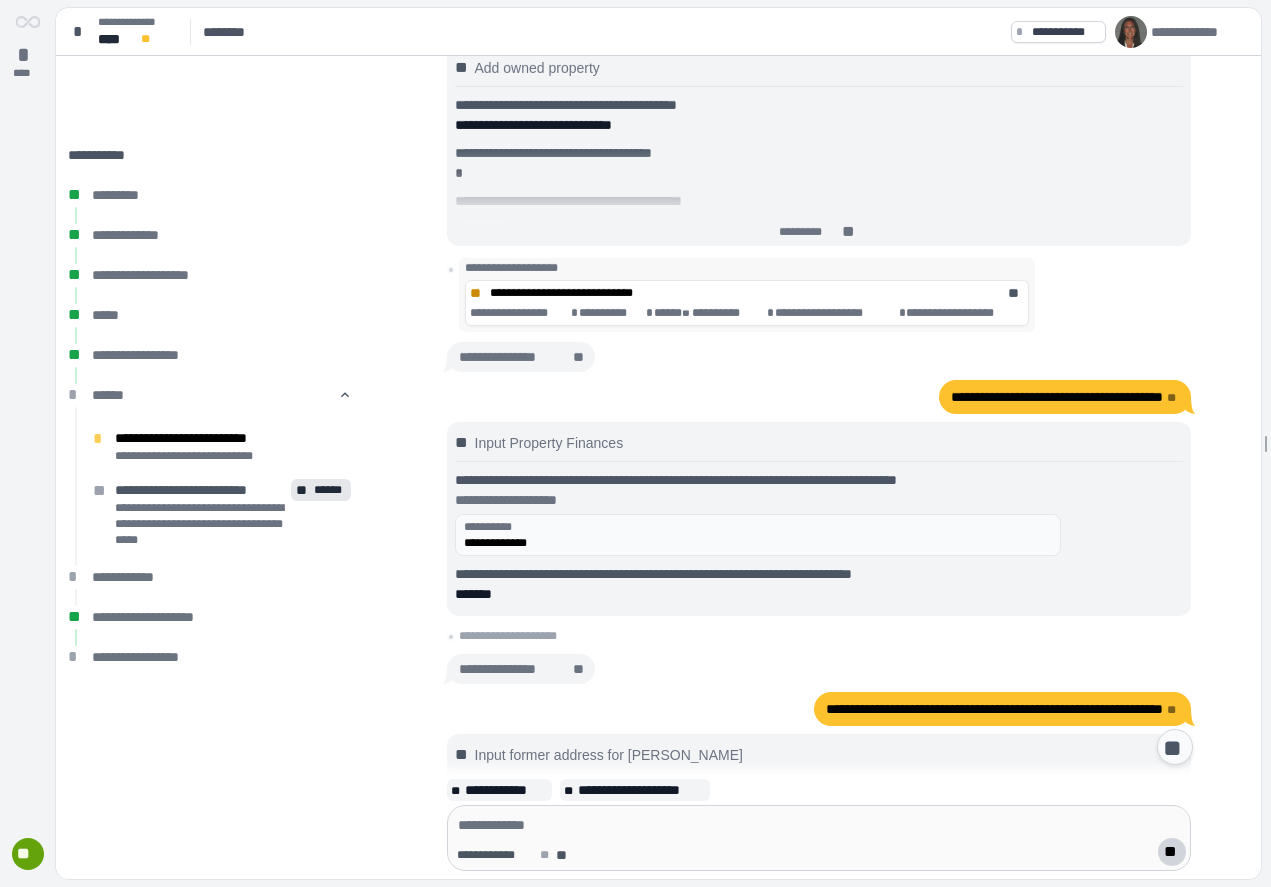 click on "**********" at bounding box center (758, 500) 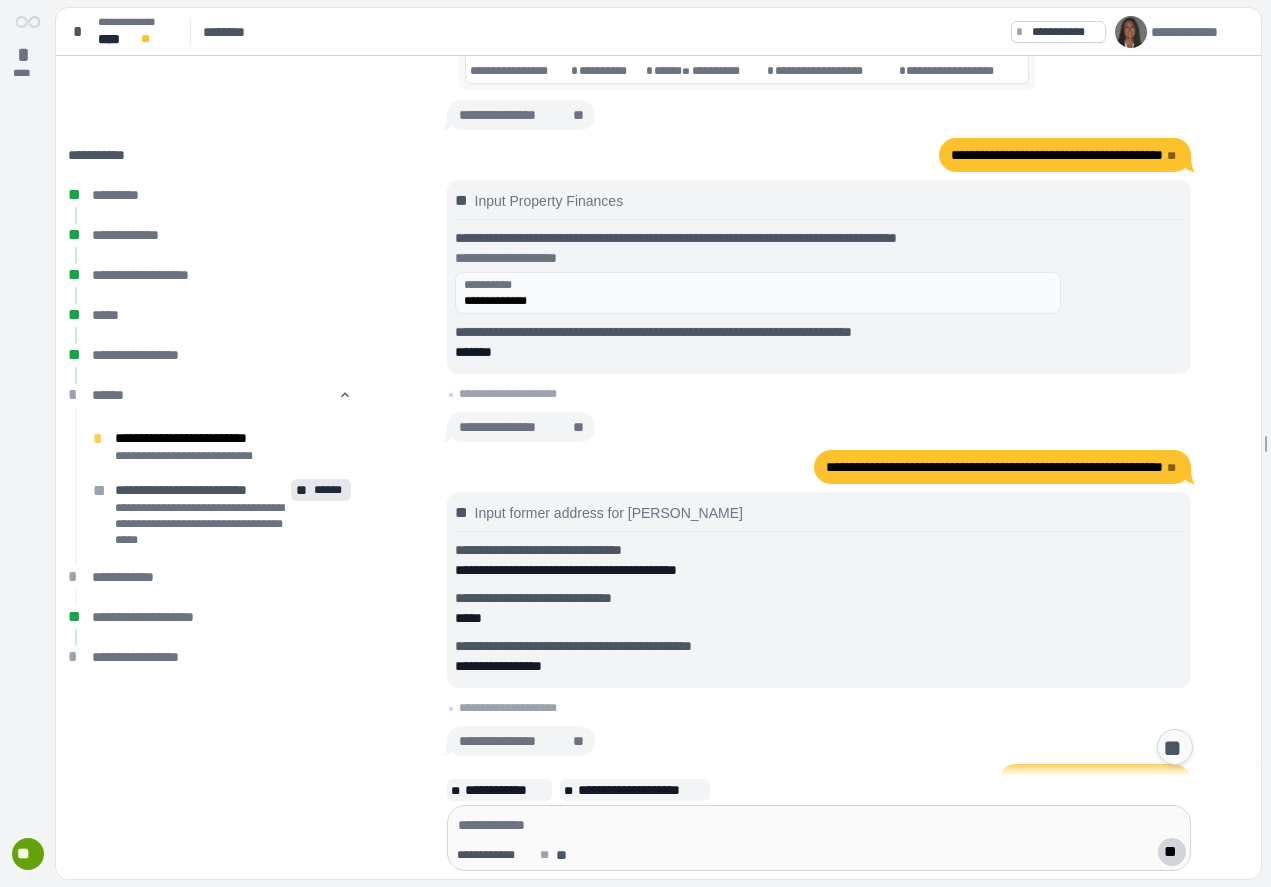 scroll, scrollTop: 882, scrollLeft: 0, axis: vertical 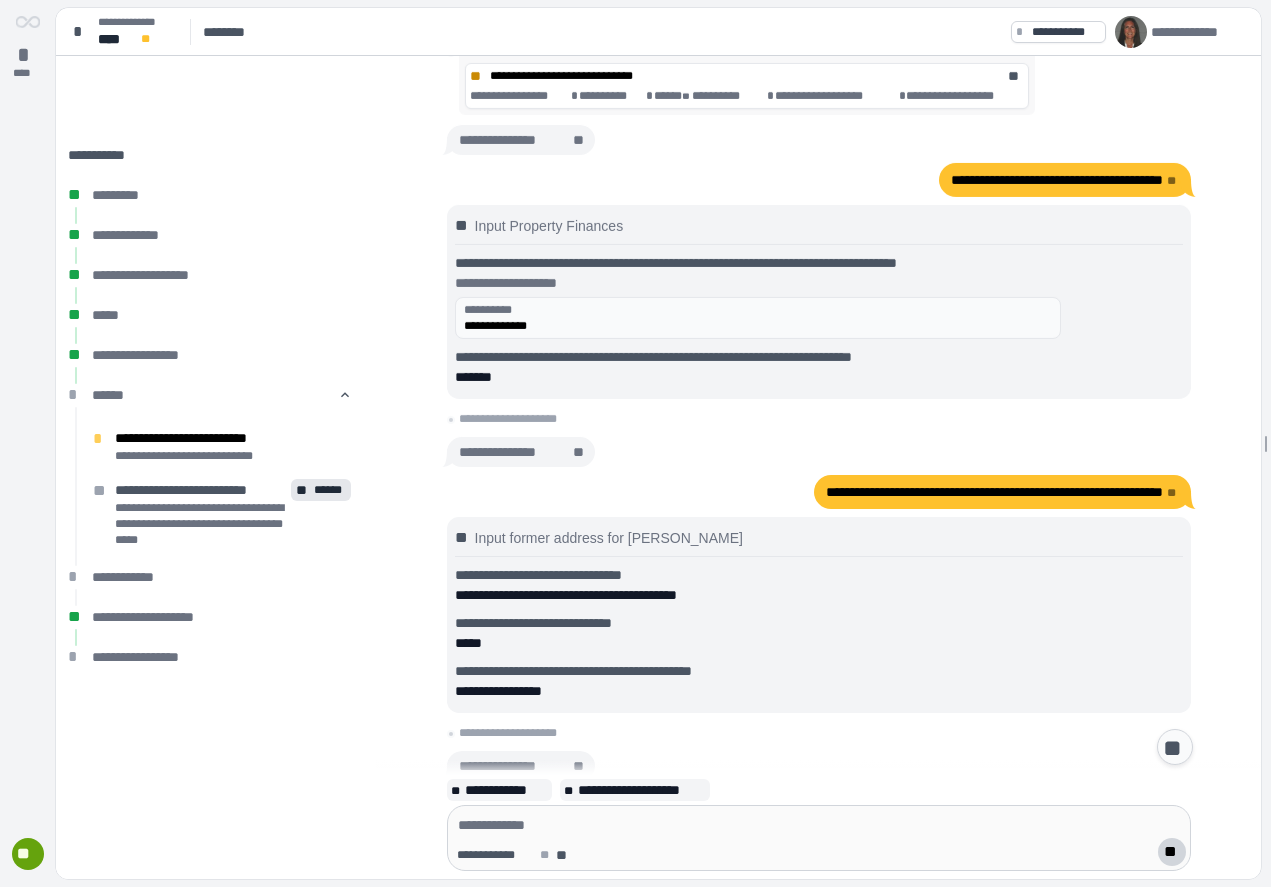 click on "*******" at bounding box center [819, 377] 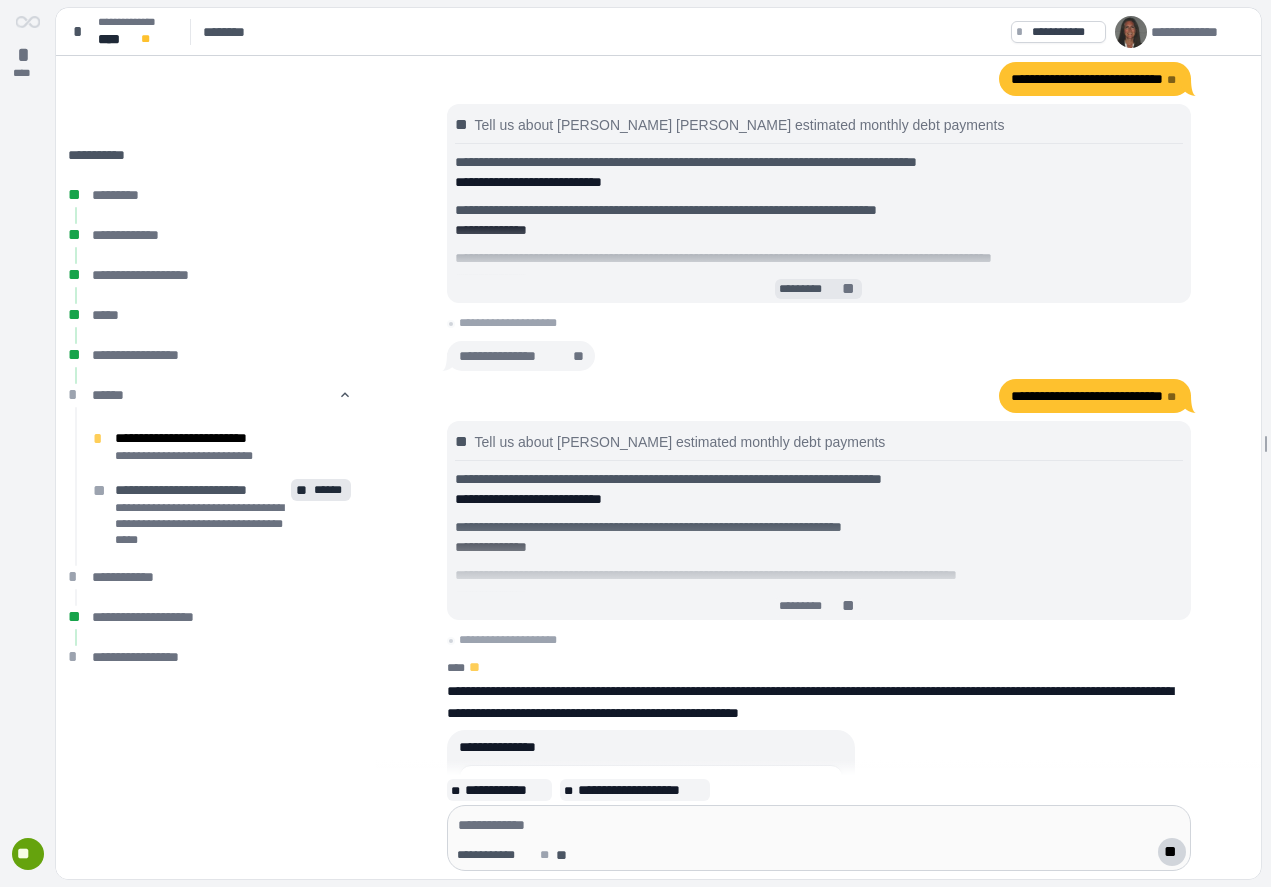 scroll, scrollTop: 0, scrollLeft: 0, axis: both 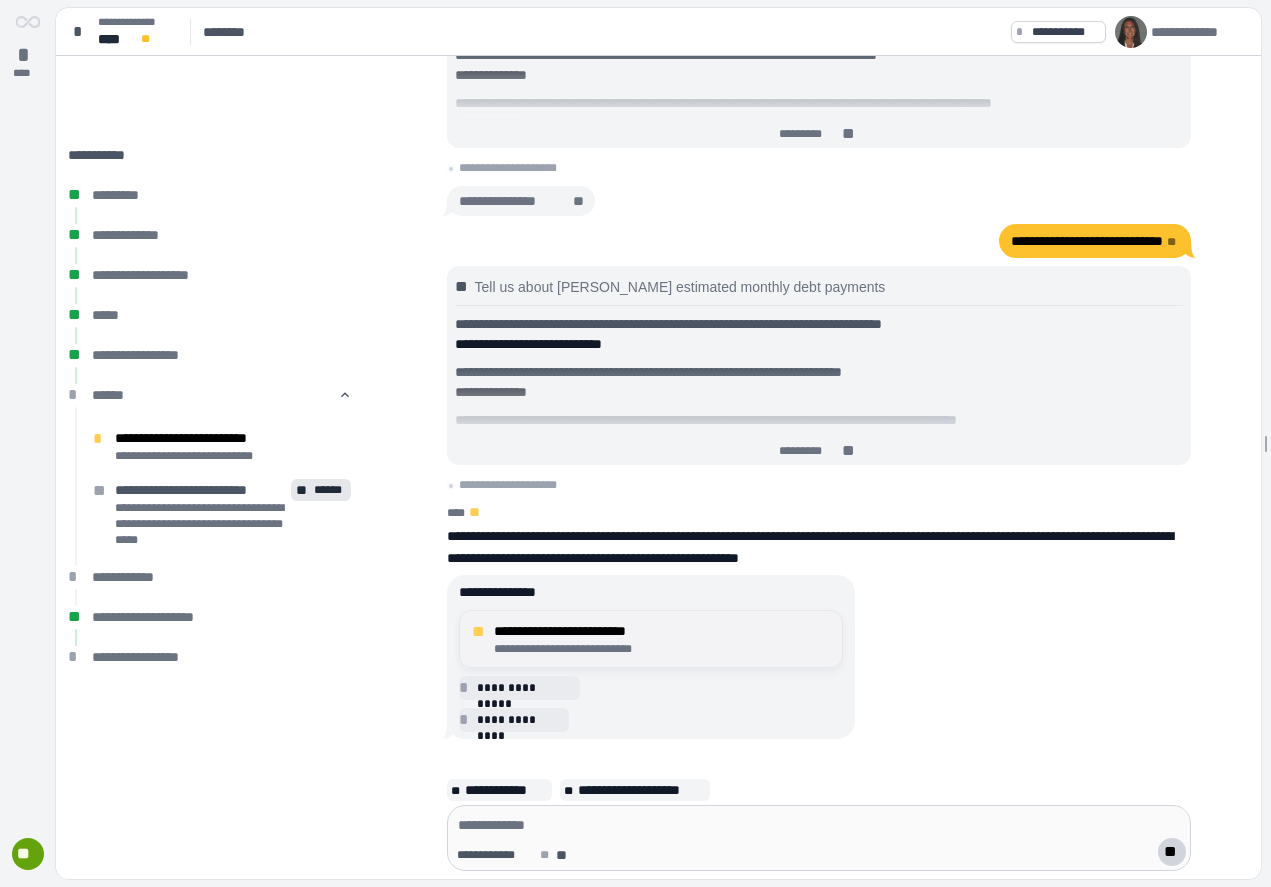 click on "**********" at bounding box center (662, 631) 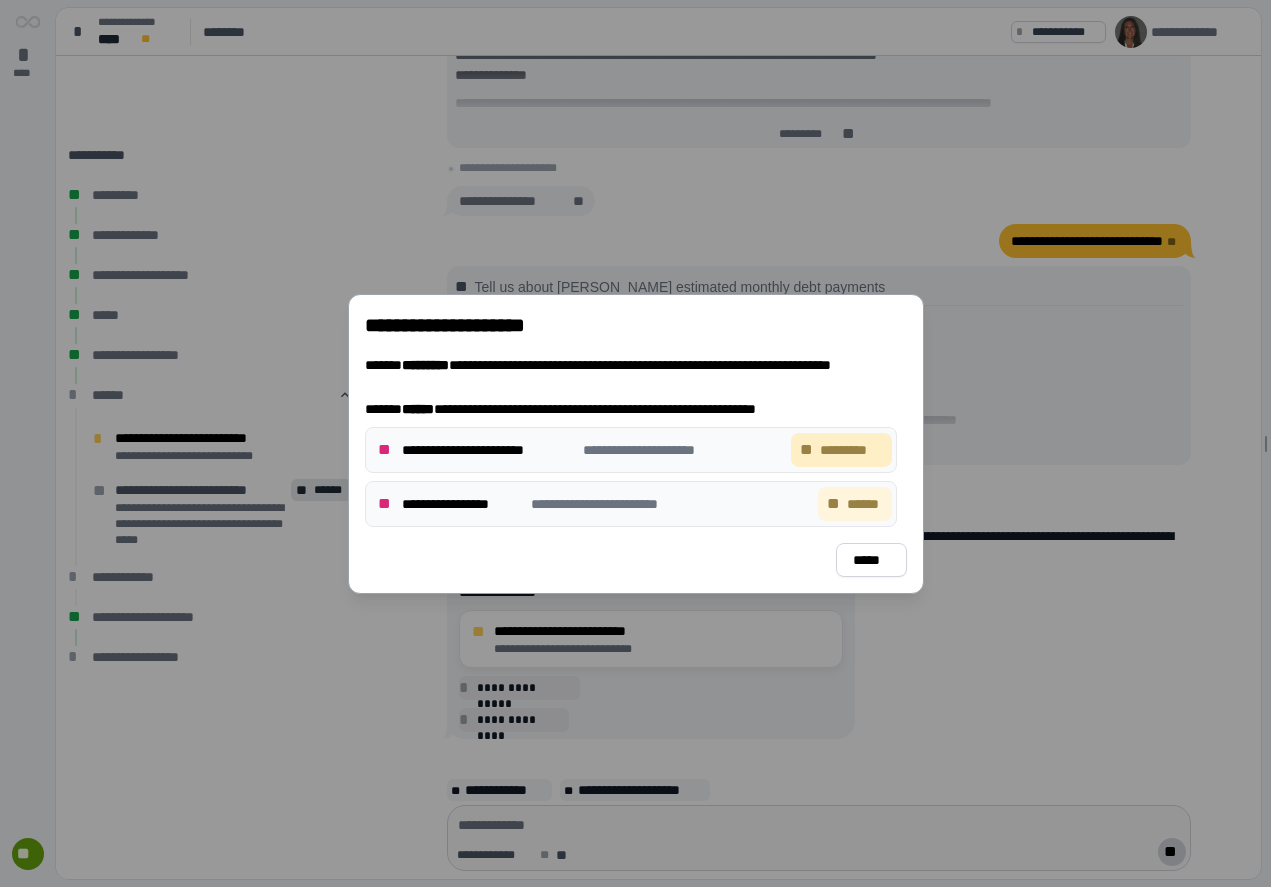click on "*********" at bounding box center (850, 450) 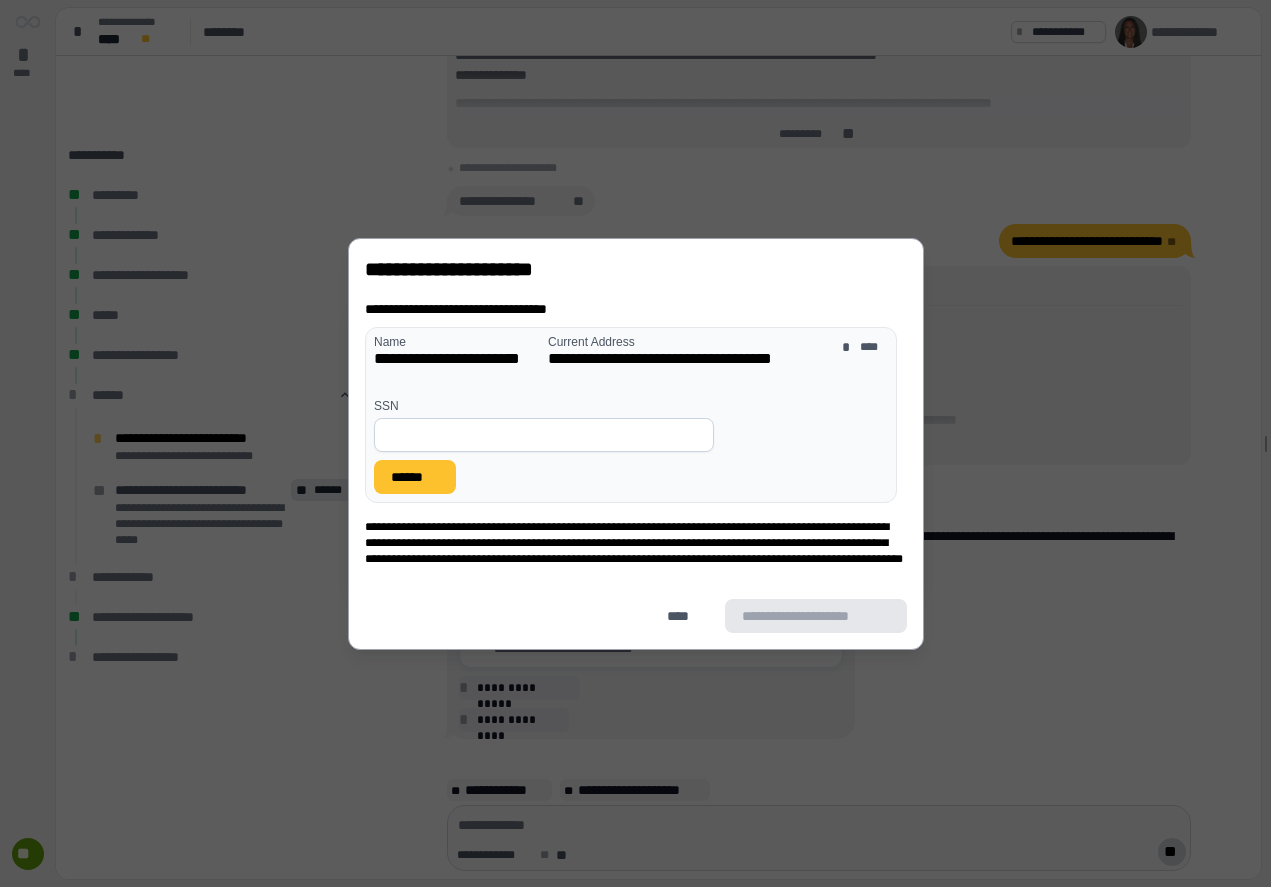 click at bounding box center [544, 435] 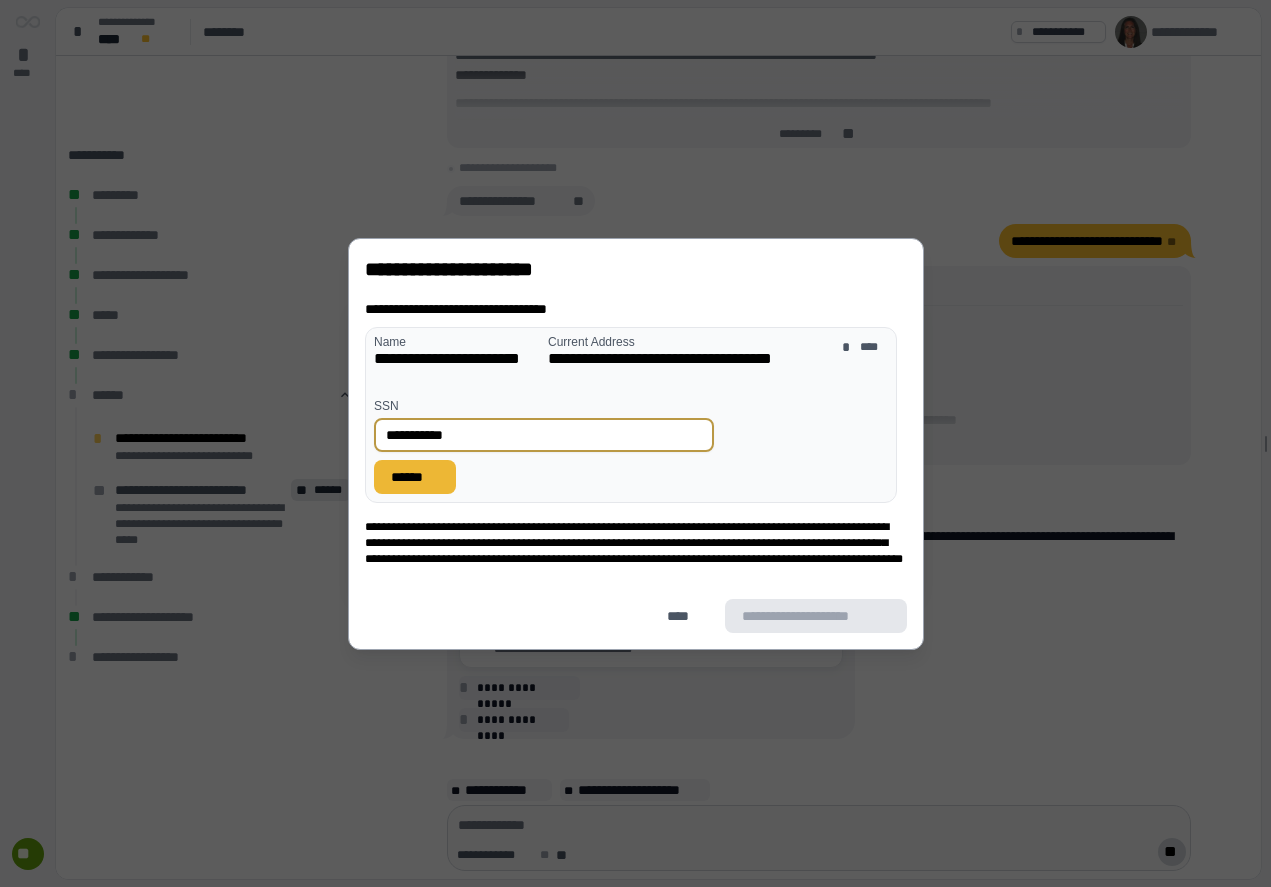 type on "**********" 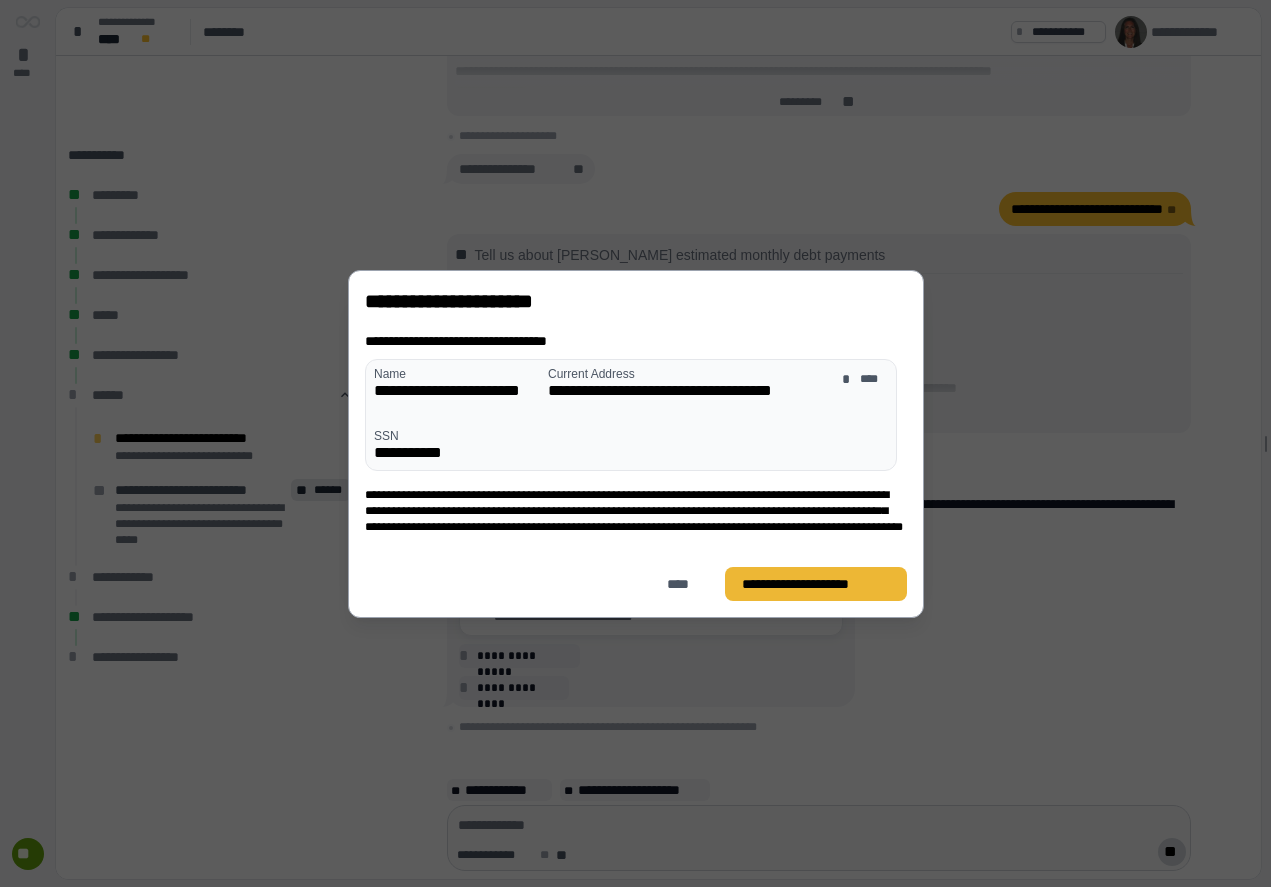 click on "**********" at bounding box center (815, 584) 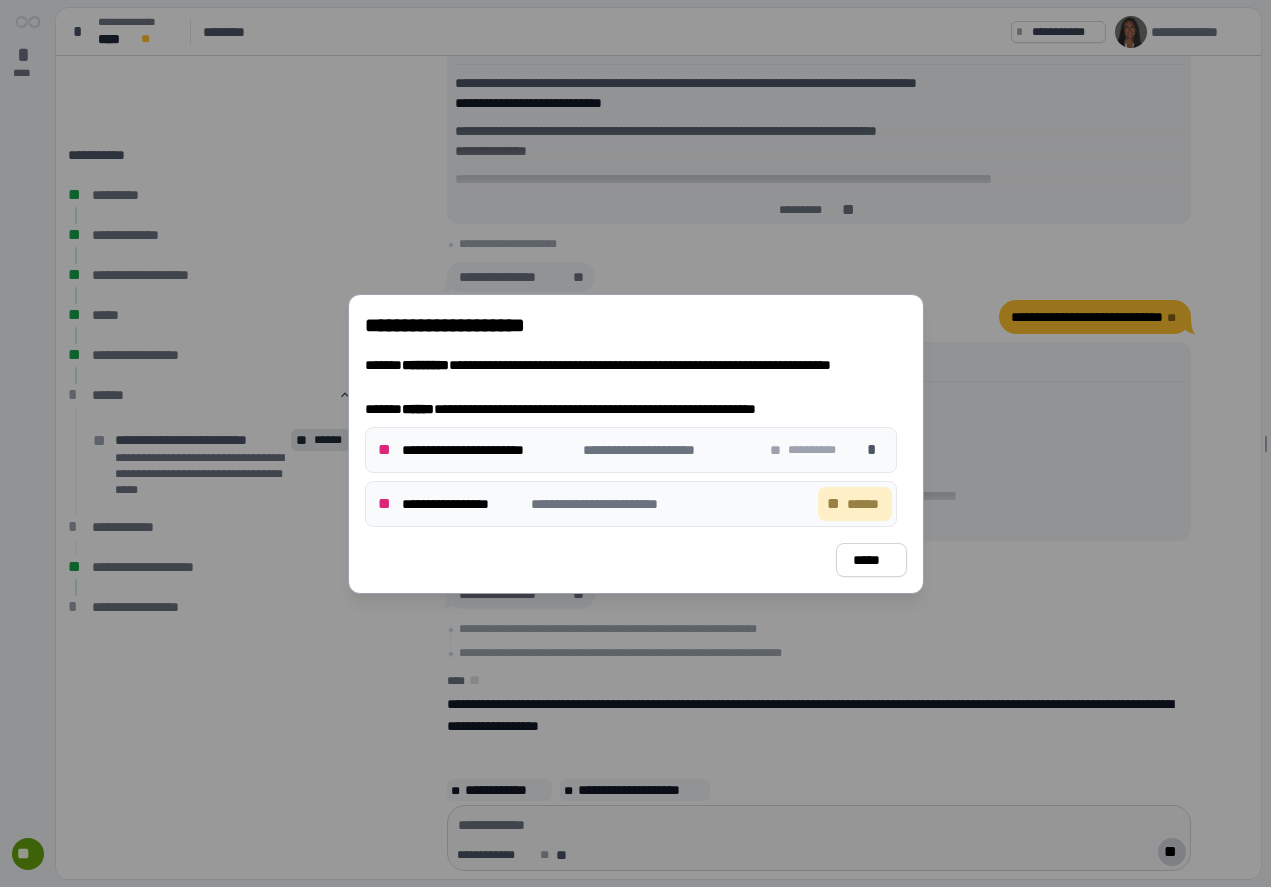 click on "******" at bounding box center (865, 504) 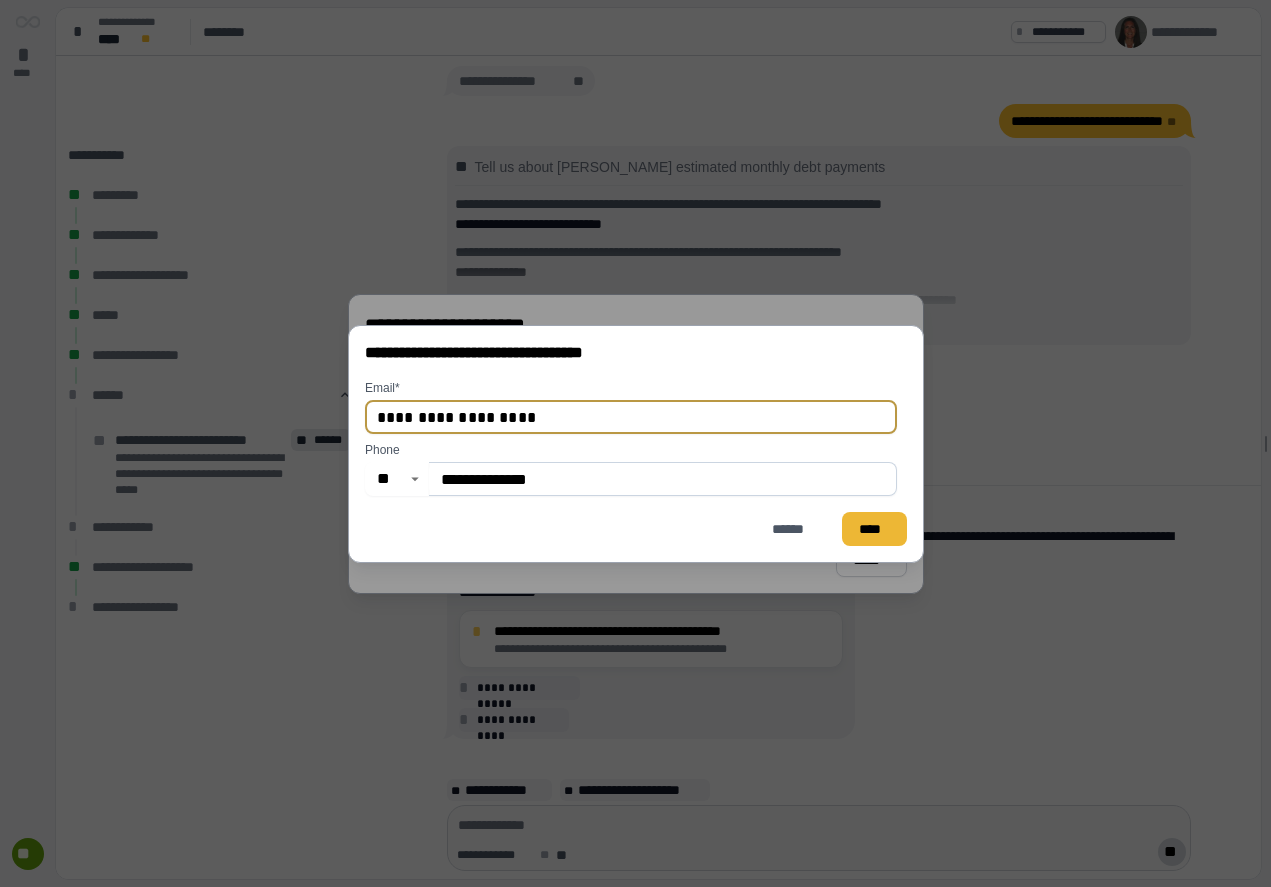 click on "****" at bounding box center [874, 529] 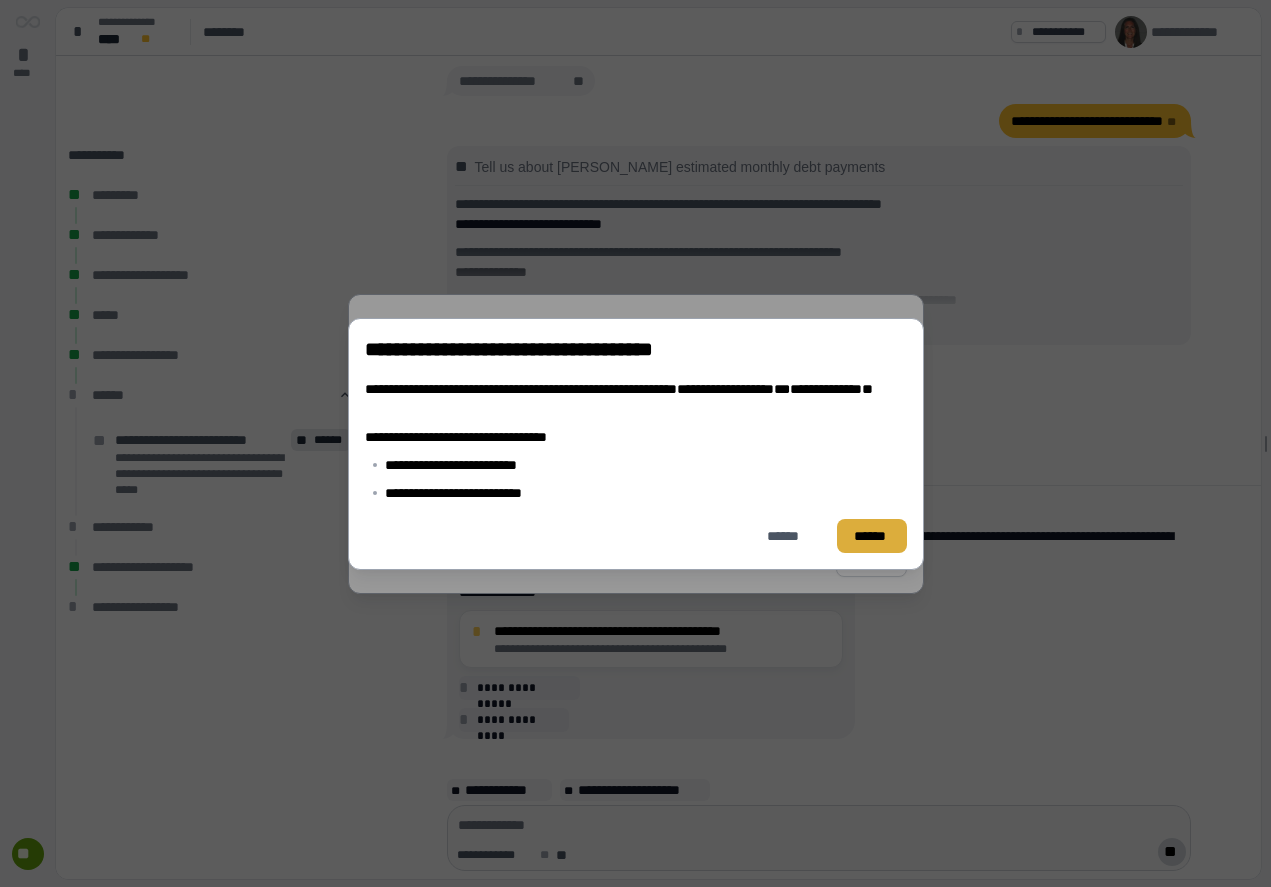 click on "******" at bounding box center (872, 536) 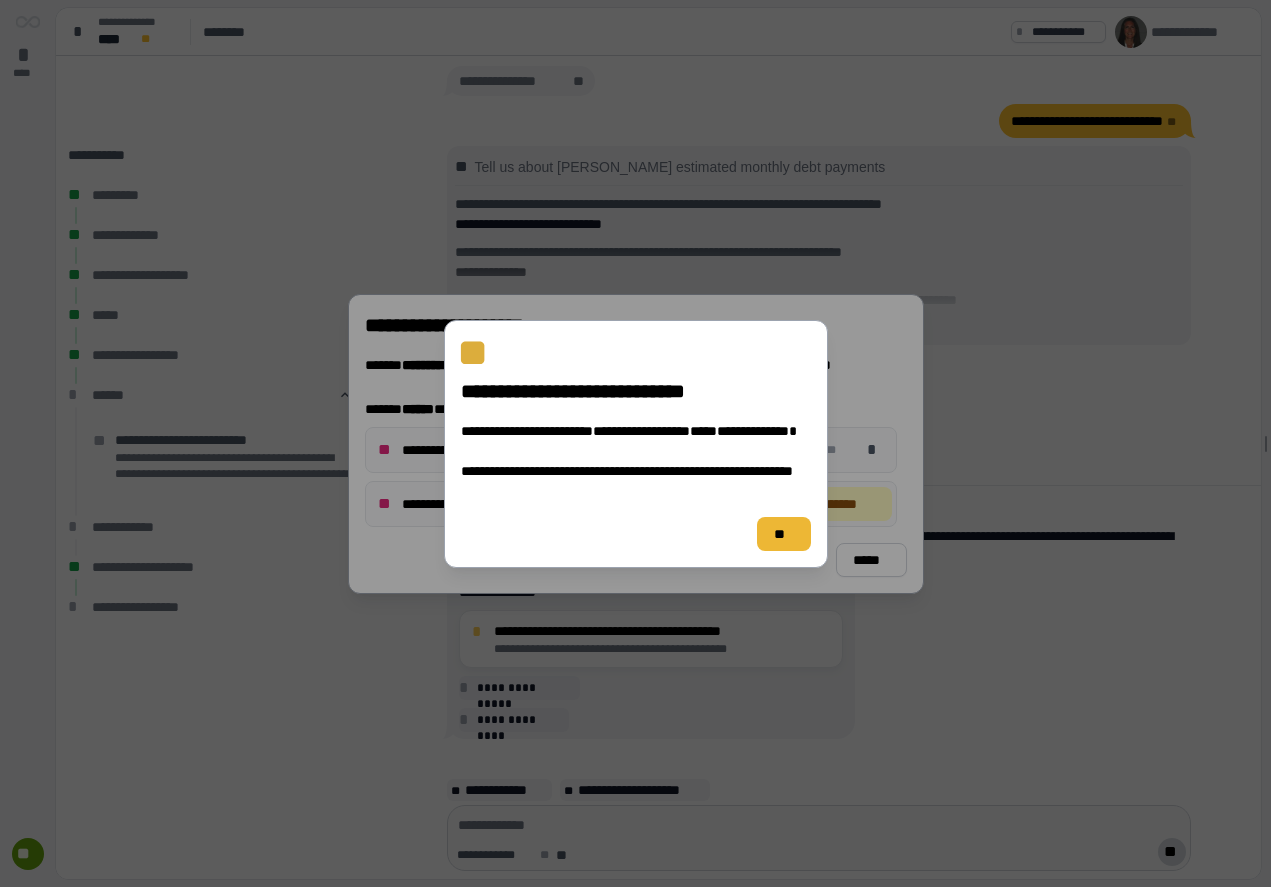 click on "**" at bounding box center (783, 534) 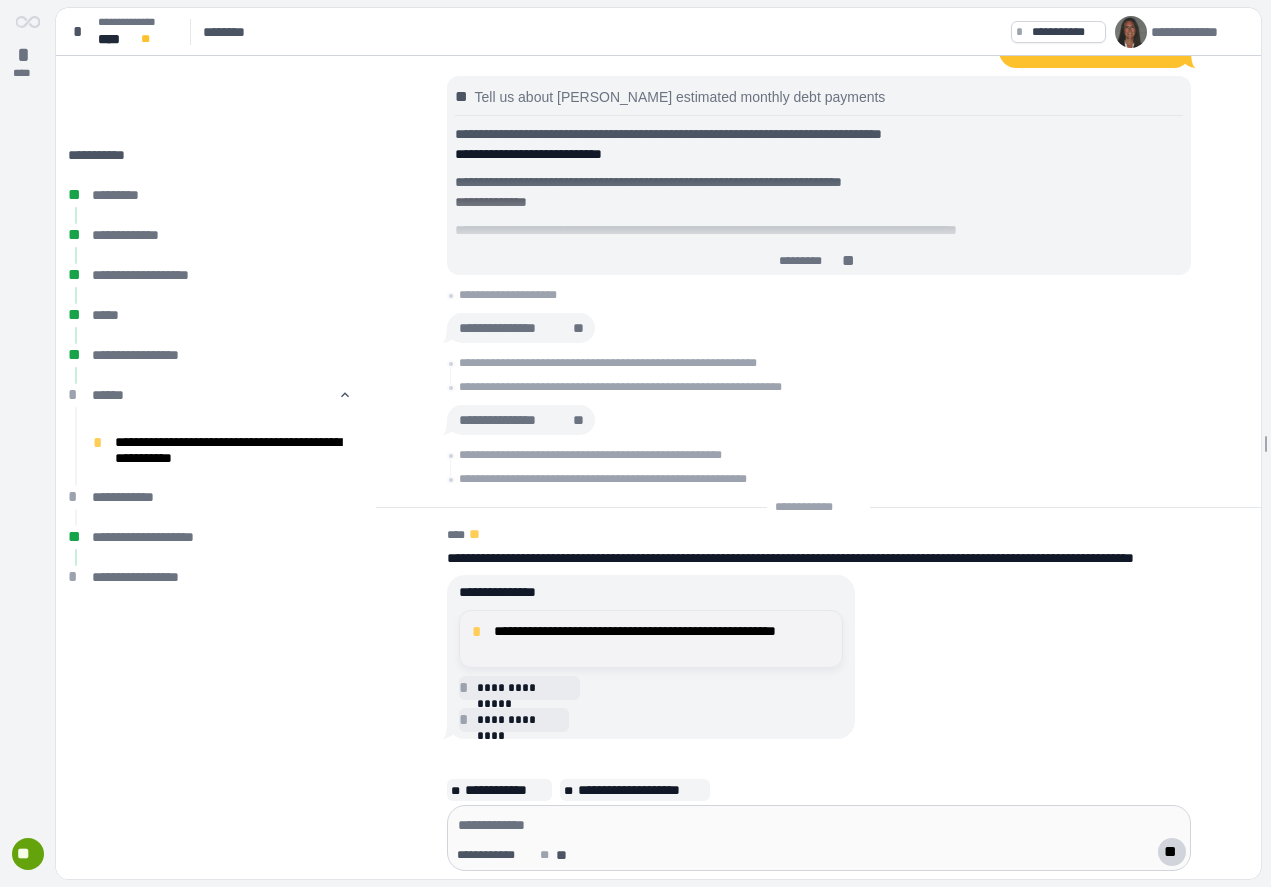 click on "**********" at bounding box center (662, 639) 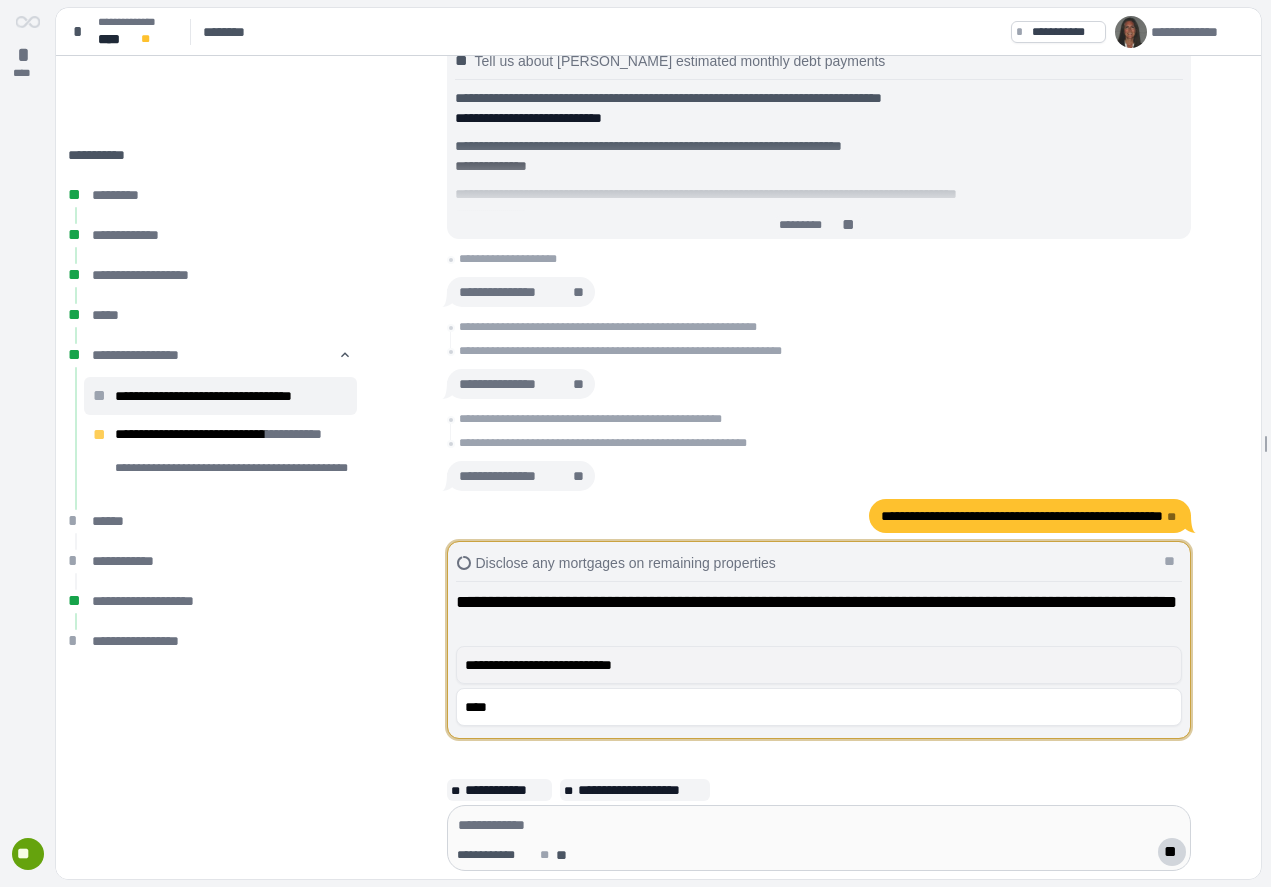scroll, scrollTop: 1, scrollLeft: 0, axis: vertical 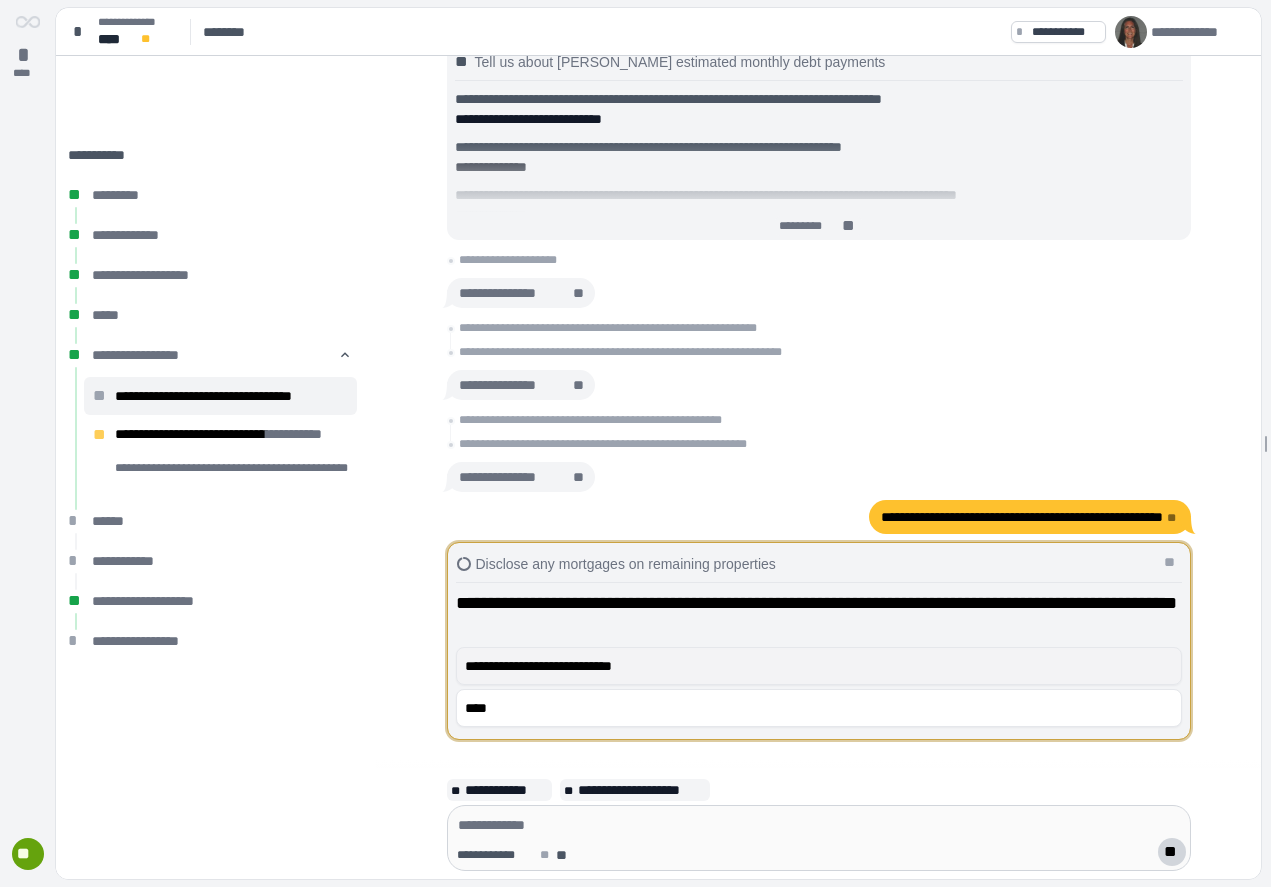 click on "**********" at bounding box center [819, 666] 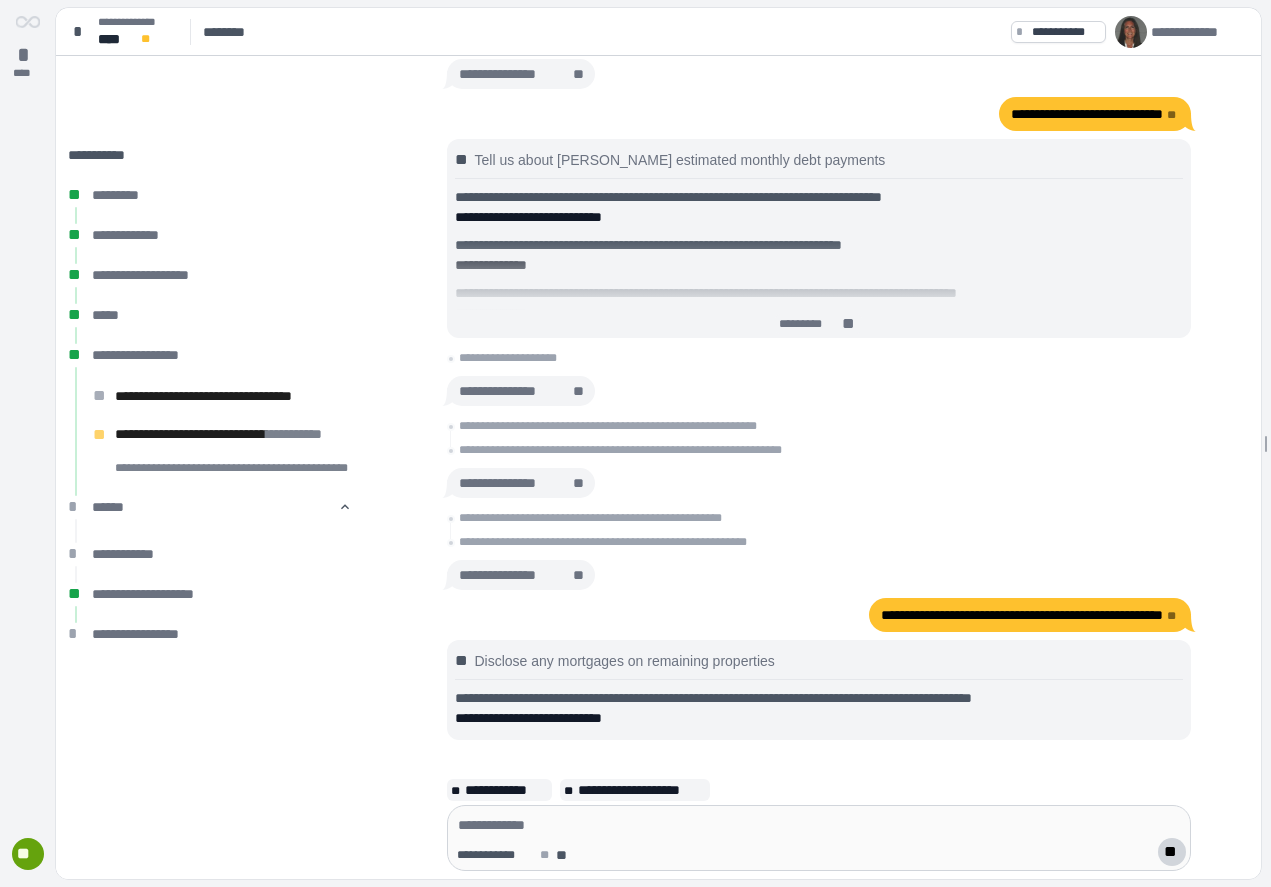 scroll, scrollTop: 0, scrollLeft: 0, axis: both 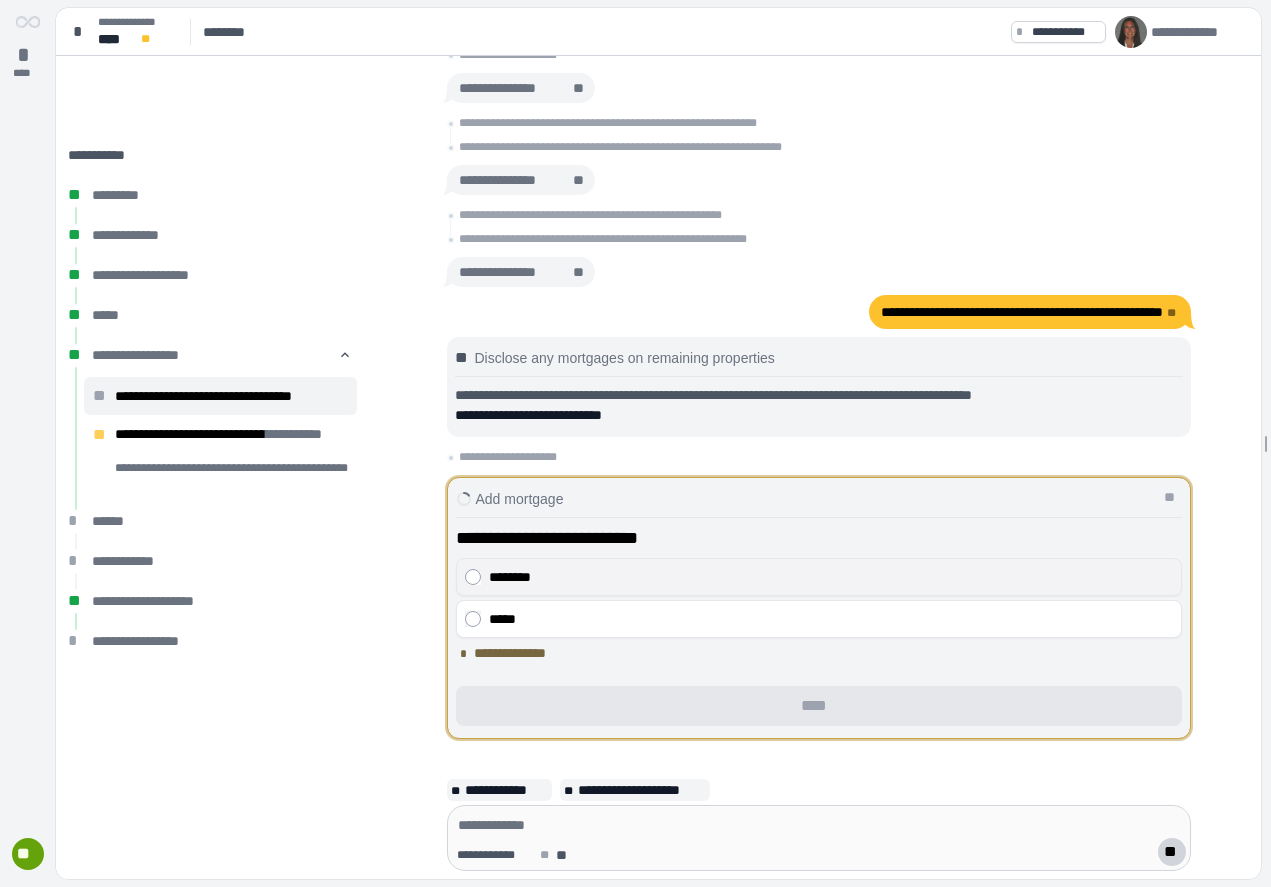 click on "********" at bounding box center (831, 577) 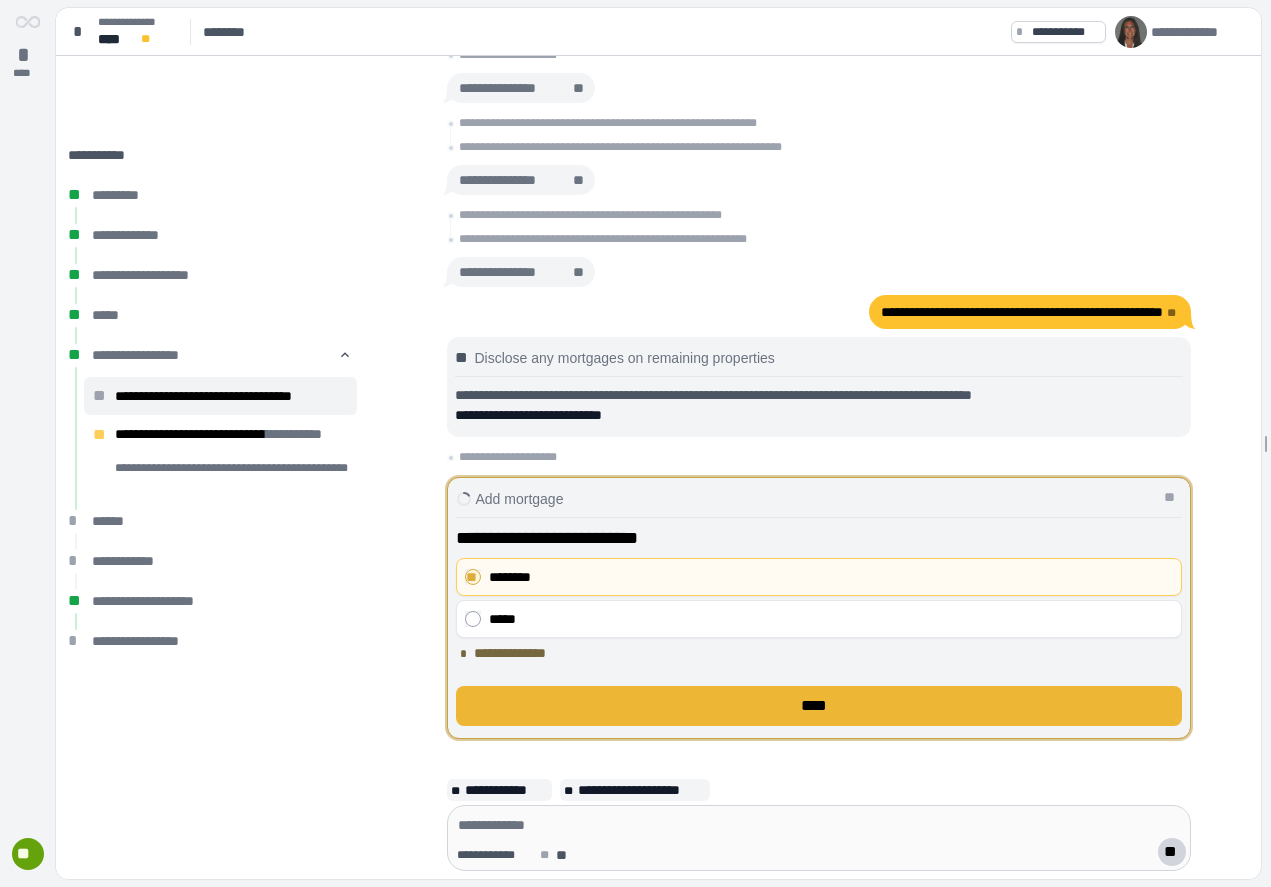 click on "****" at bounding box center (819, 706) 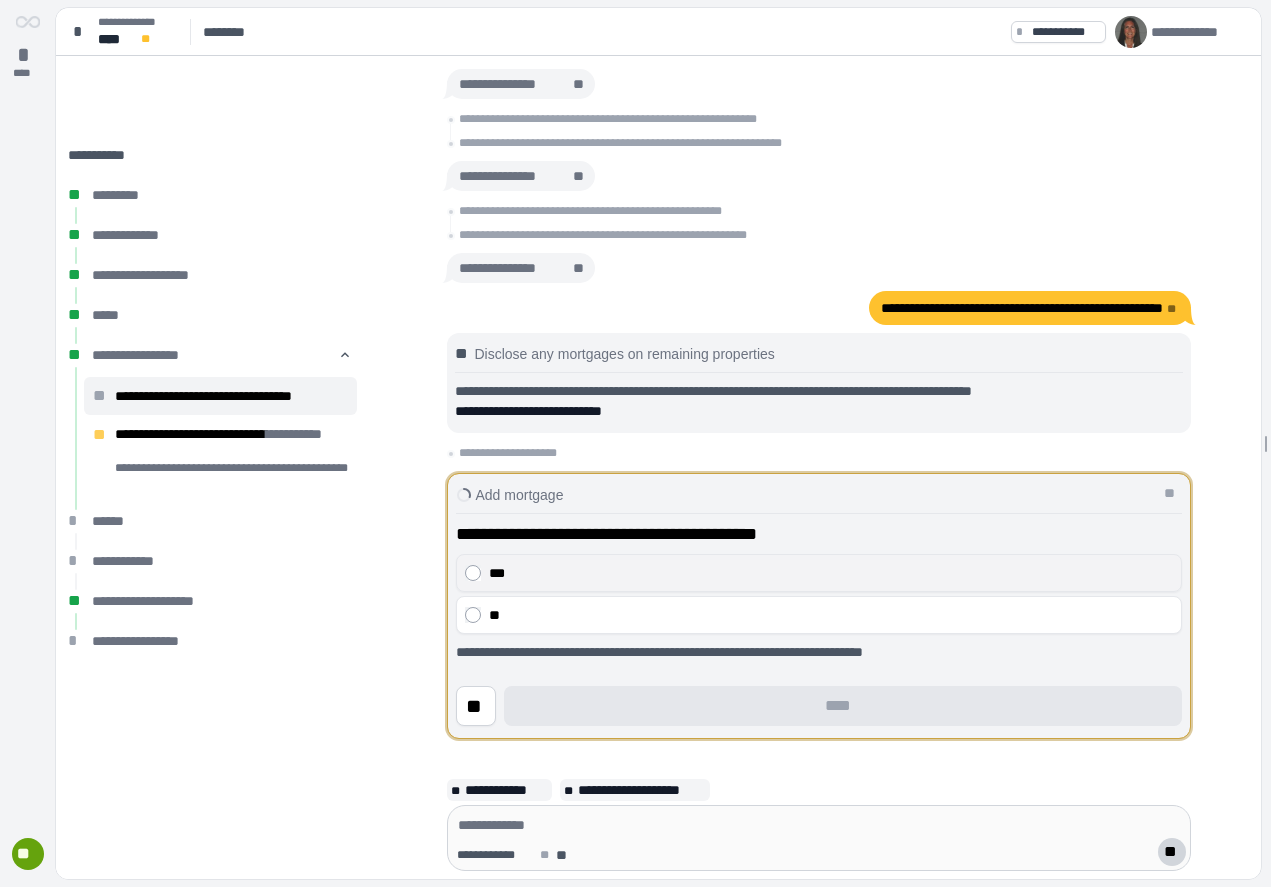 click on "***" at bounding box center (831, 573) 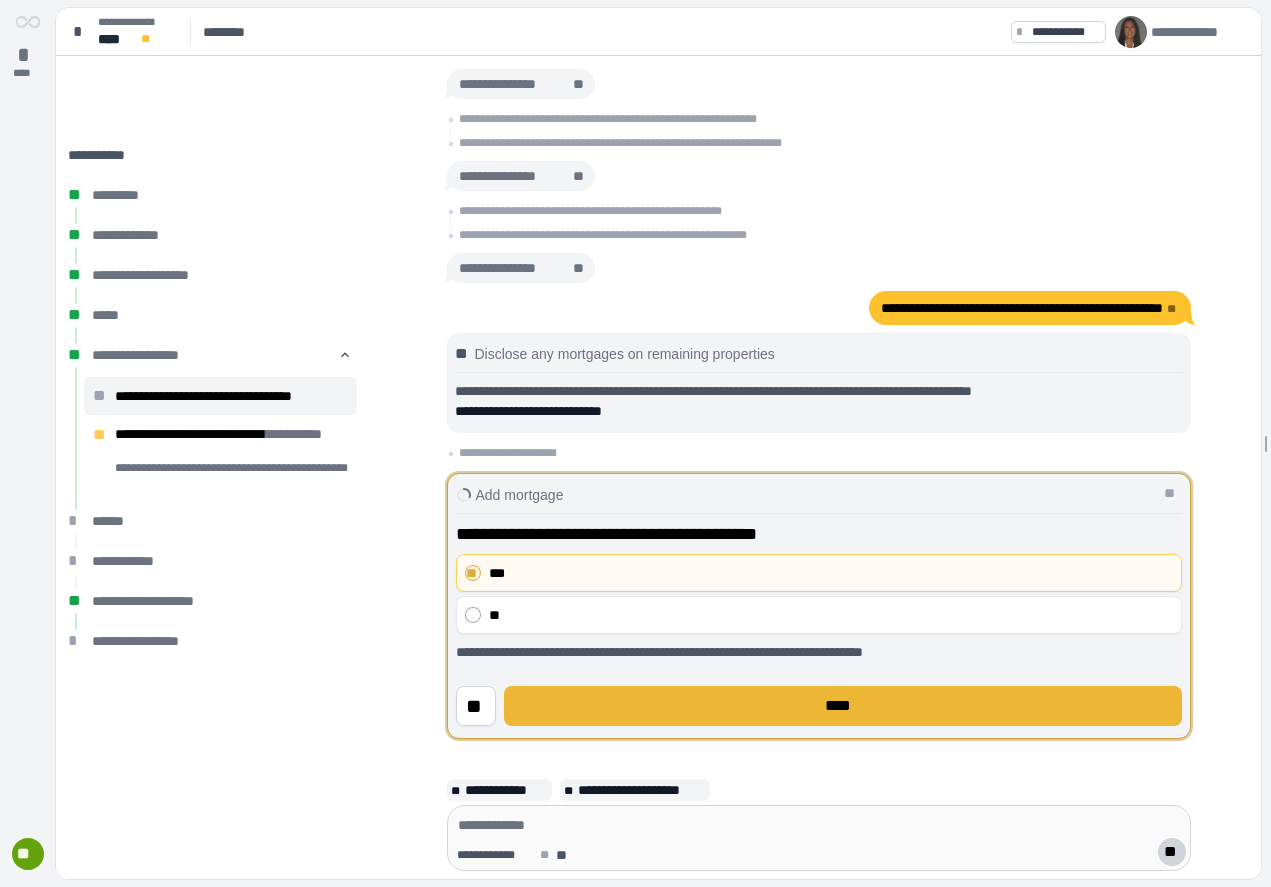 click on "****" at bounding box center (842, 706) 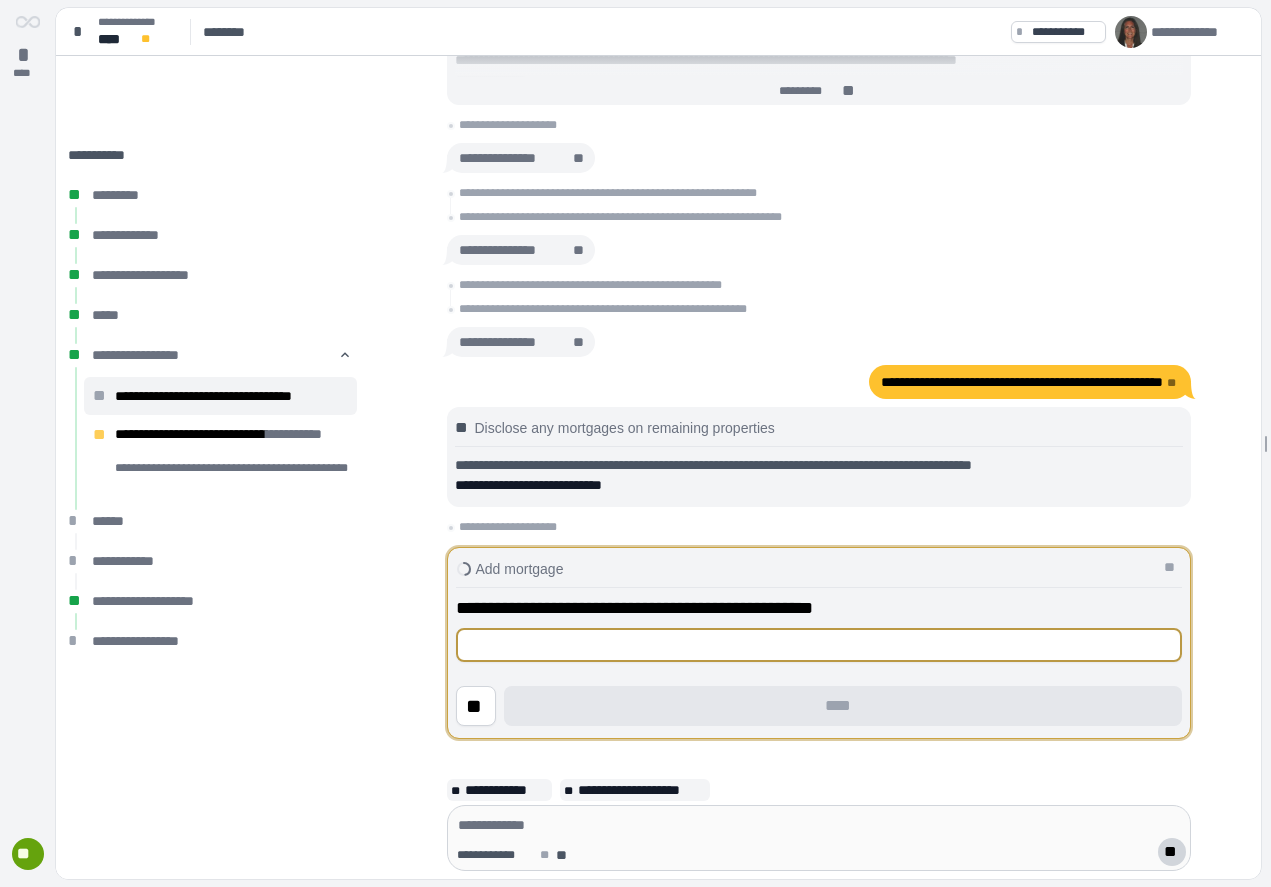 click at bounding box center (819, 645) 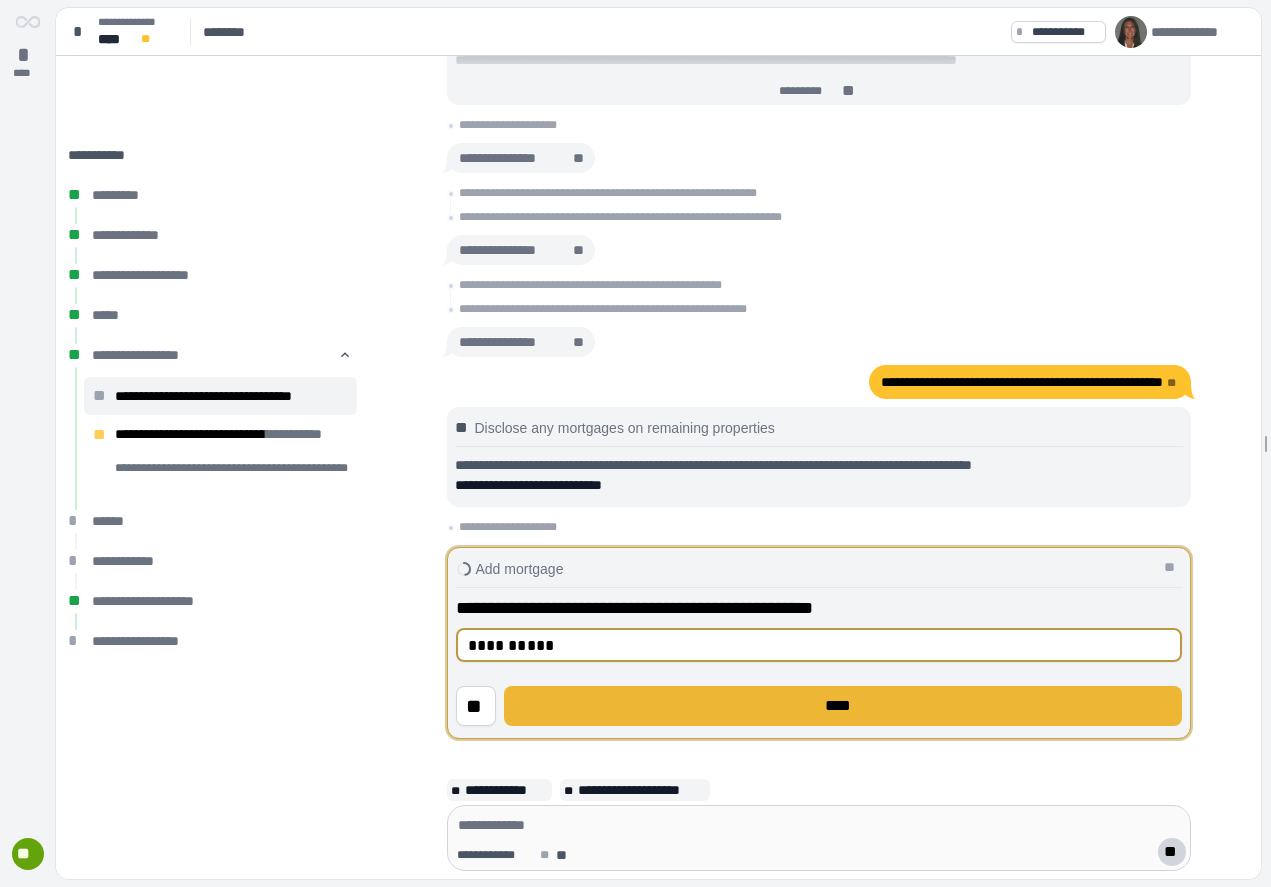 type on "**********" 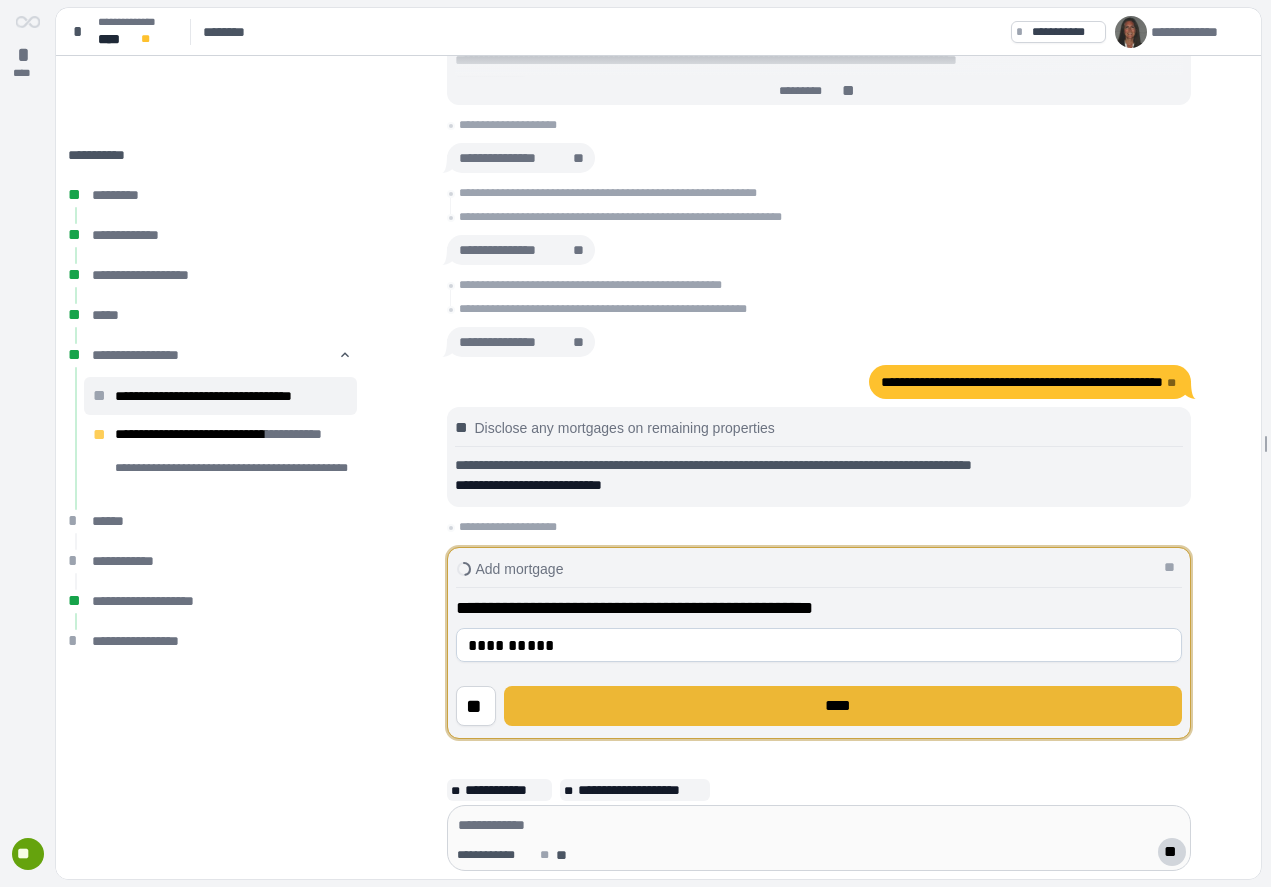 click on "****" at bounding box center (843, 706) 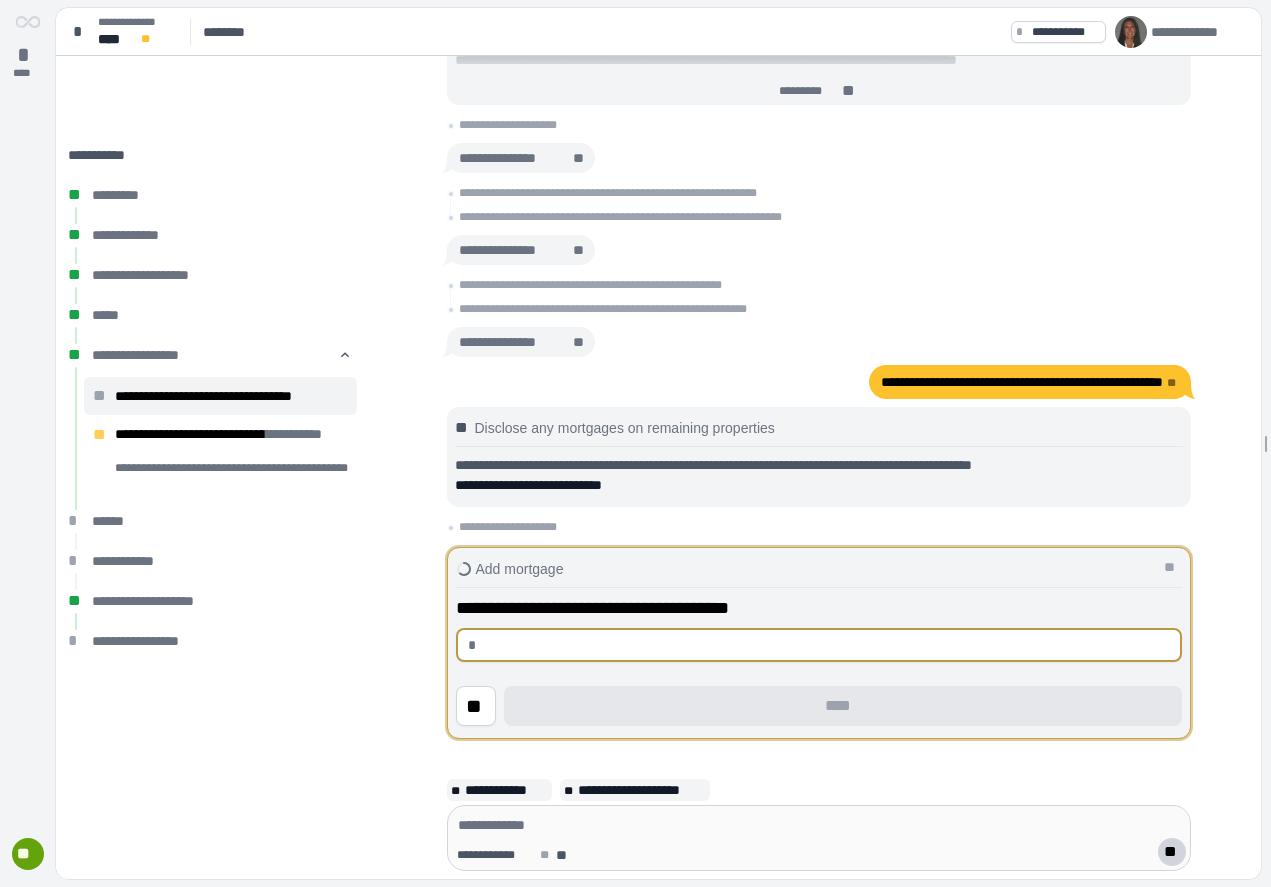 click at bounding box center [826, 645] 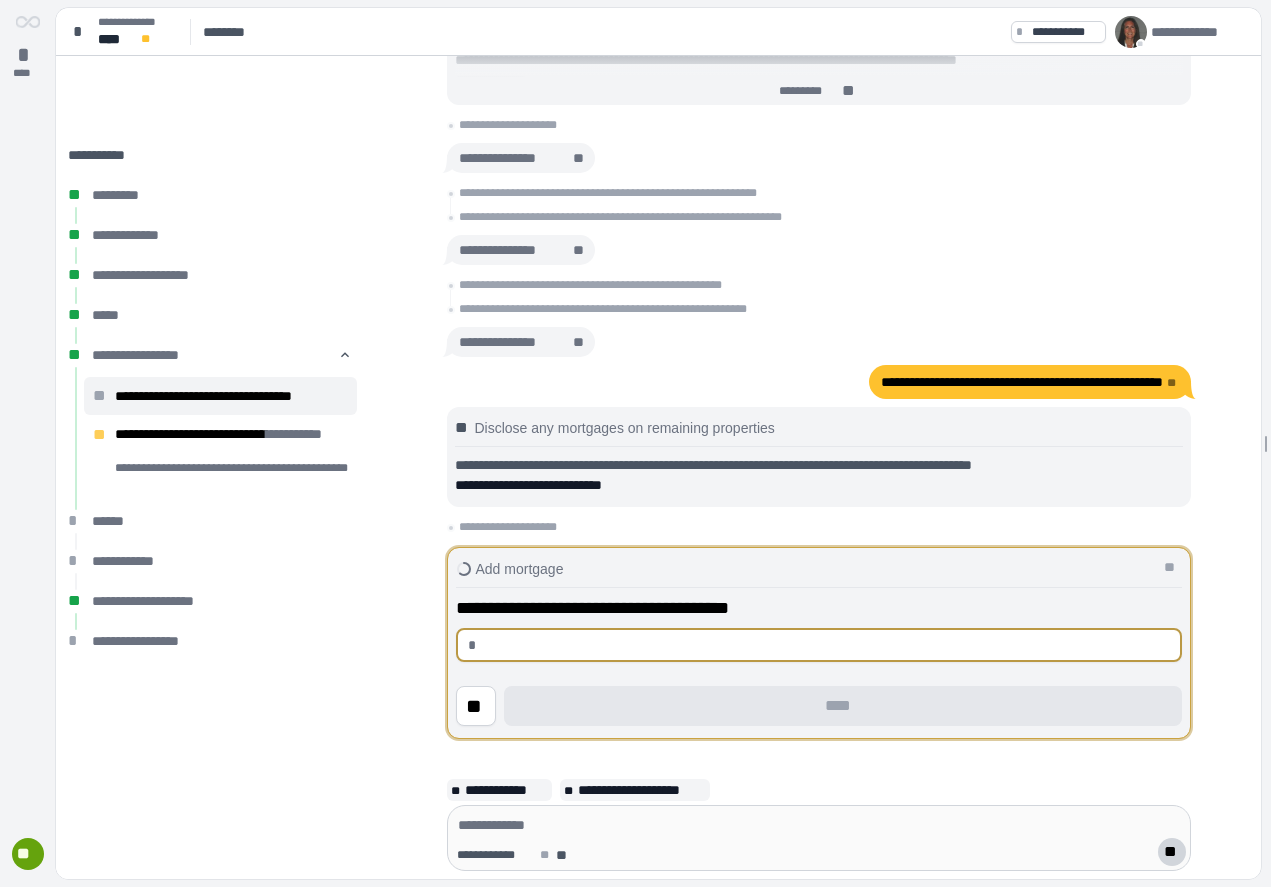 click at bounding box center [826, 645] 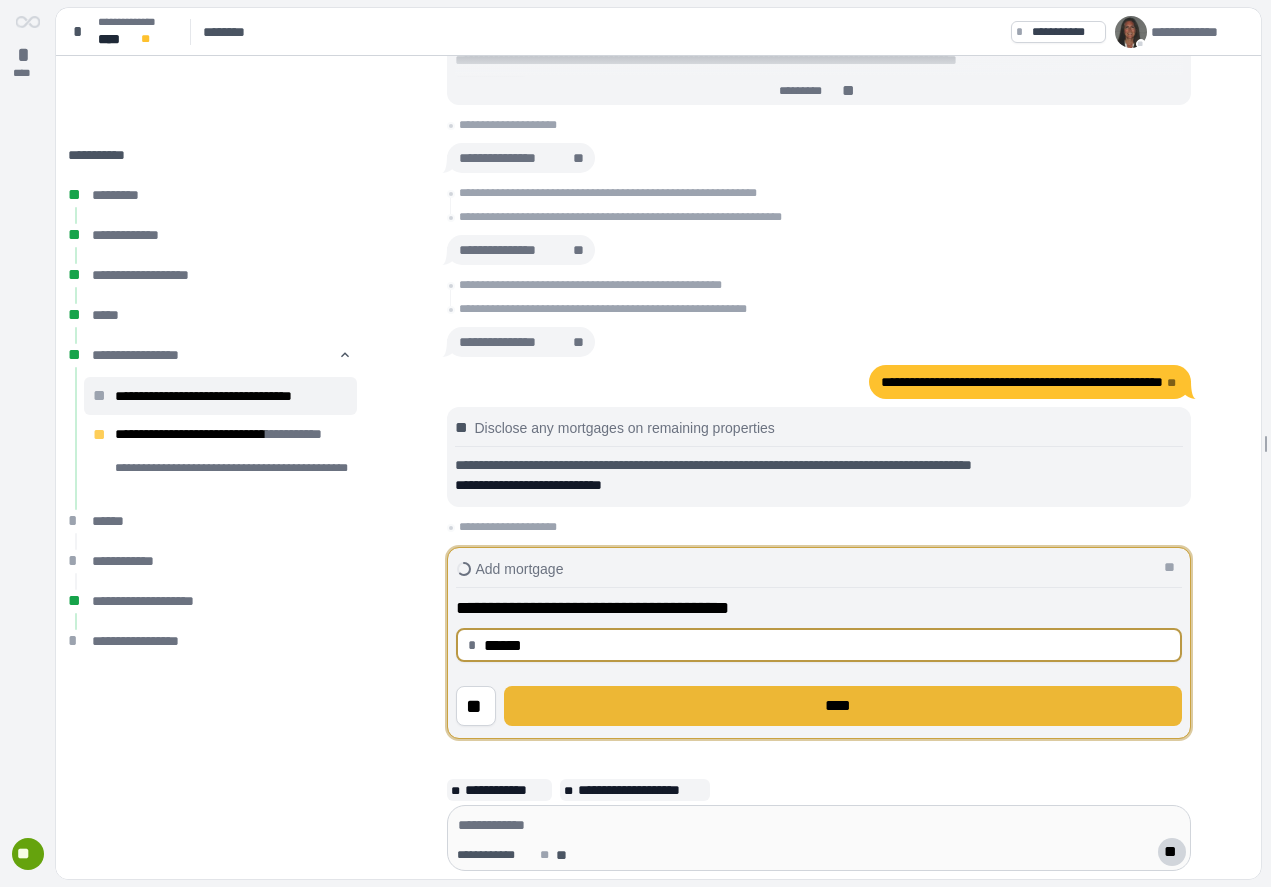 type on "*********" 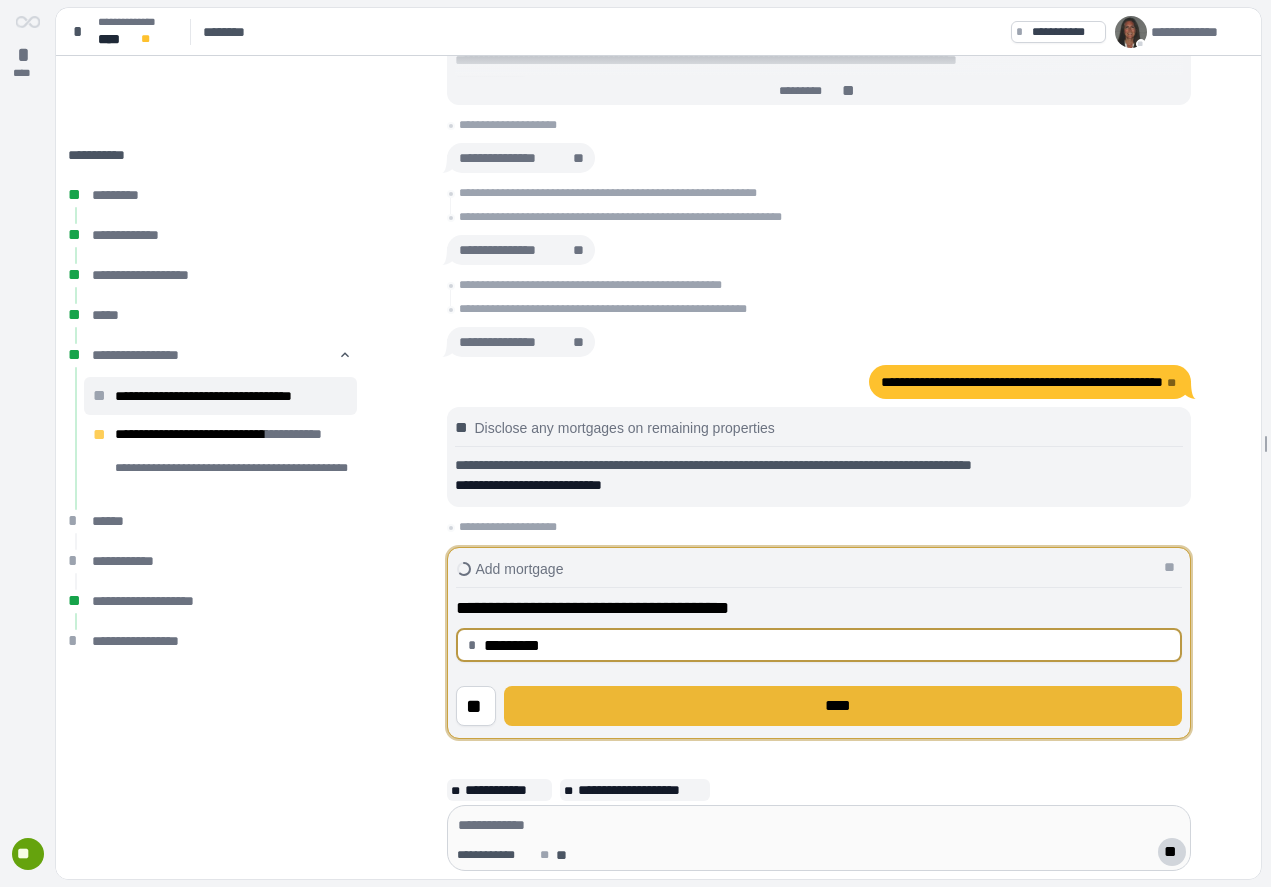 click on "****" at bounding box center [842, 706] 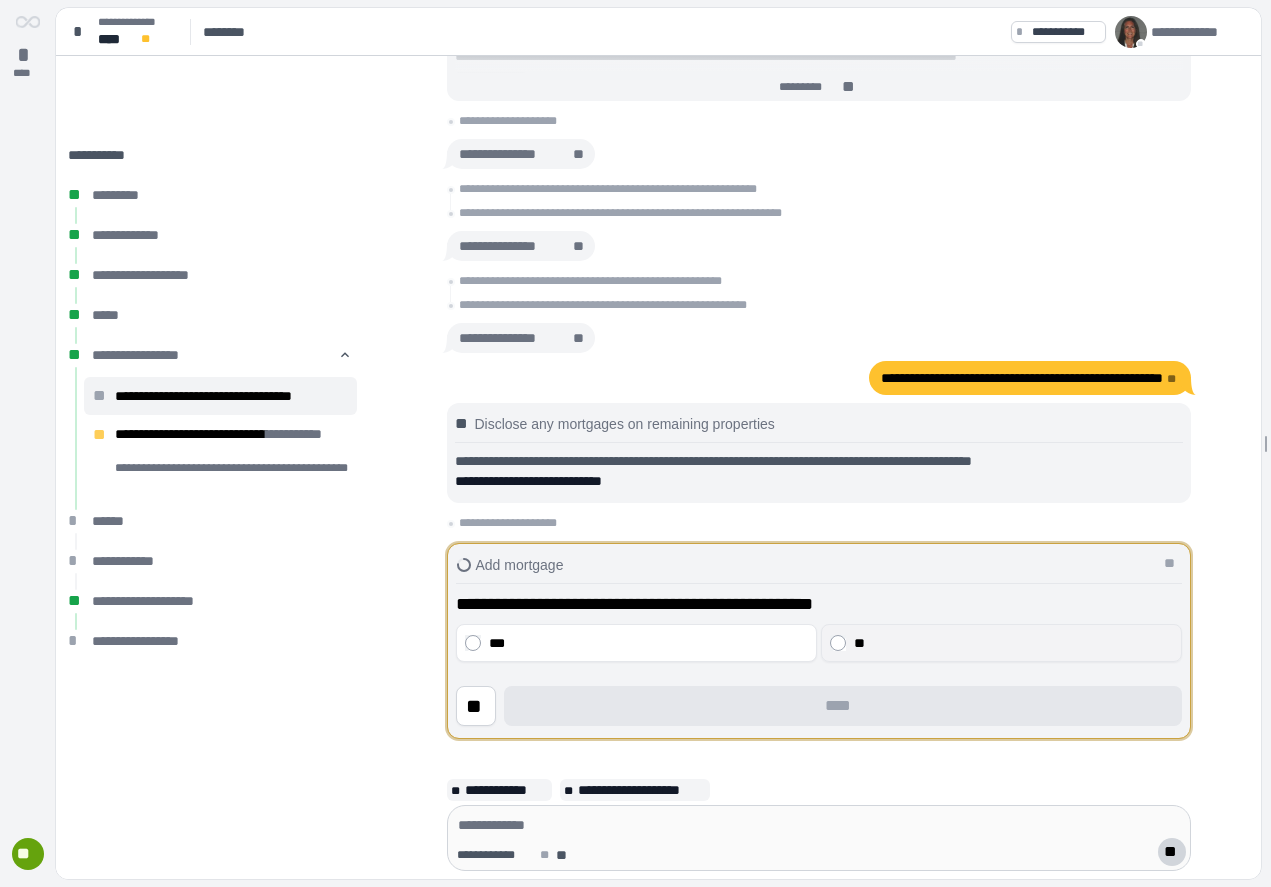 click on "**" at bounding box center (1013, 643) 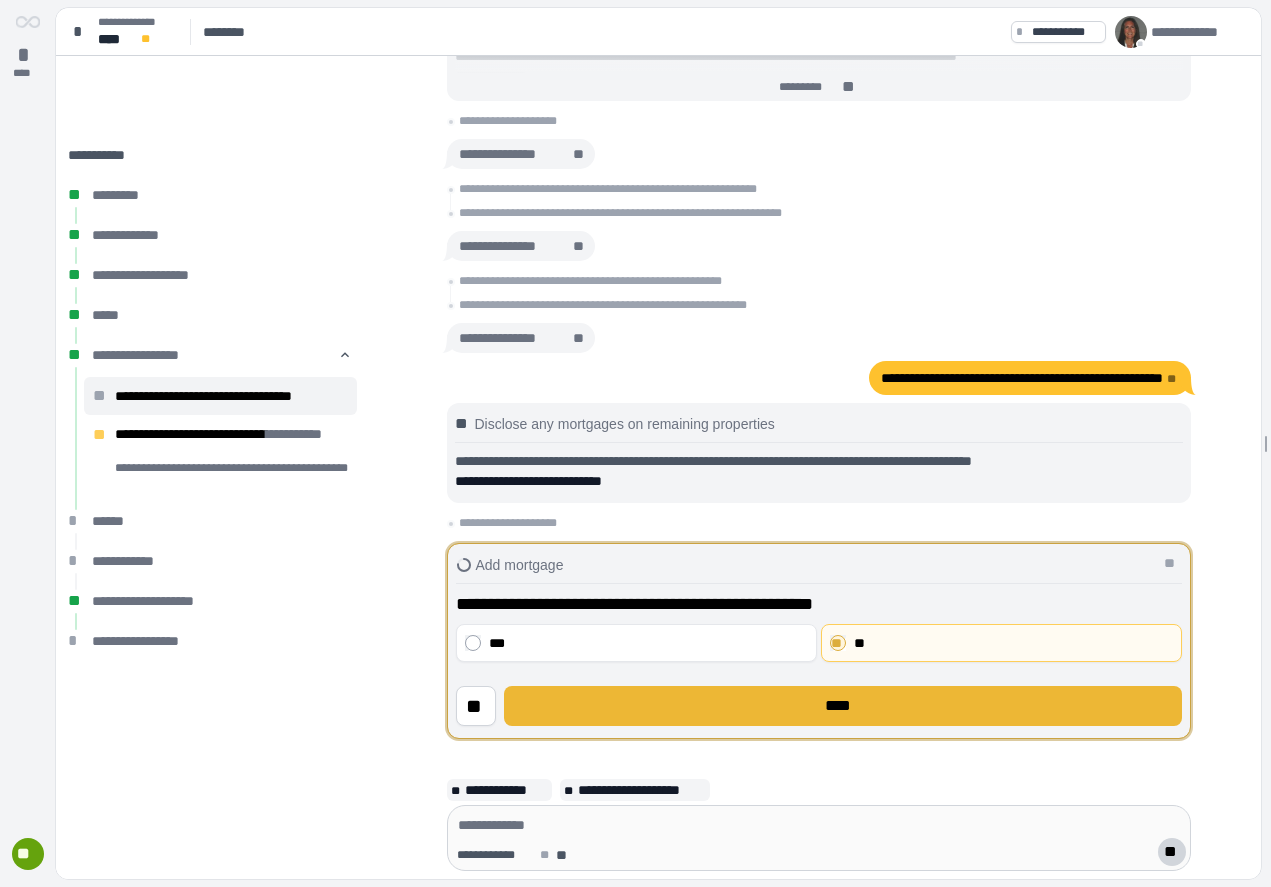 click on "****" at bounding box center (843, 706) 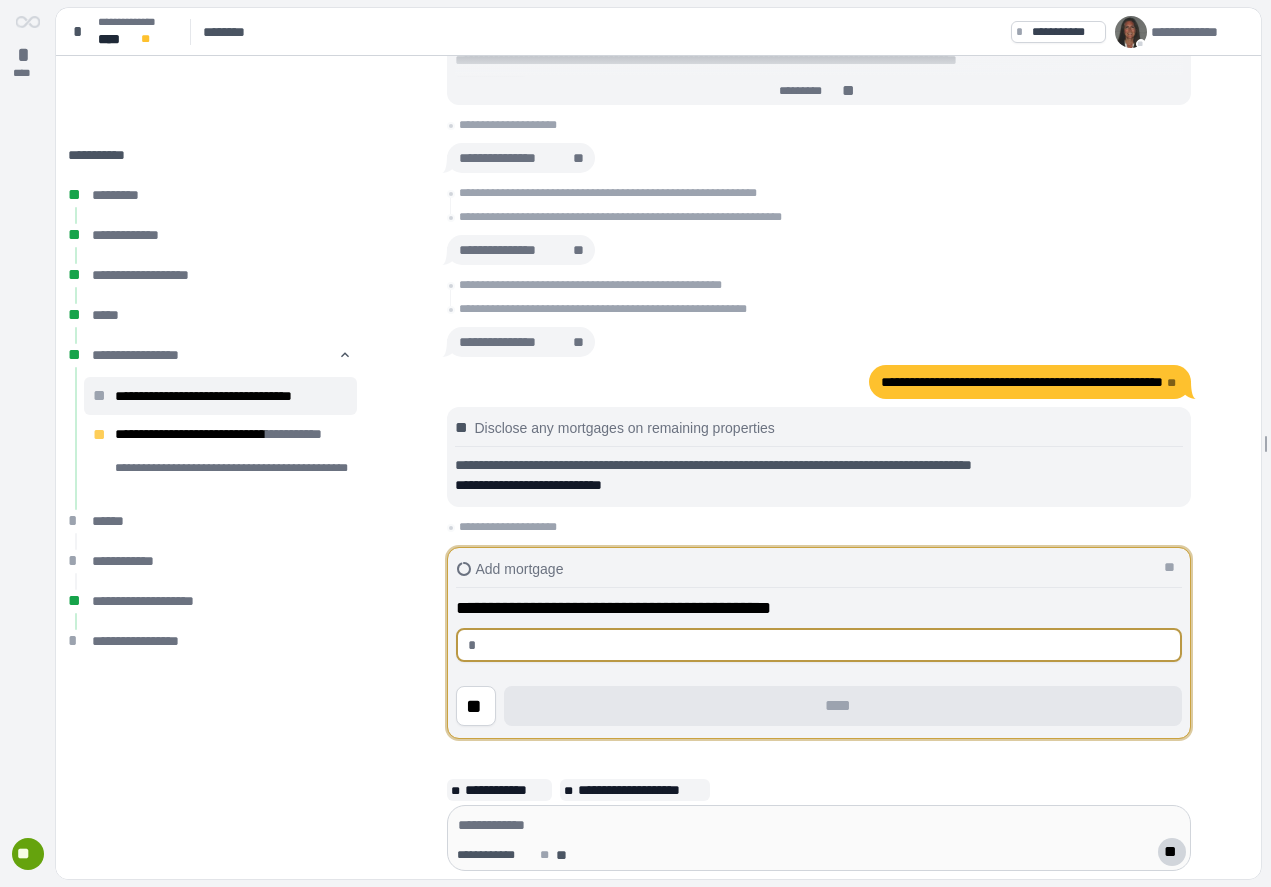 click at bounding box center [826, 645] 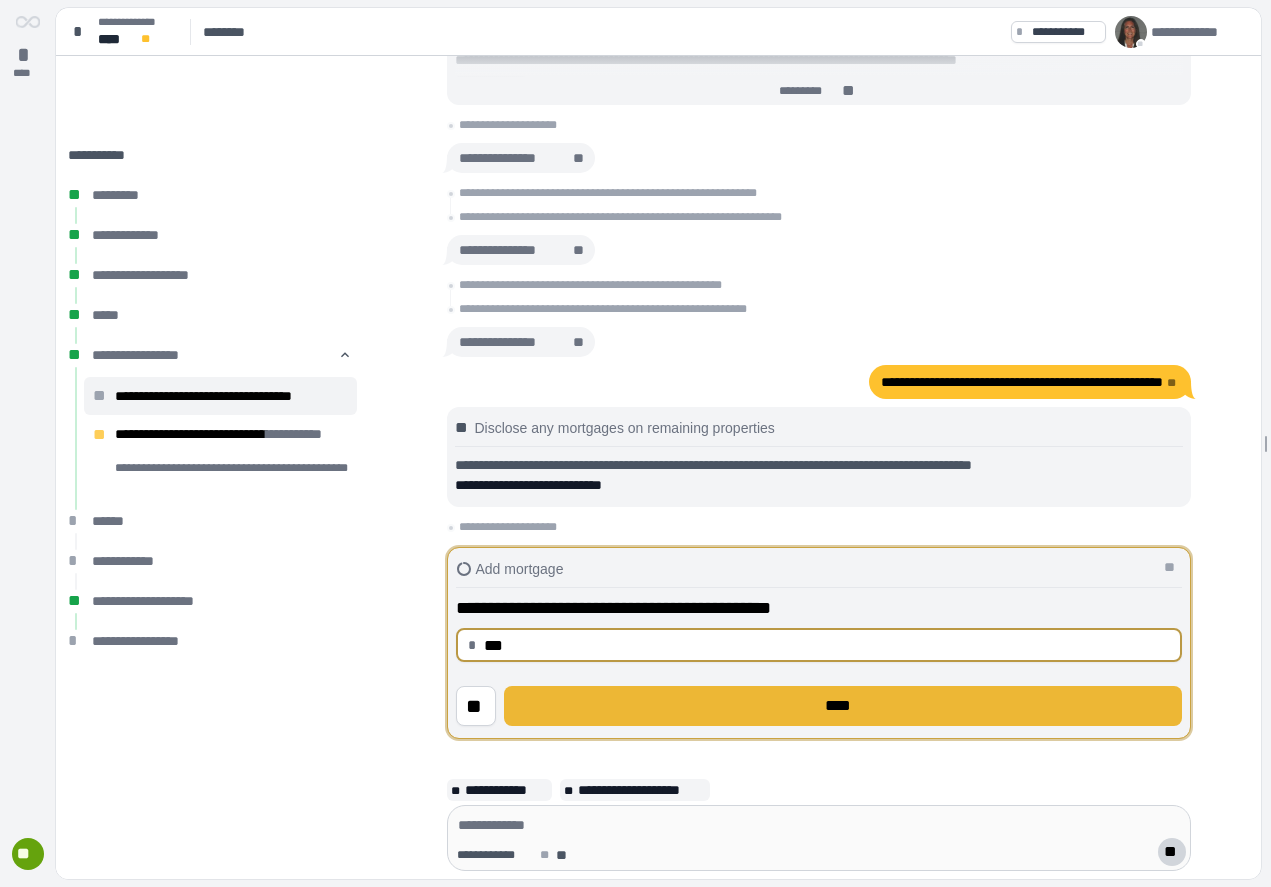 type on "******" 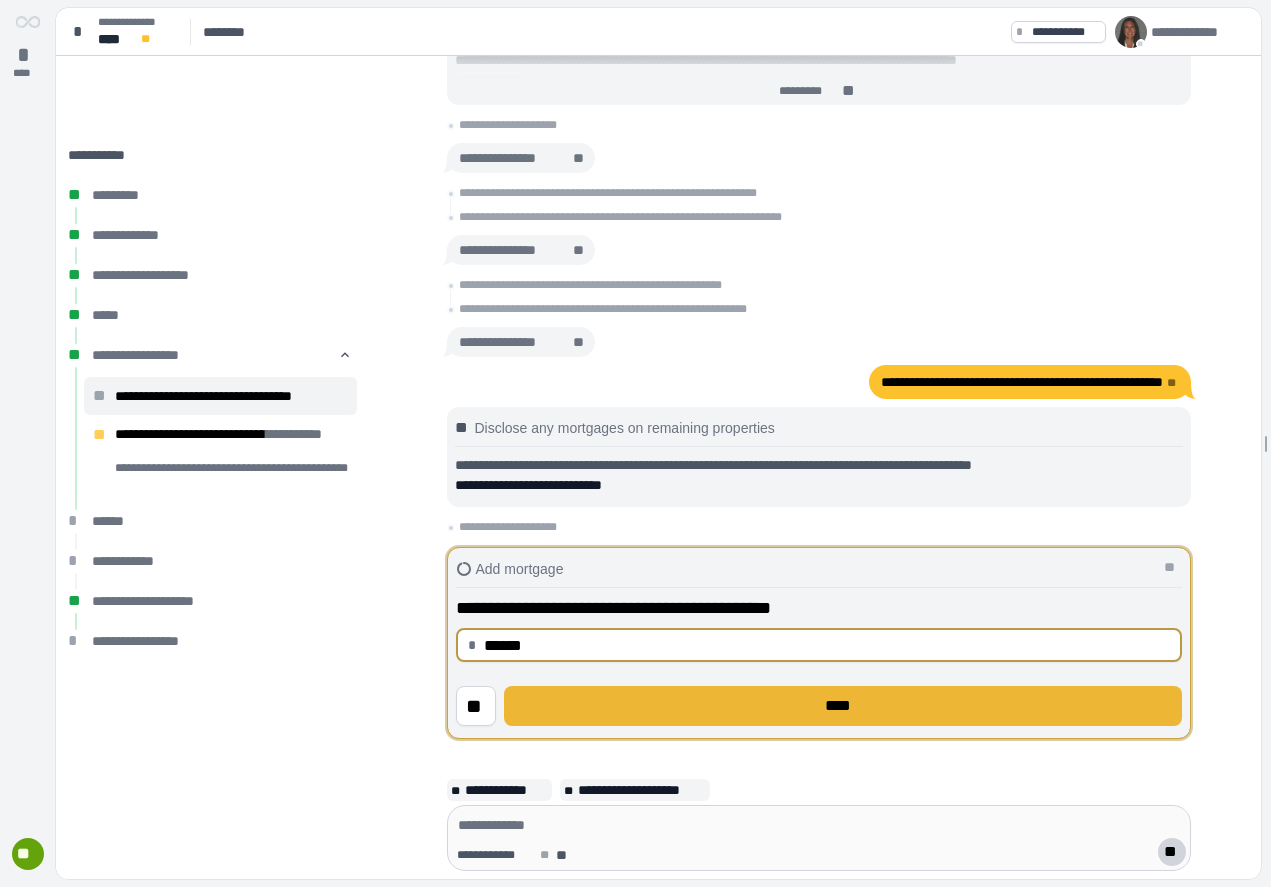 click on "****" at bounding box center (843, 706) 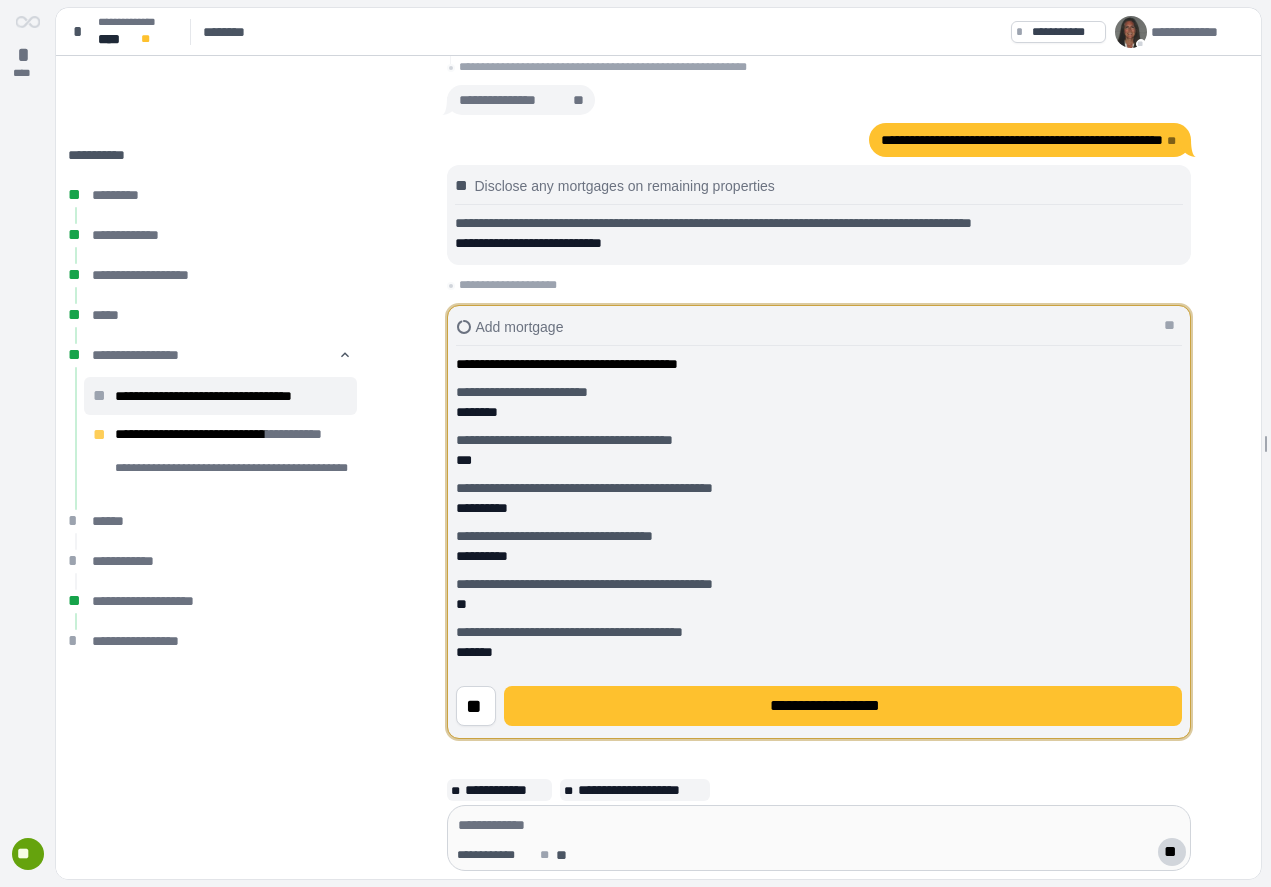 click on "**********" at bounding box center (843, 706) 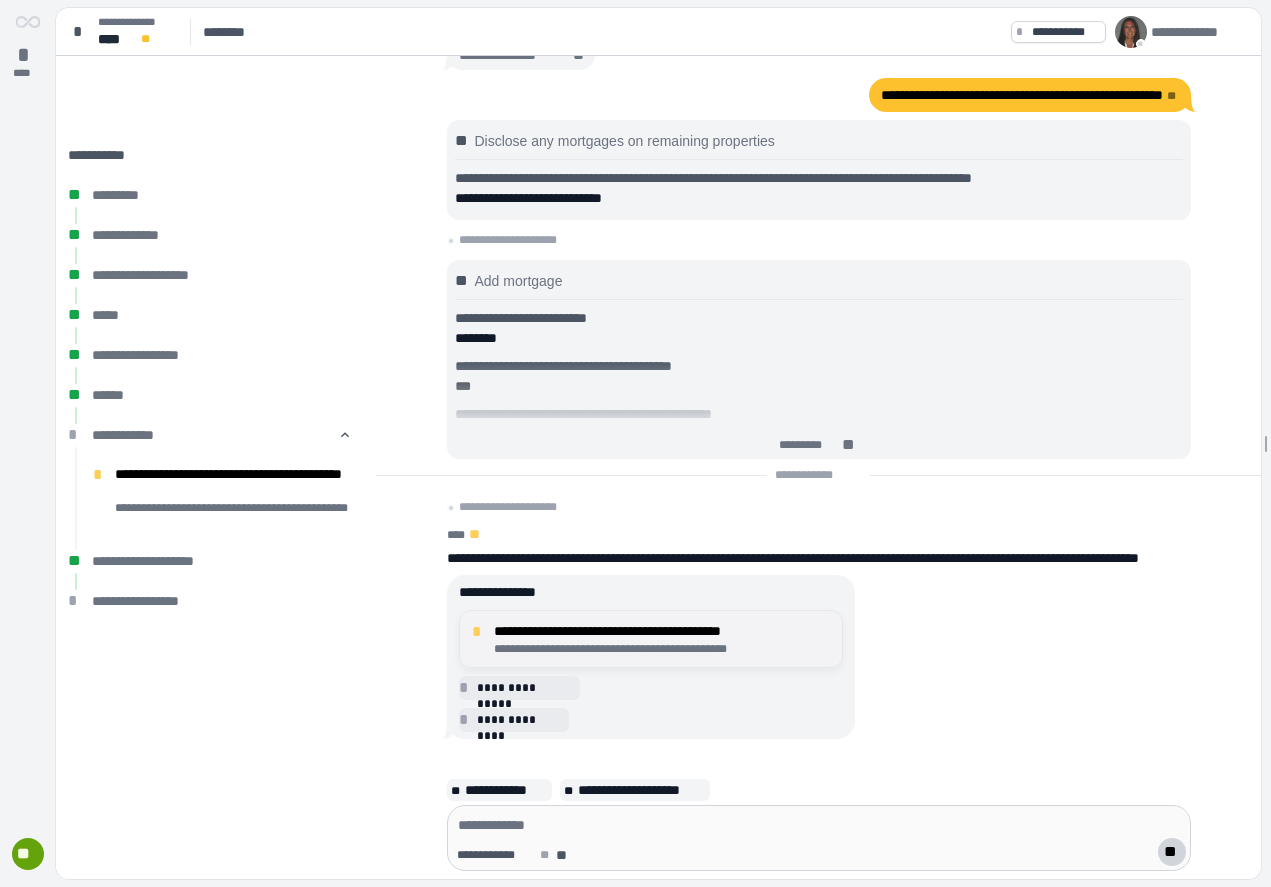 click on "**********" at bounding box center [662, 649] 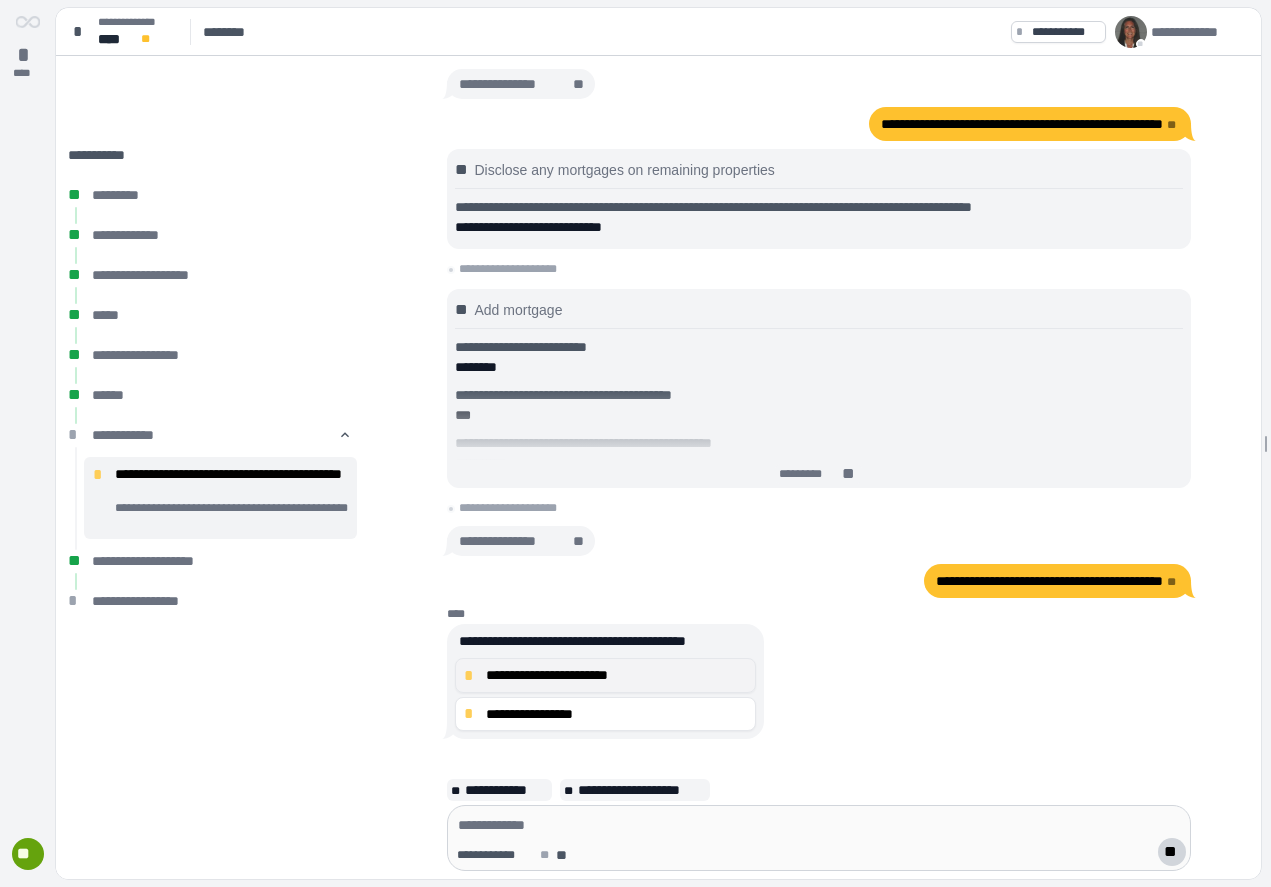click on "**********" at bounding box center [616, 675] 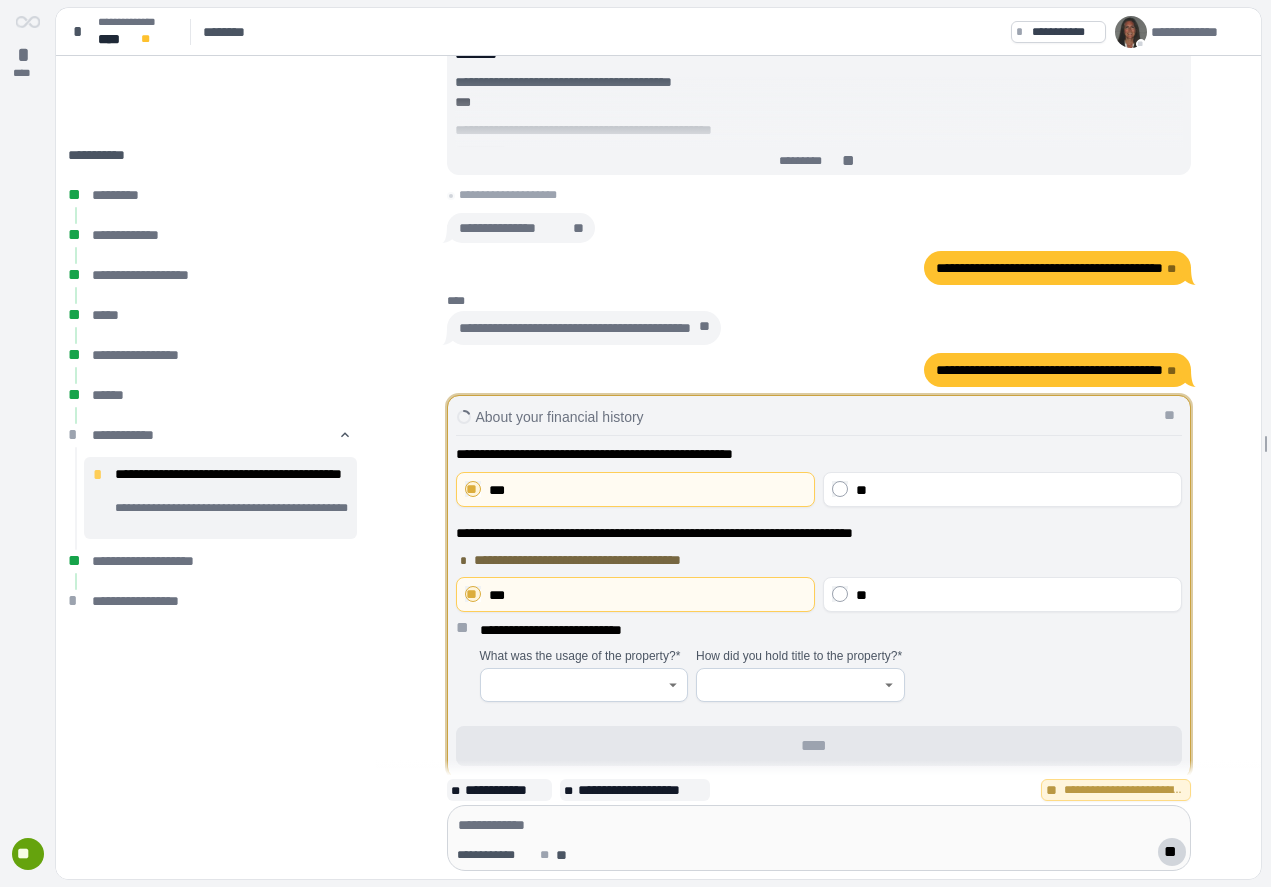 scroll, scrollTop: 0, scrollLeft: 0, axis: both 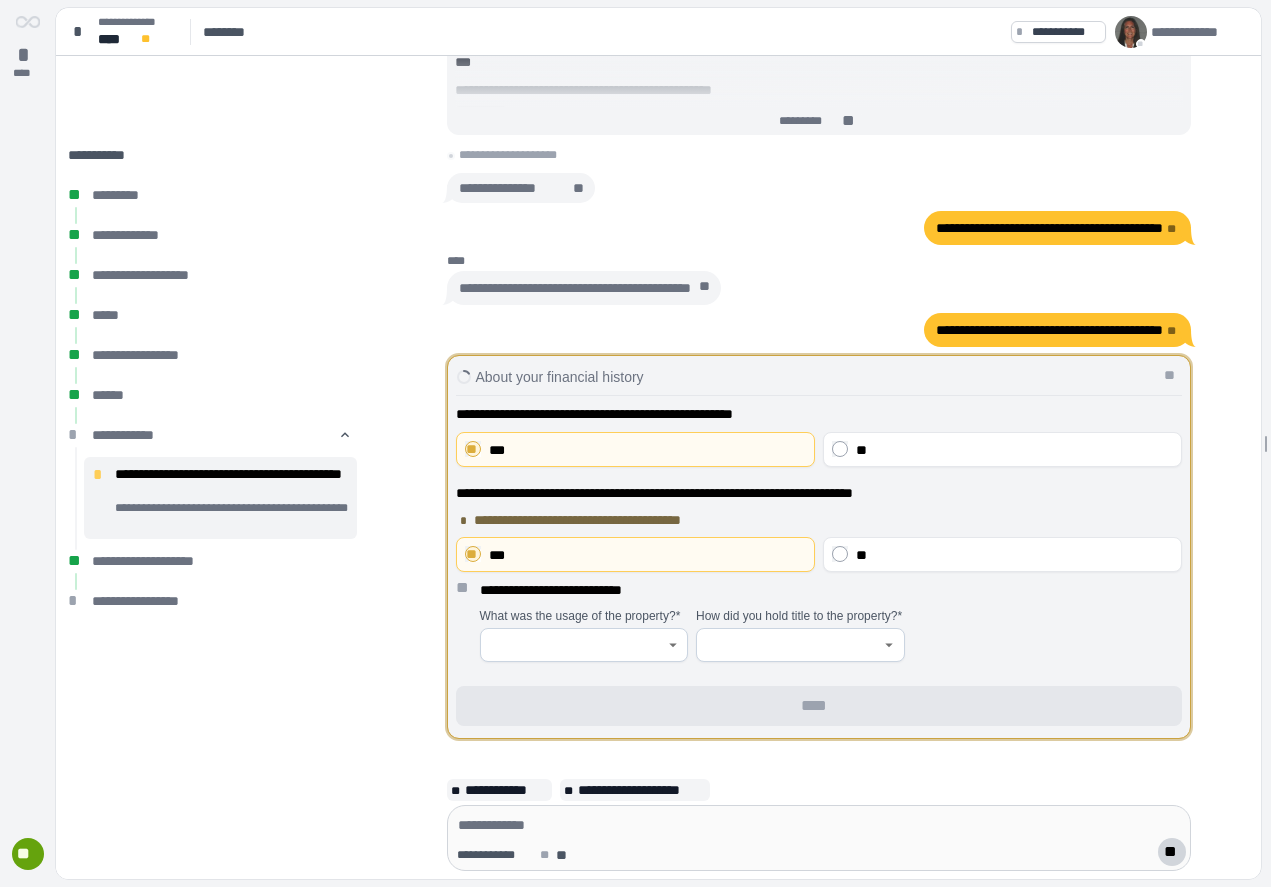 click 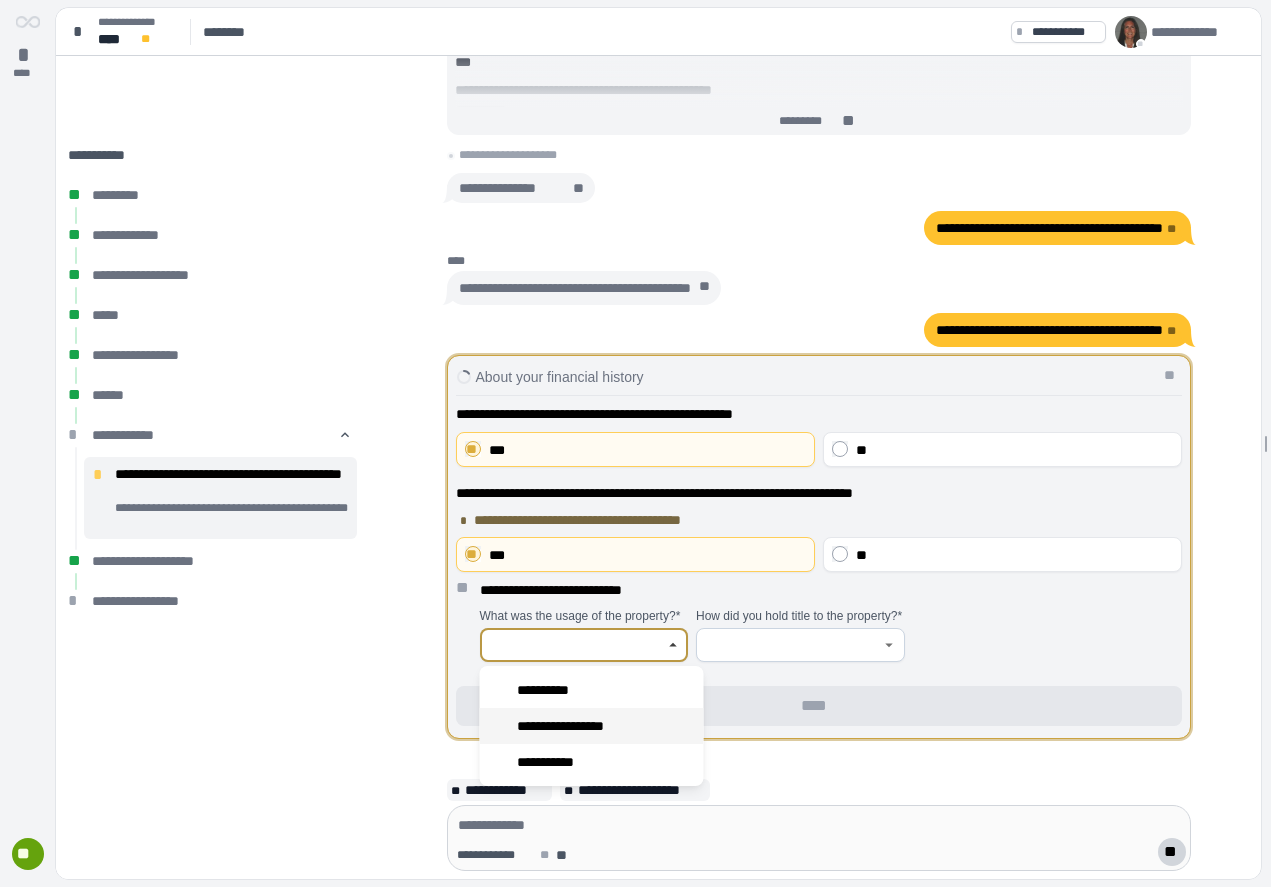 click on "**********" at bounding box center (592, 726) 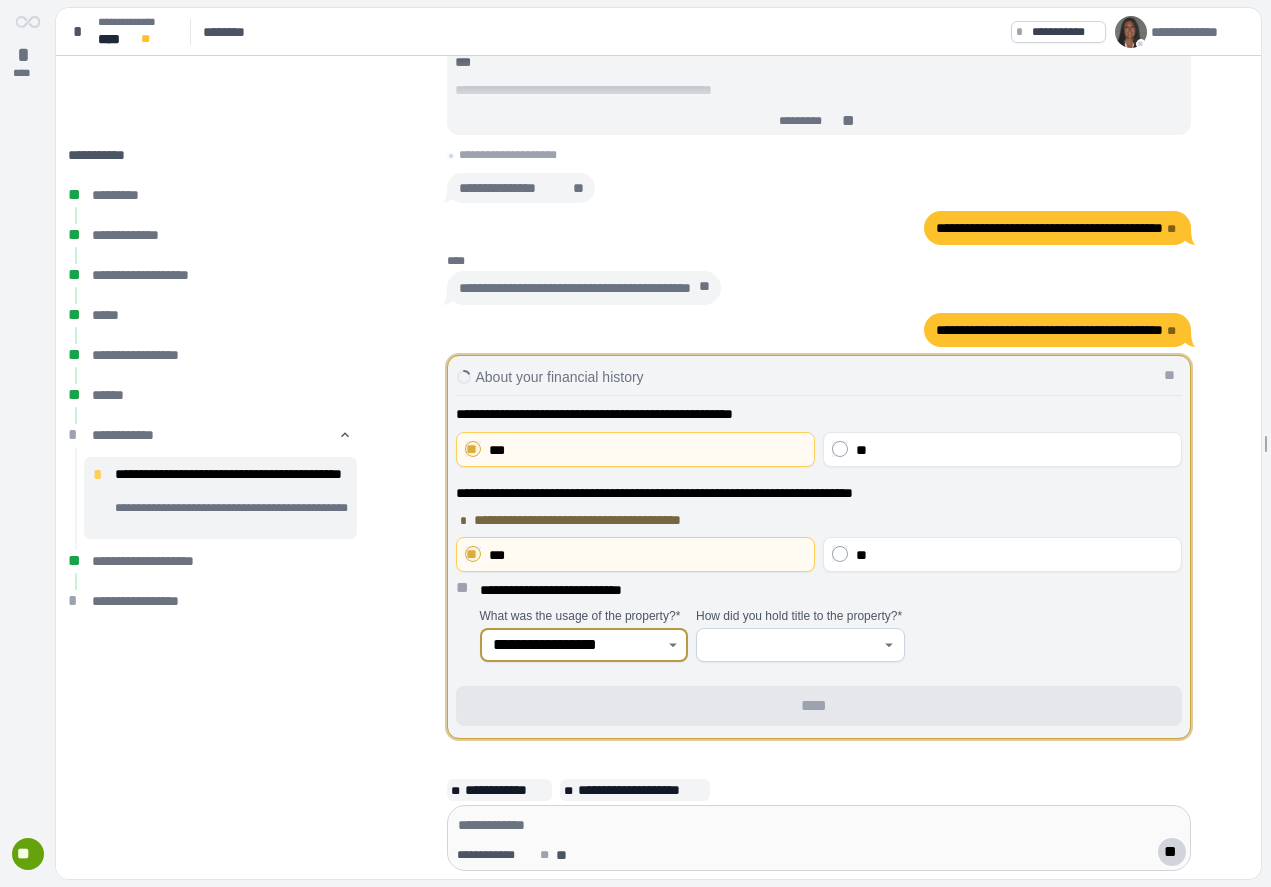 click at bounding box center [789, 645] 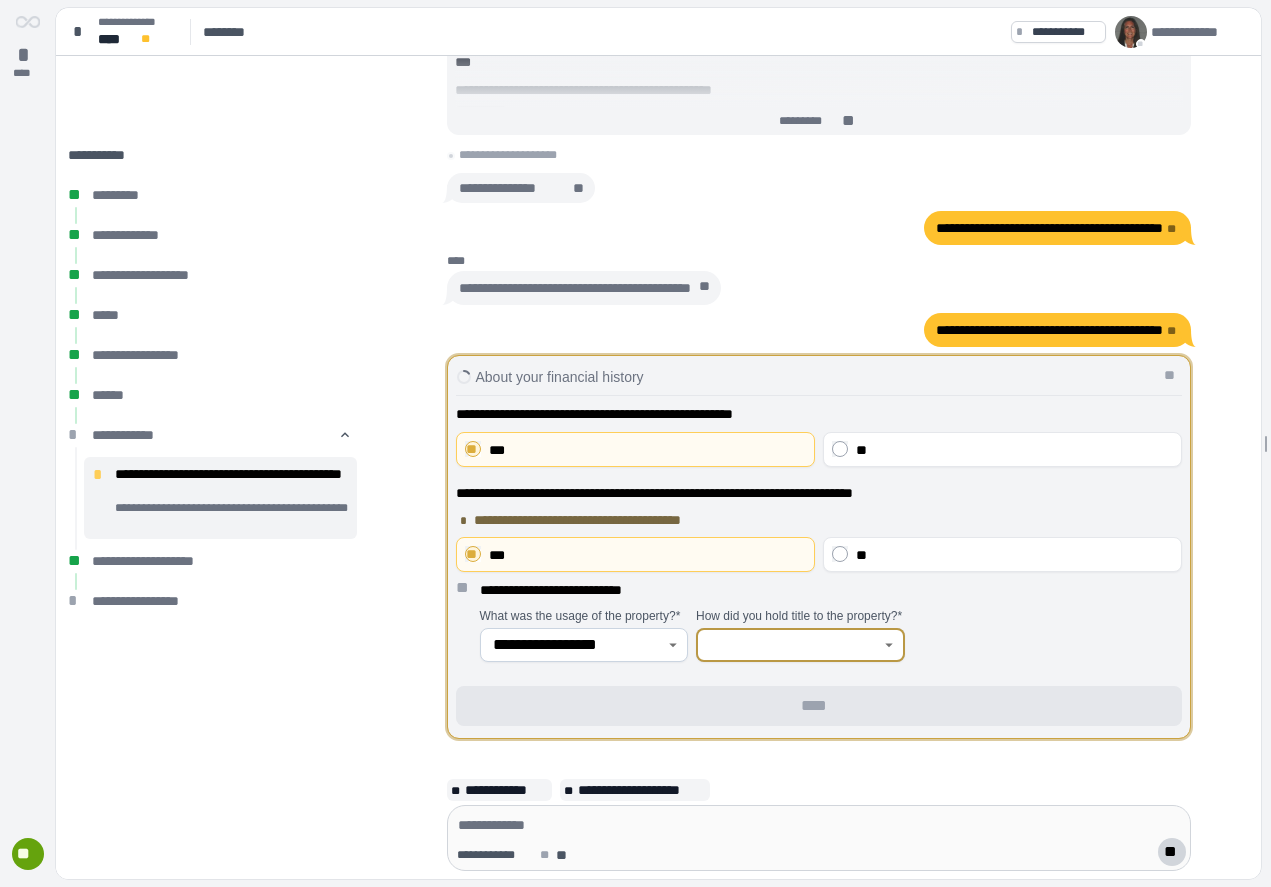 click 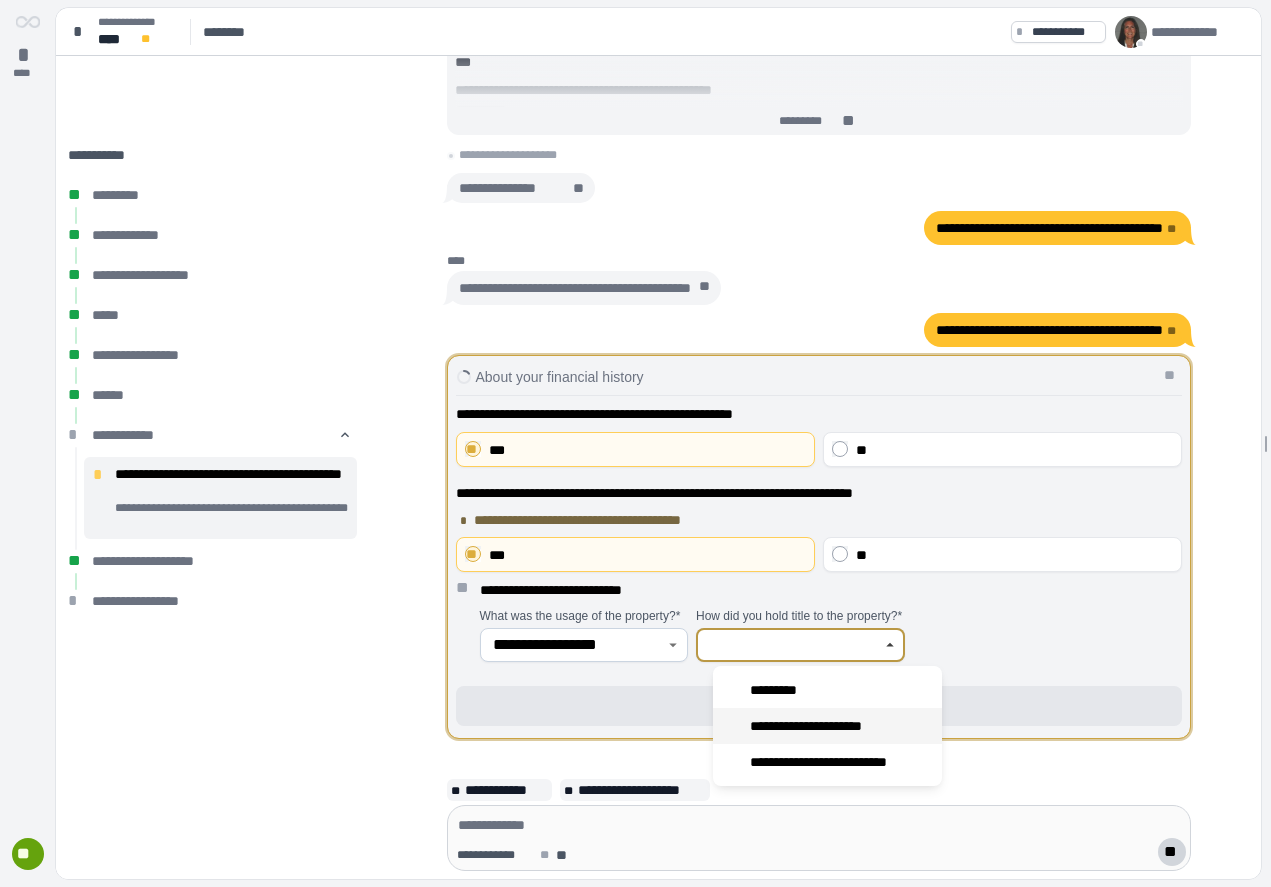 click on "**********" at bounding box center [823, 726] 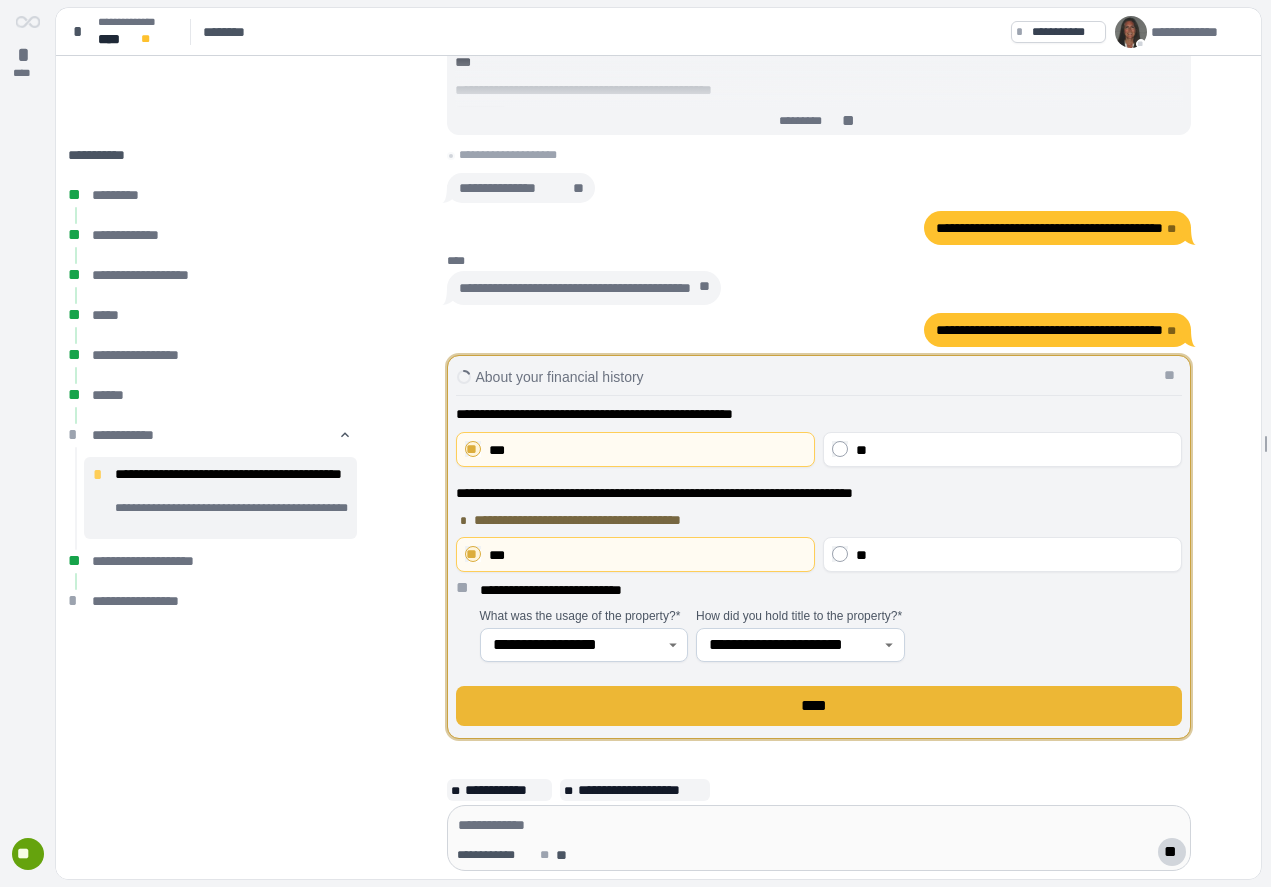 click on "****" at bounding box center [819, 706] 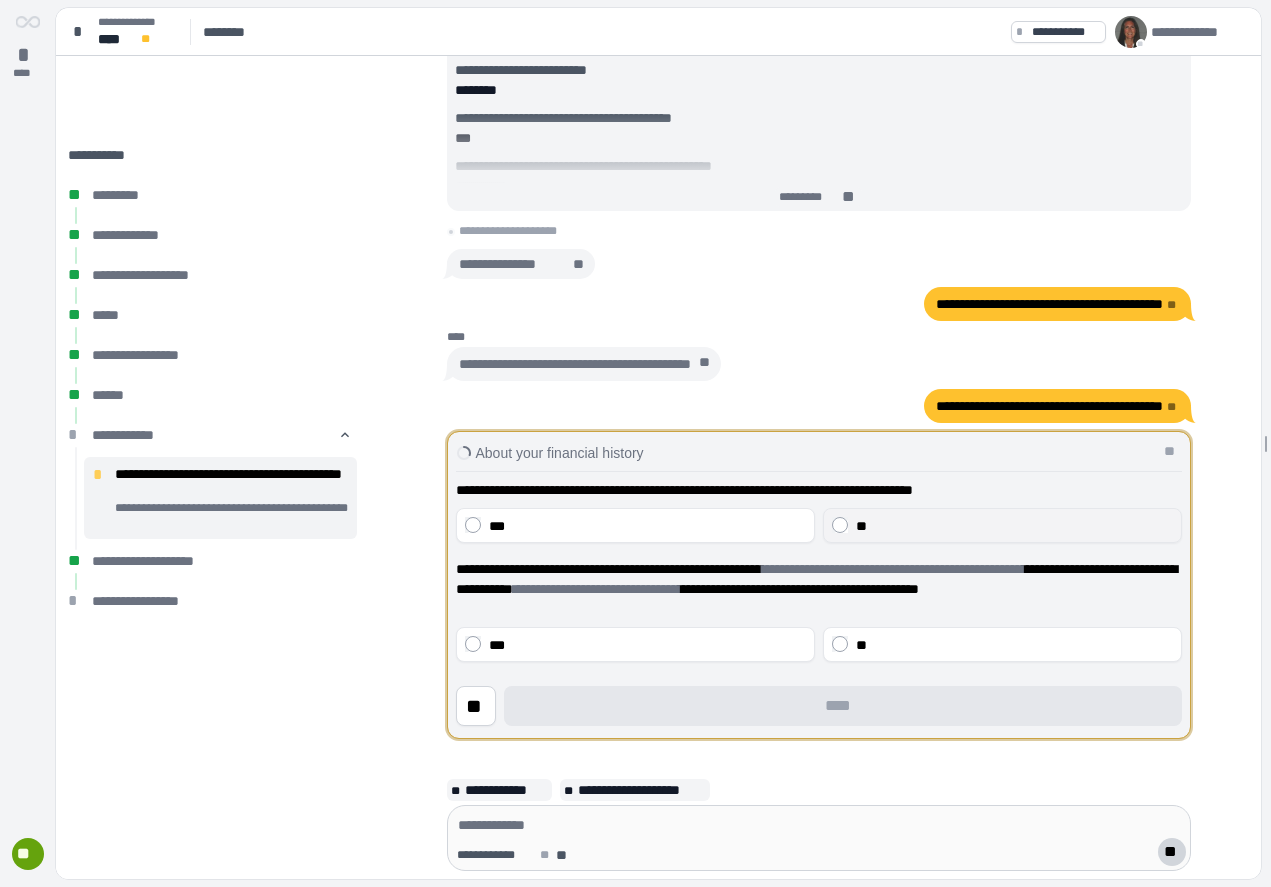 click on "**" at bounding box center [1014, 526] 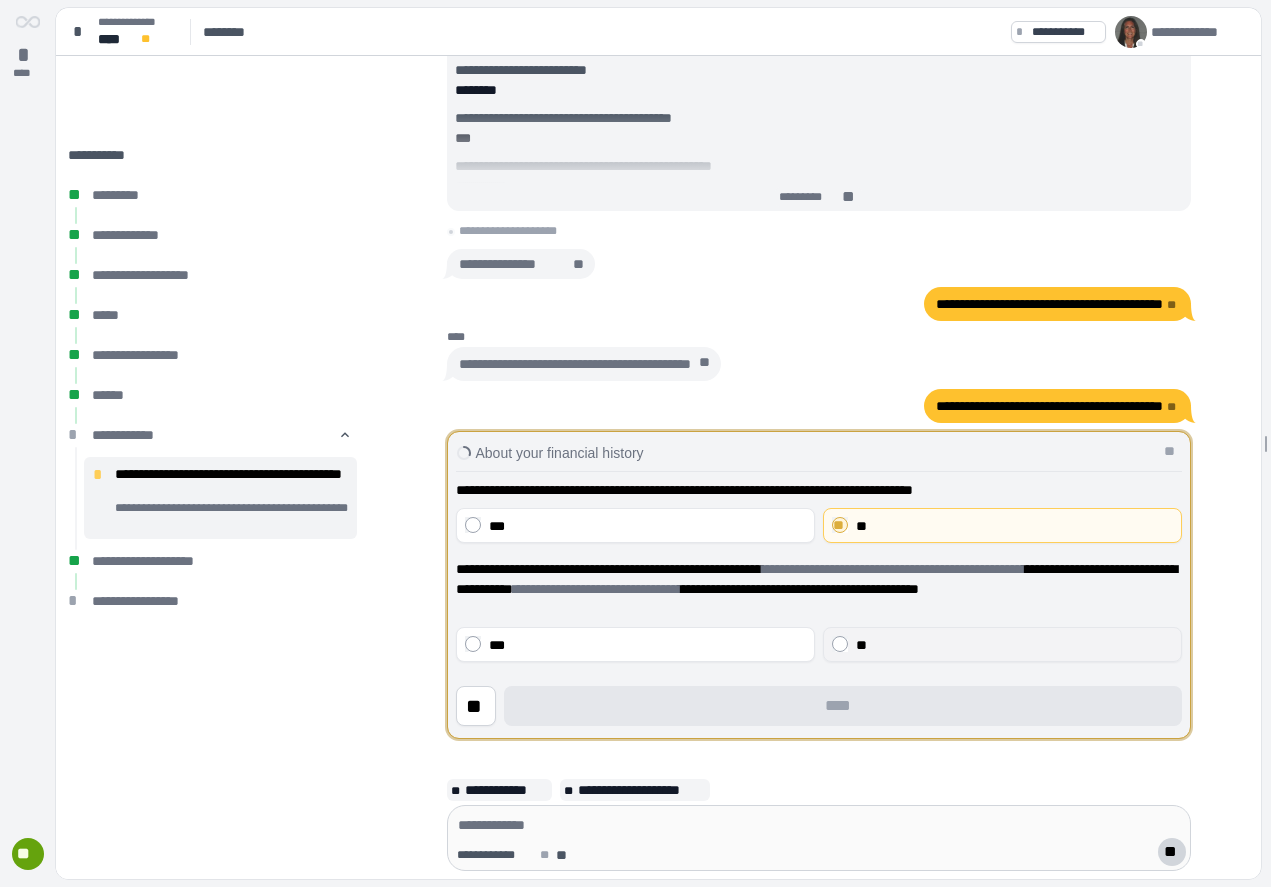 click on "**" at bounding box center [1014, 645] 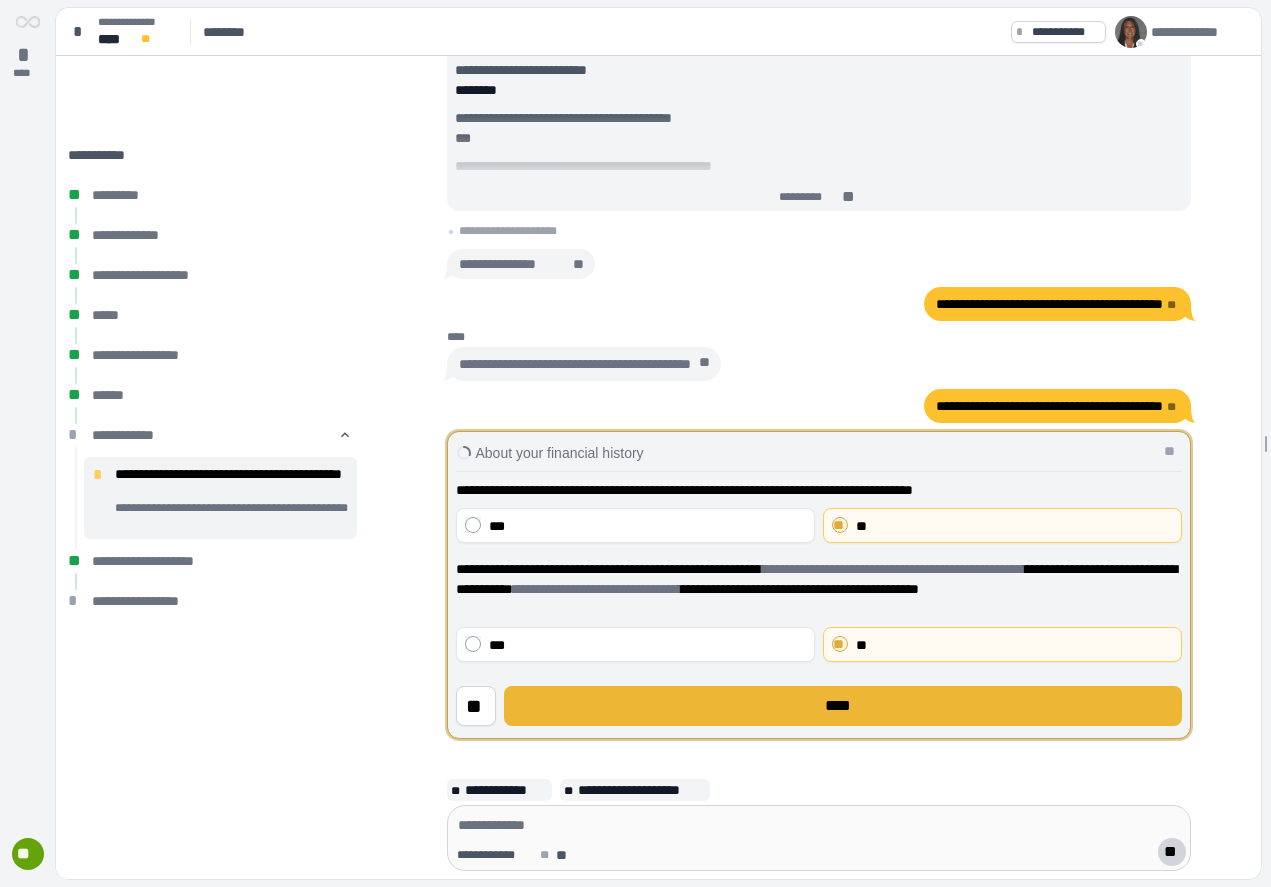 click on "****" at bounding box center [843, 706] 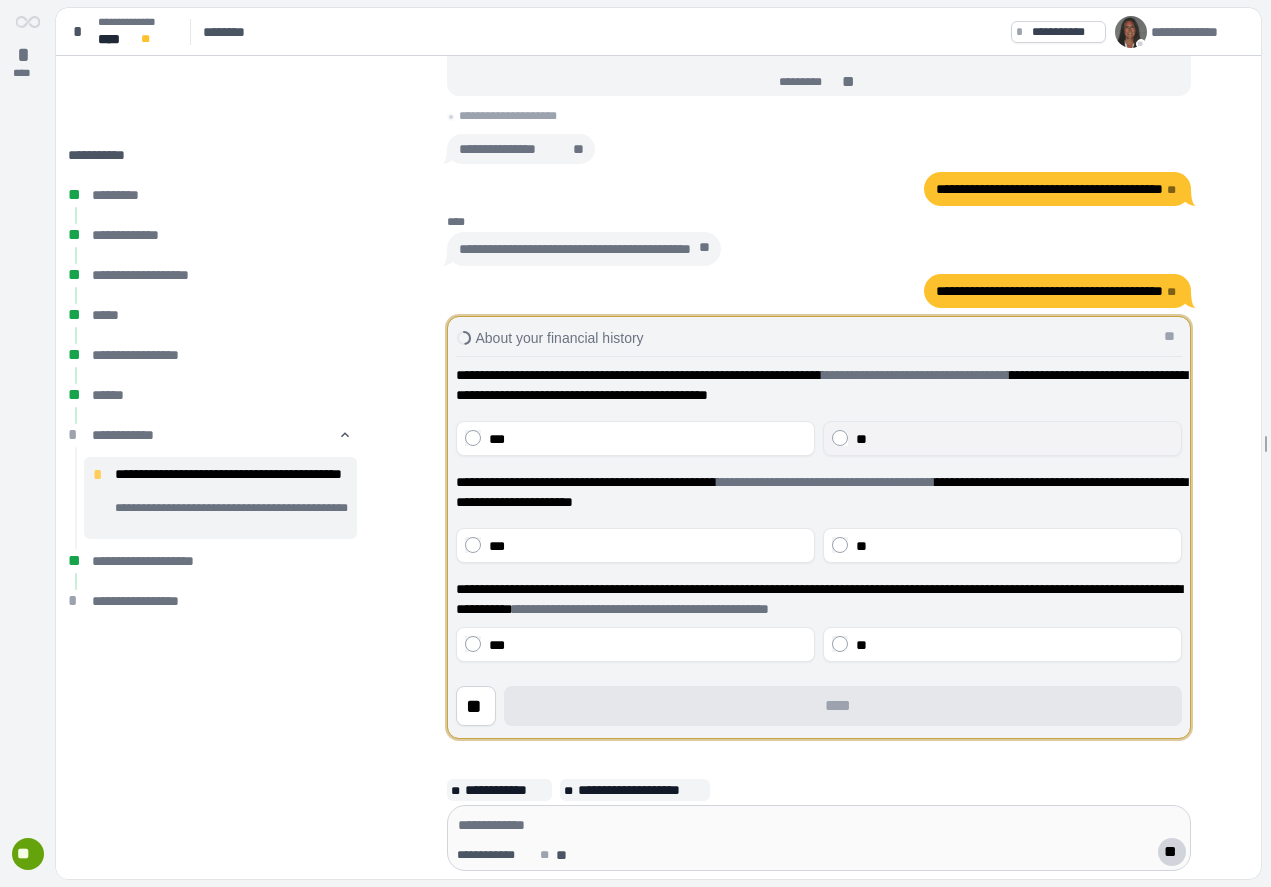 click on "**" at bounding box center (1014, 439) 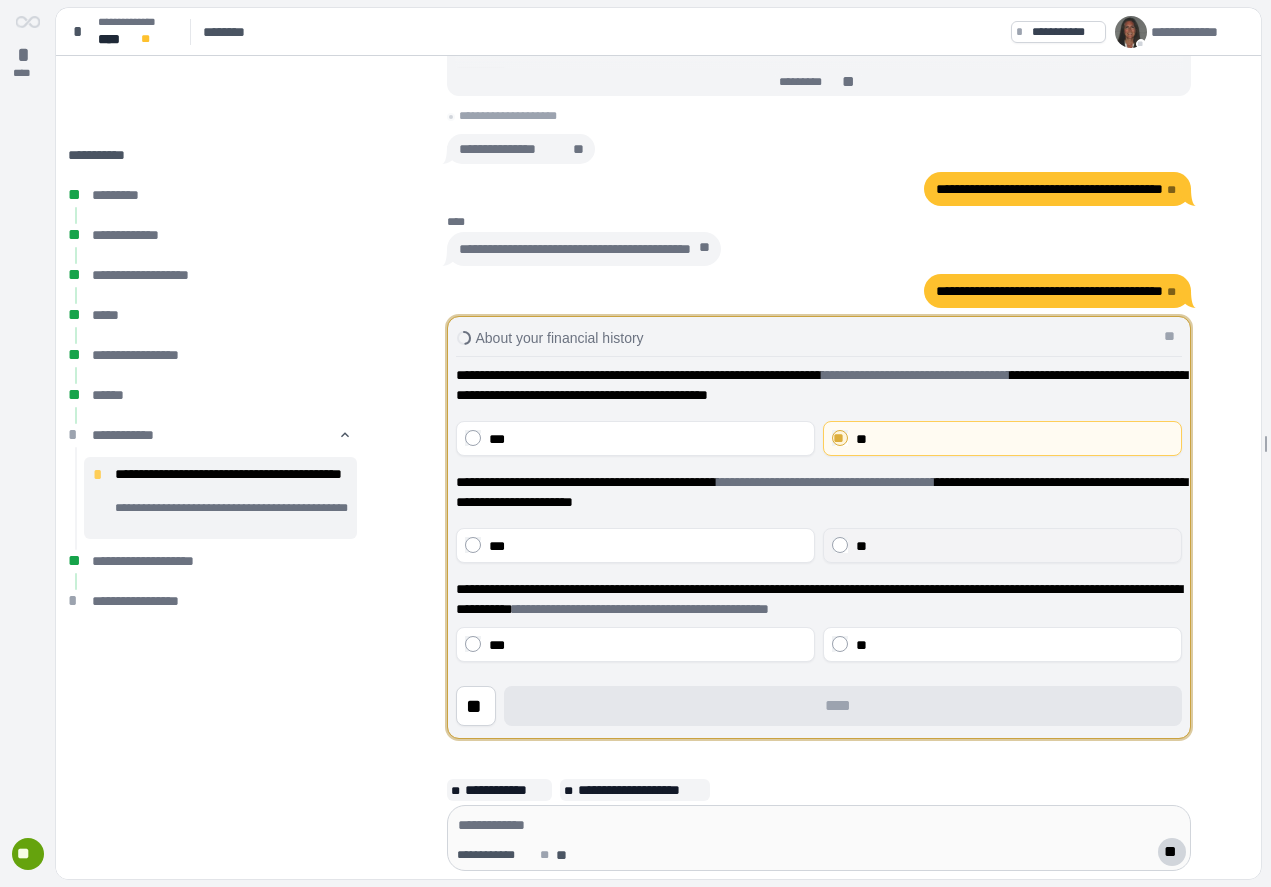 click on "**" at bounding box center (1014, 546) 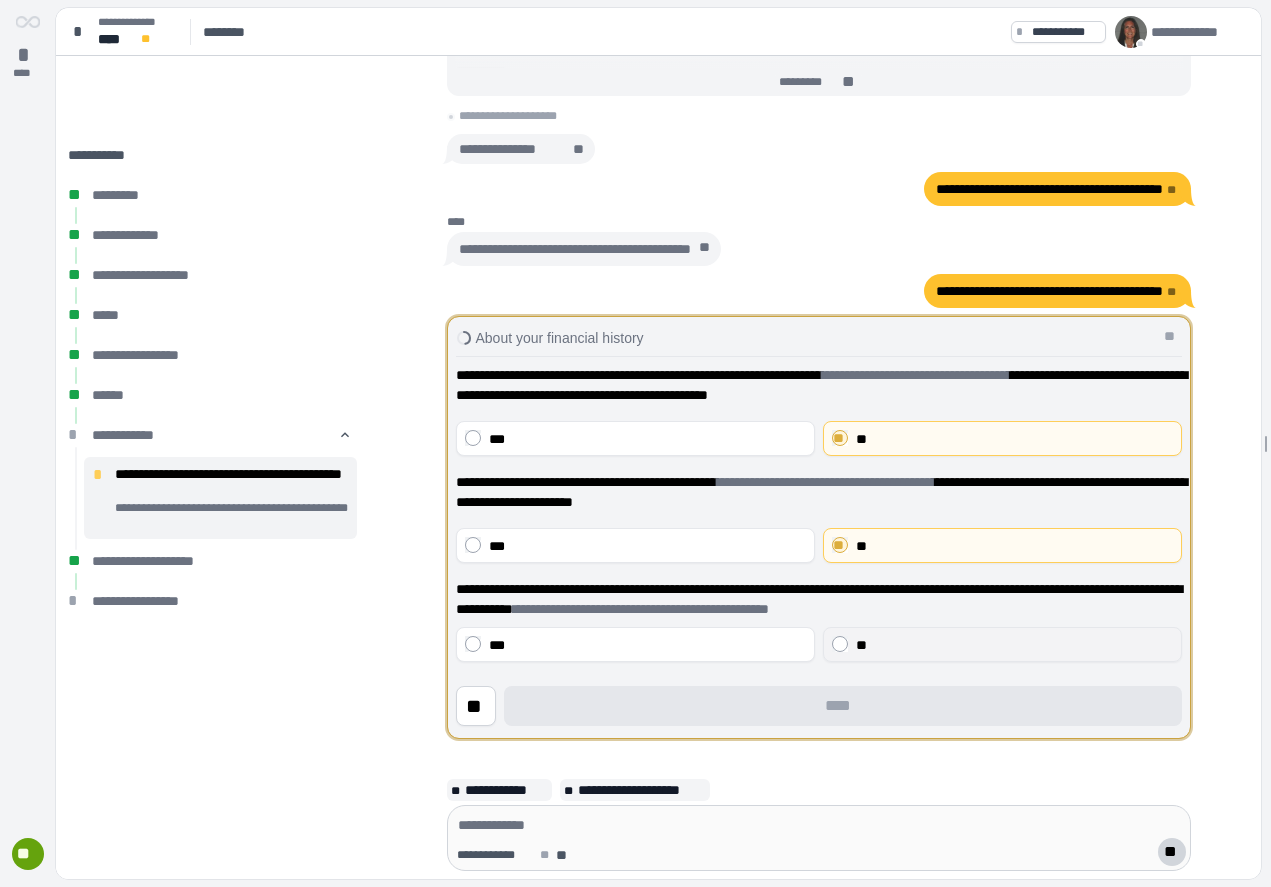 click on "**" at bounding box center [1014, 645] 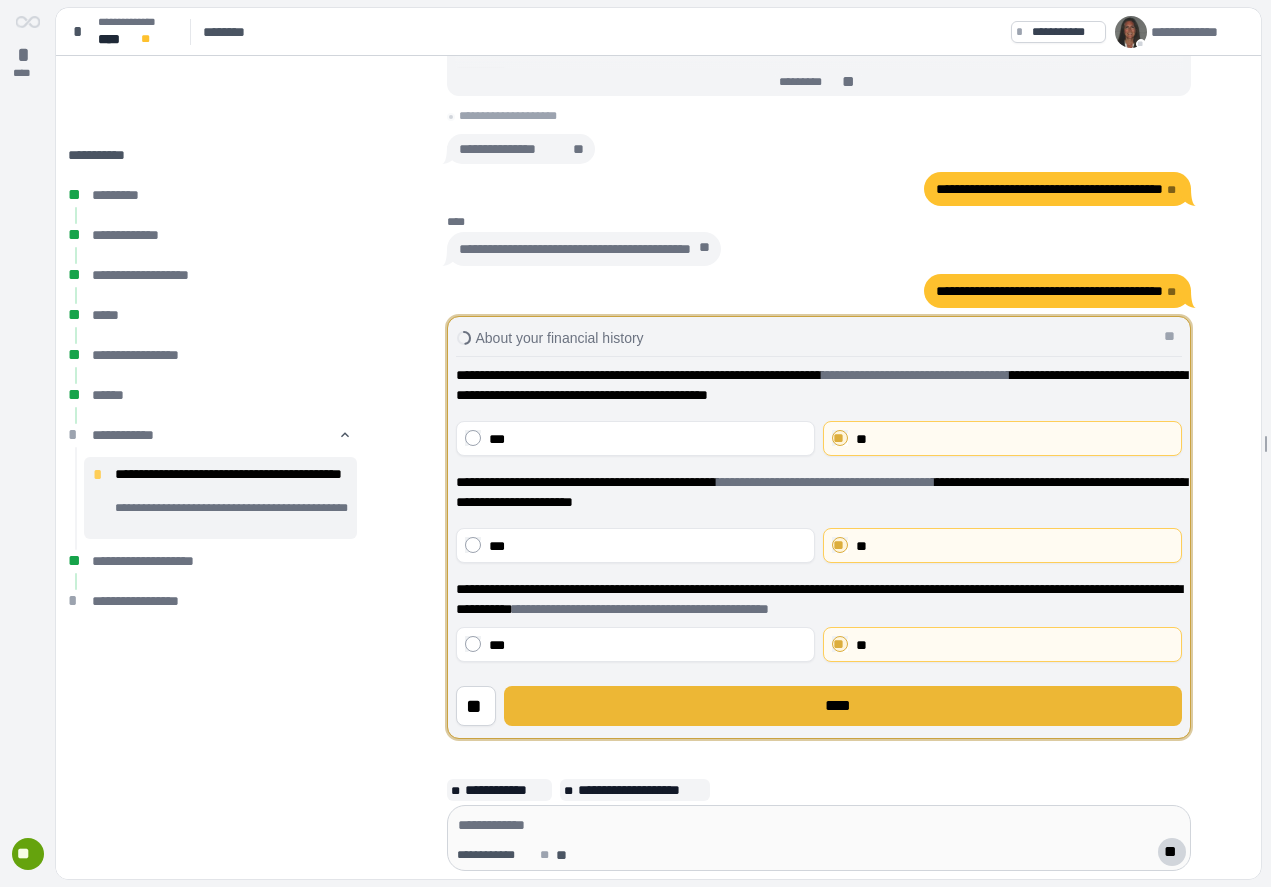 click on "****" at bounding box center [843, 706] 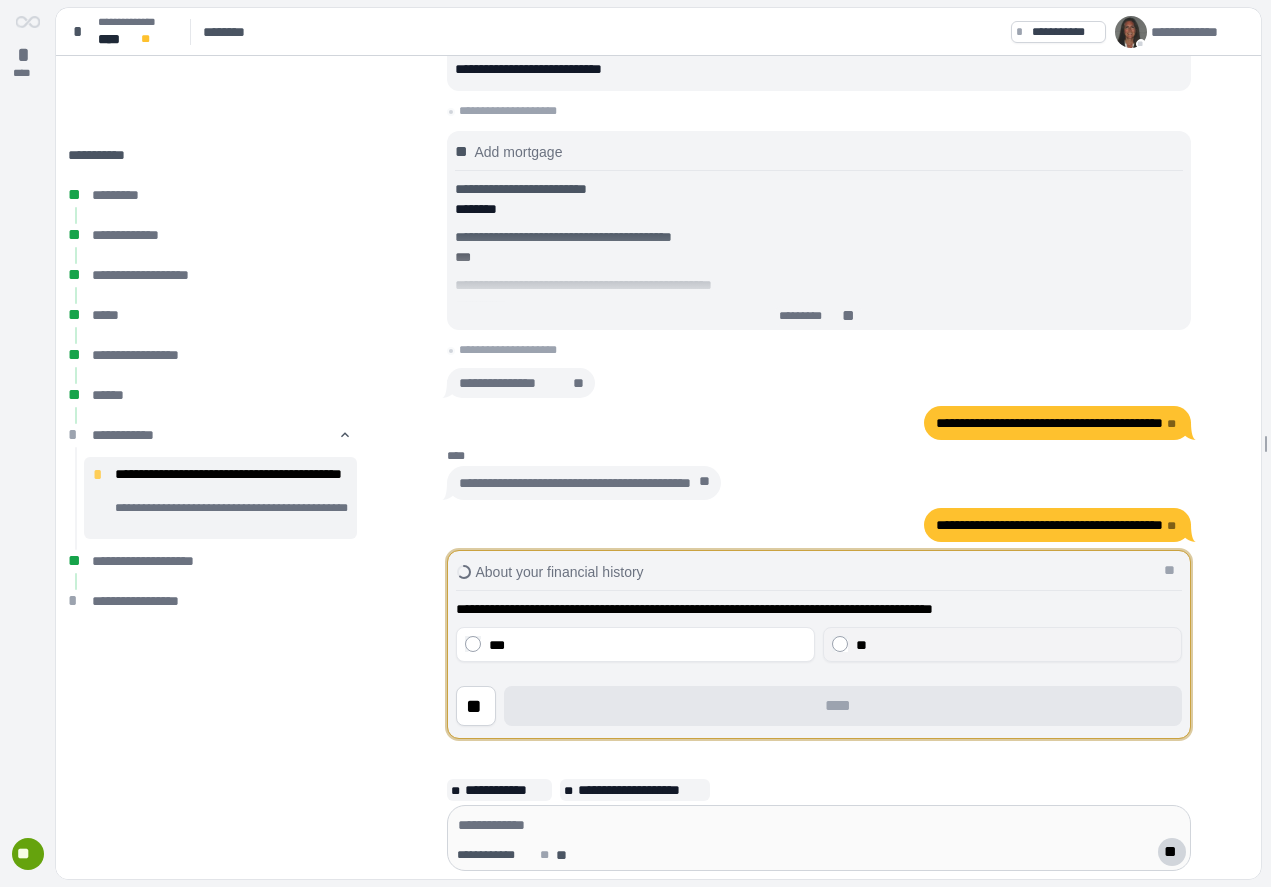 click on "**" at bounding box center [1014, 645] 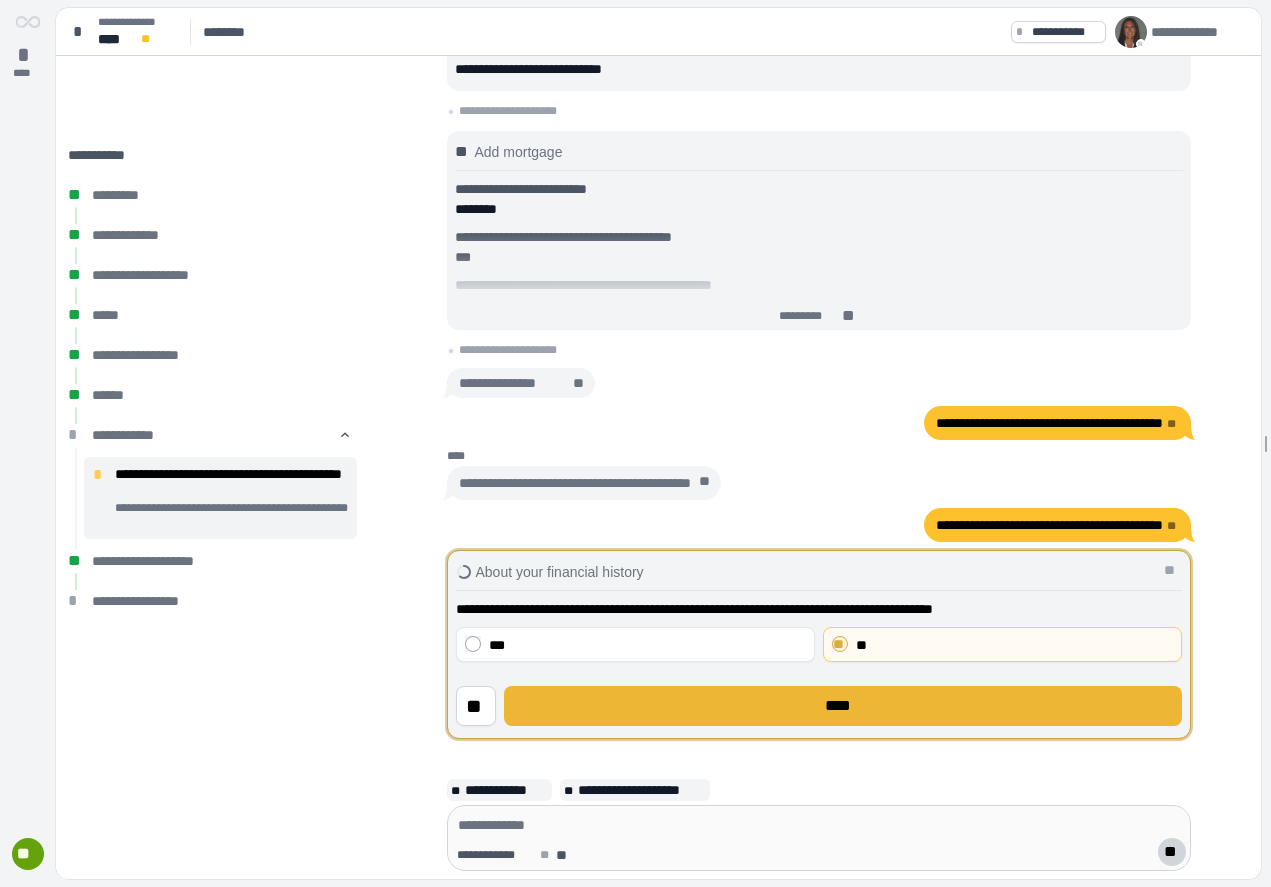 click on "****" at bounding box center (842, 706) 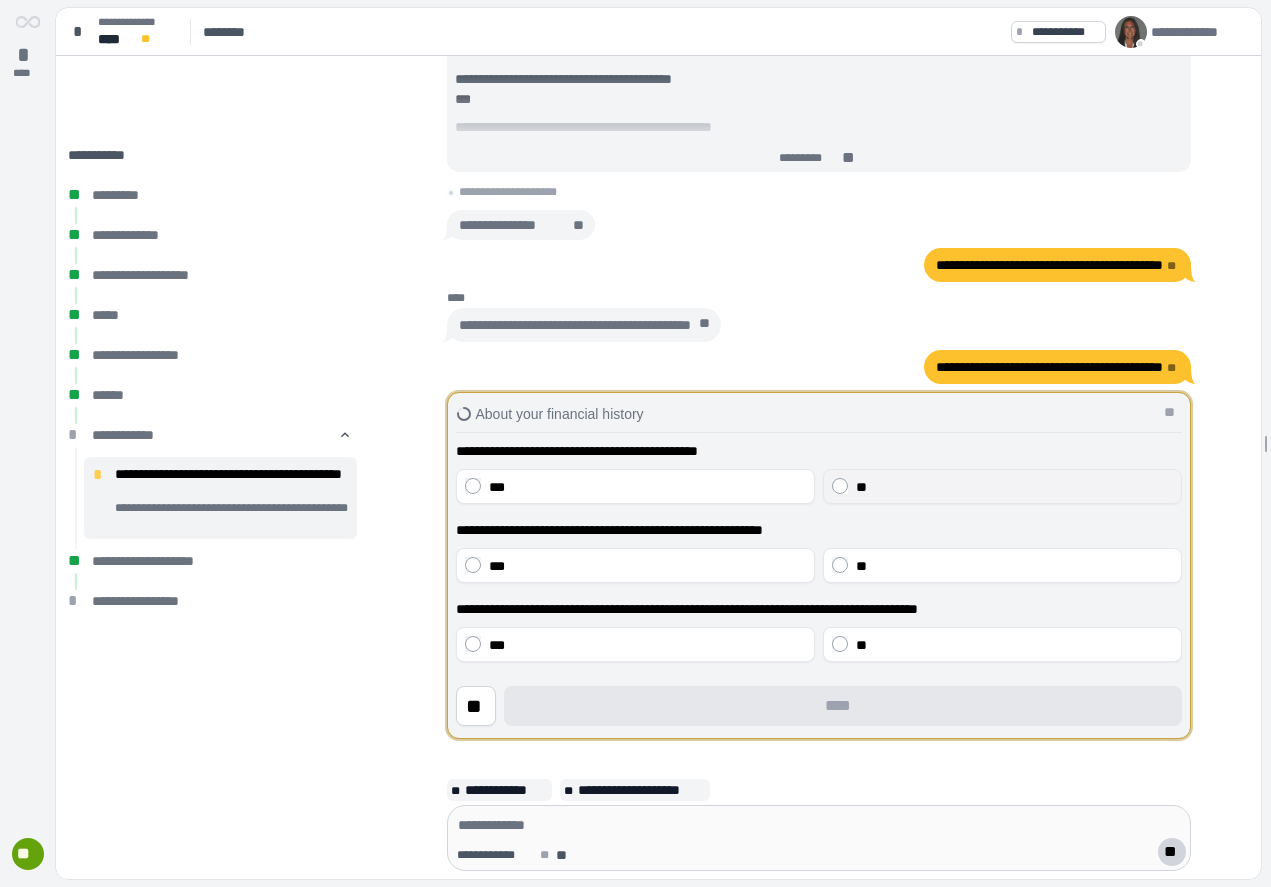 click on "**" at bounding box center (1014, 487) 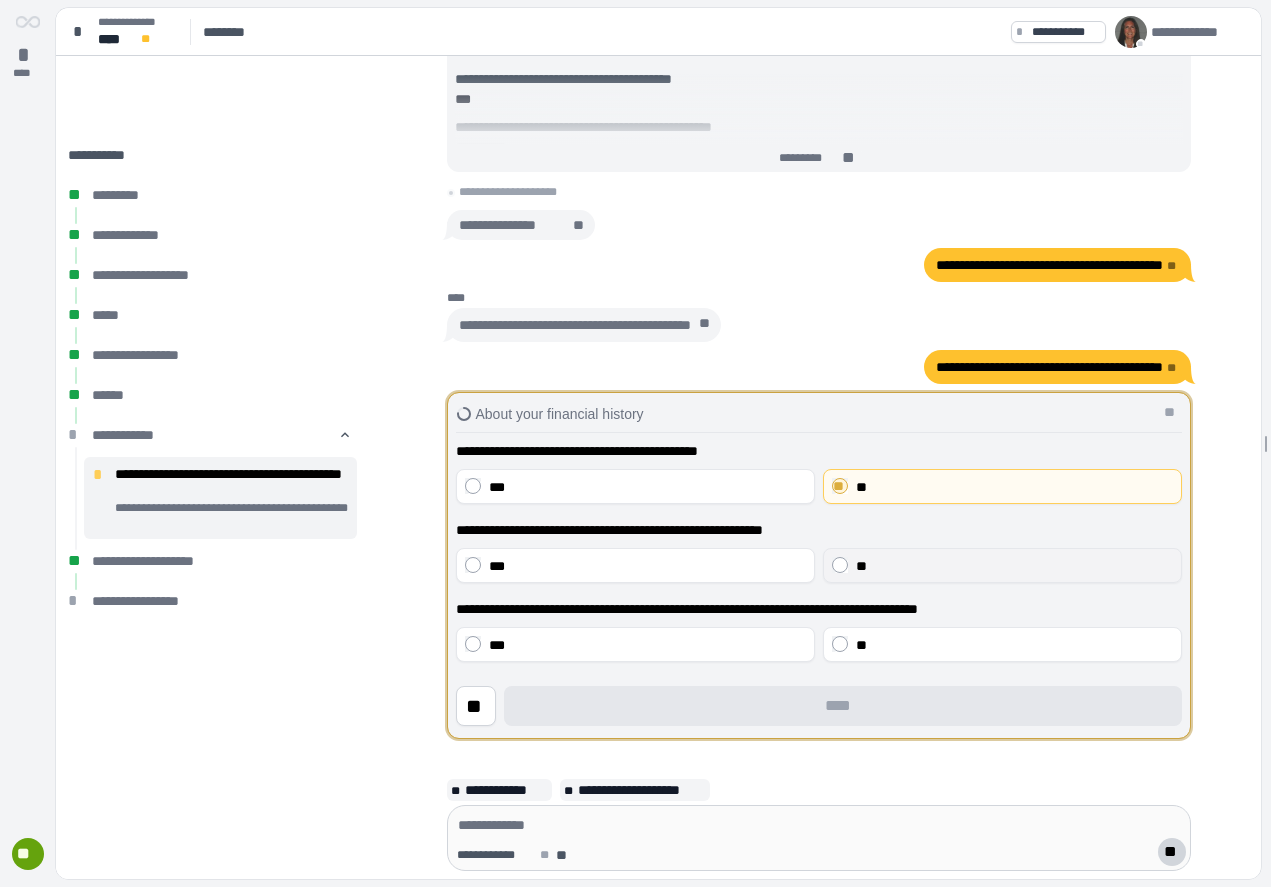 click on "**" at bounding box center (1014, 566) 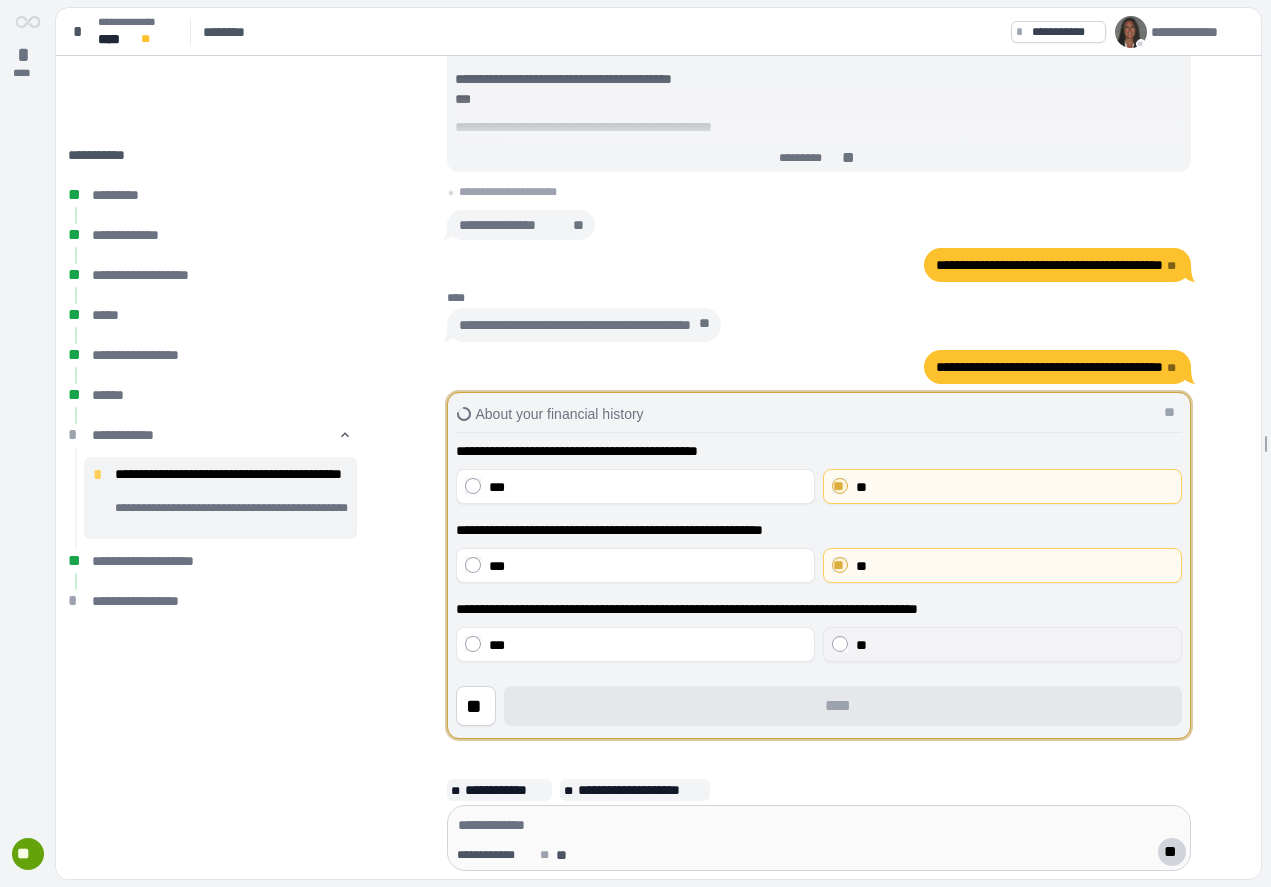 click on "**" at bounding box center (1014, 645) 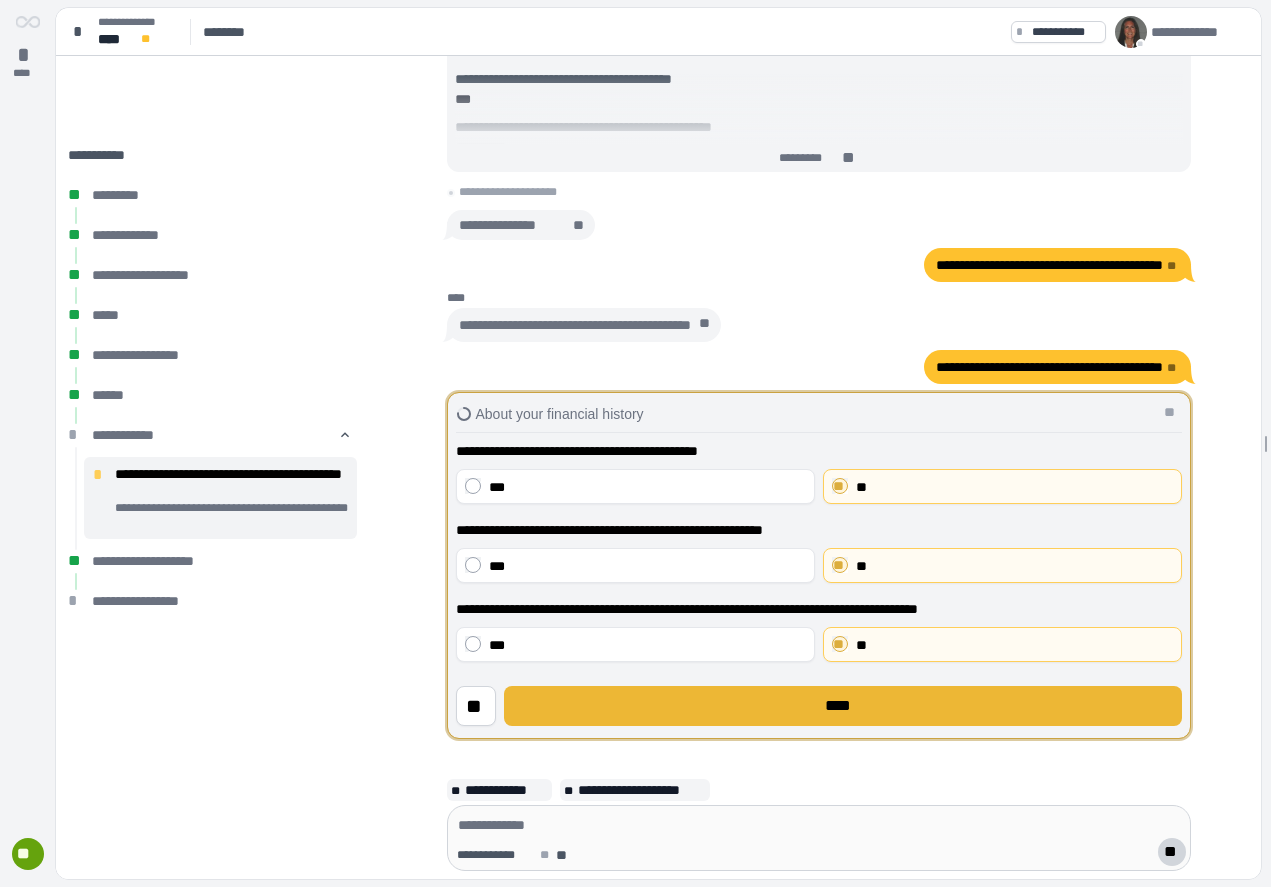 click on "****" at bounding box center [843, 706] 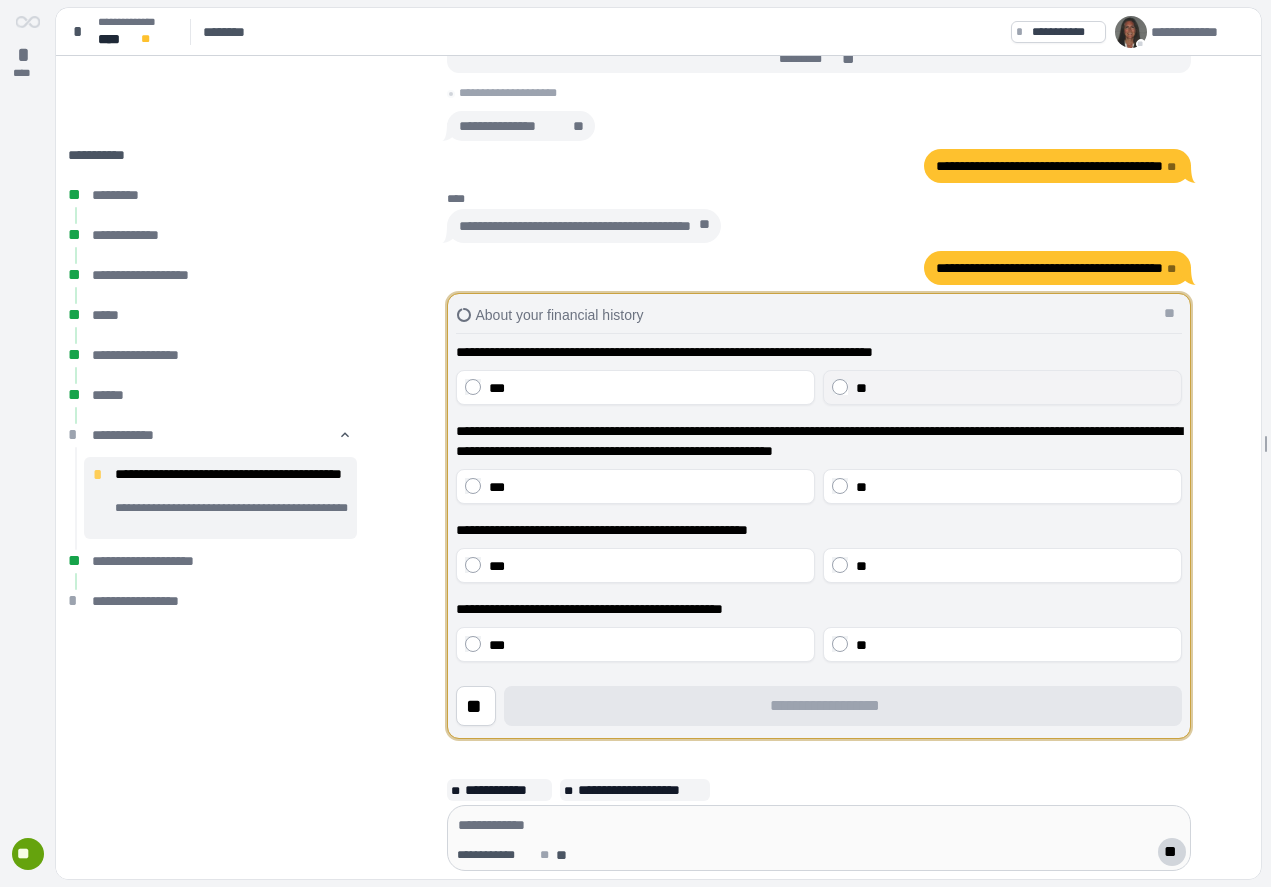 click on "**" at bounding box center (1014, 388) 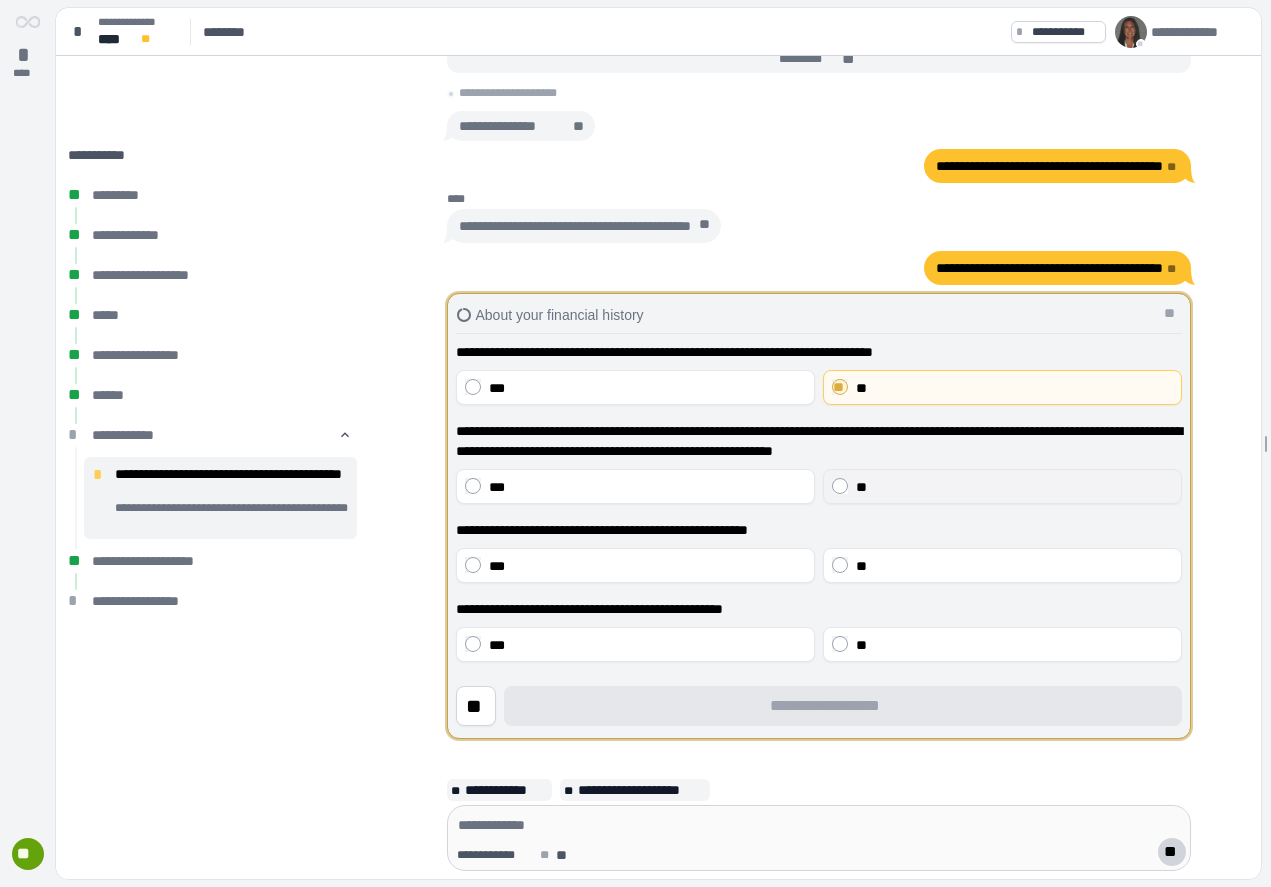 click on "**" at bounding box center [1014, 487] 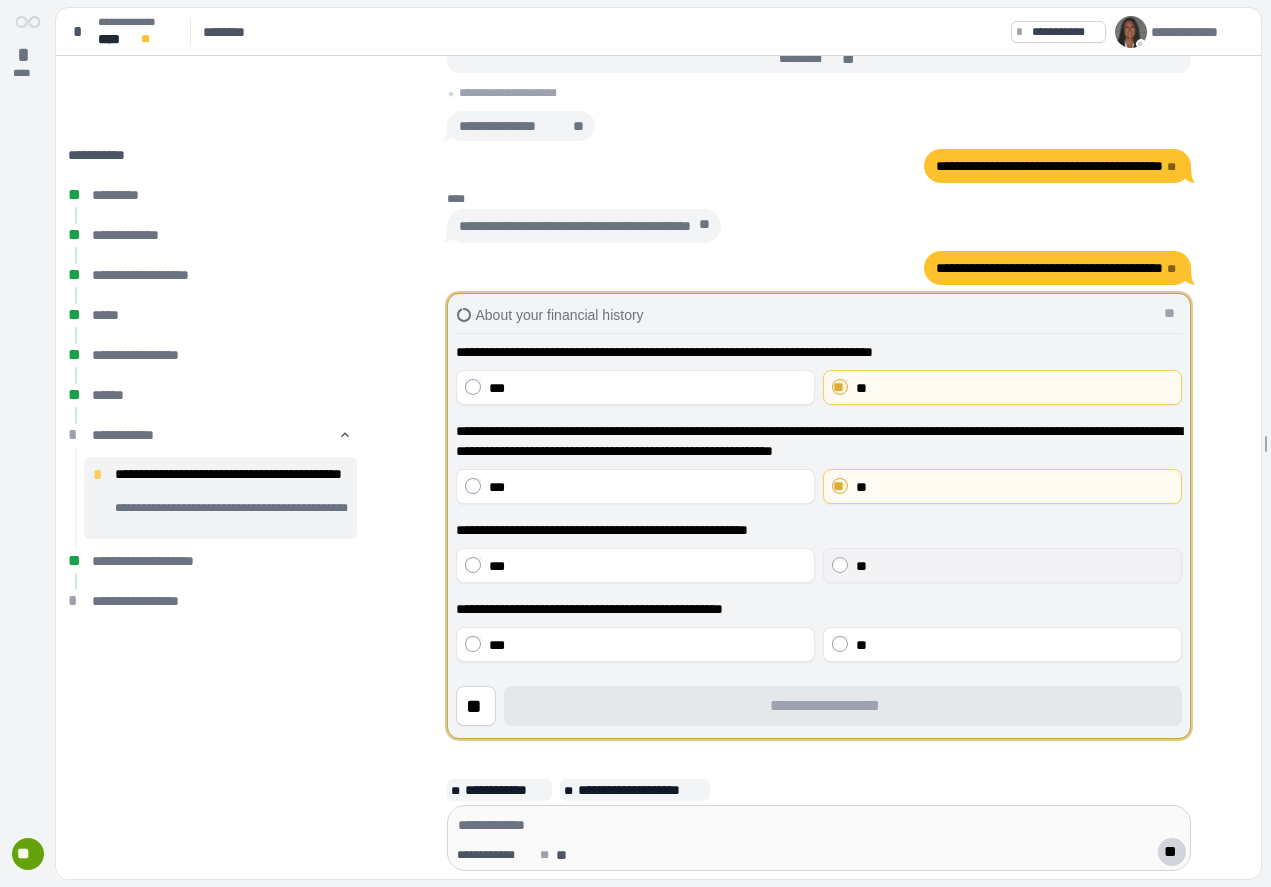 click on "**" at bounding box center [1014, 566] 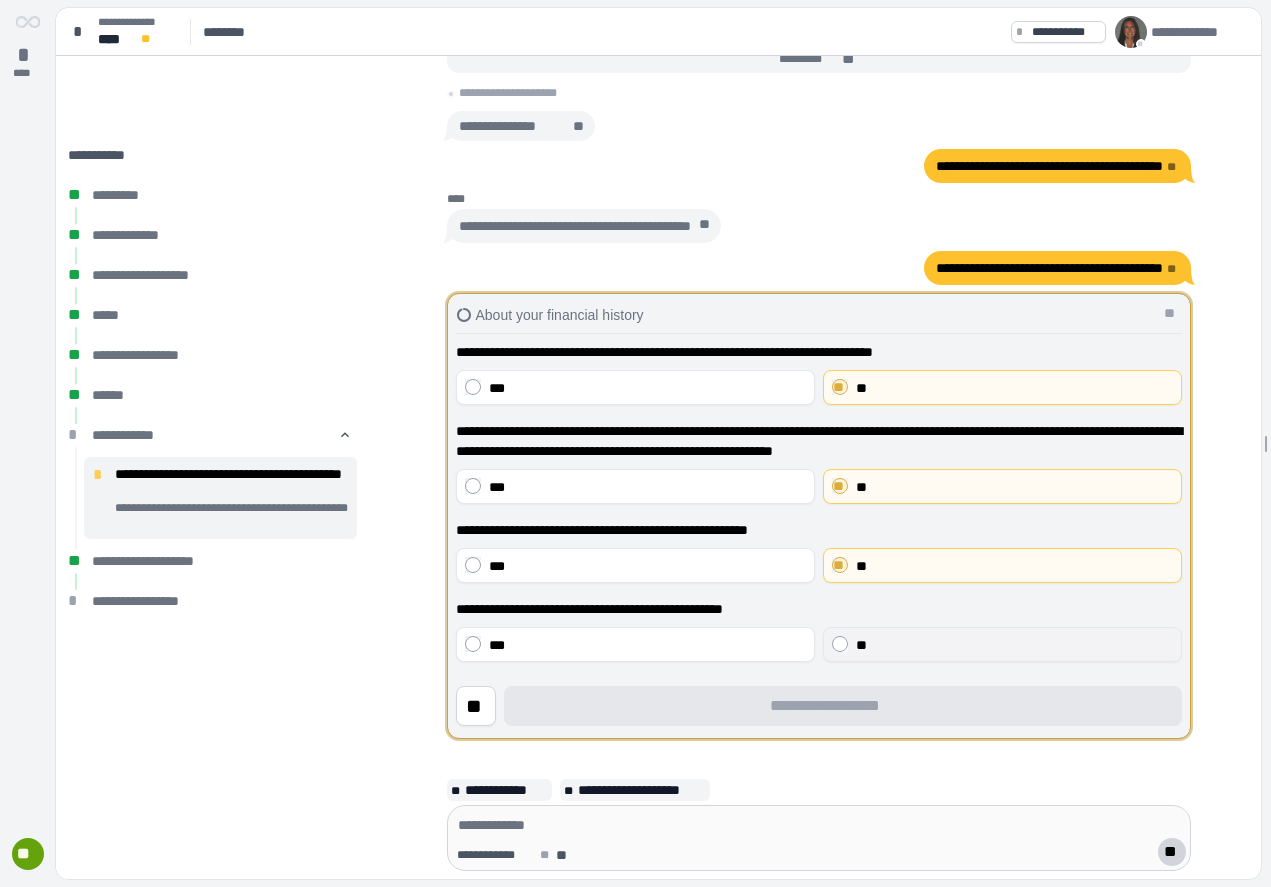 click on "**" at bounding box center (1014, 645) 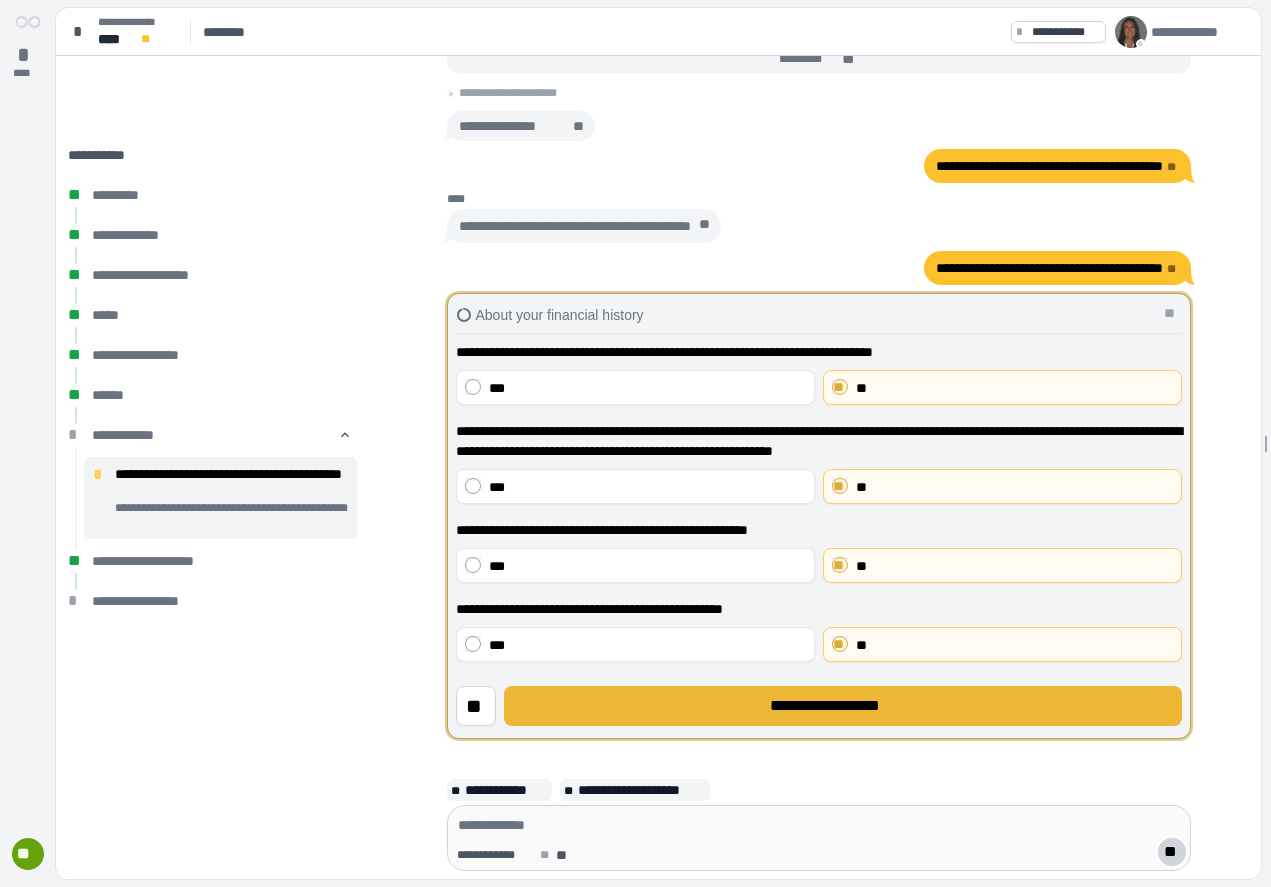 click on "**********" at bounding box center [843, 706] 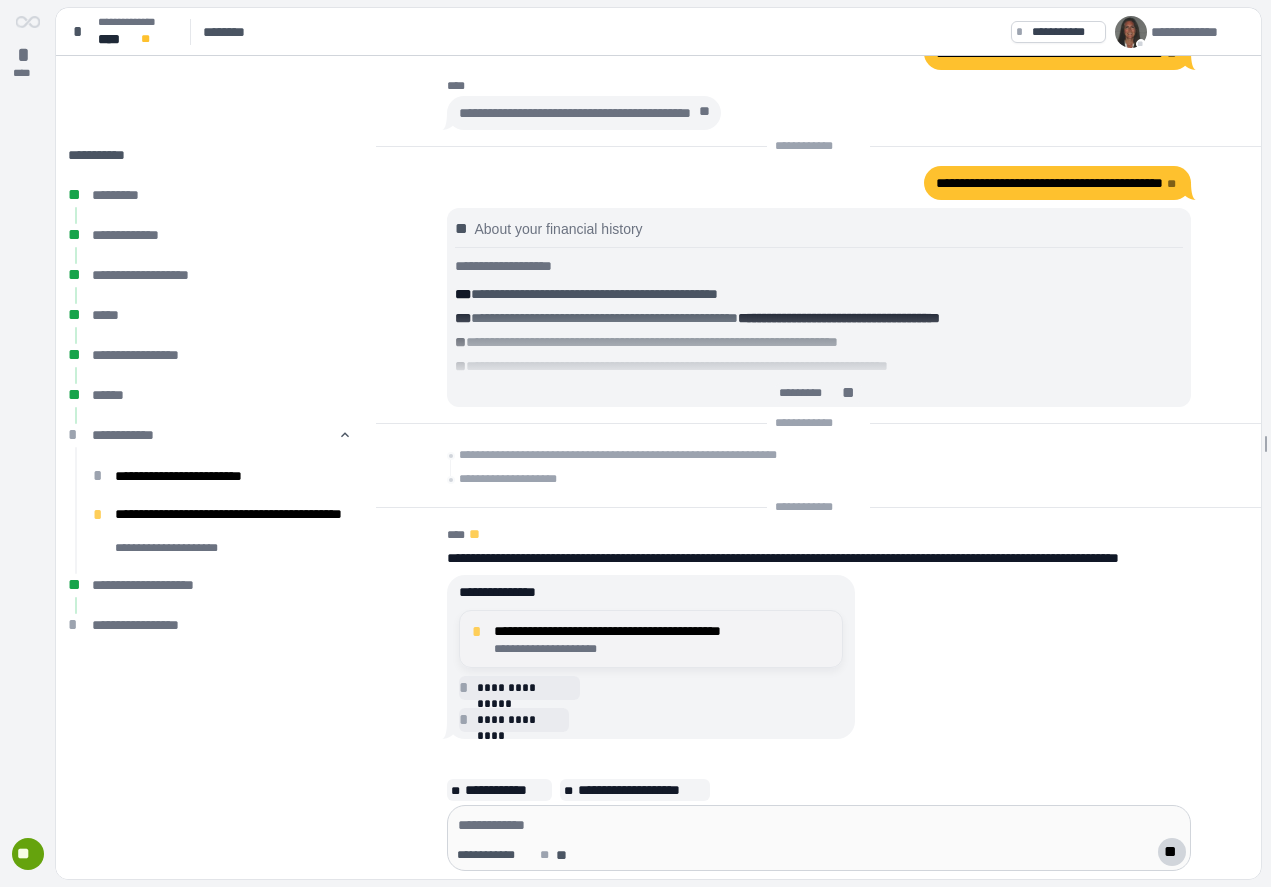 click on "**********" at bounding box center [662, 631] 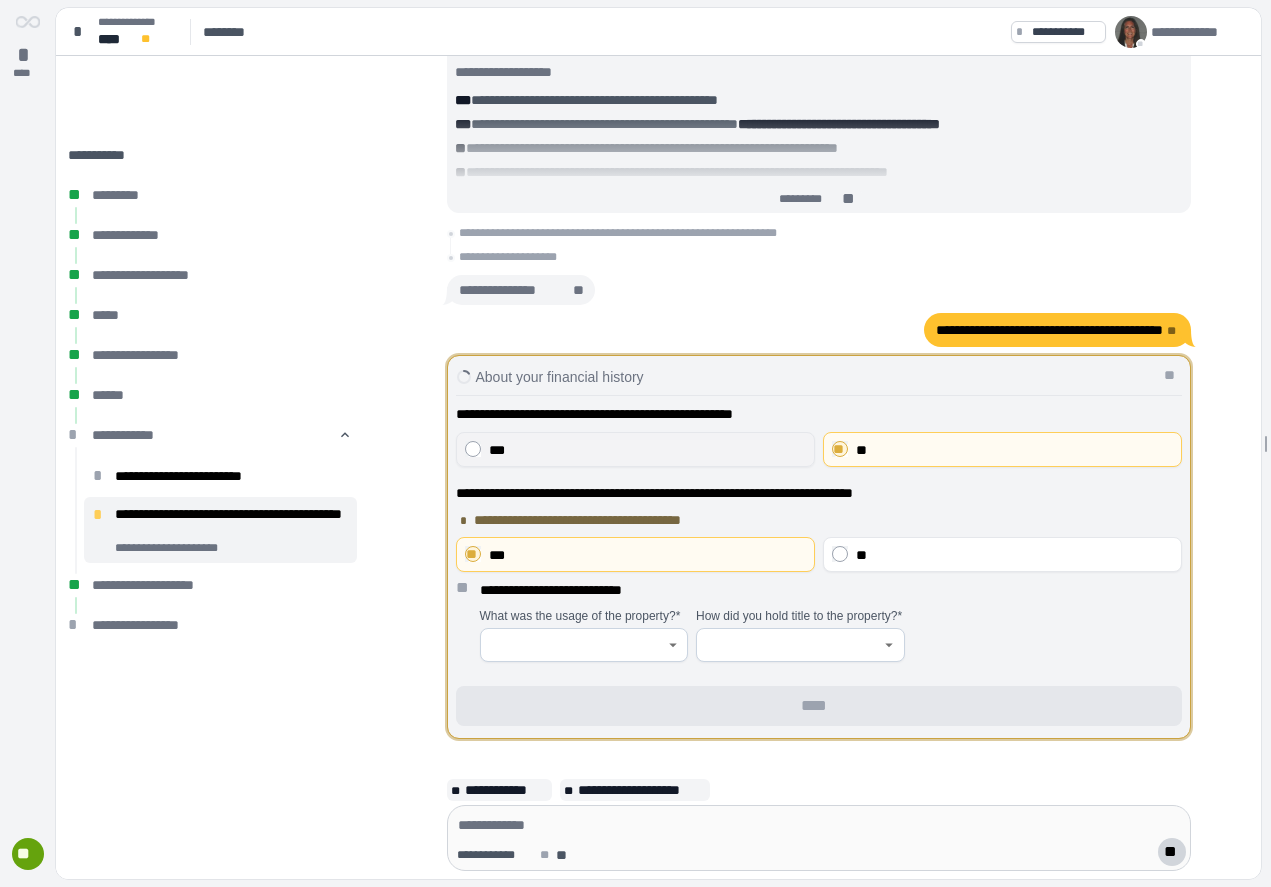 click on "***" at bounding box center (647, 450) 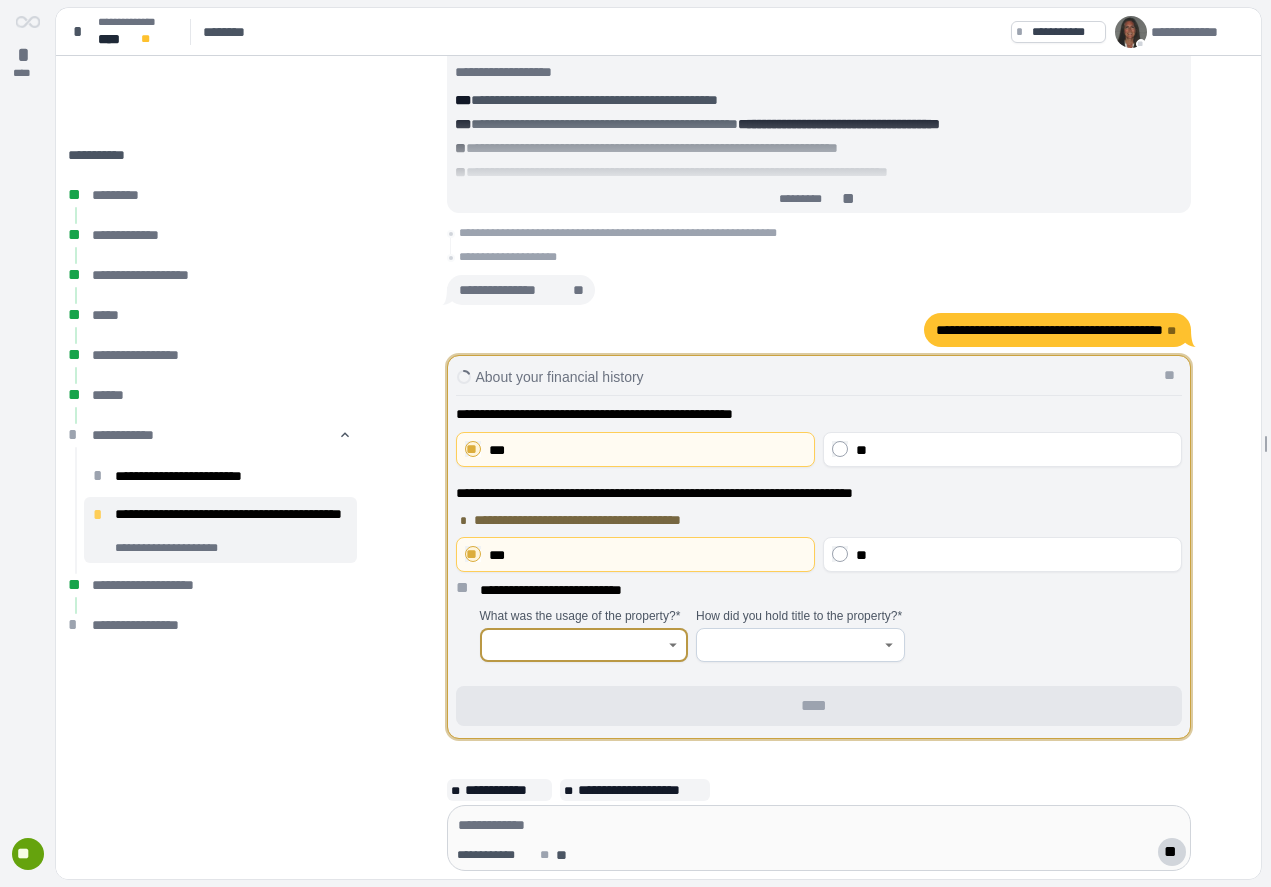 click at bounding box center (573, 645) 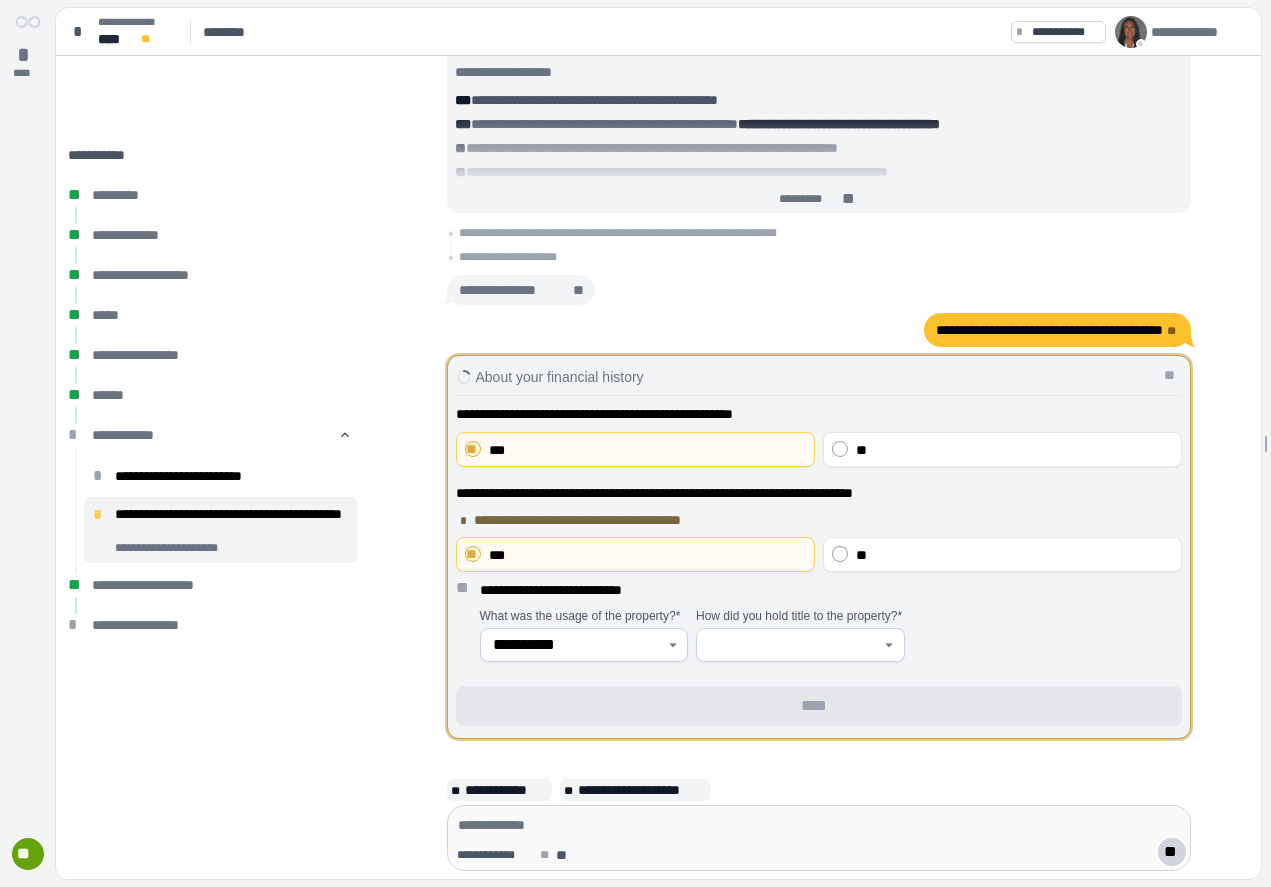 click on "**********" at bounding box center (831, 590) 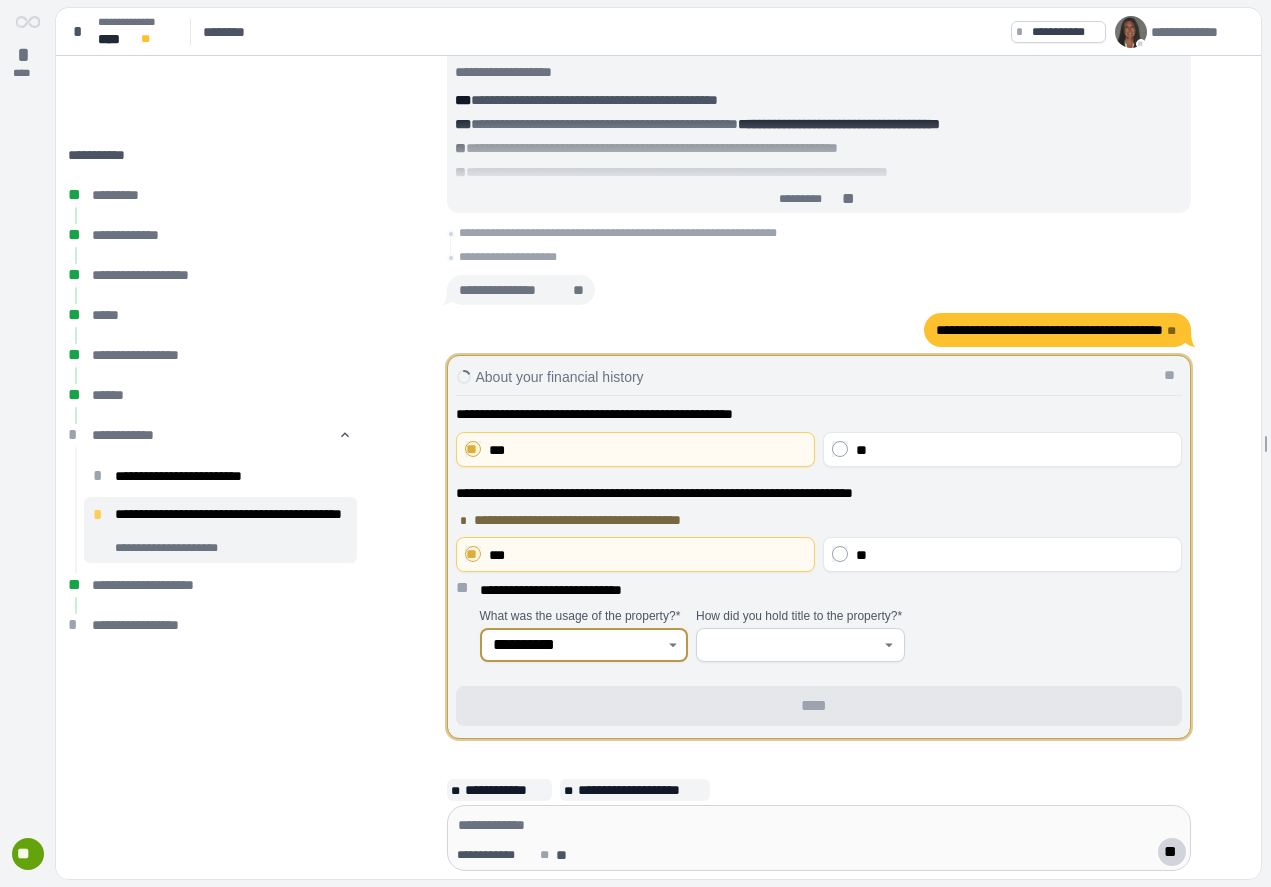 click on "**********" at bounding box center [573, 645] 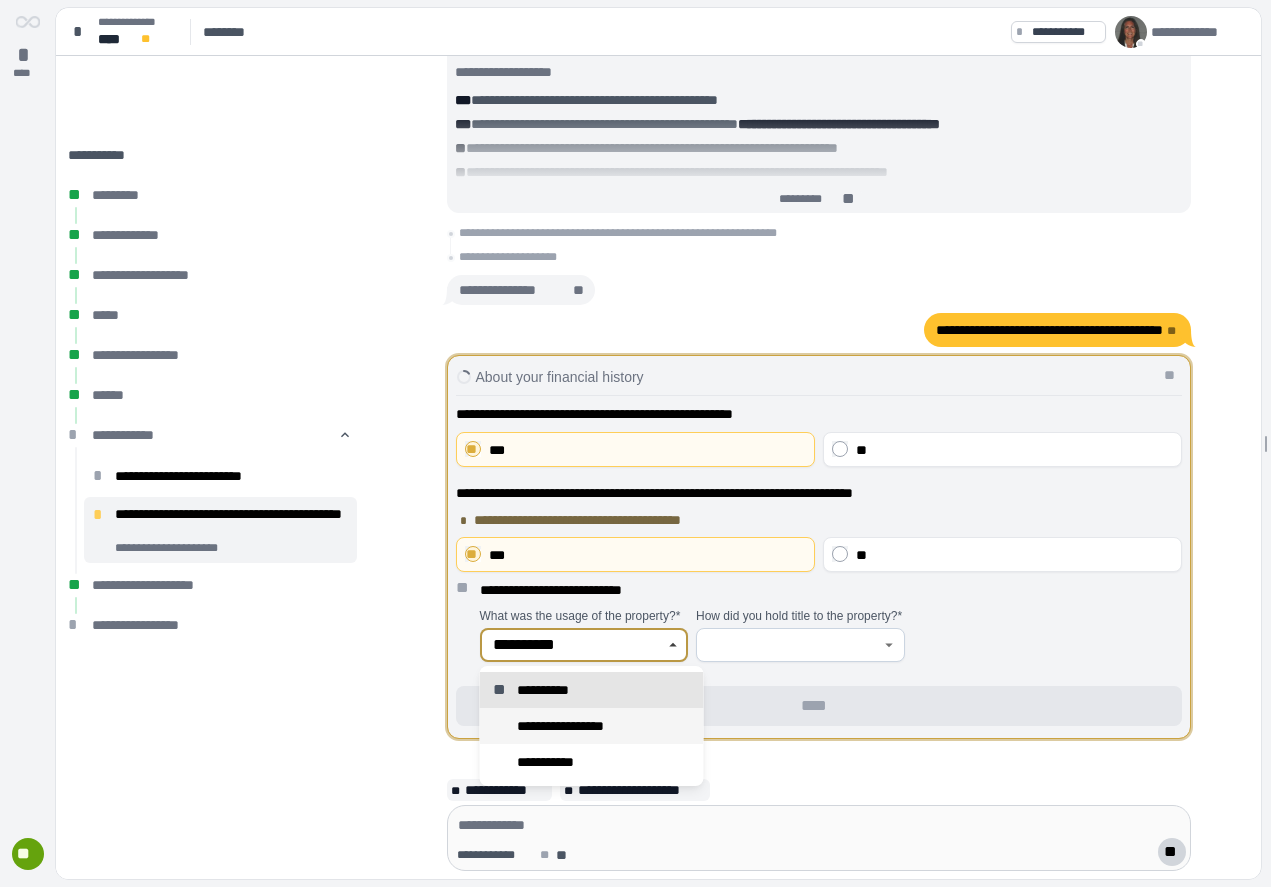 click on "**********" at bounding box center [577, 726] 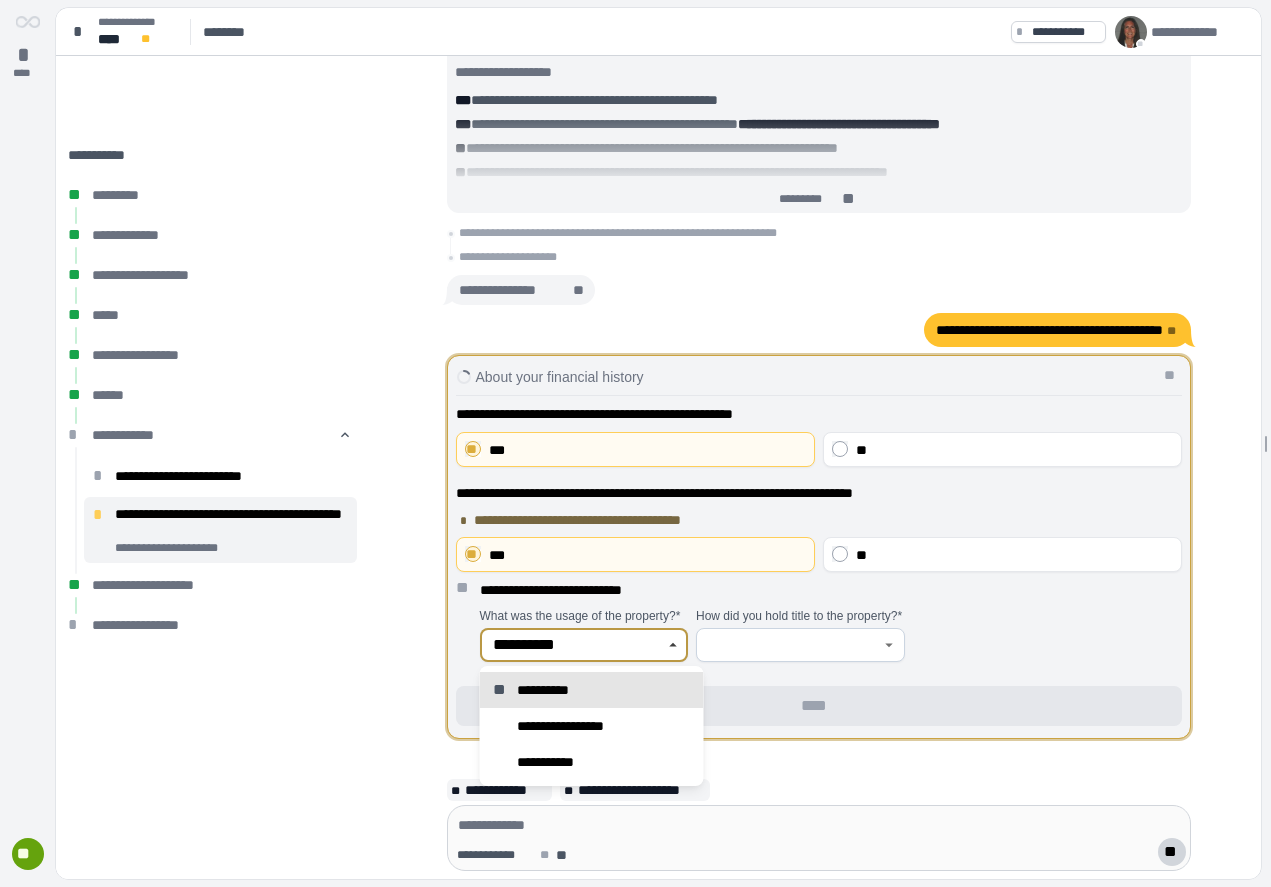 type on "**********" 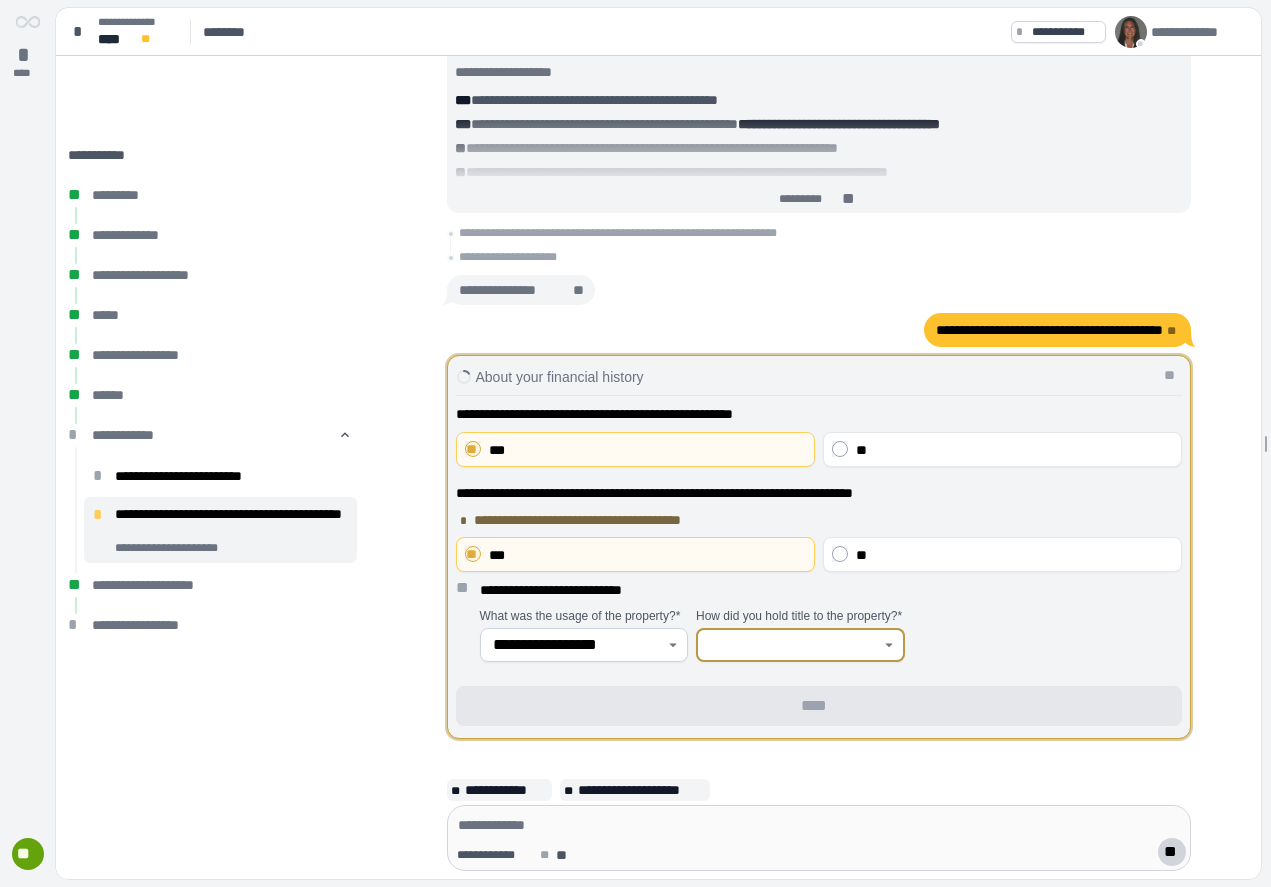 click at bounding box center [789, 645] 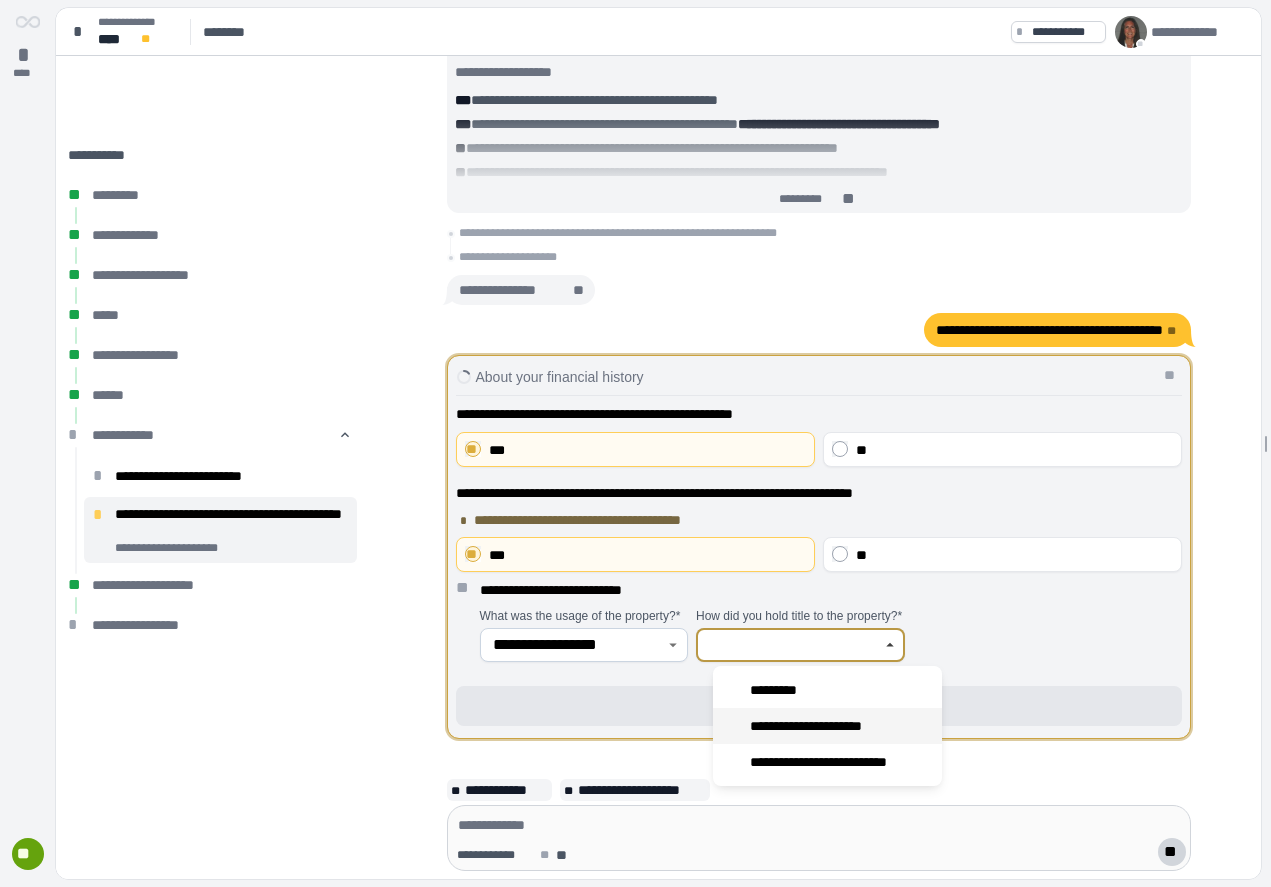 click on "**********" at bounding box center (823, 726) 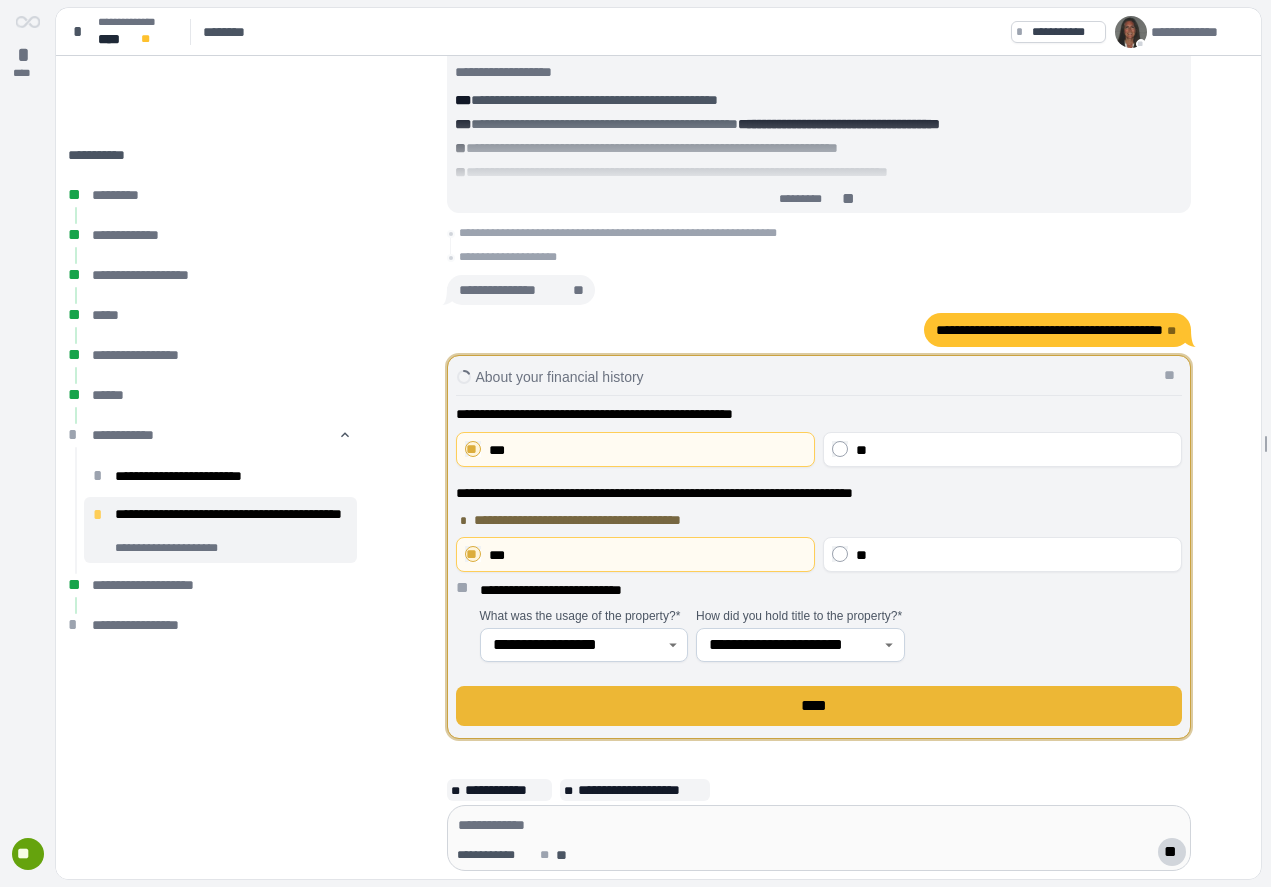 click on "****" at bounding box center [819, 706] 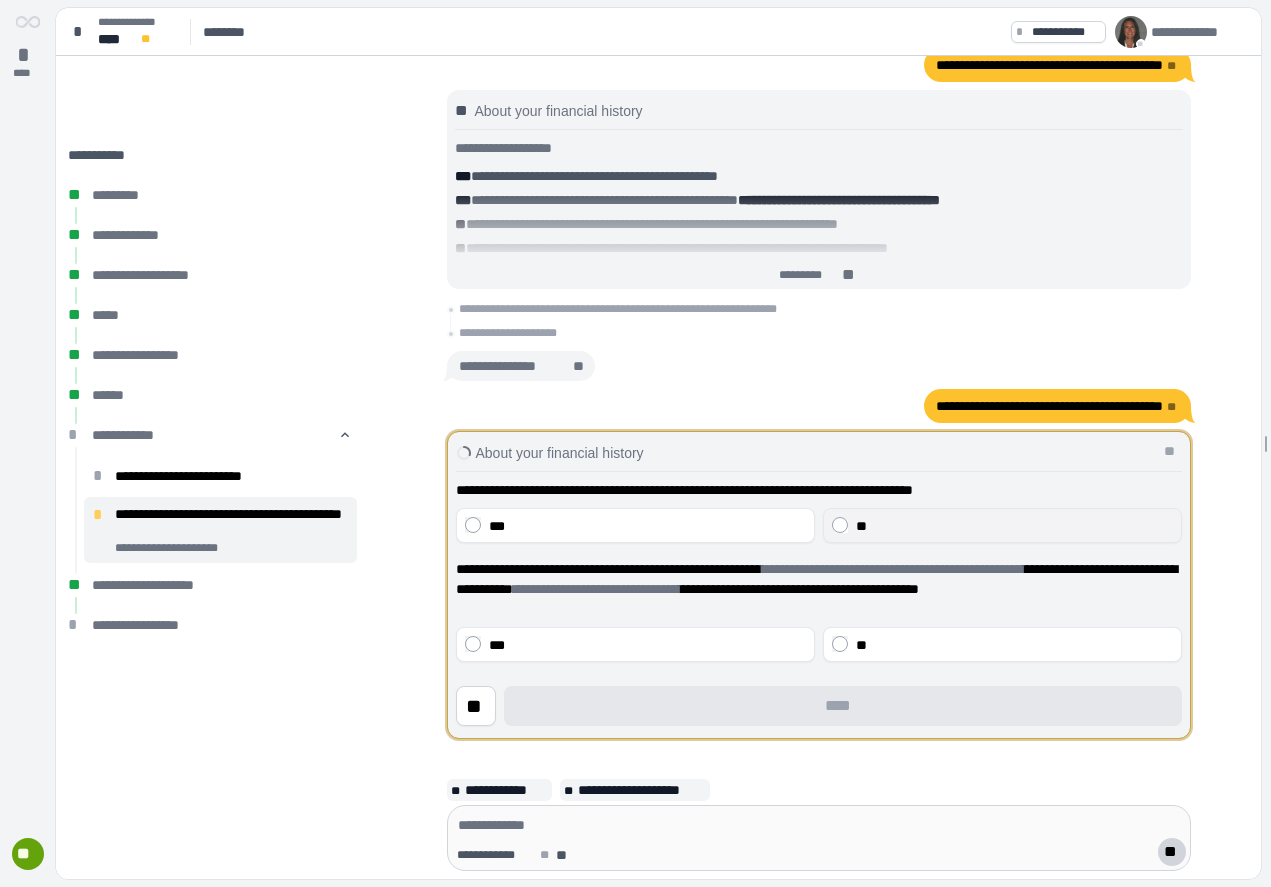 click on "**" at bounding box center (1014, 526) 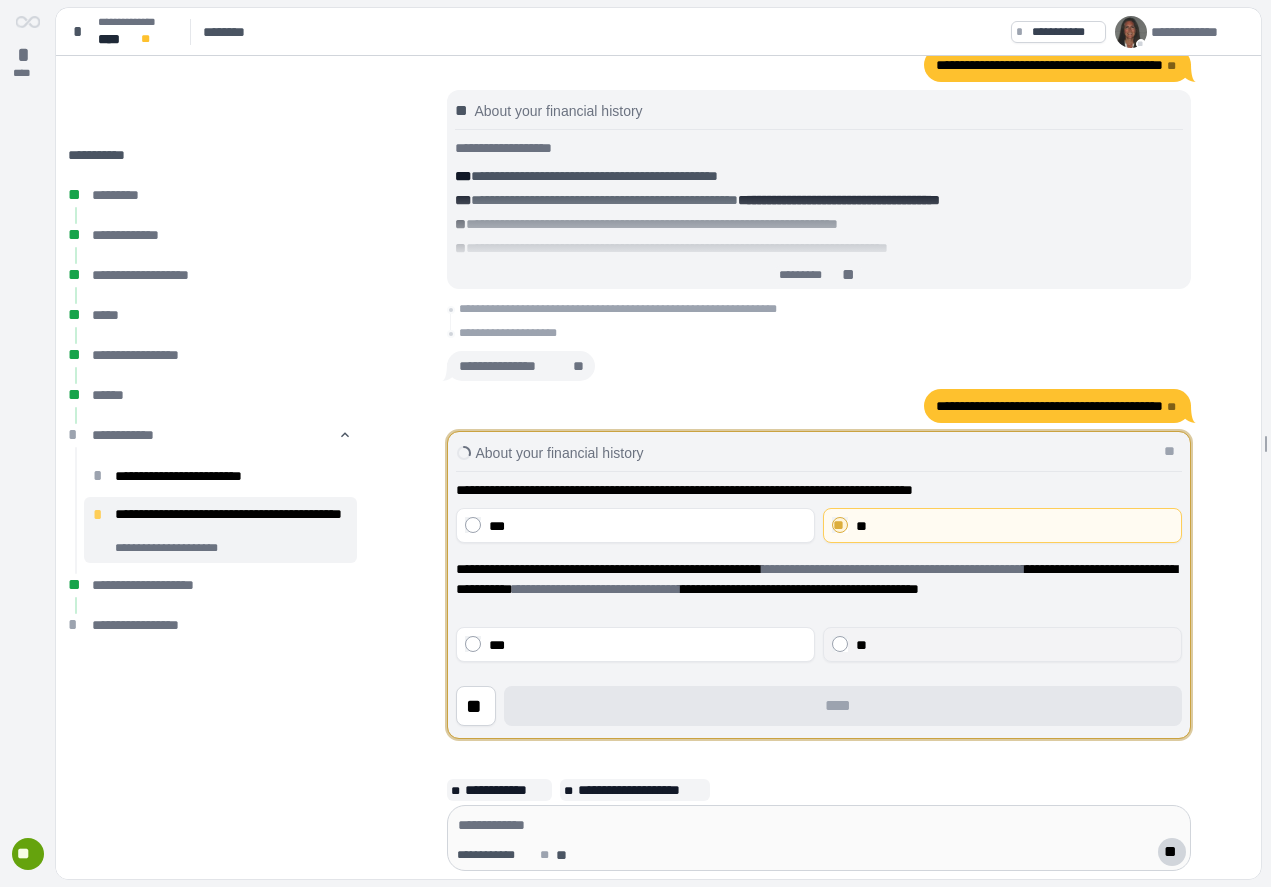 click on "**" at bounding box center [1014, 645] 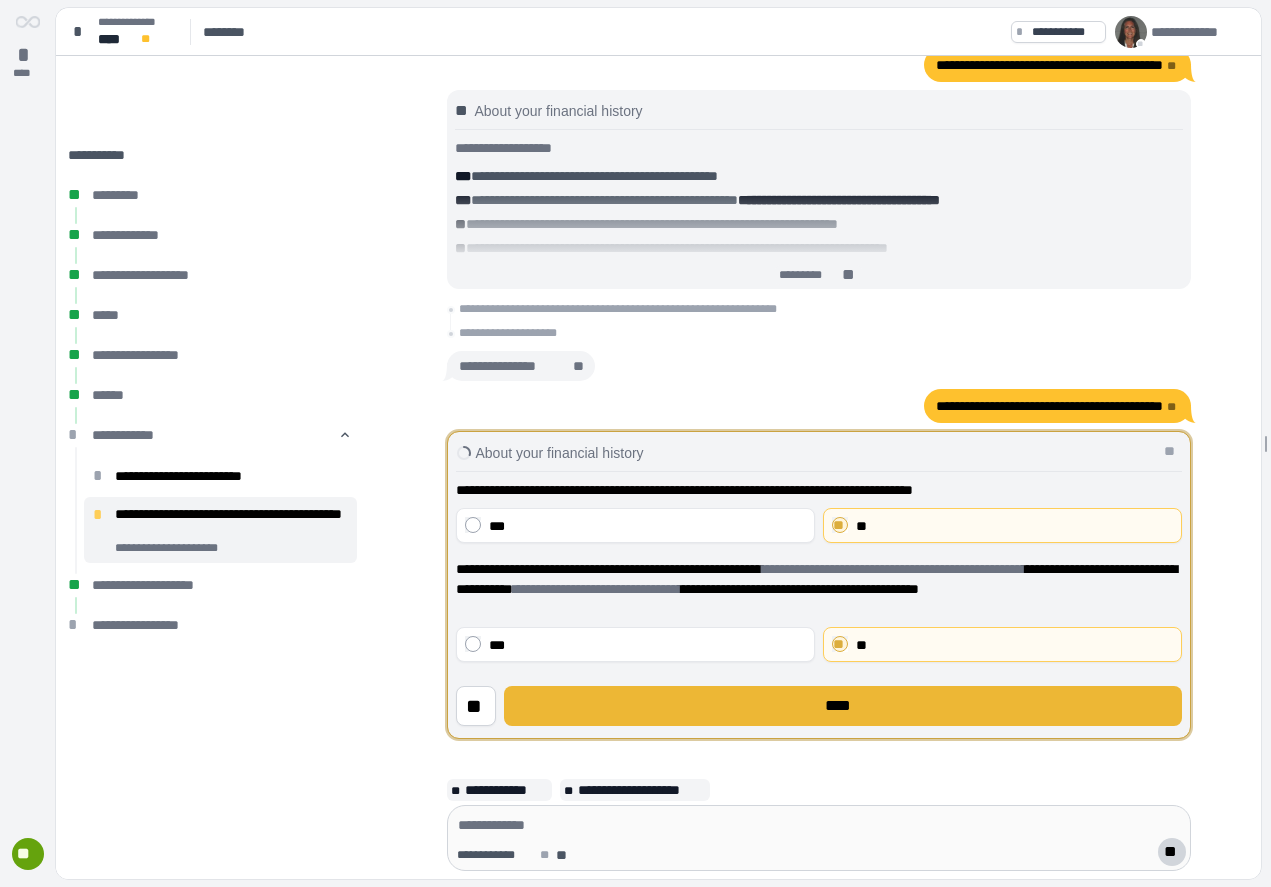 click on "****" at bounding box center (842, 706) 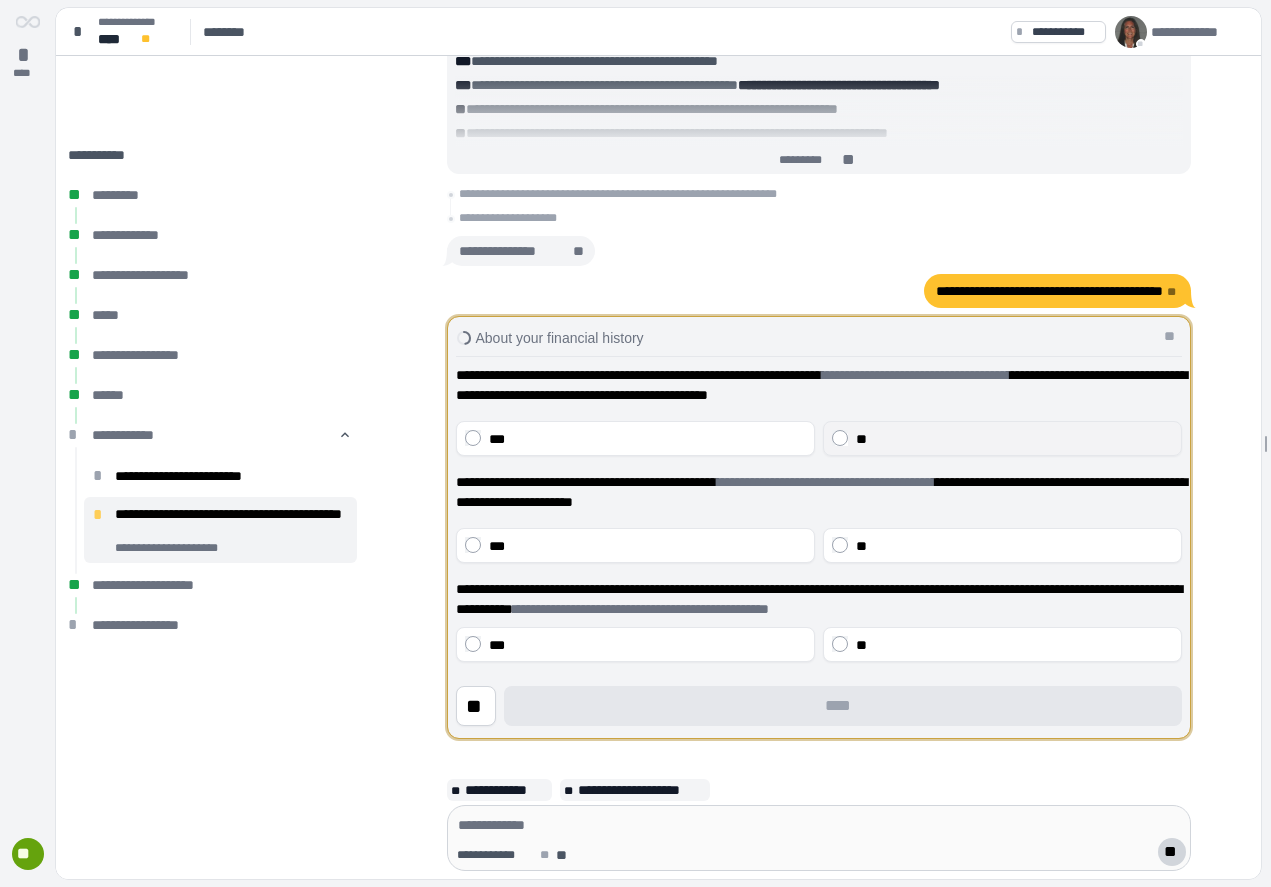 click on "**" at bounding box center (1014, 439) 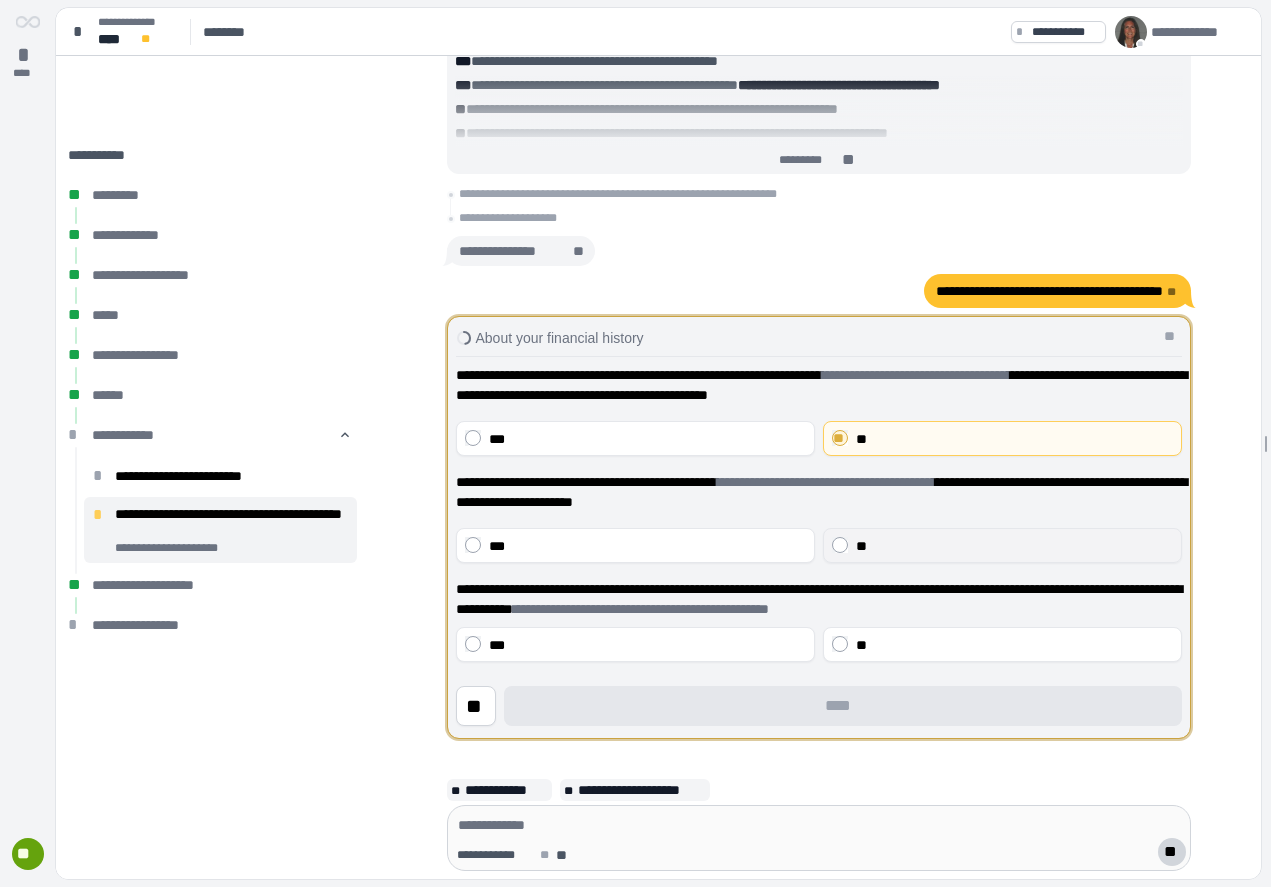 click on "**" at bounding box center [1014, 546] 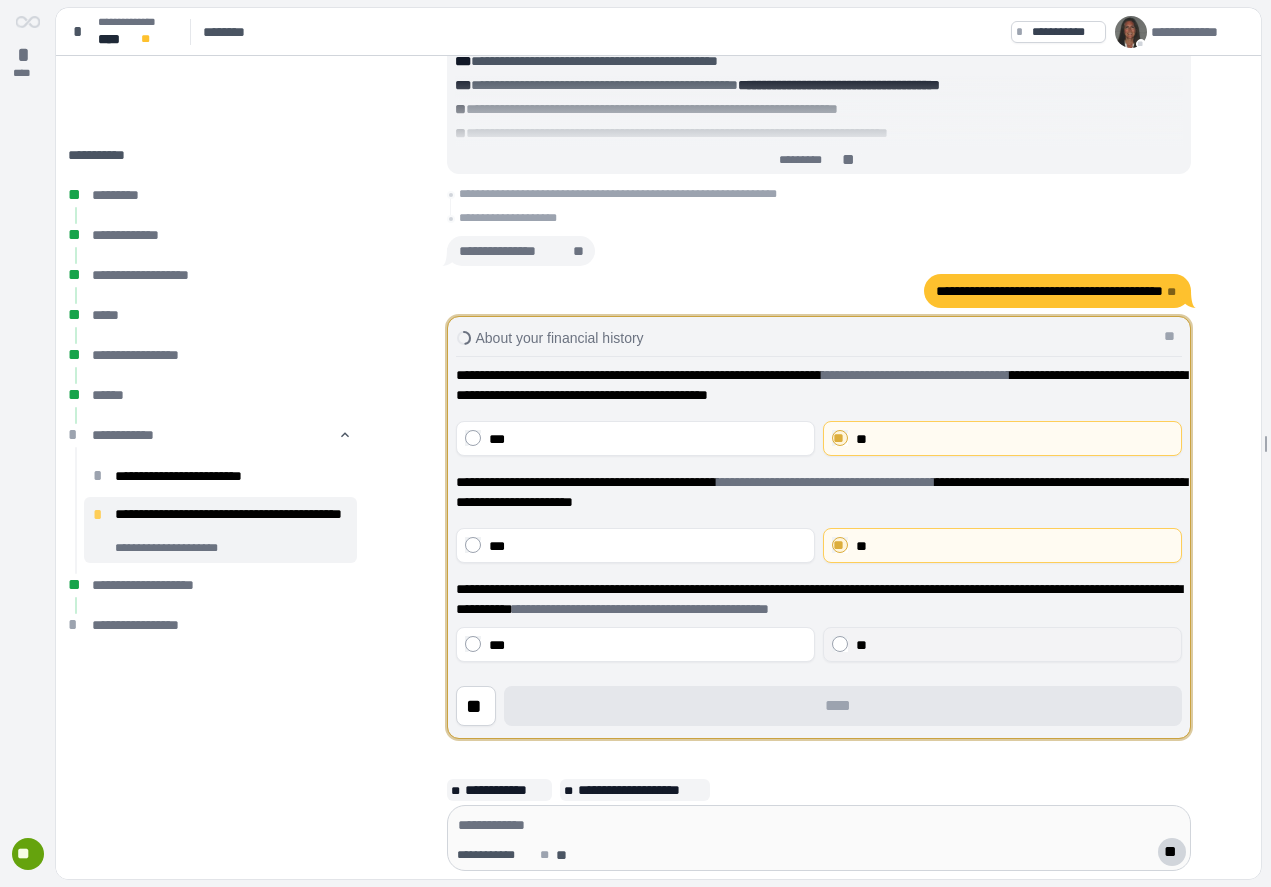 click on "**" at bounding box center (1014, 645) 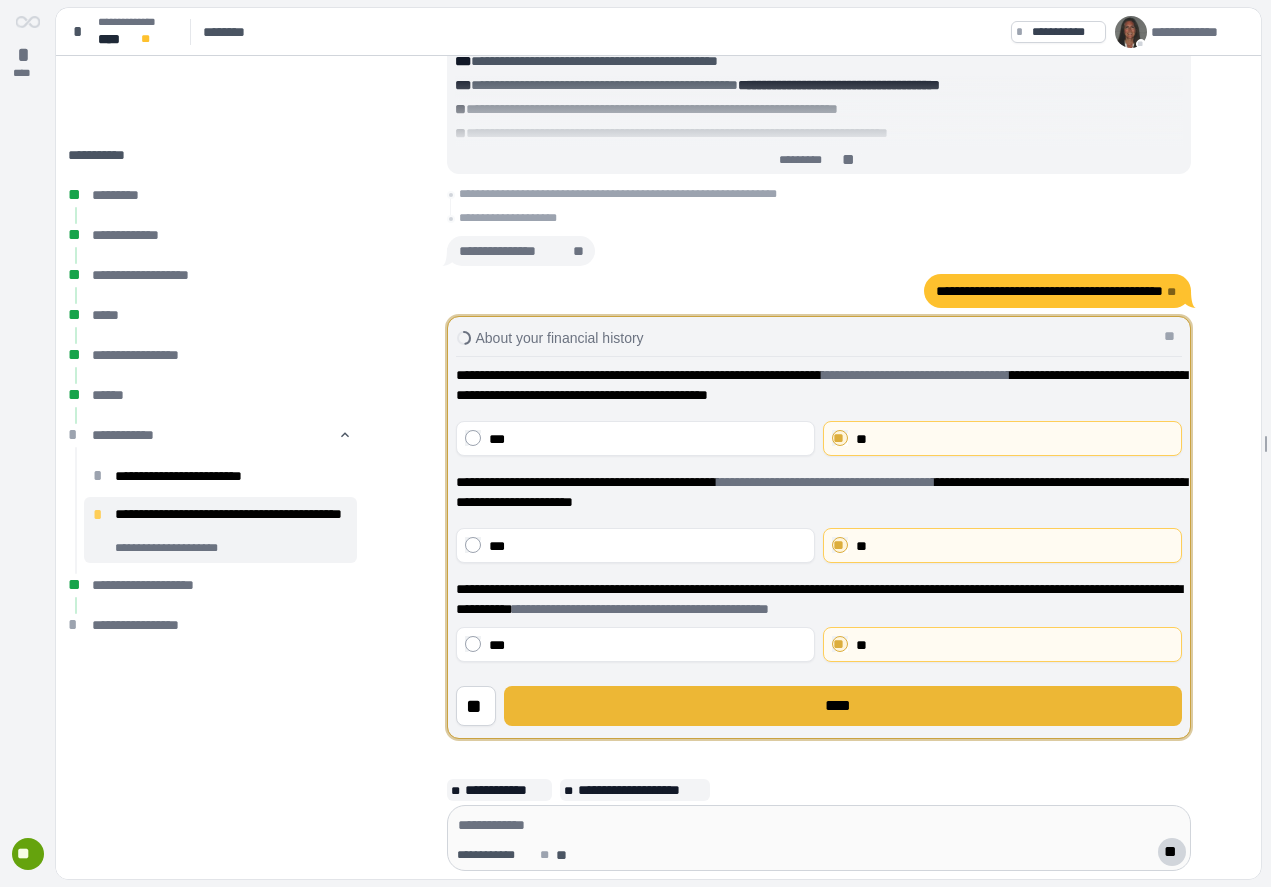 click on "****" at bounding box center [842, 706] 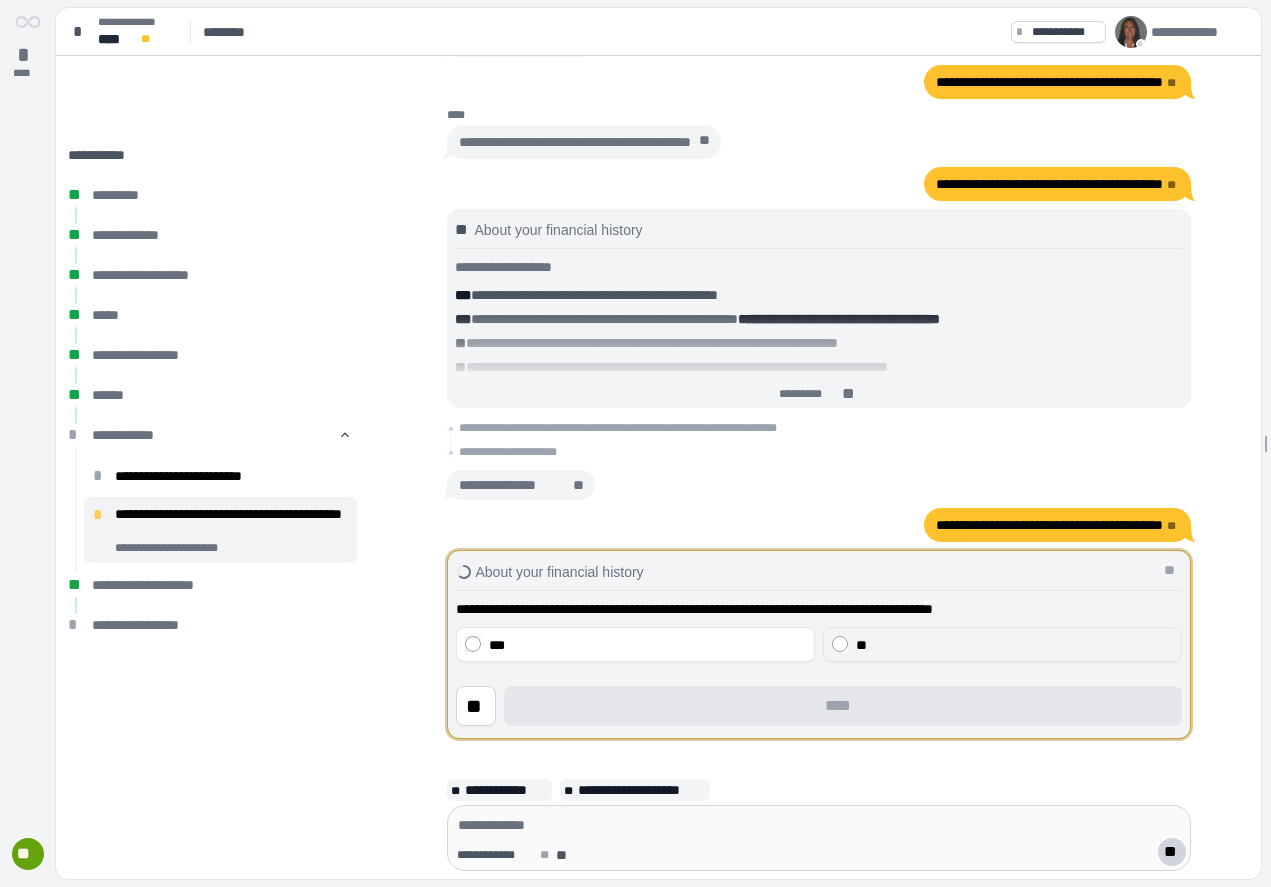 click on "**" at bounding box center [861, 645] 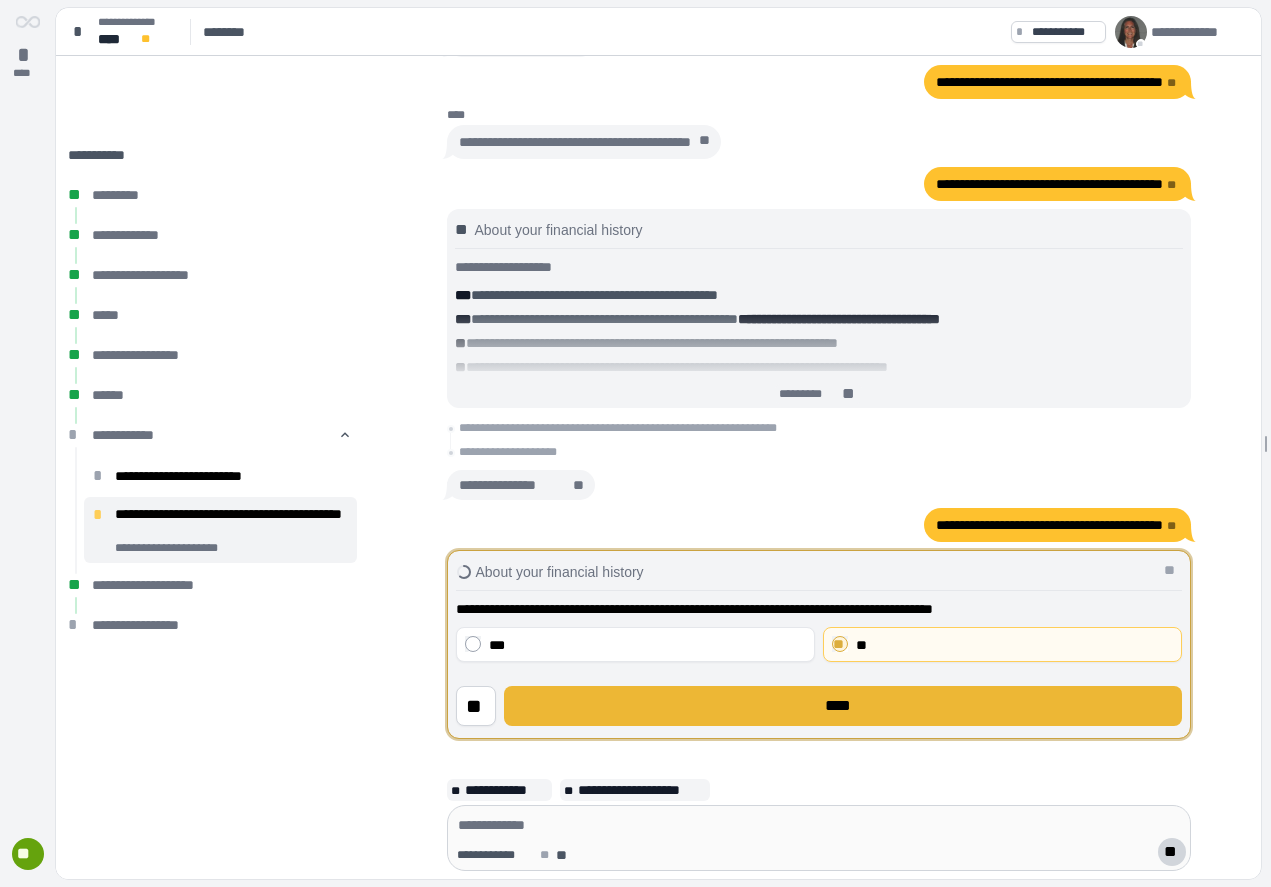click on "****" at bounding box center (842, 706) 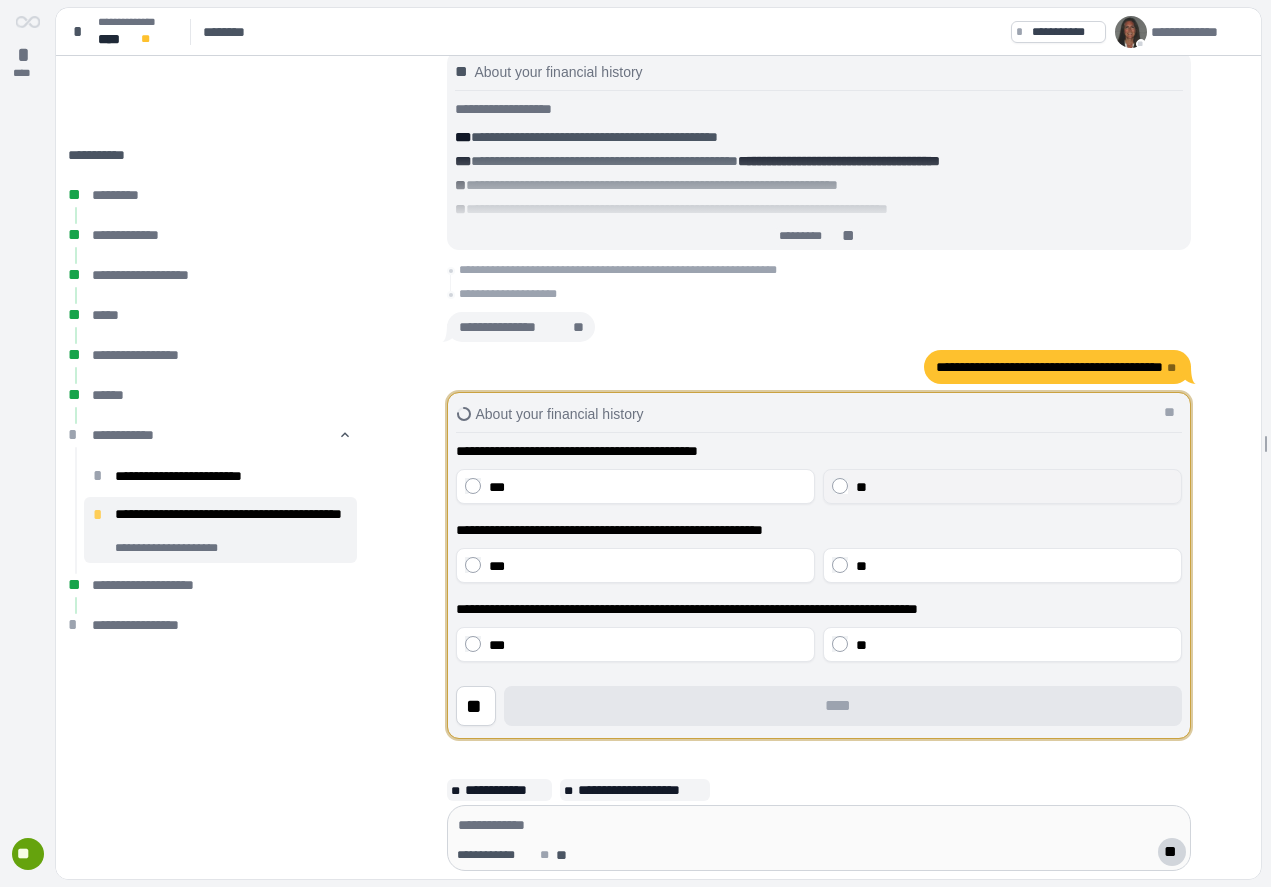 click on "**" at bounding box center [1014, 487] 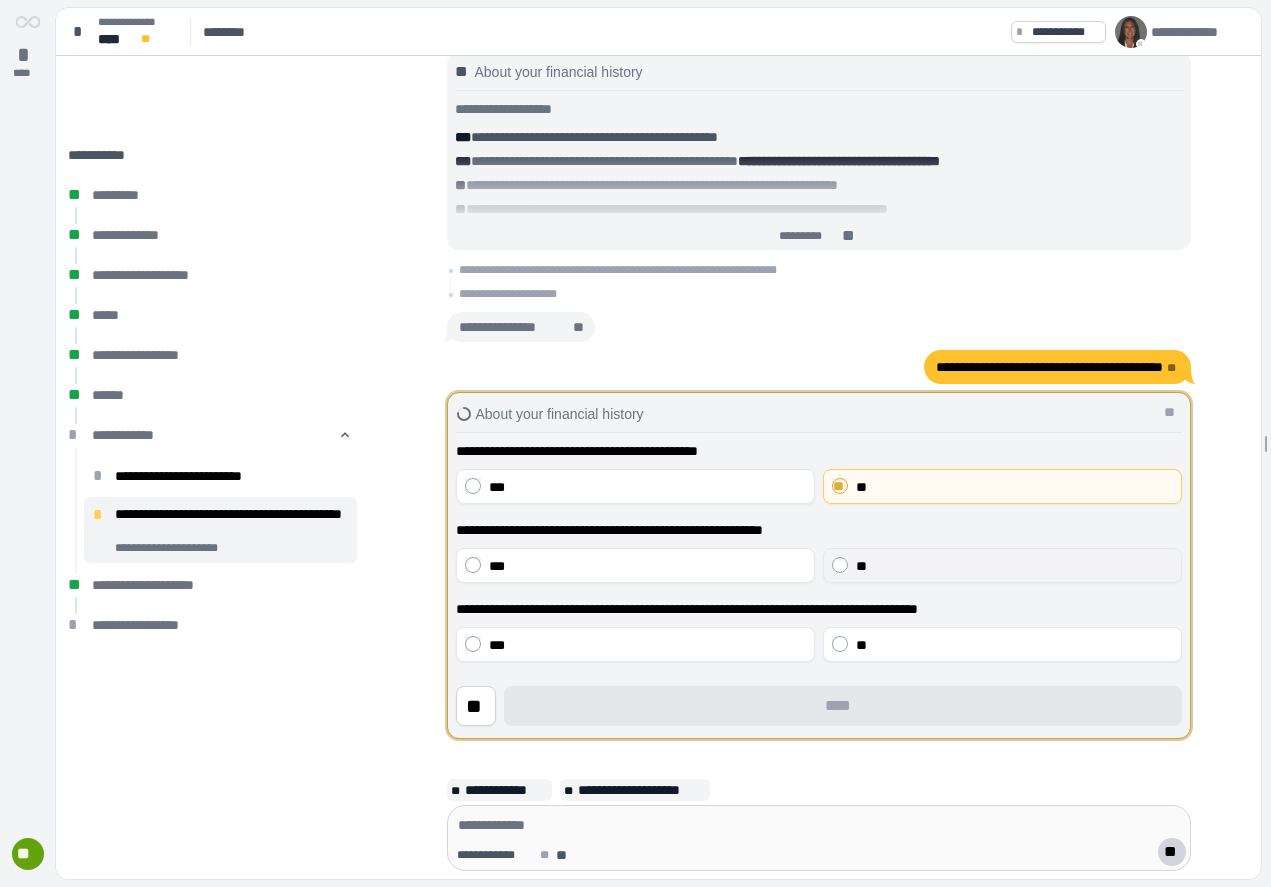 click on "**" at bounding box center [1014, 566] 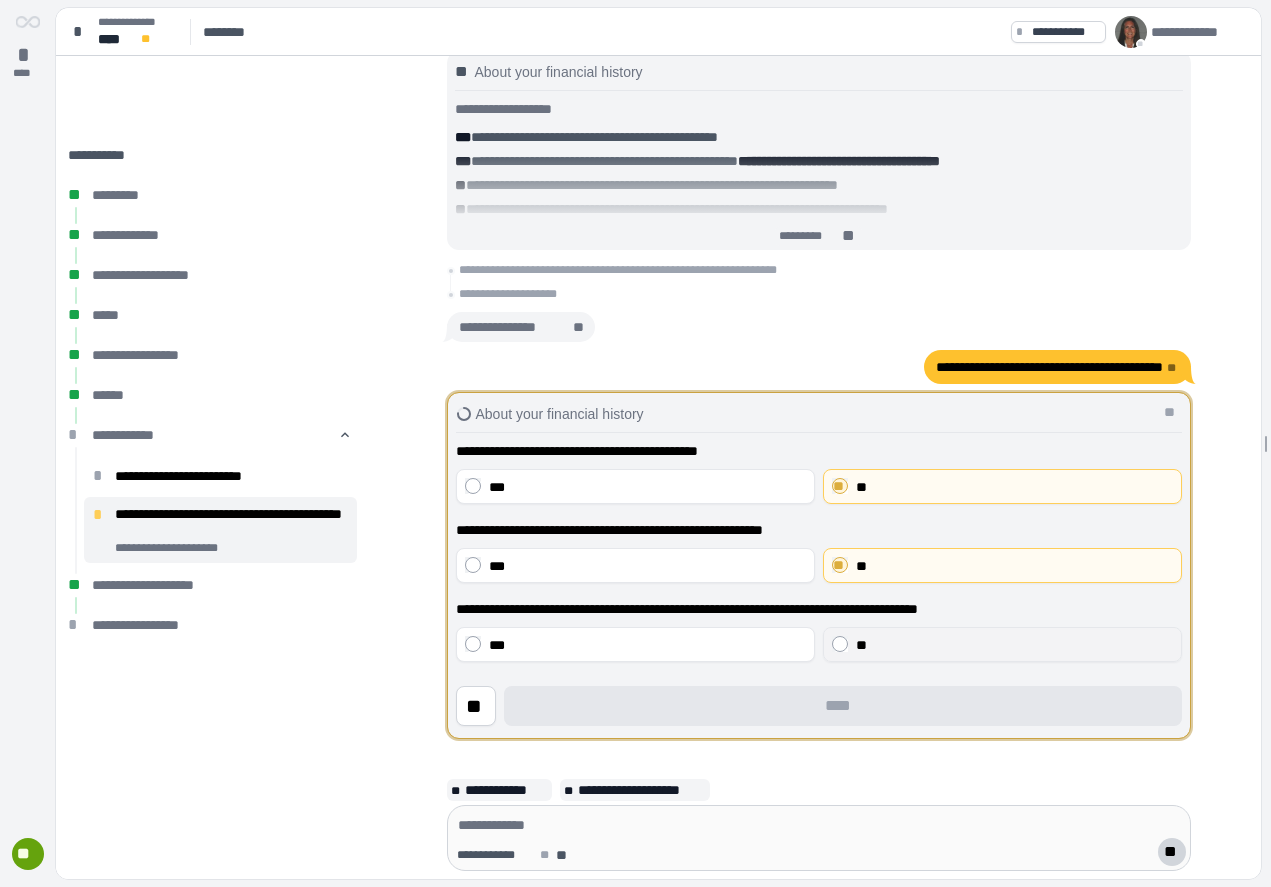 click on "**" at bounding box center [1014, 645] 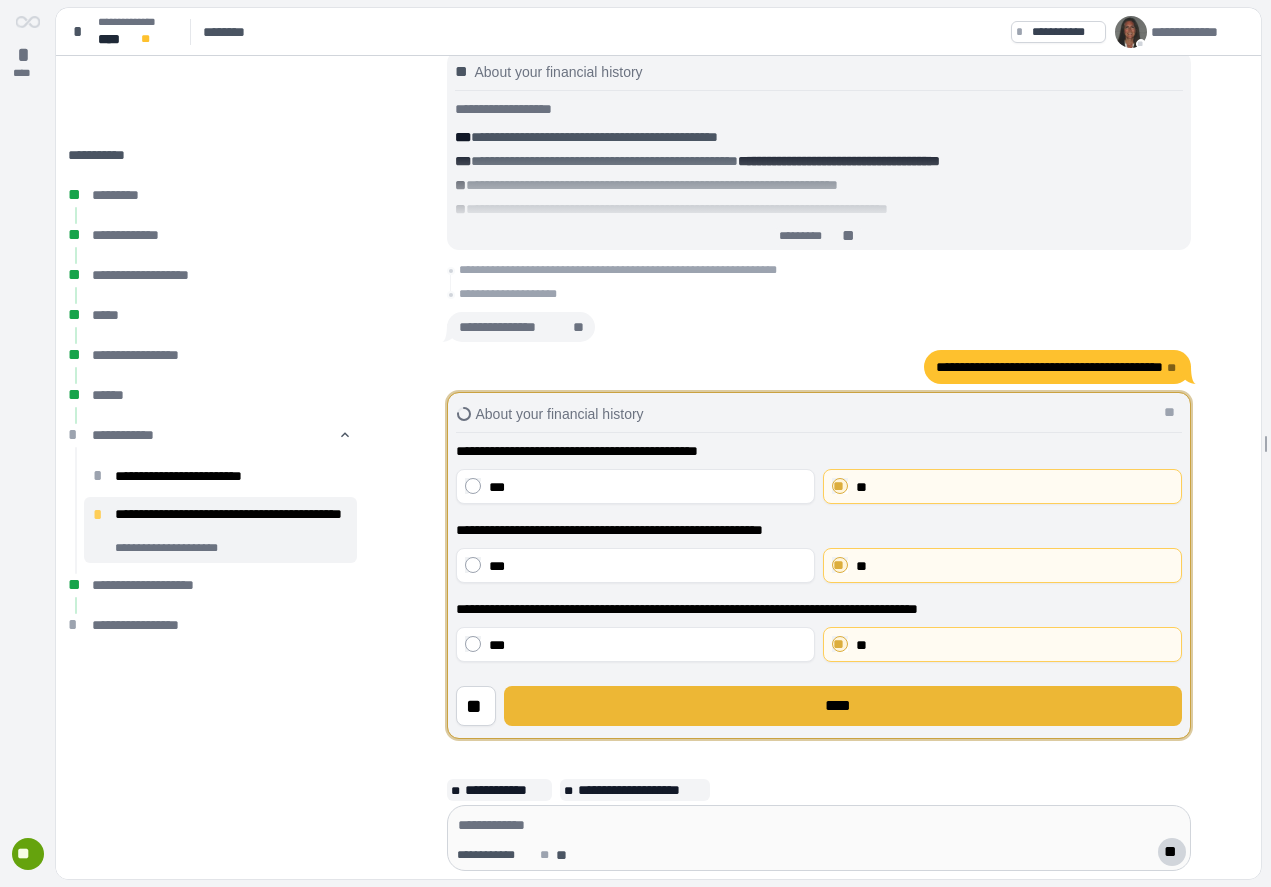 click on "****" at bounding box center (843, 706) 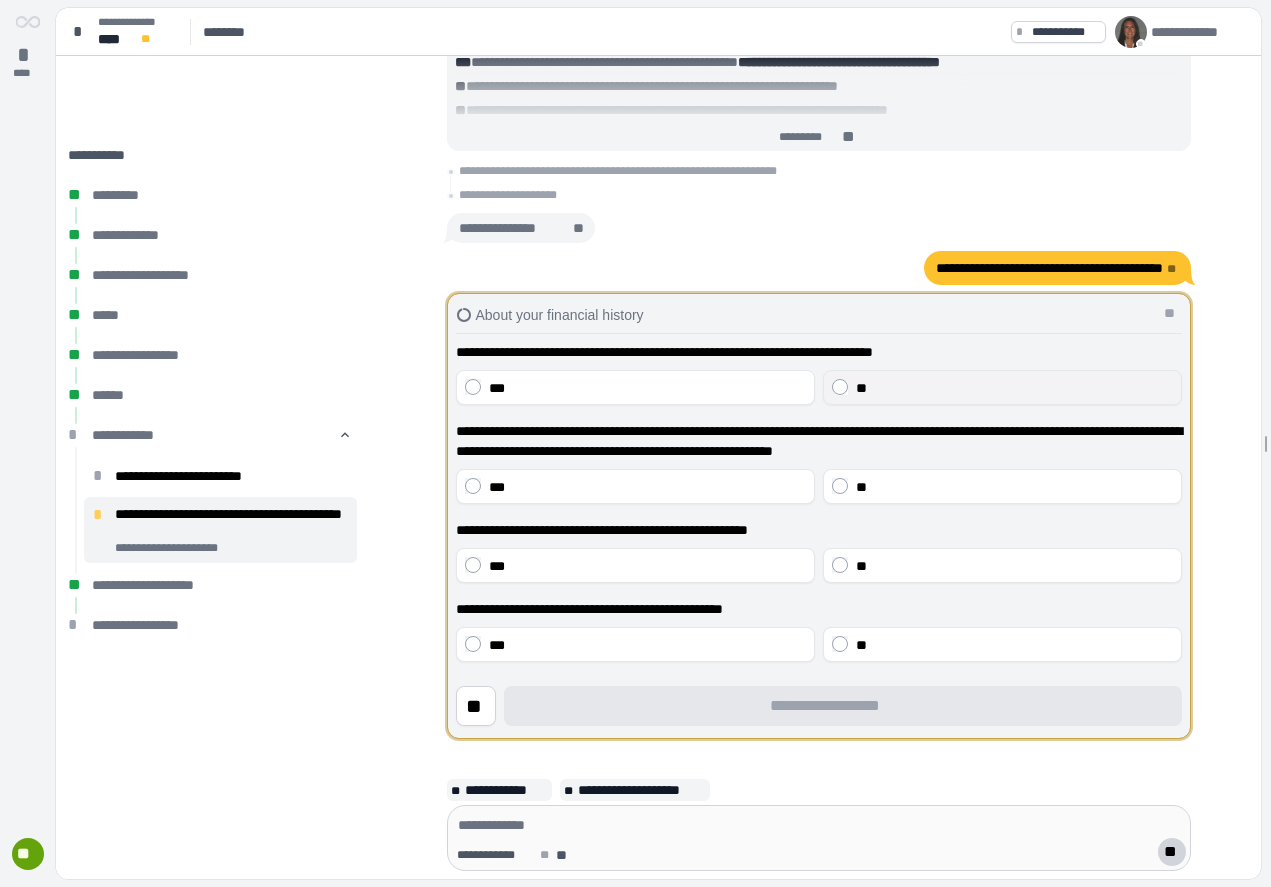 click on "**" at bounding box center (1014, 388) 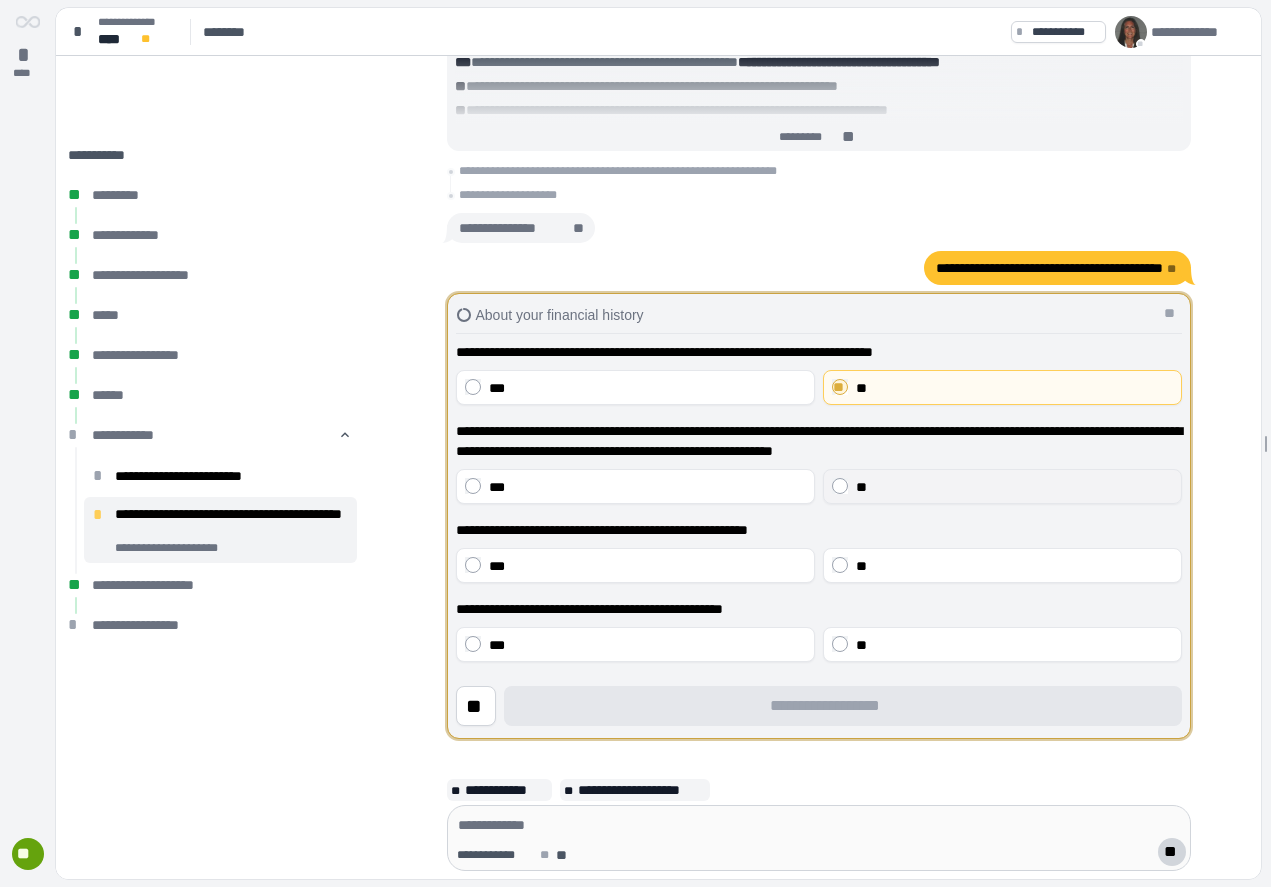 click on "**" at bounding box center [1014, 487] 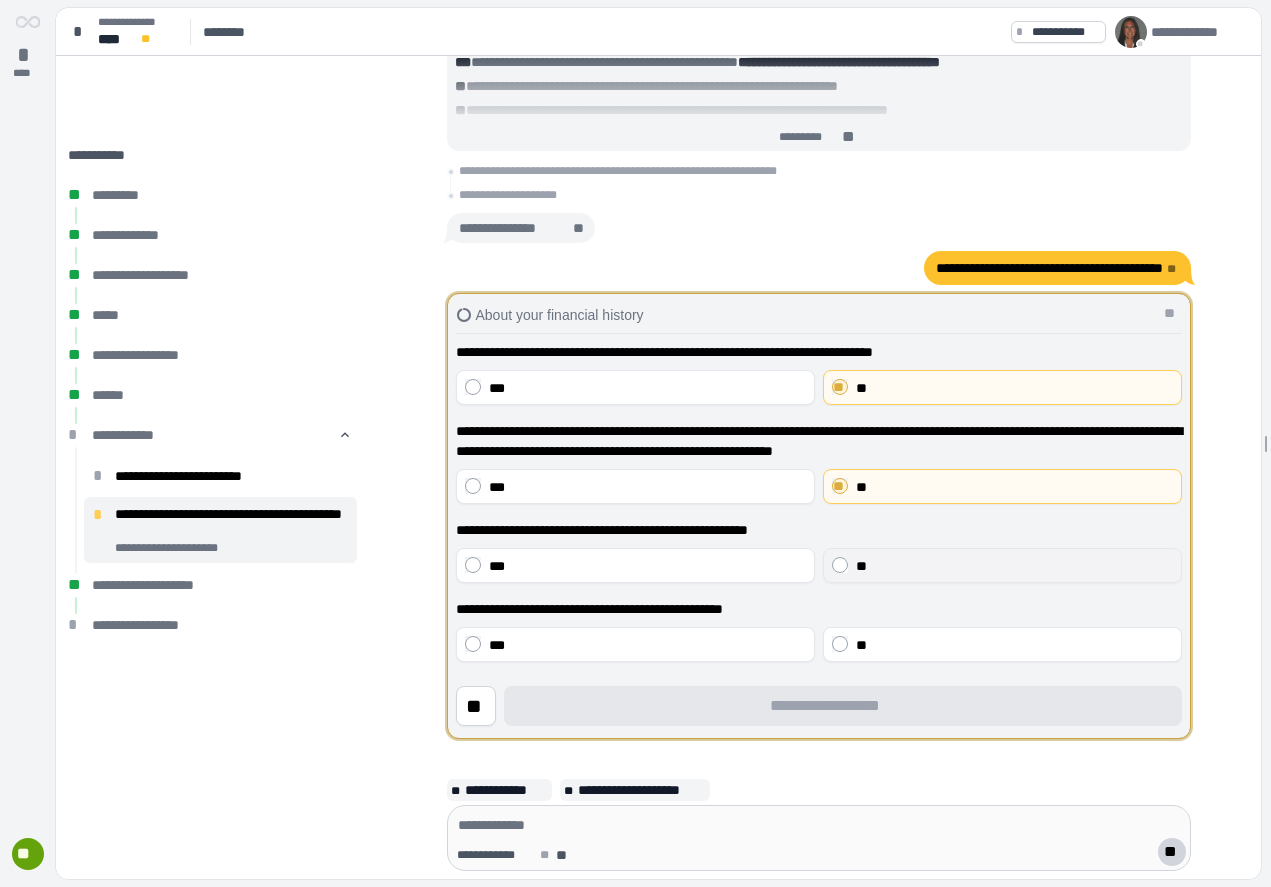 click on "**" at bounding box center (1014, 566) 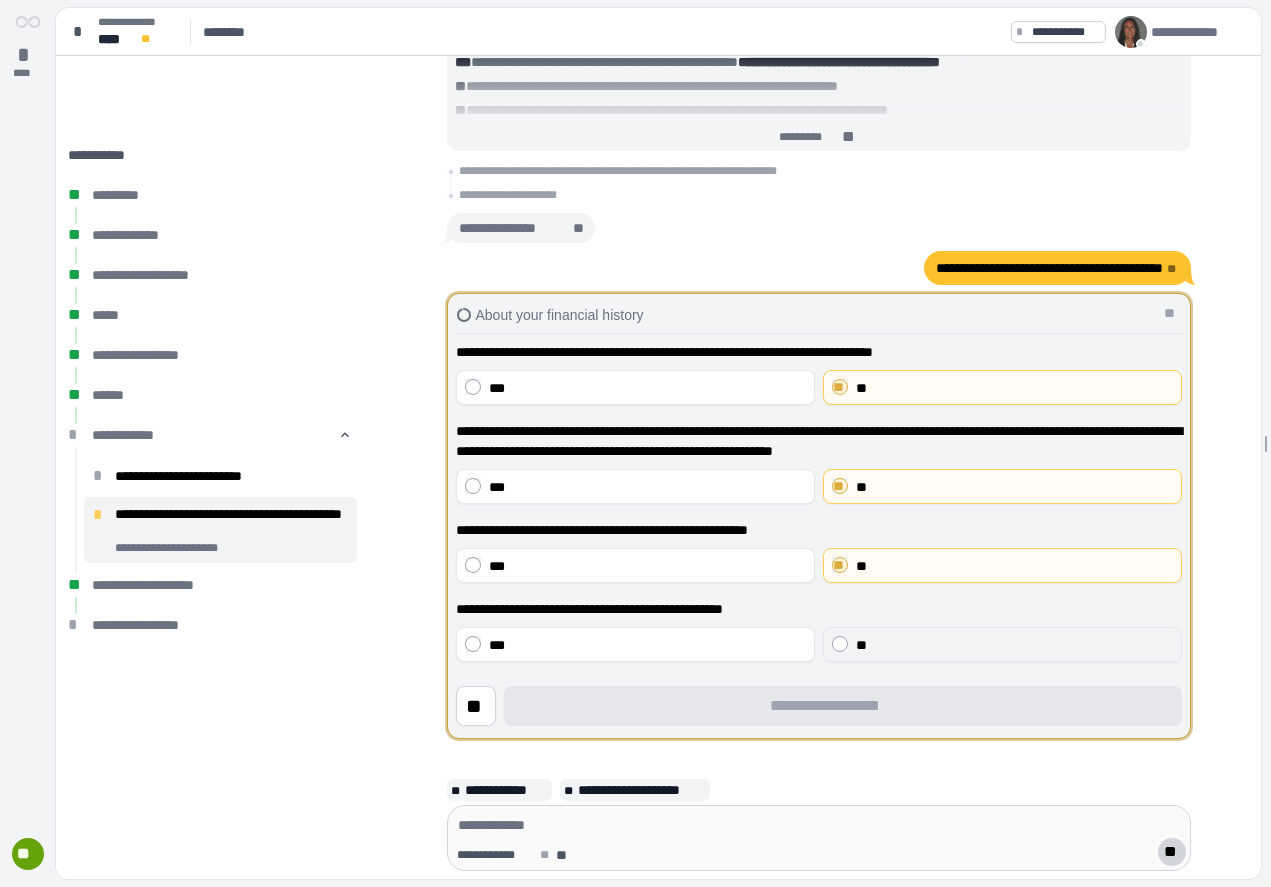 click on "**" at bounding box center [1014, 645] 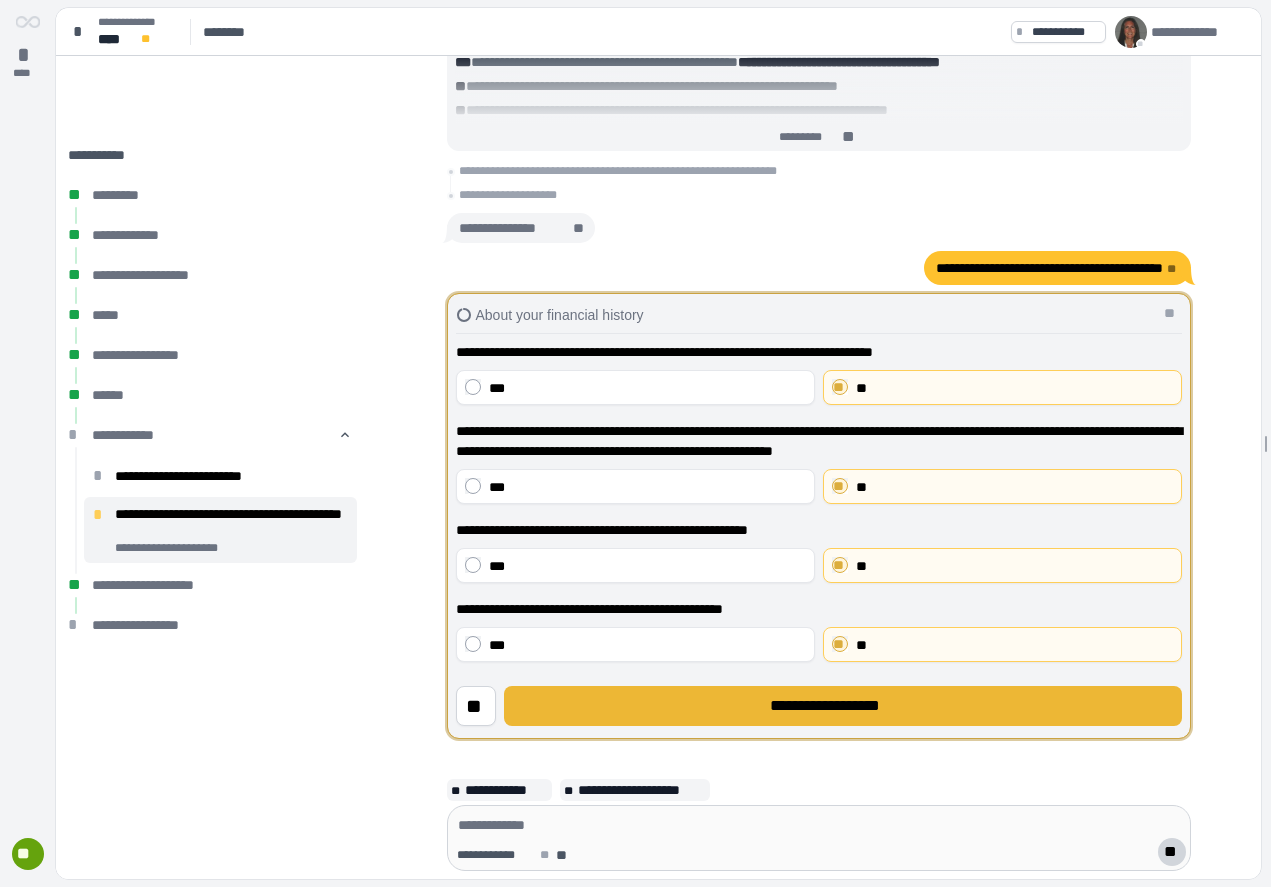 click on "**********" at bounding box center (843, 706) 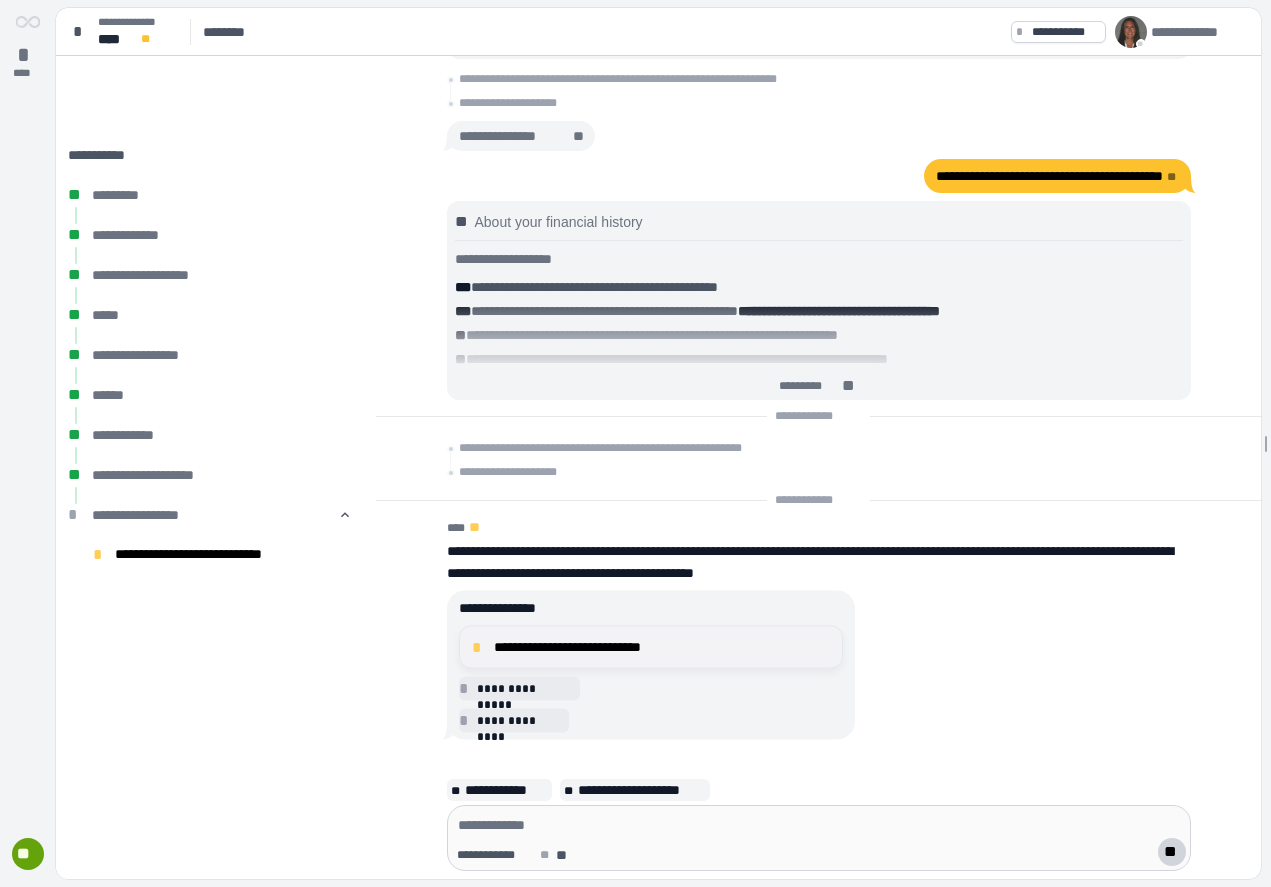 click on "**********" at bounding box center [651, 647] 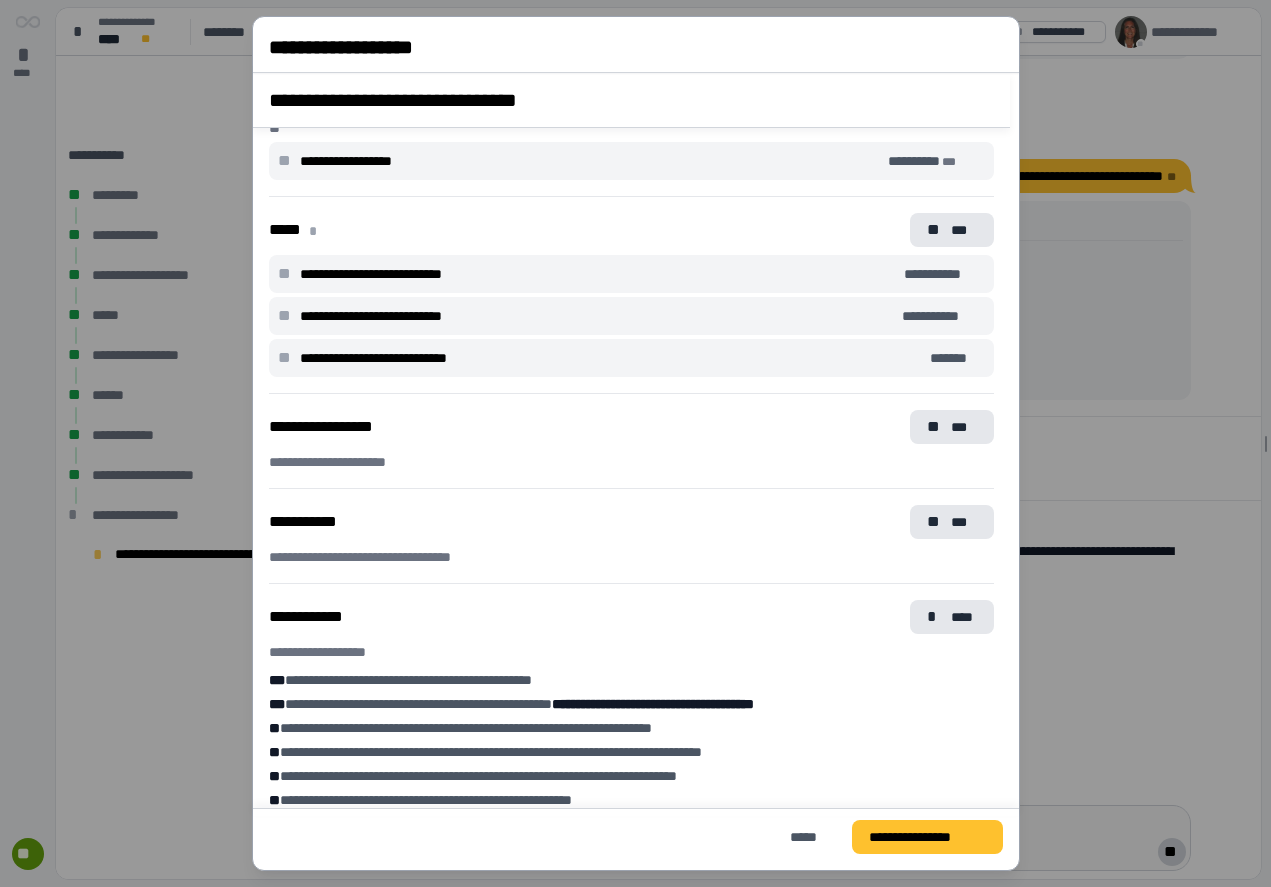 scroll, scrollTop: 218, scrollLeft: 0, axis: vertical 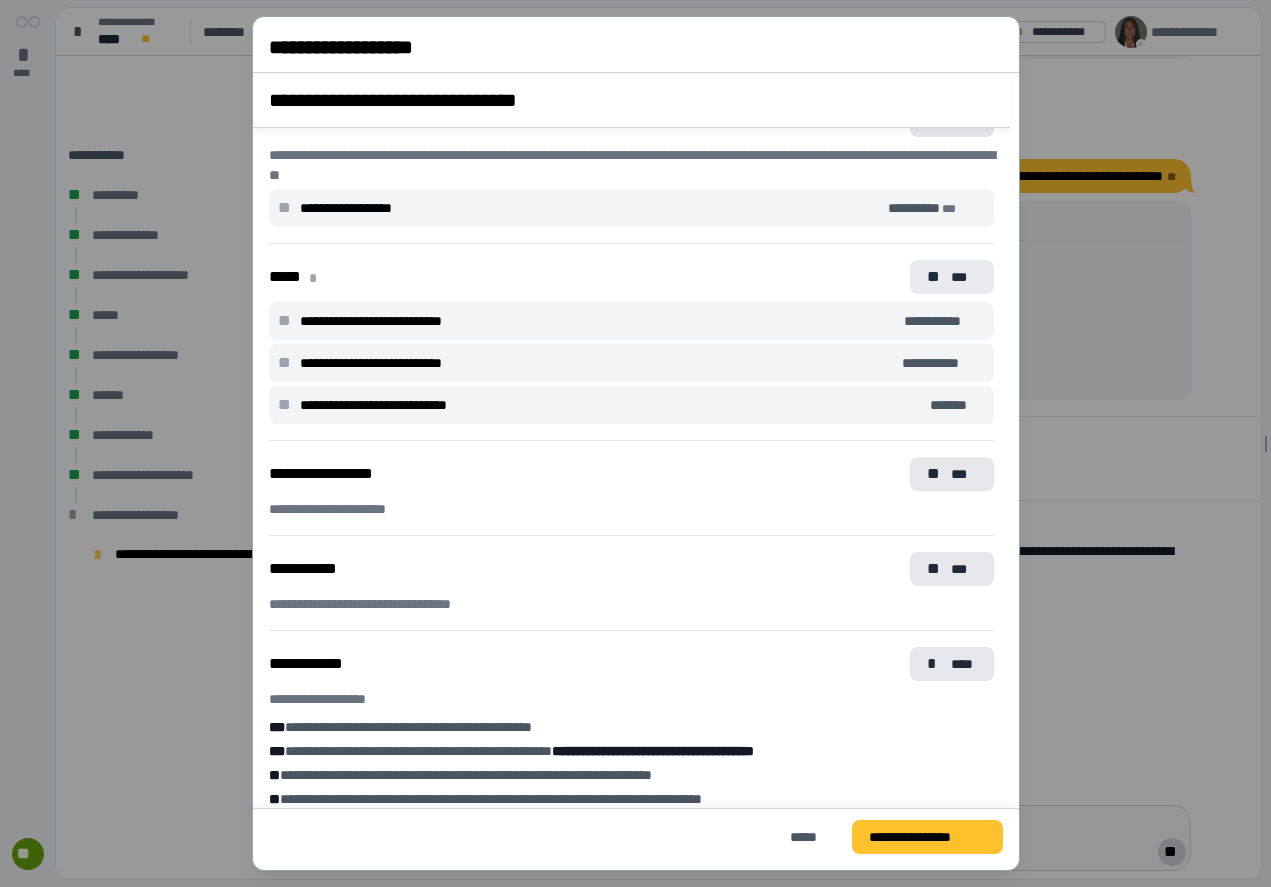 click on "***" at bounding box center (963, 277) 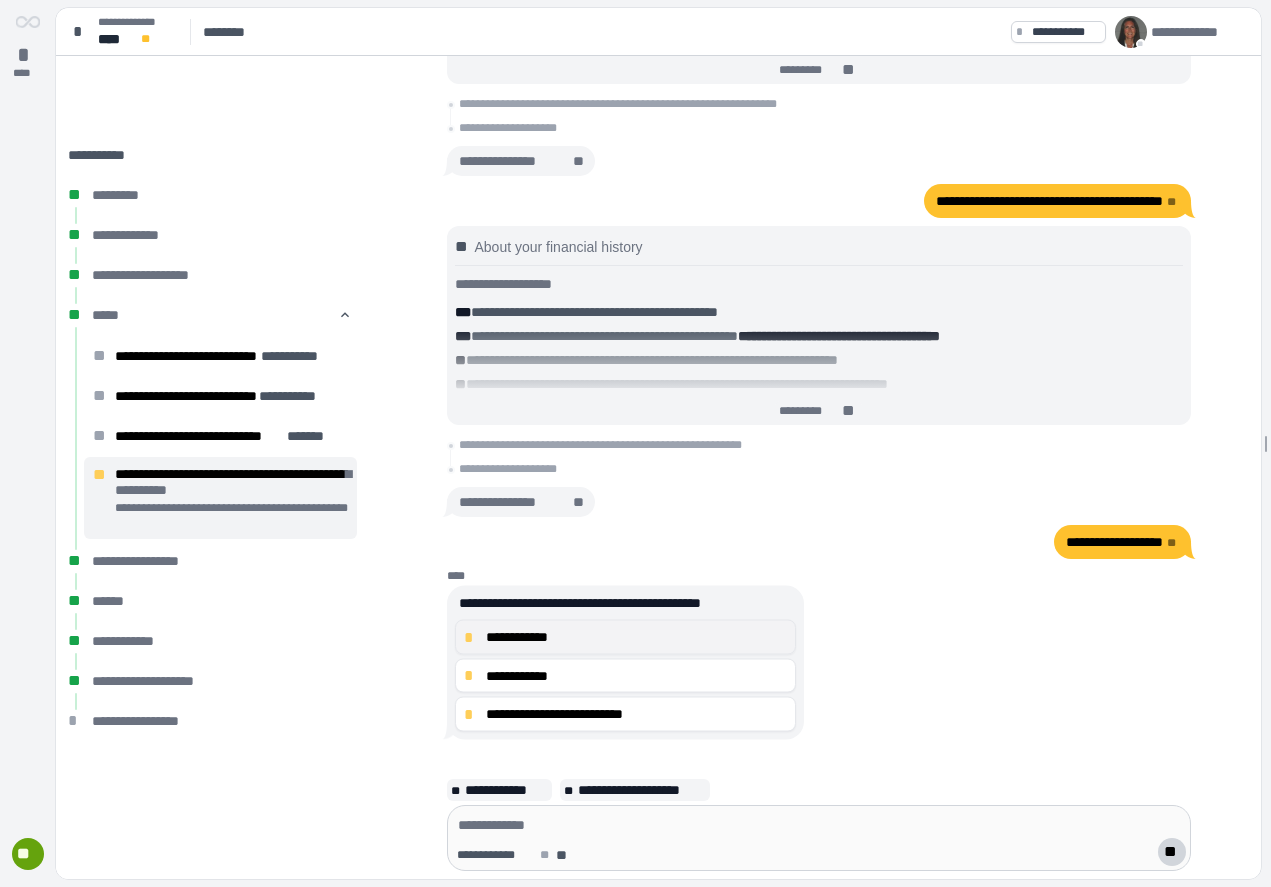 click on "**********" at bounding box center (637, 637) 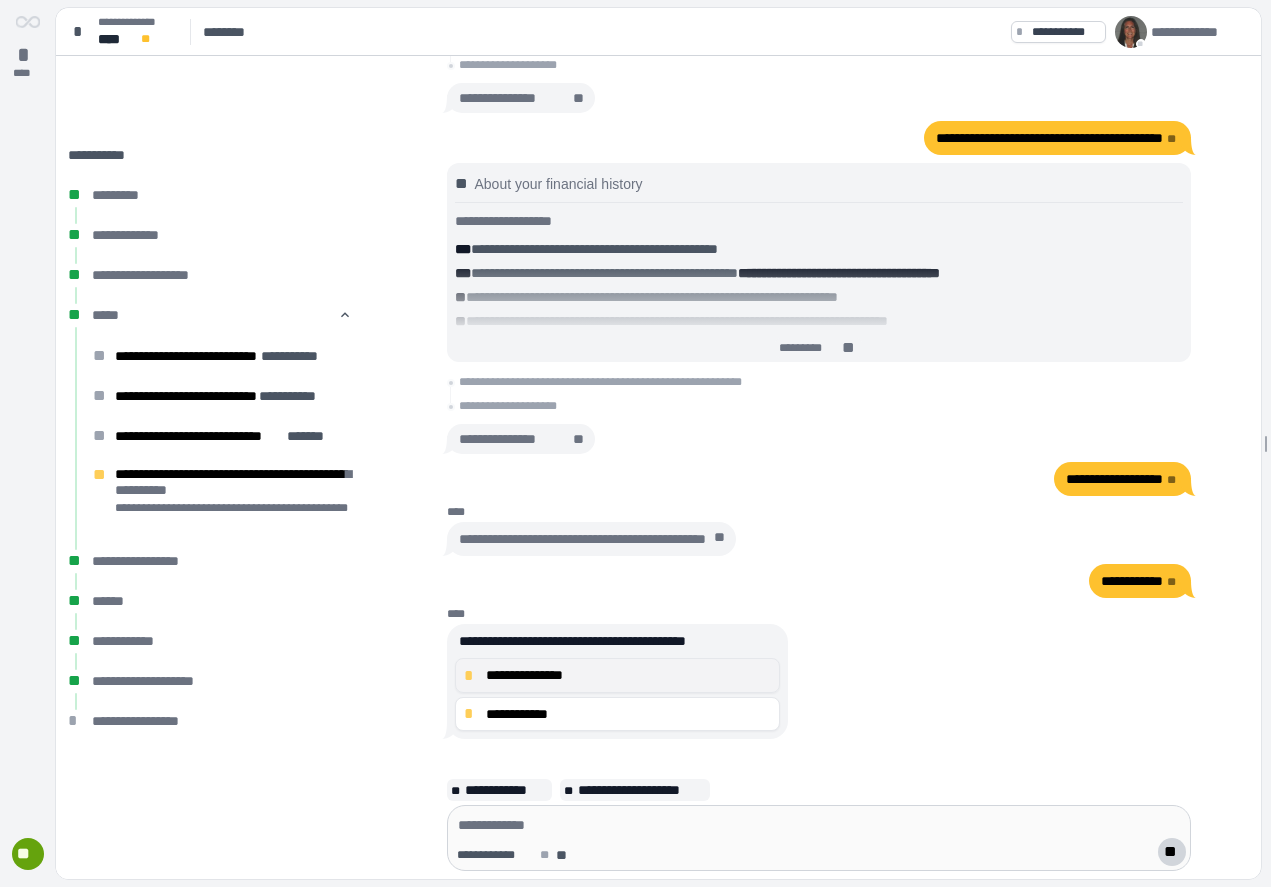 click on "**********" at bounding box center (629, 675) 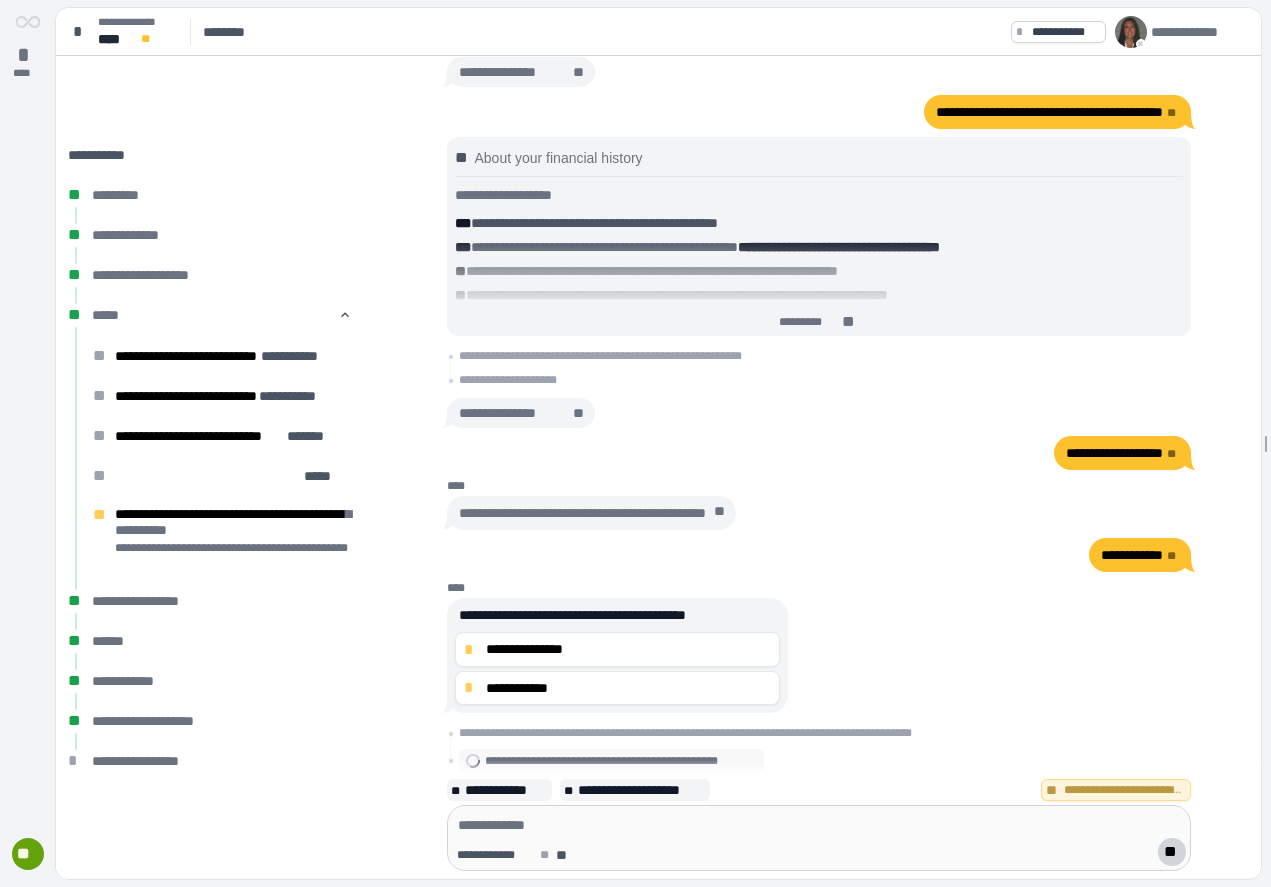 scroll, scrollTop: 0, scrollLeft: 0, axis: both 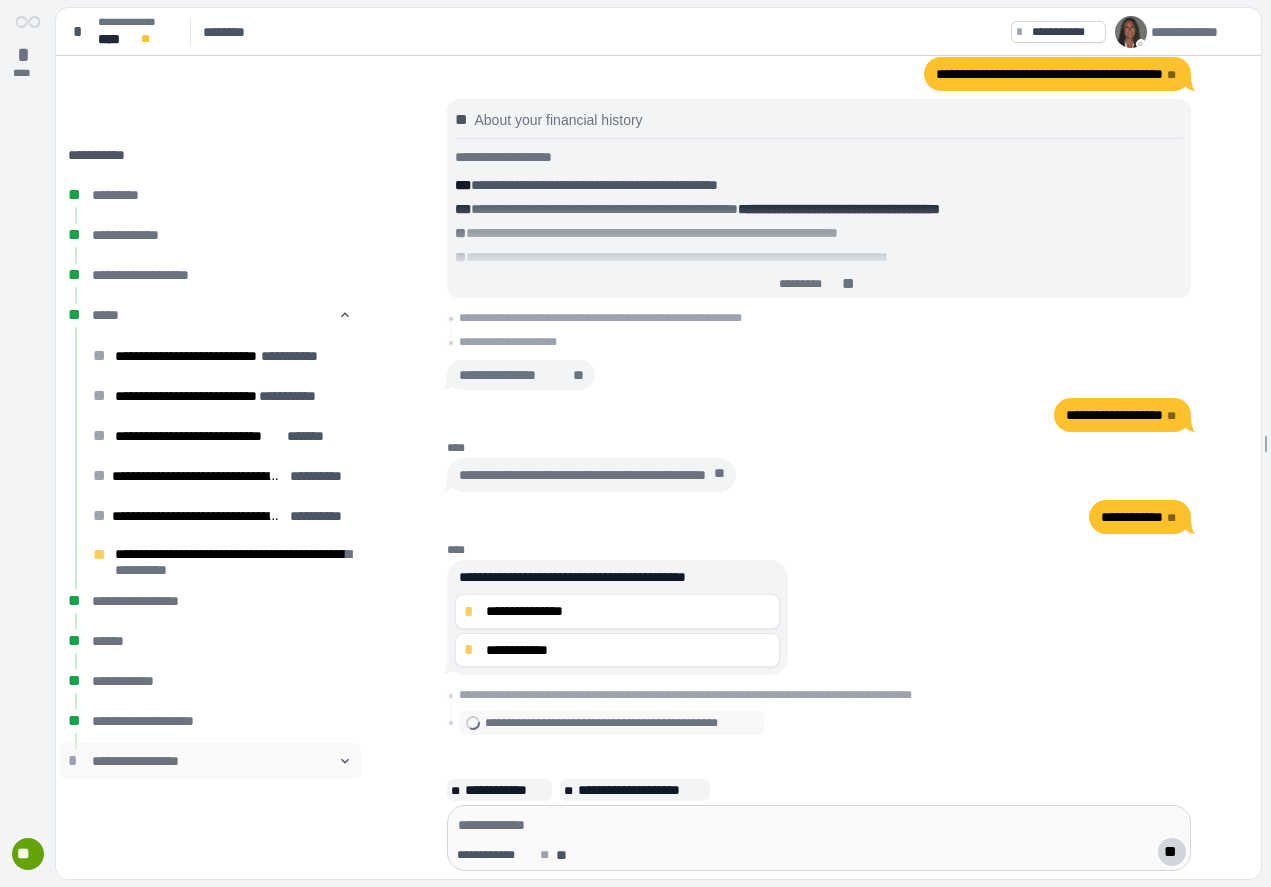 click on "**********" at bounding box center [228, 761] 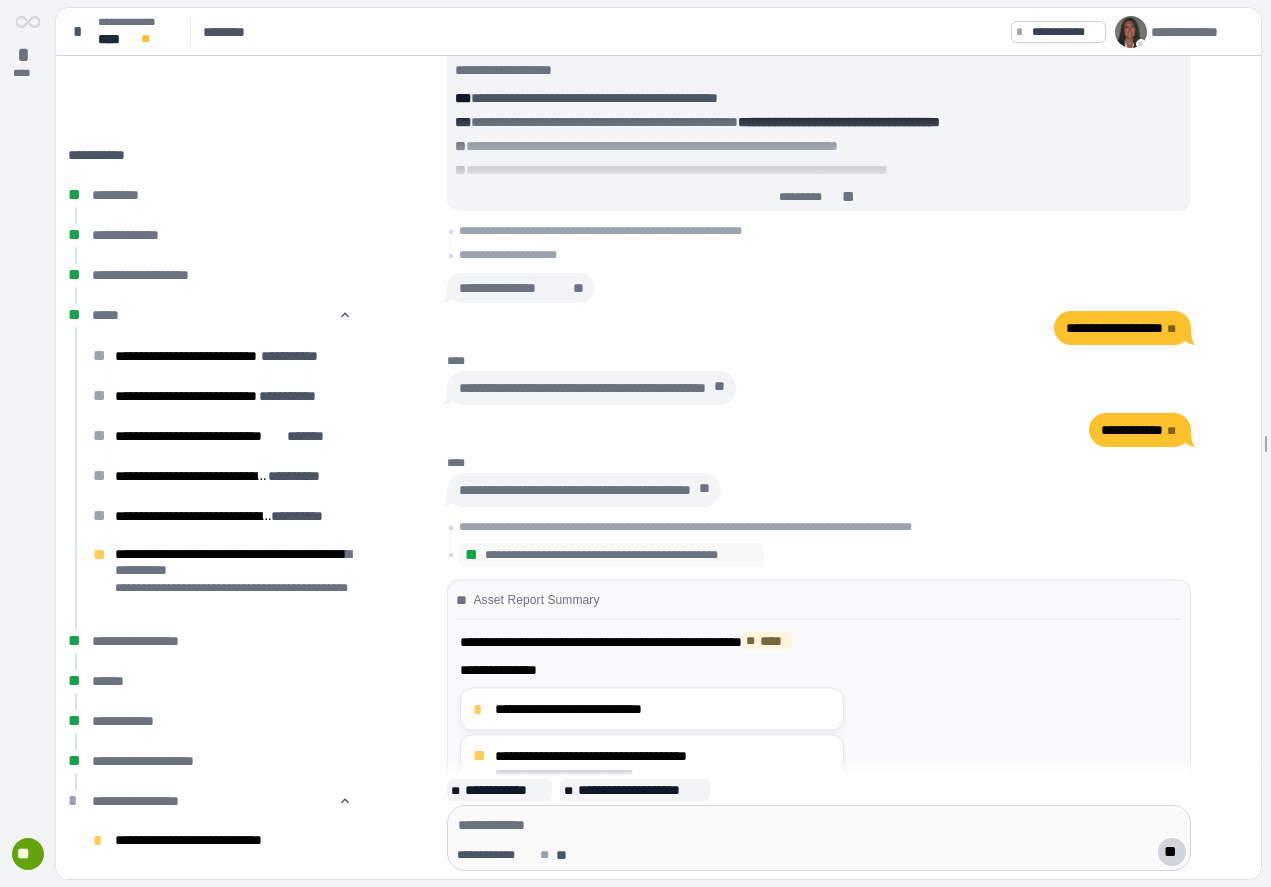 scroll, scrollTop: 0, scrollLeft: 0, axis: both 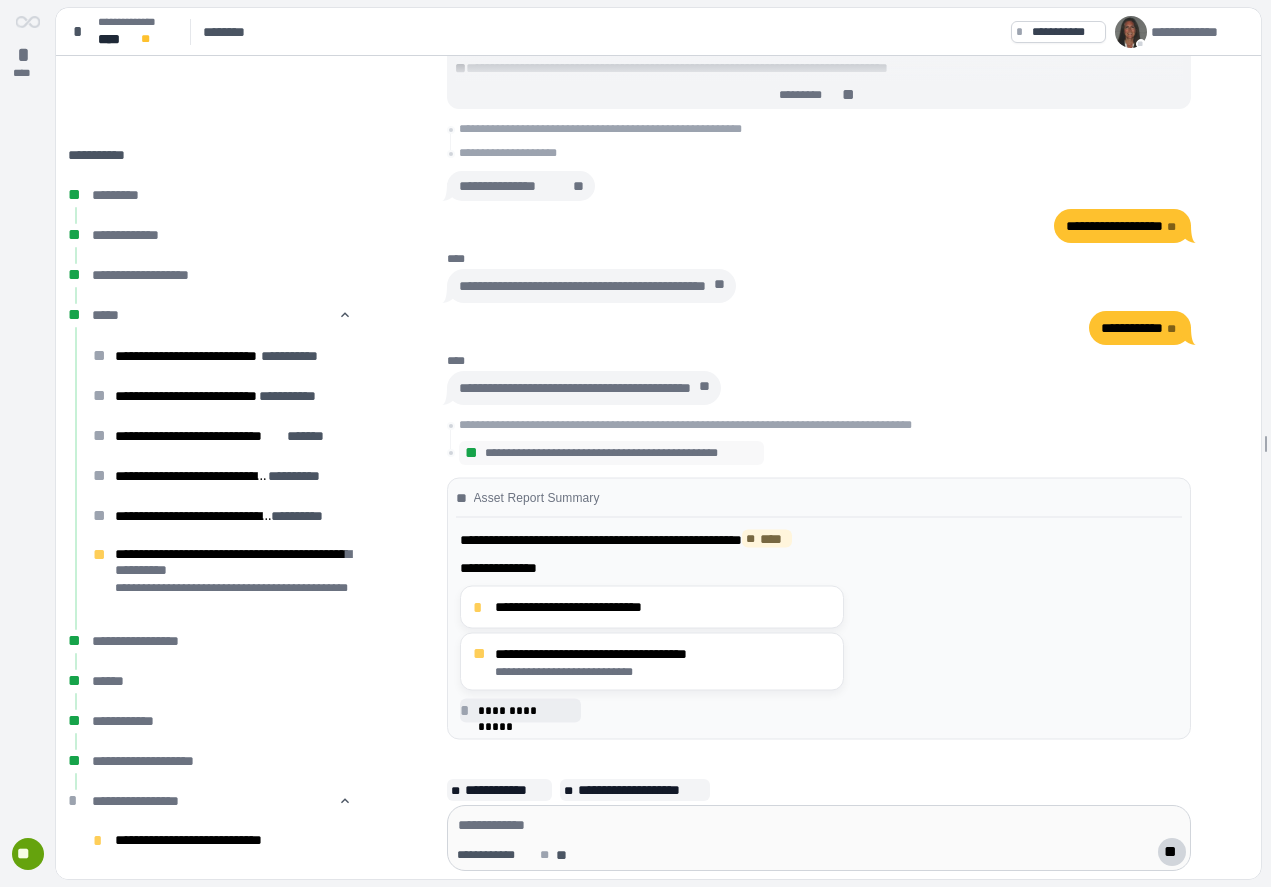 click at bounding box center (819, 825) 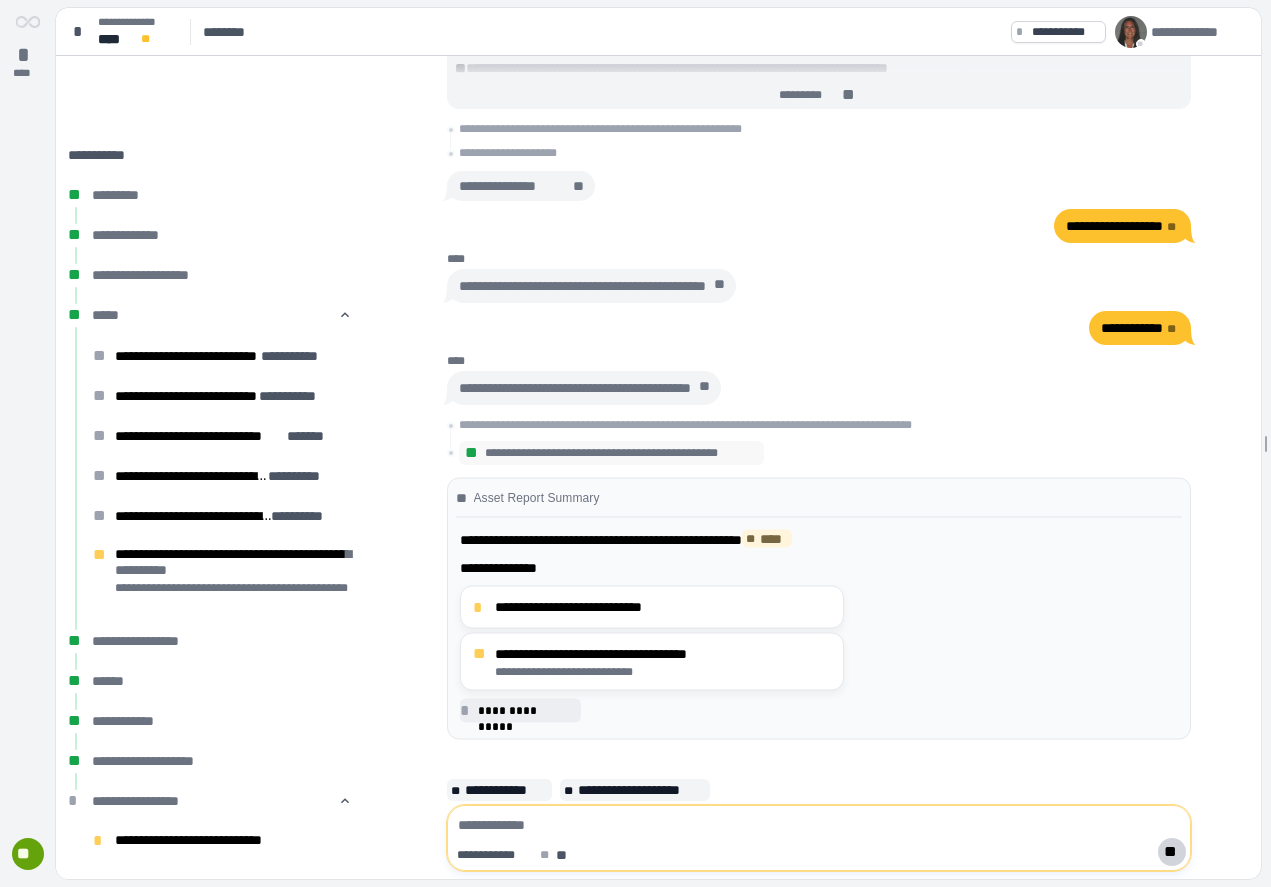 click on "**********" at bounding box center (819, 609) 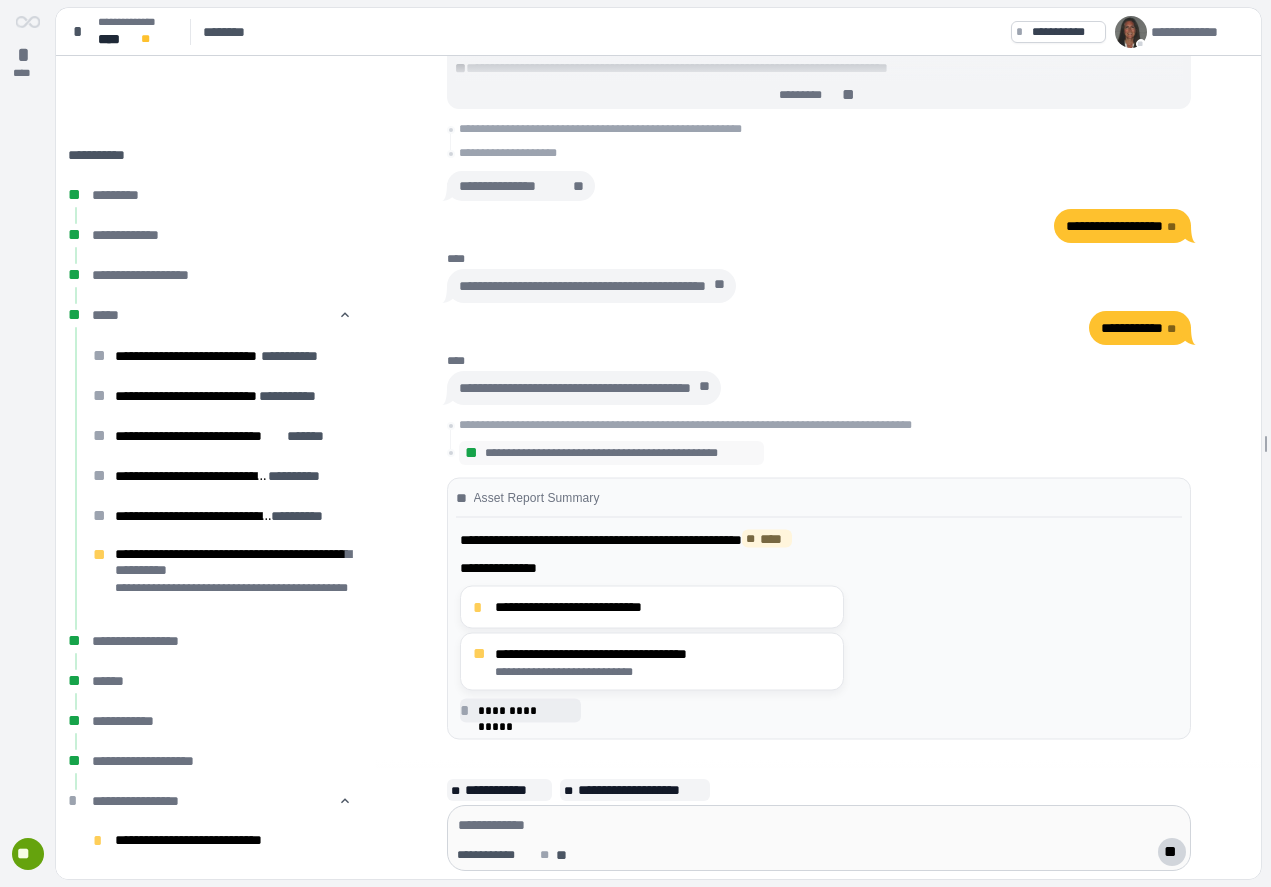 scroll, scrollTop: 30, scrollLeft: 0, axis: vertical 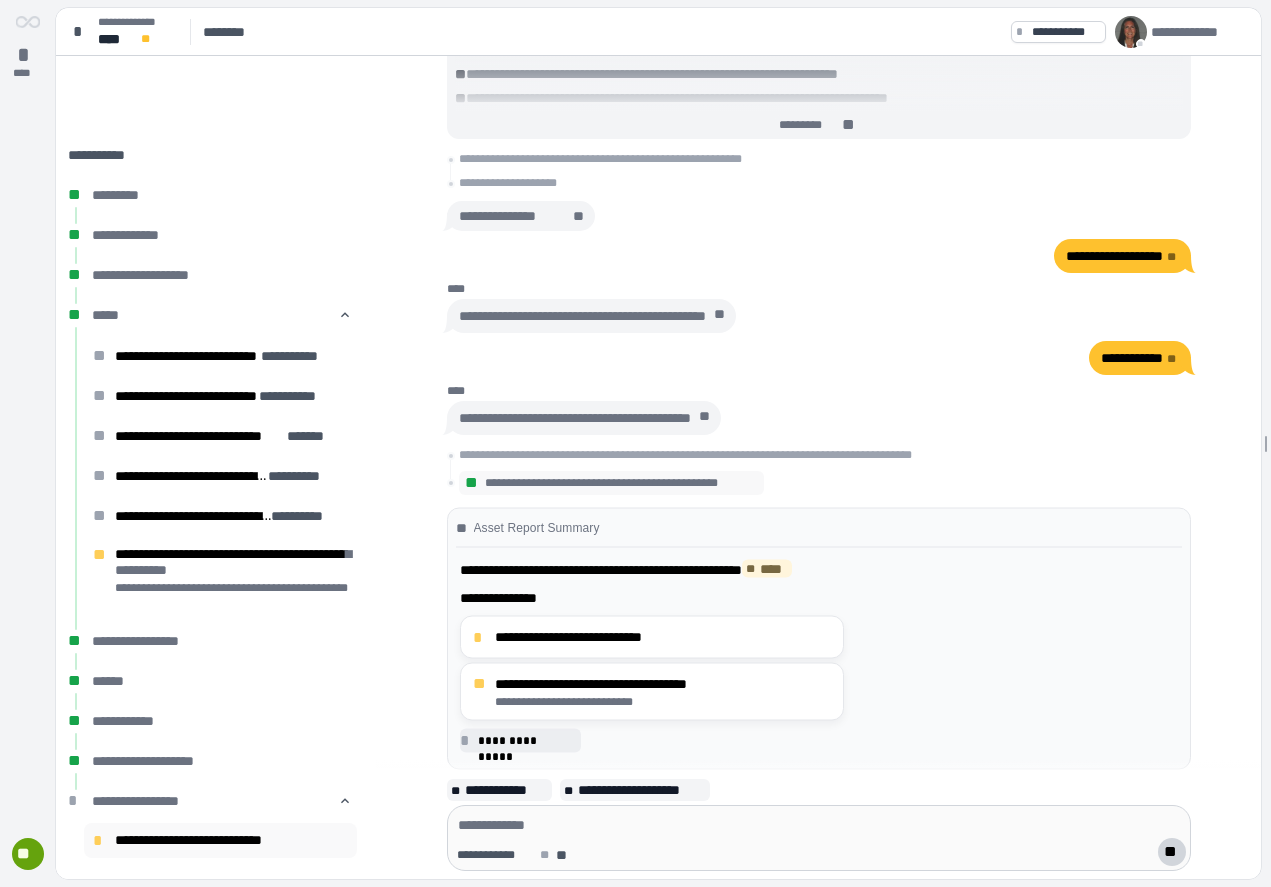 click on "**********" at bounding box center [237, 840] 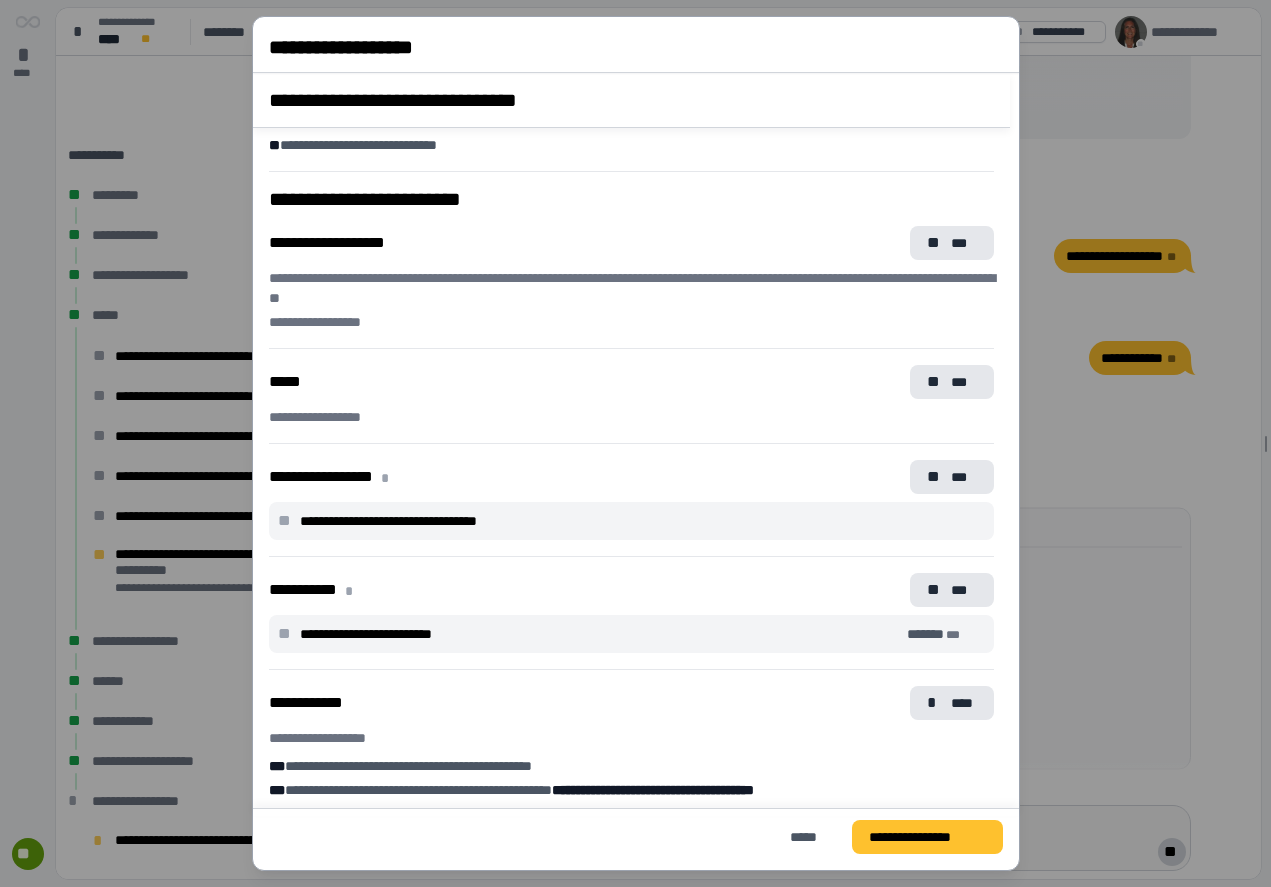 scroll, scrollTop: 1352, scrollLeft: 0, axis: vertical 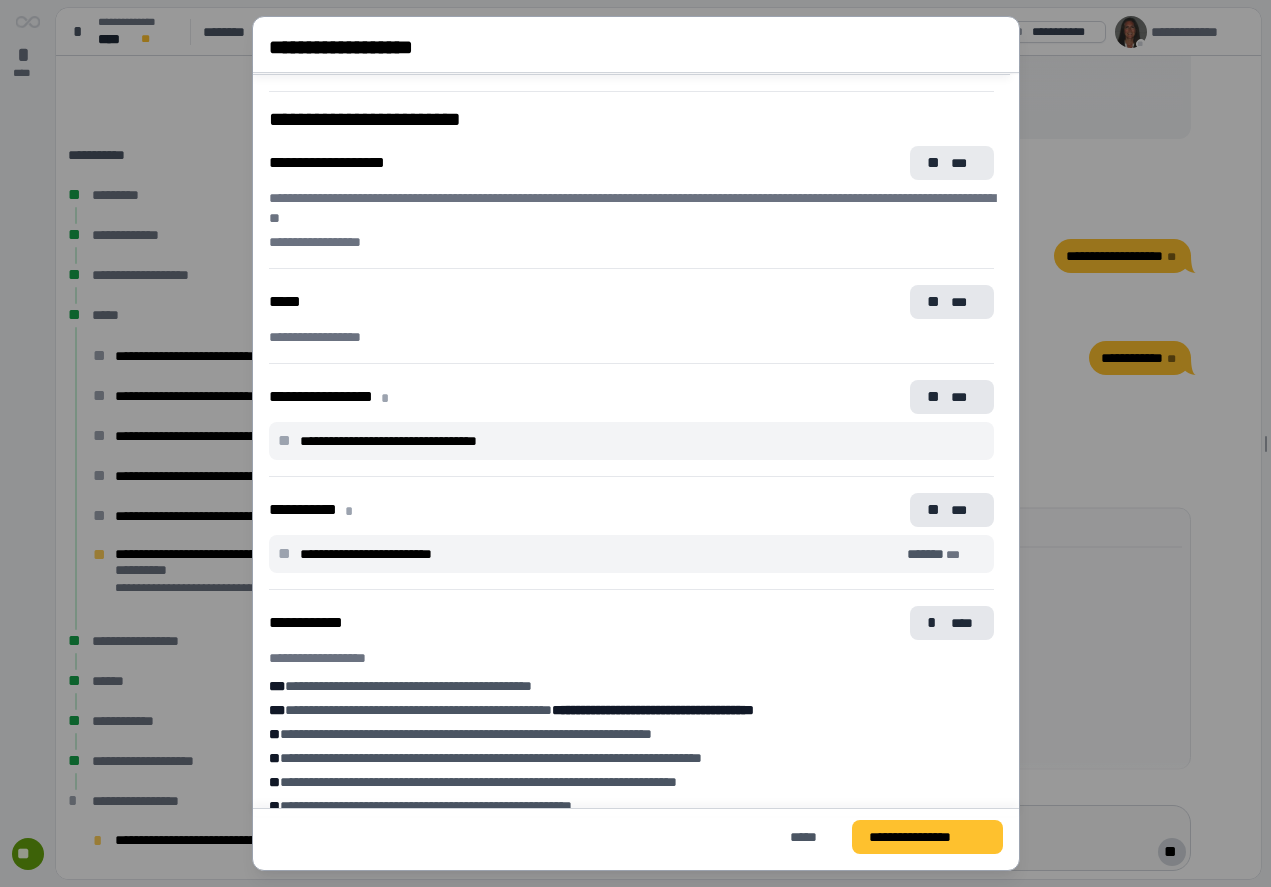 click on "***" at bounding box center [963, 163] 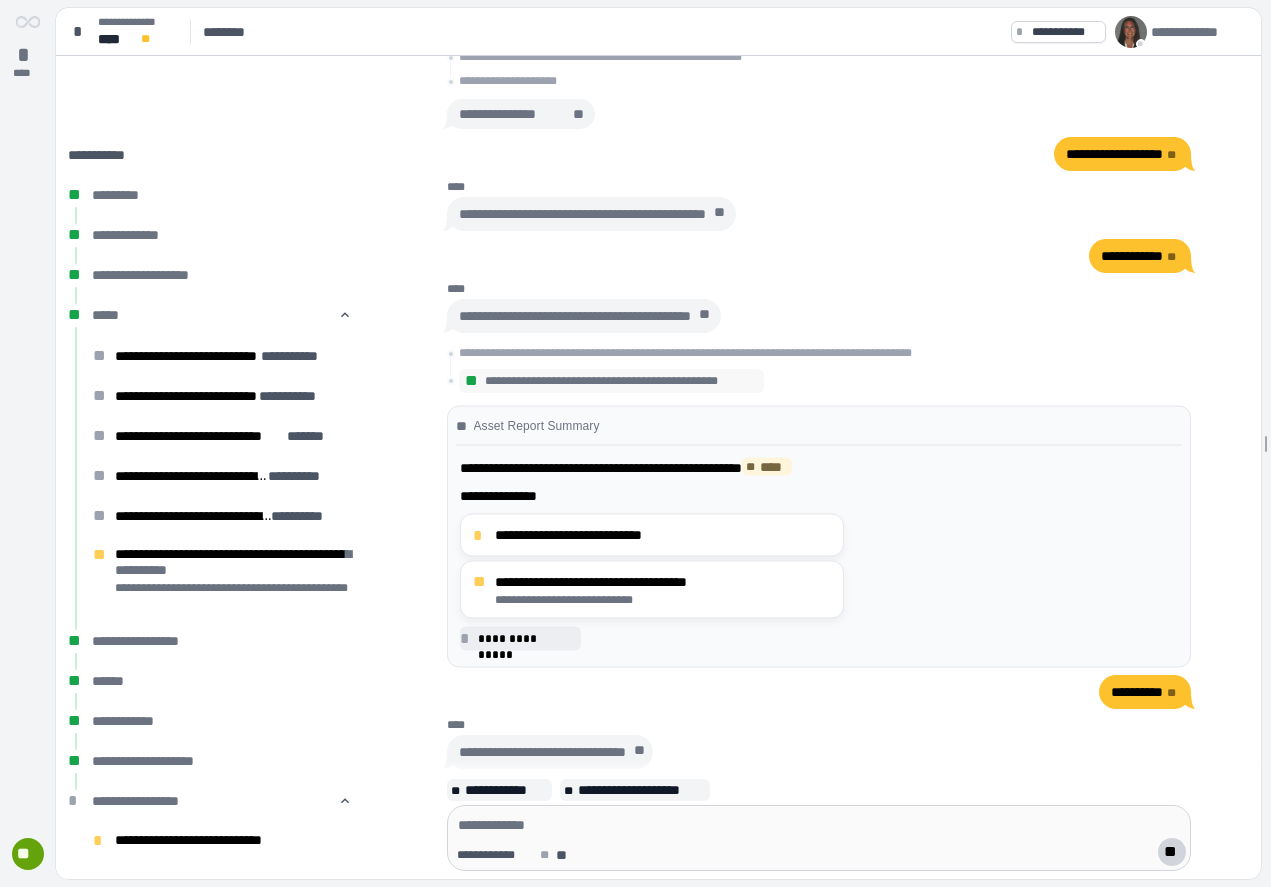 scroll, scrollTop: 0, scrollLeft: 0, axis: both 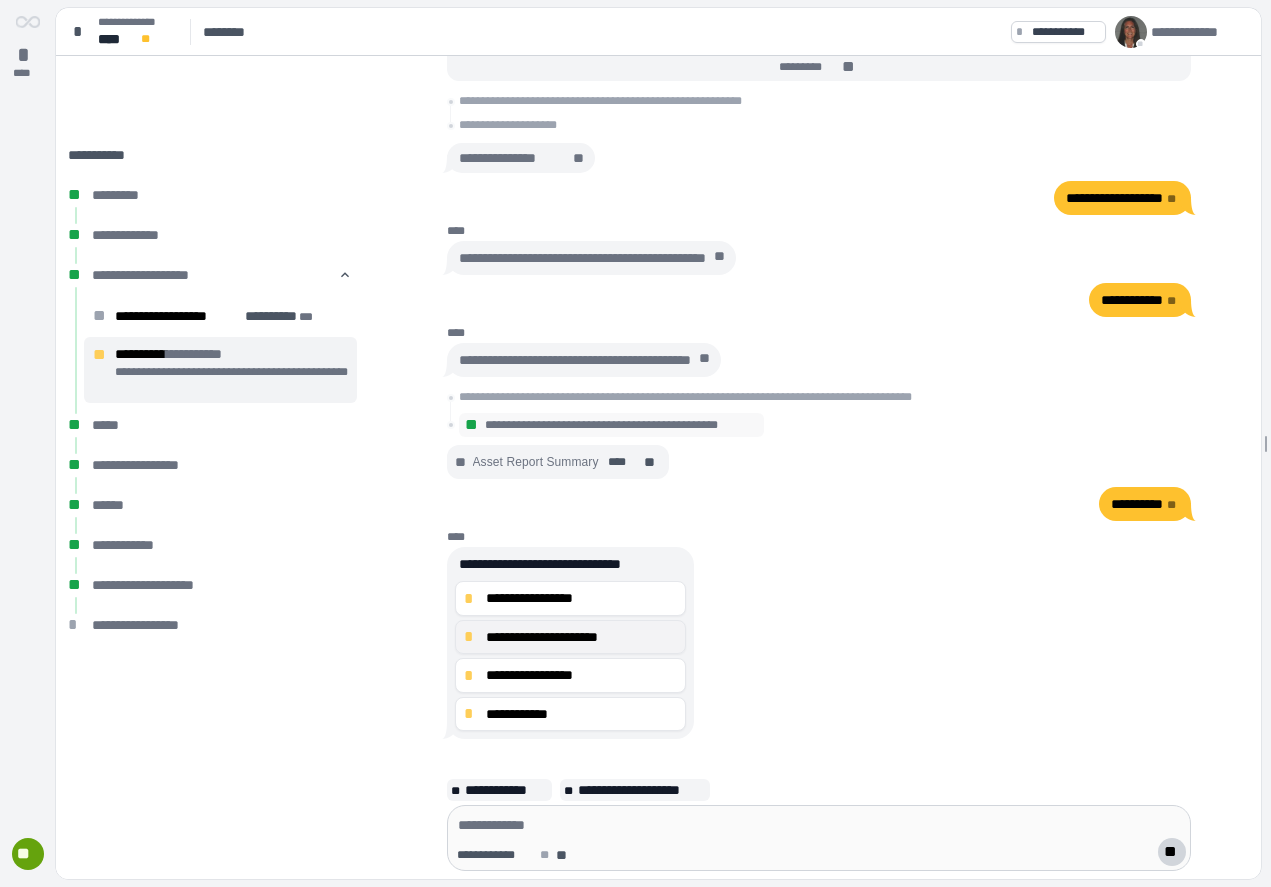 click on "**********" at bounding box center (581, 637) 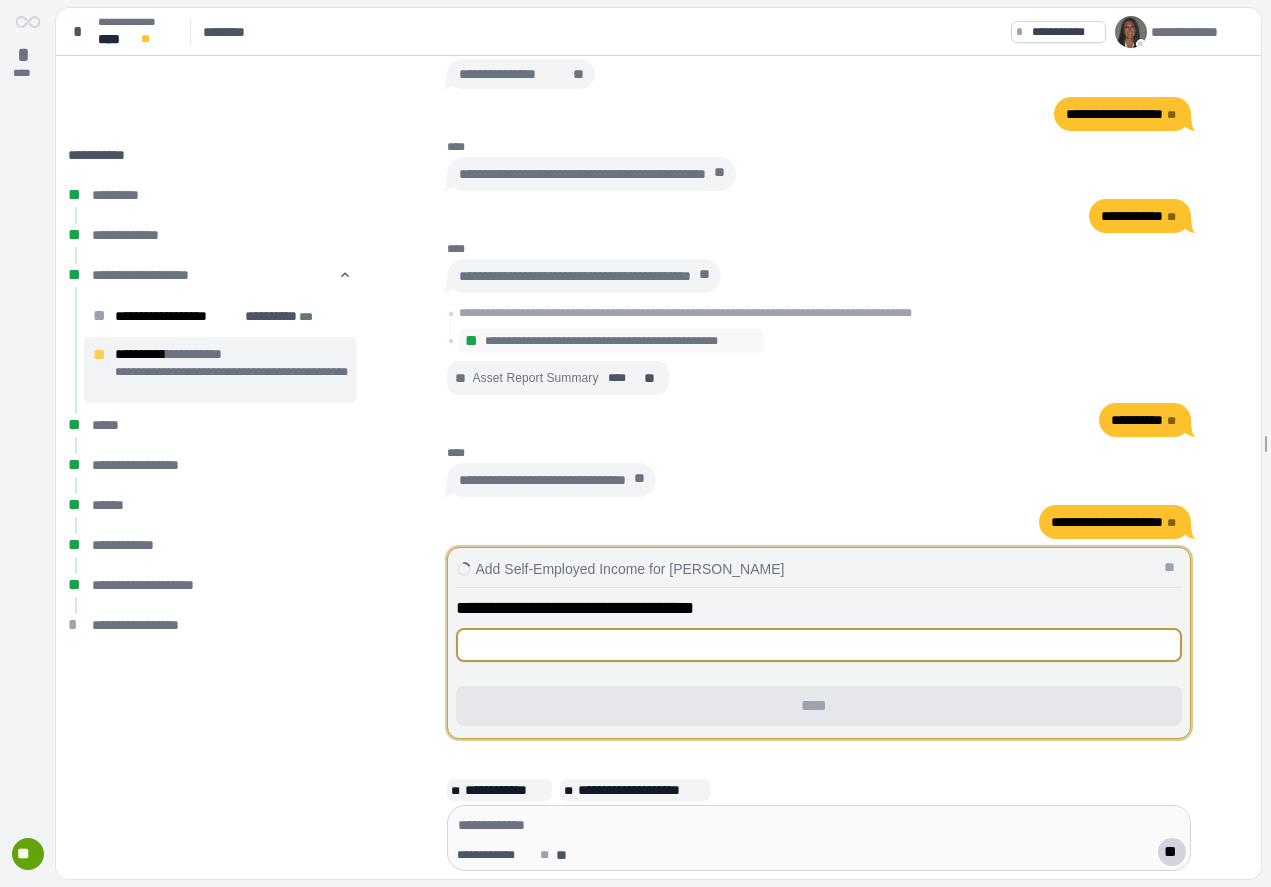 click at bounding box center (819, 645) 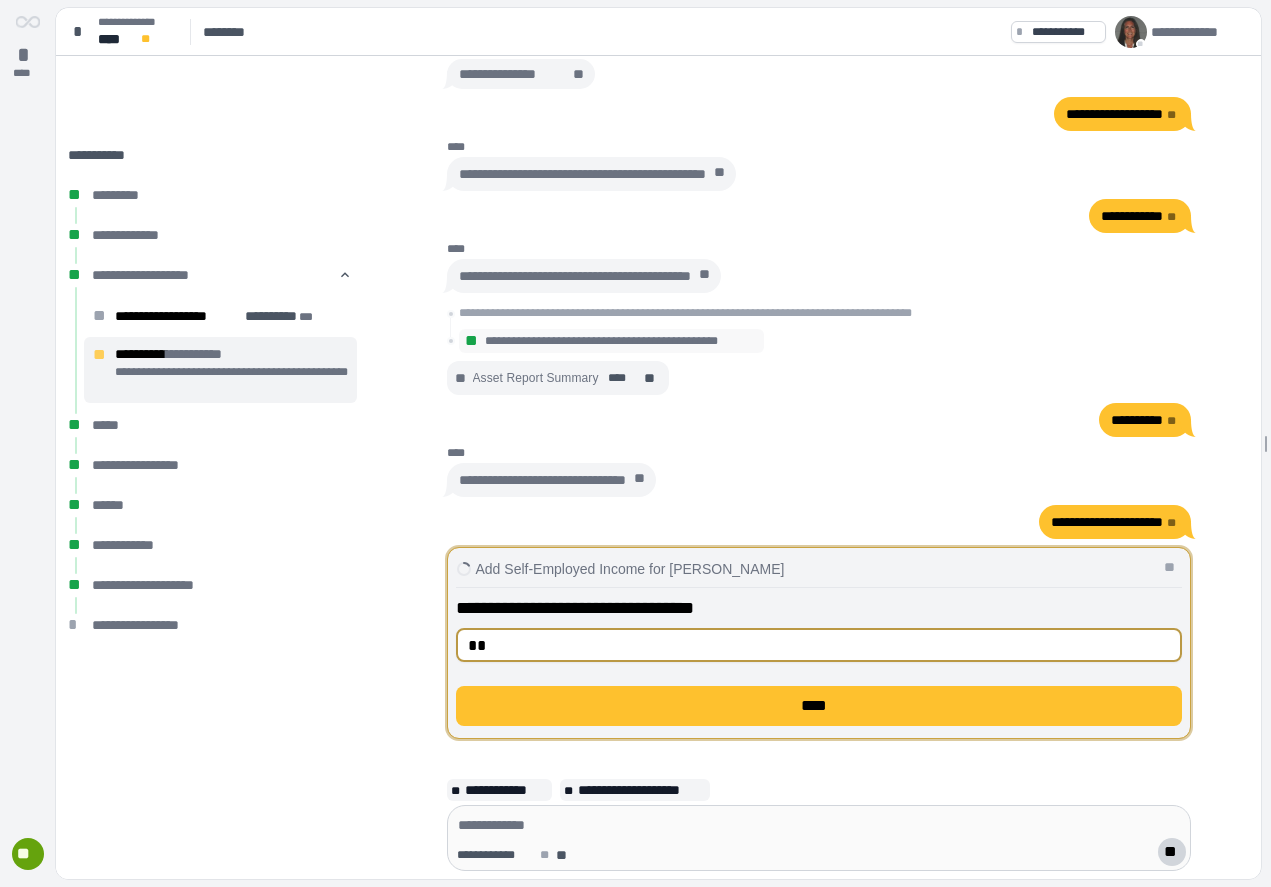type on "*" 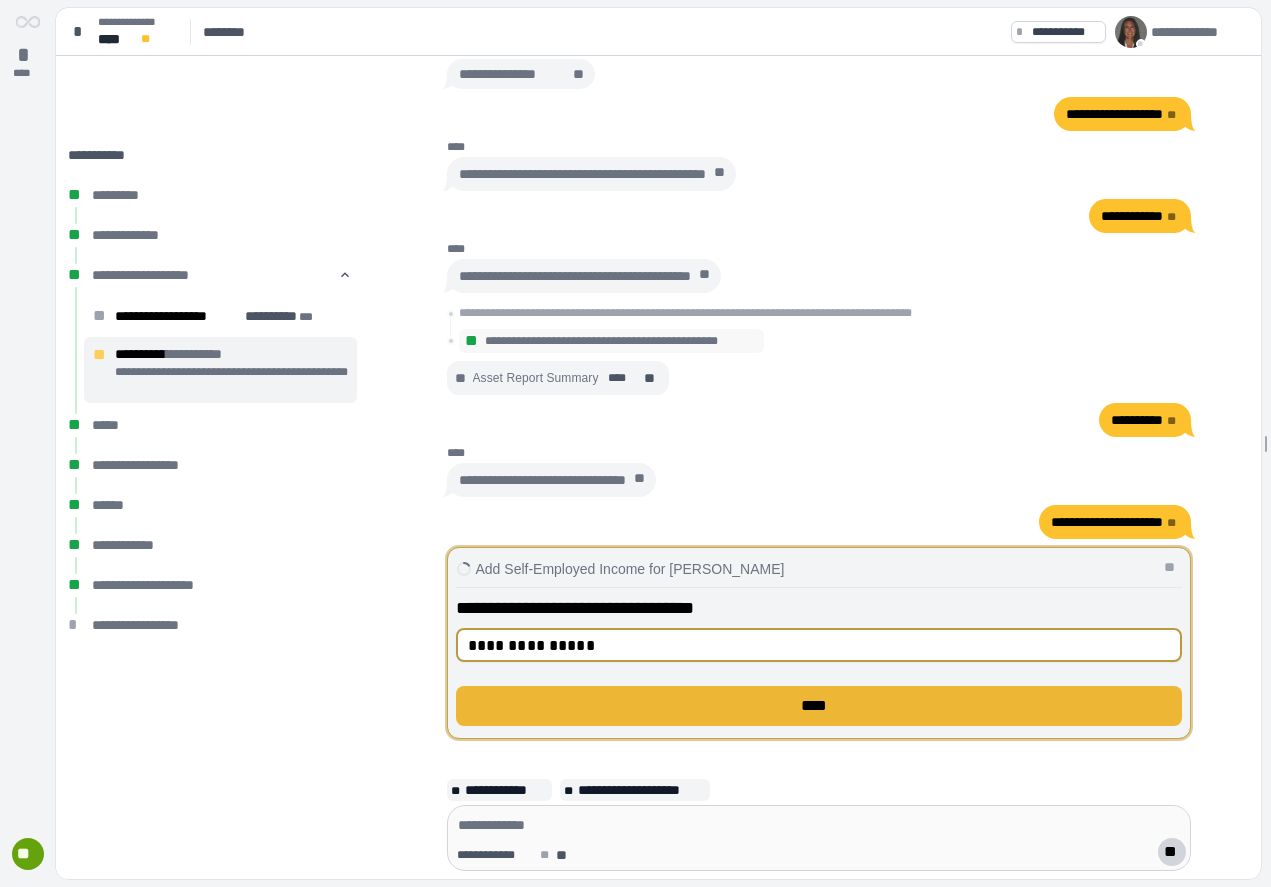 type on "**********" 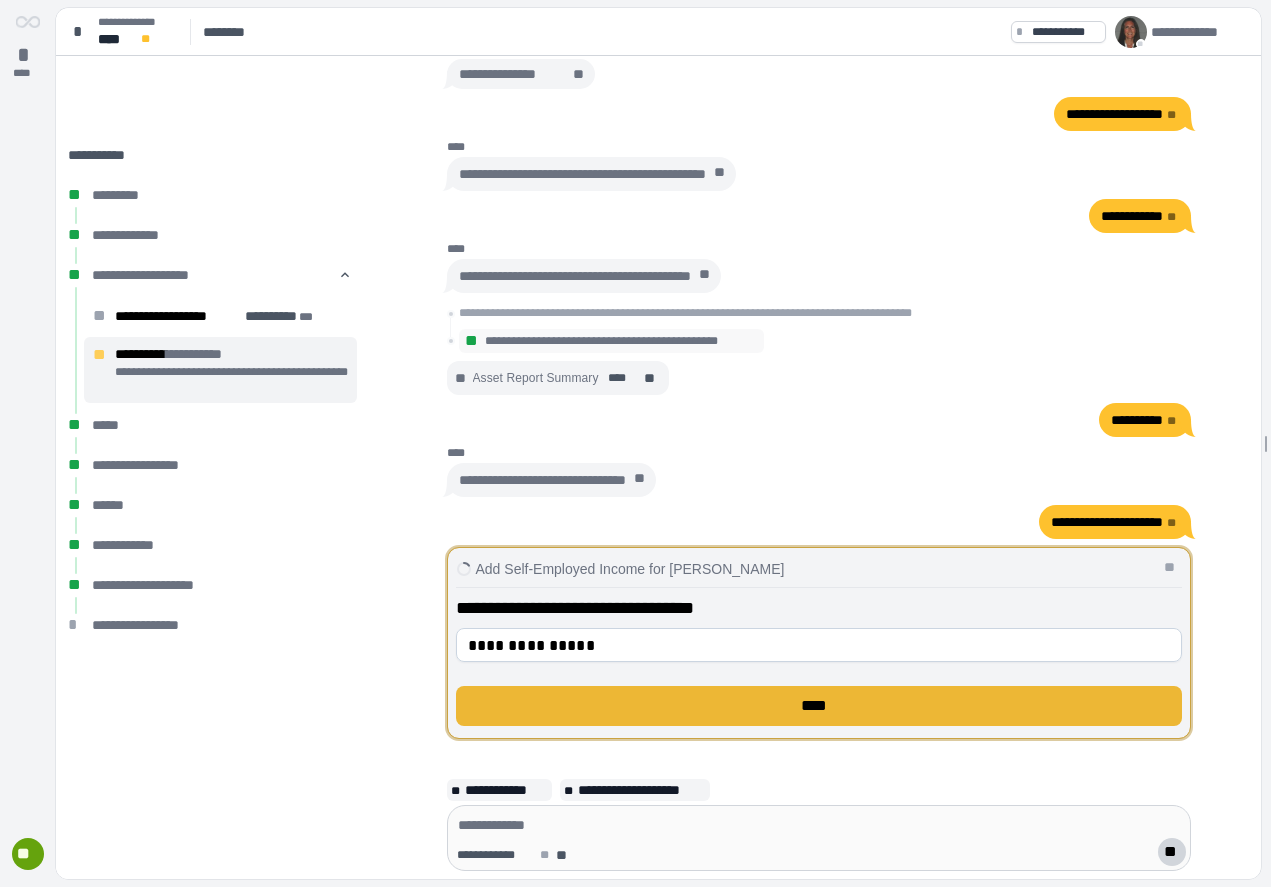 click on "****" at bounding box center [819, 706] 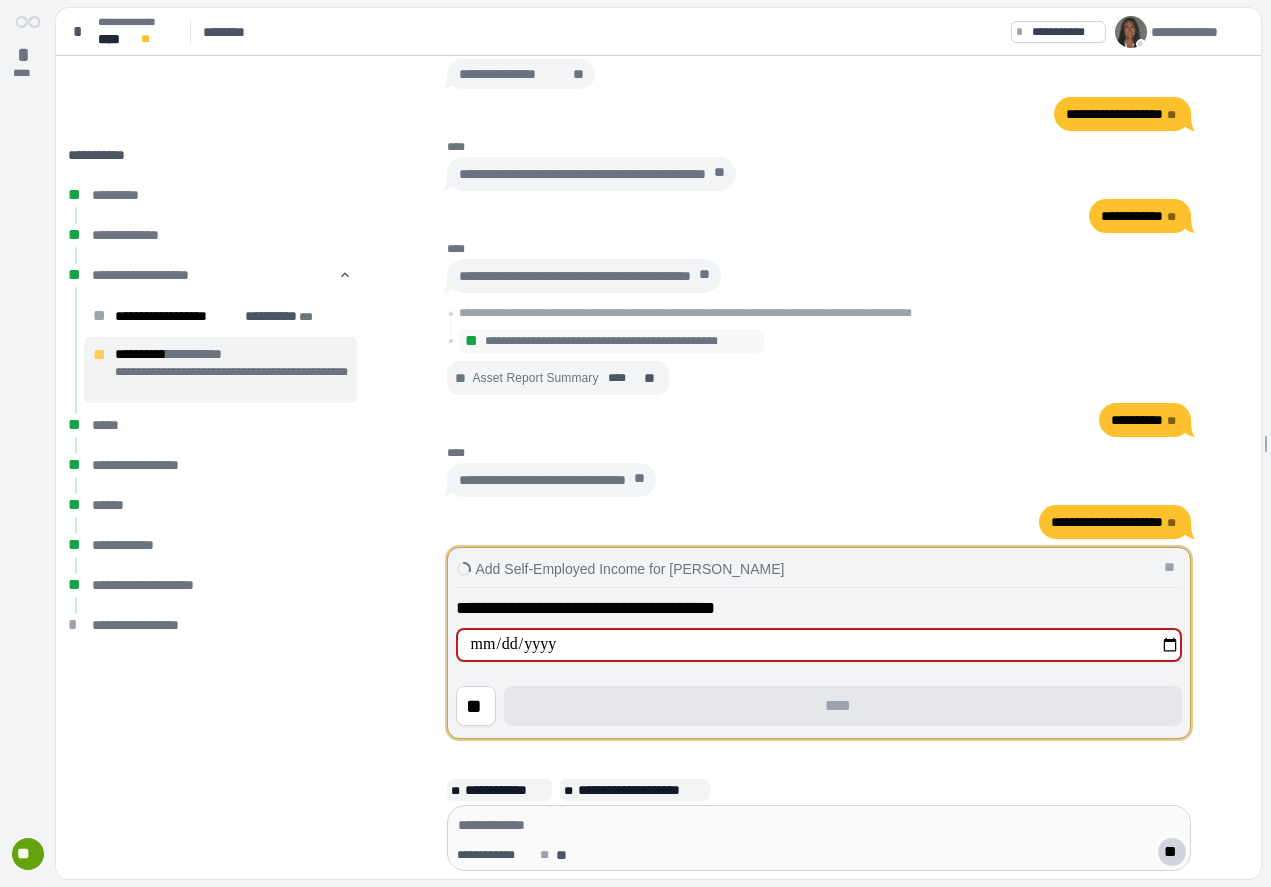 type on "**********" 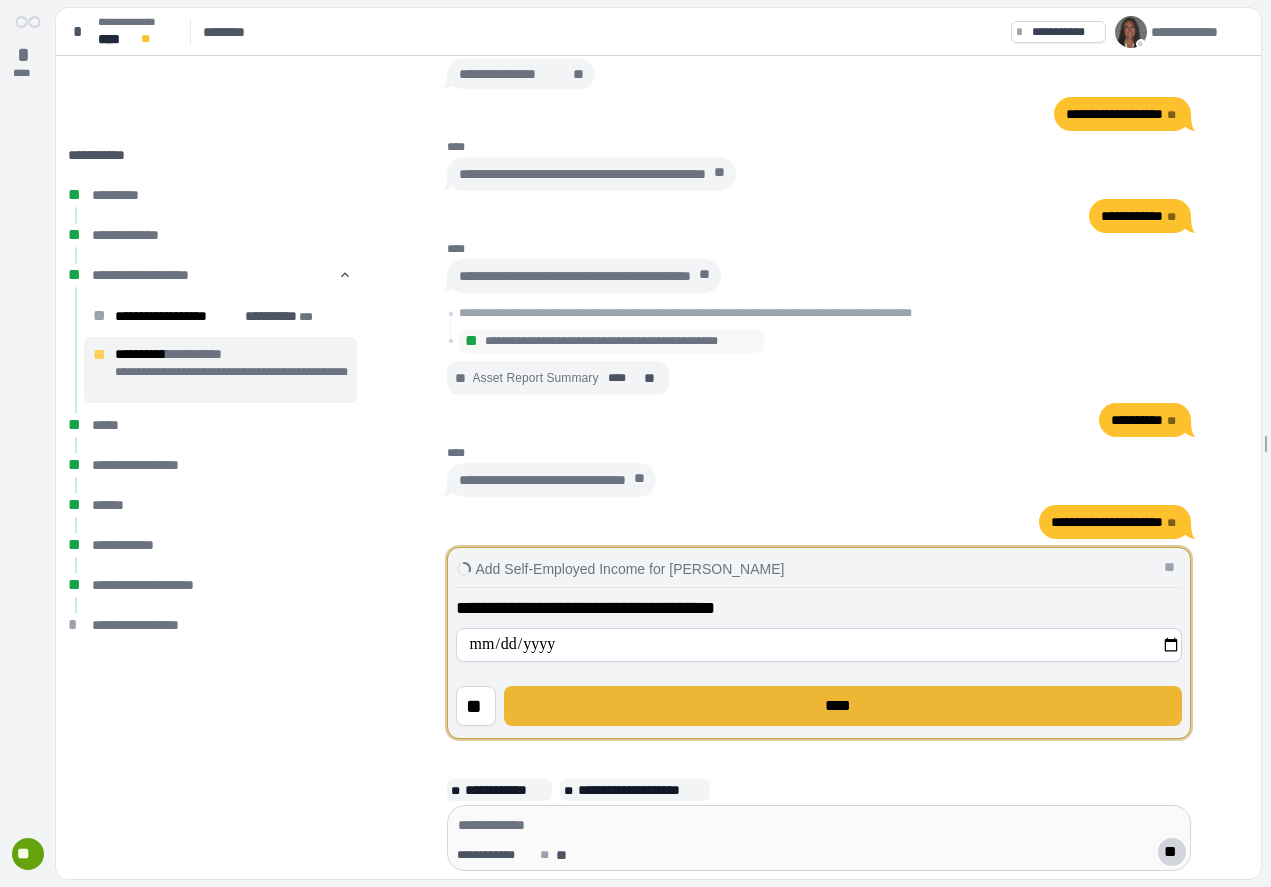 click on "****" at bounding box center [843, 706] 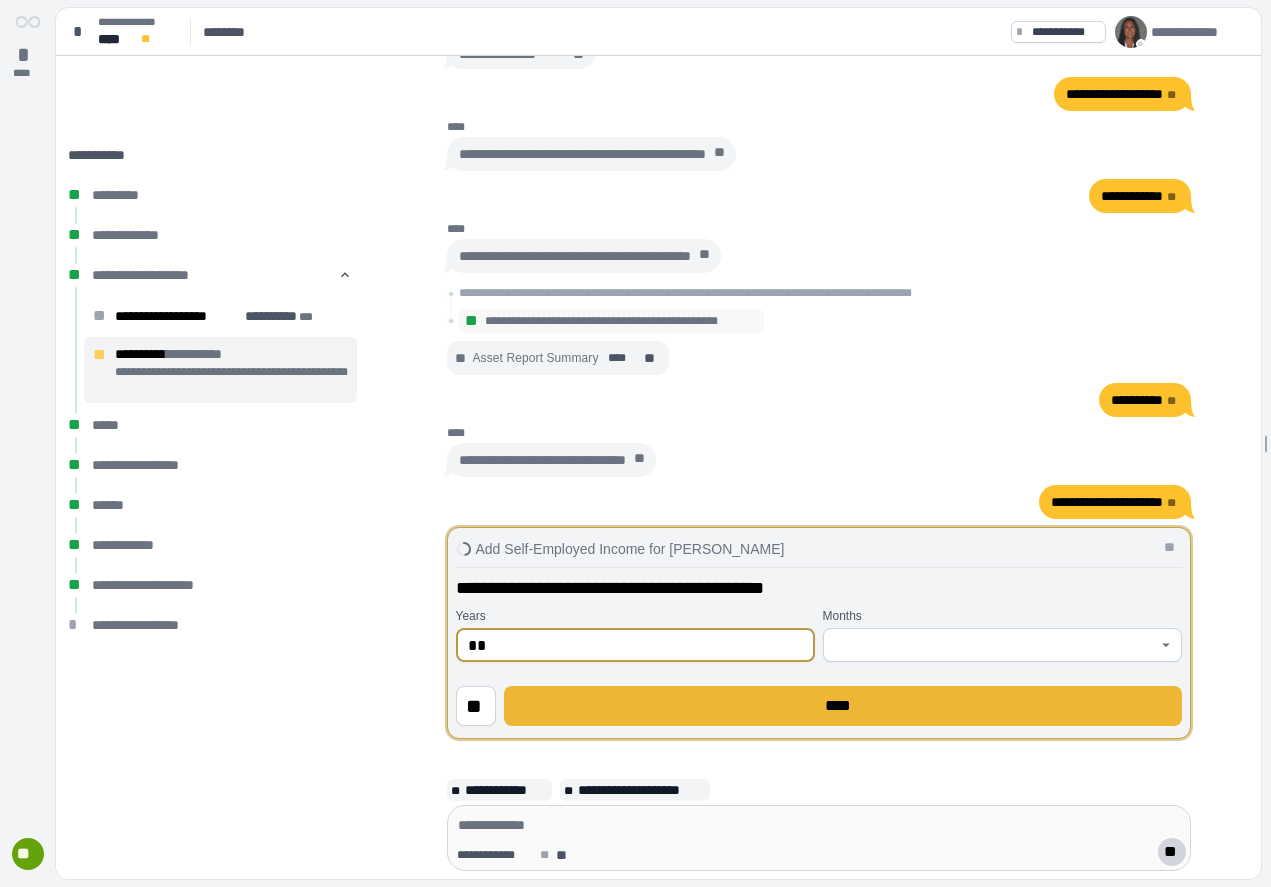 type on "**" 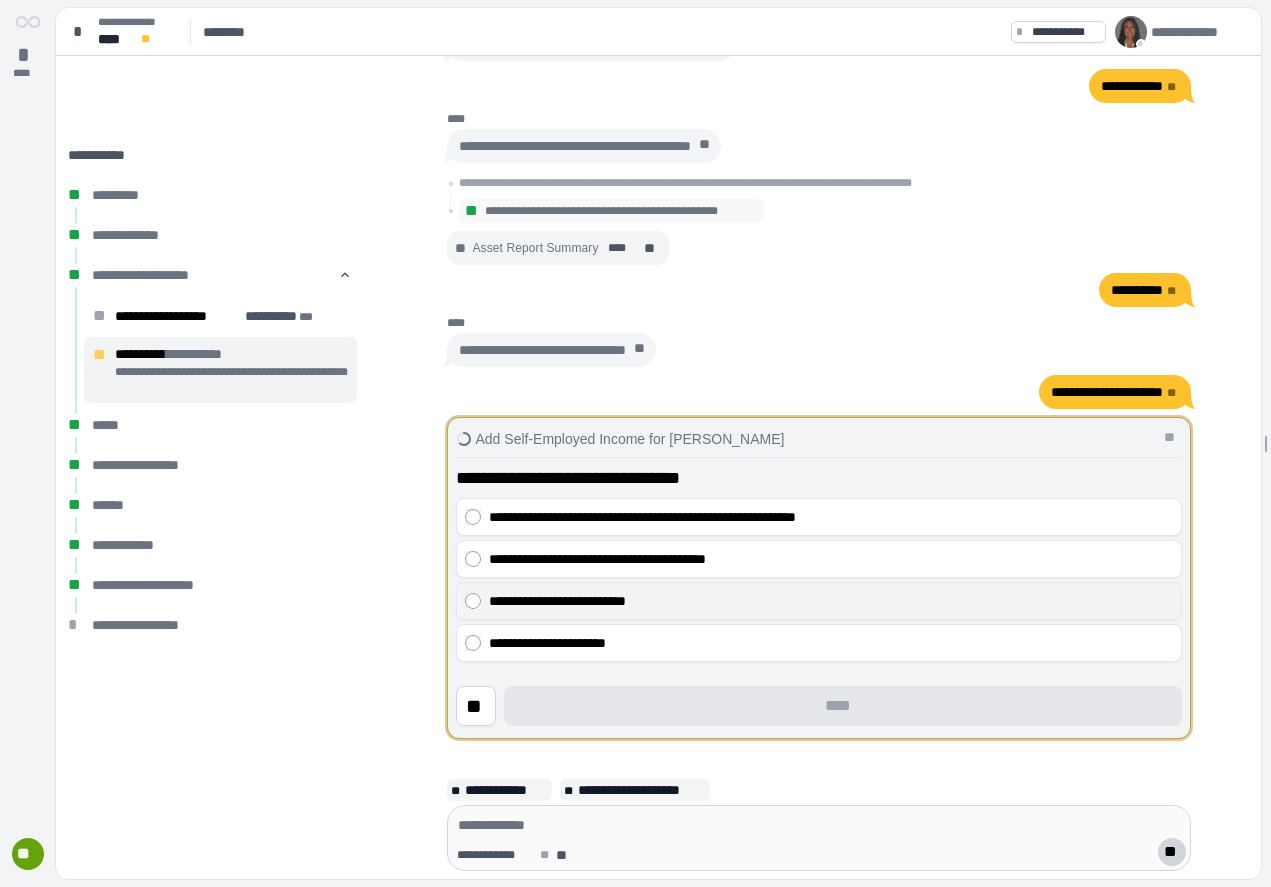 click on "**********" at bounding box center [831, 601] 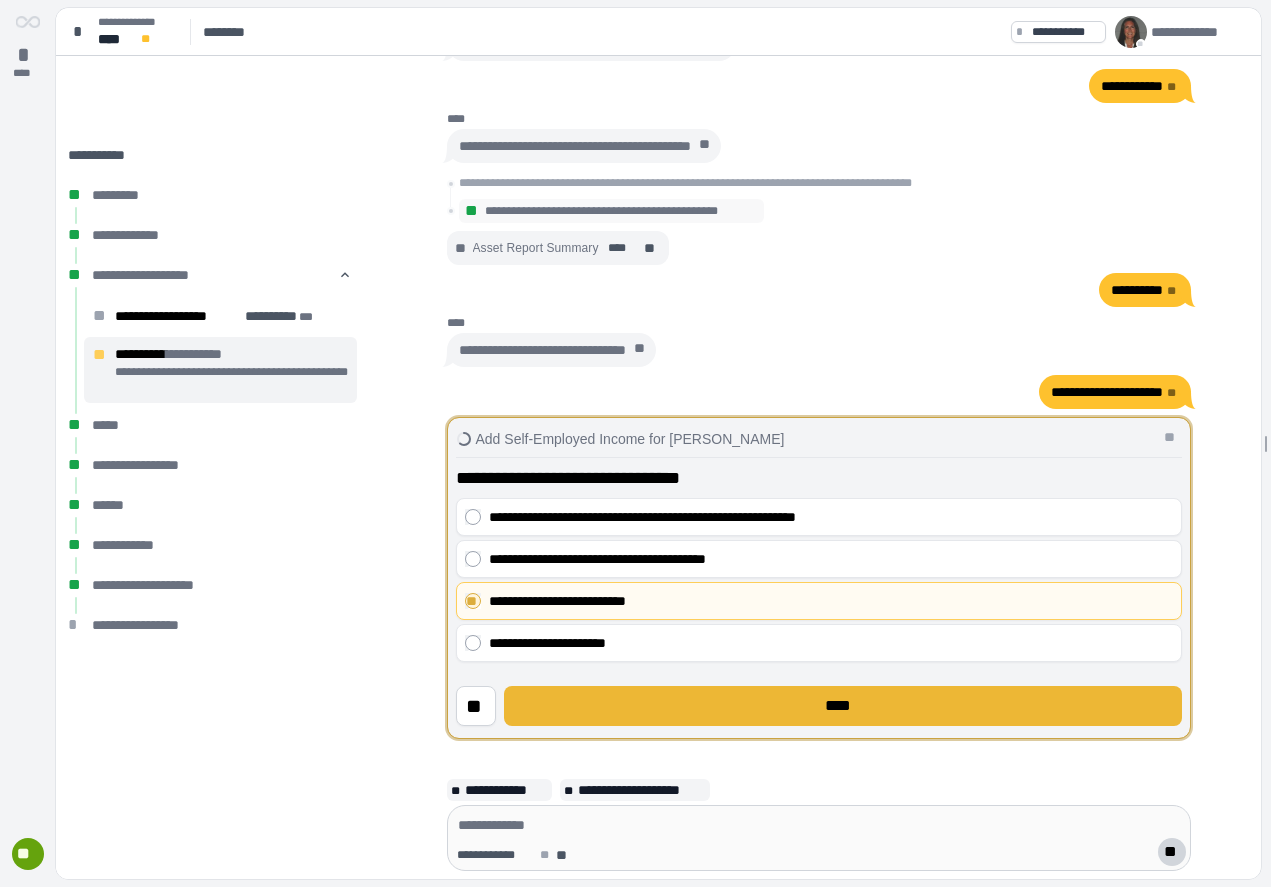 click on "****" at bounding box center (842, 706) 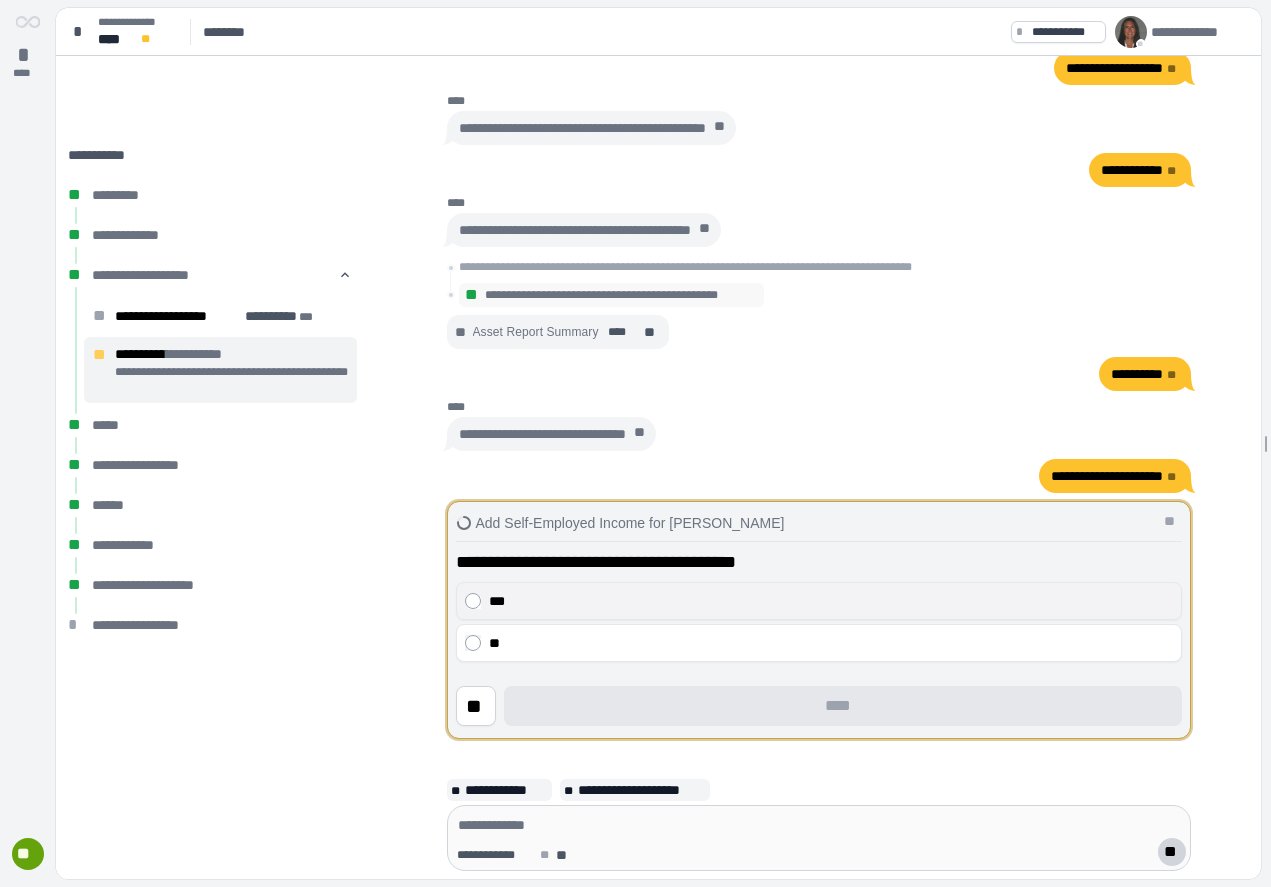 click on "***" at bounding box center (831, 601) 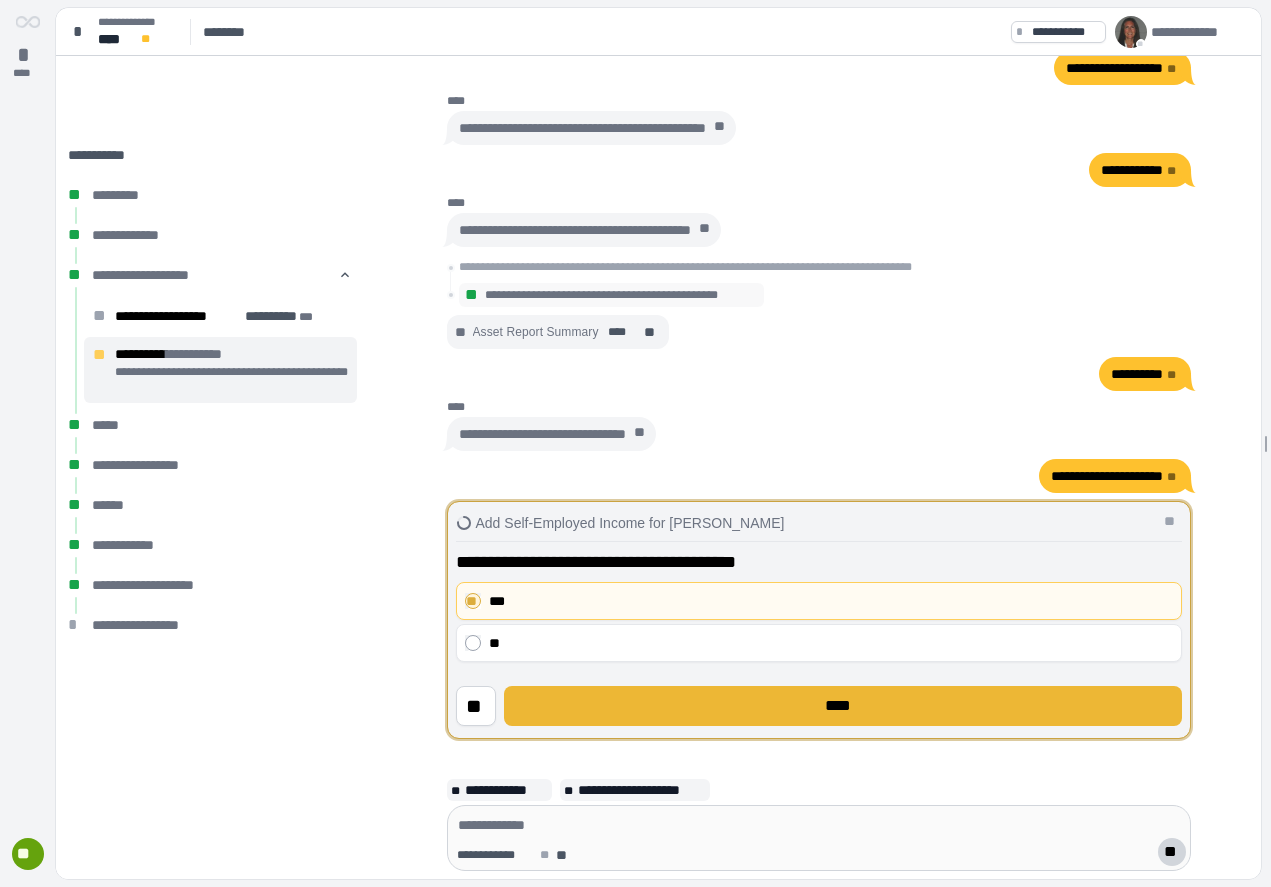 click on "****" at bounding box center (843, 706) 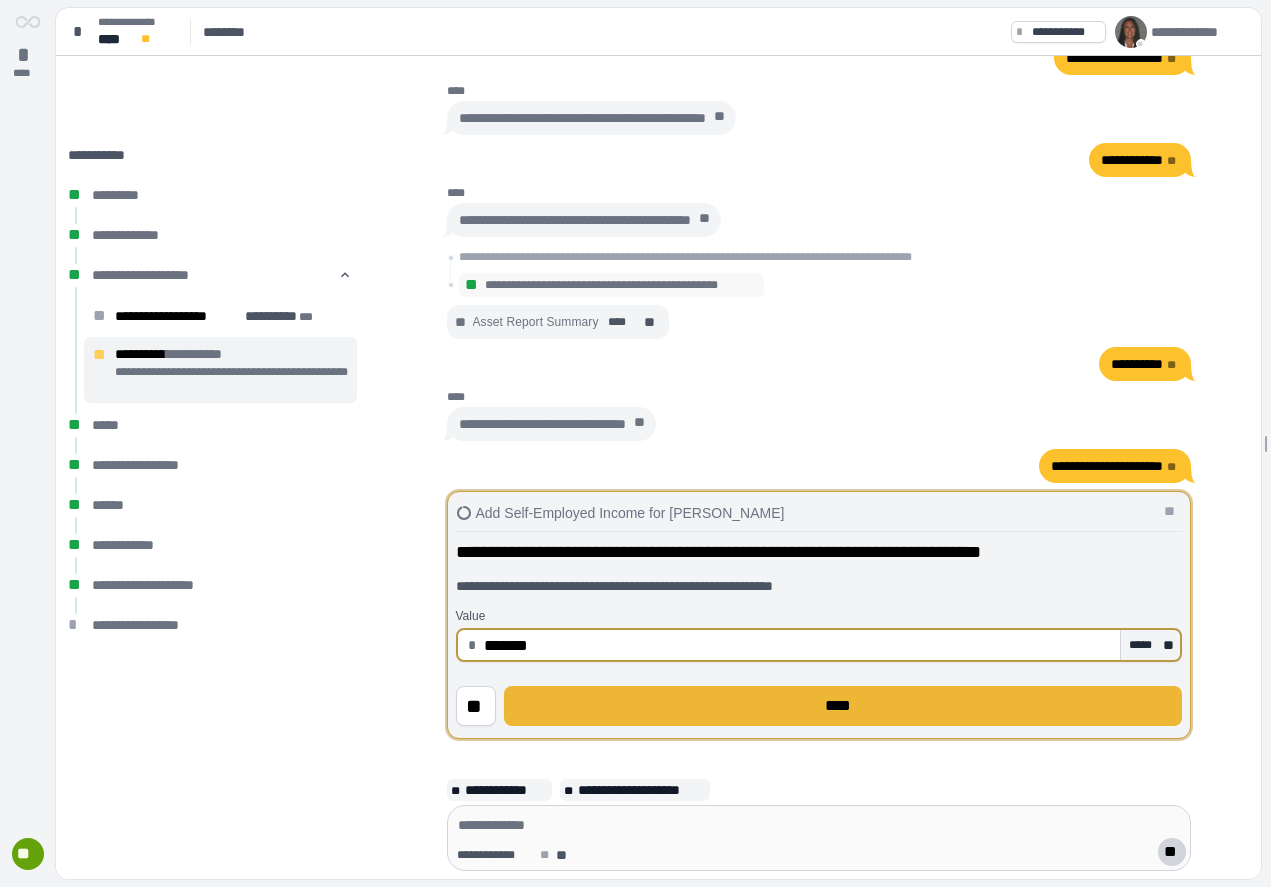 type on "**********" 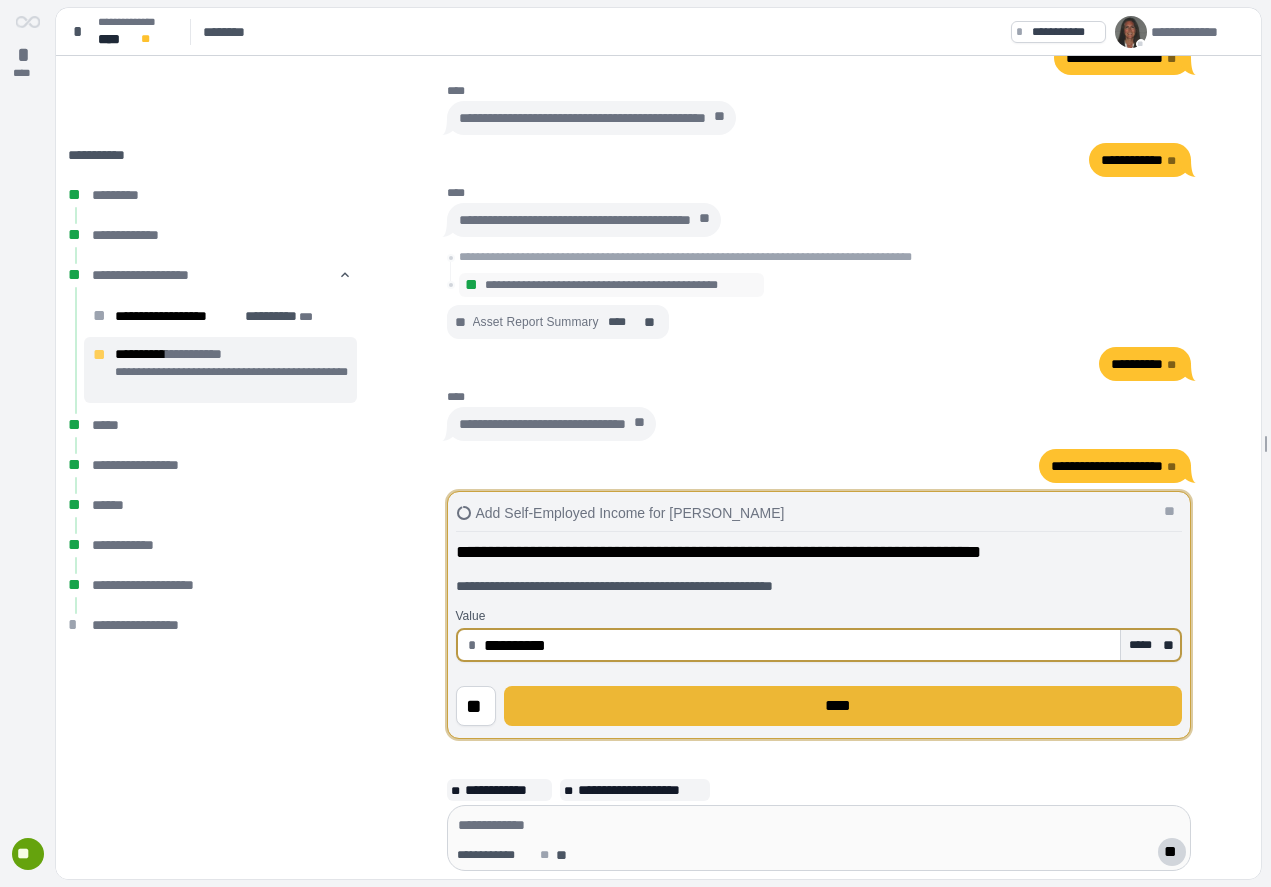 click on "****" at bounding box center (842, 706) 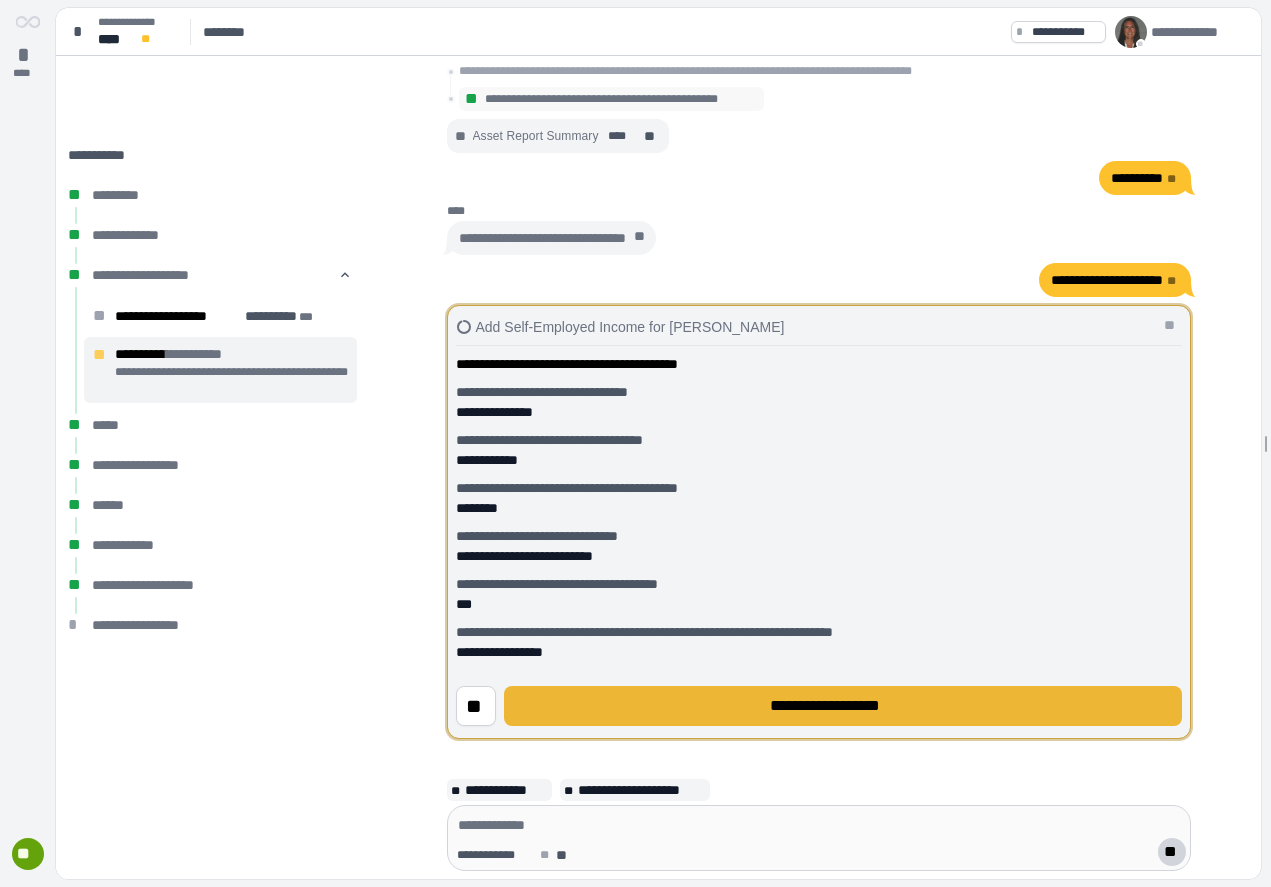click on "**********" at bounding box center (843, 706) 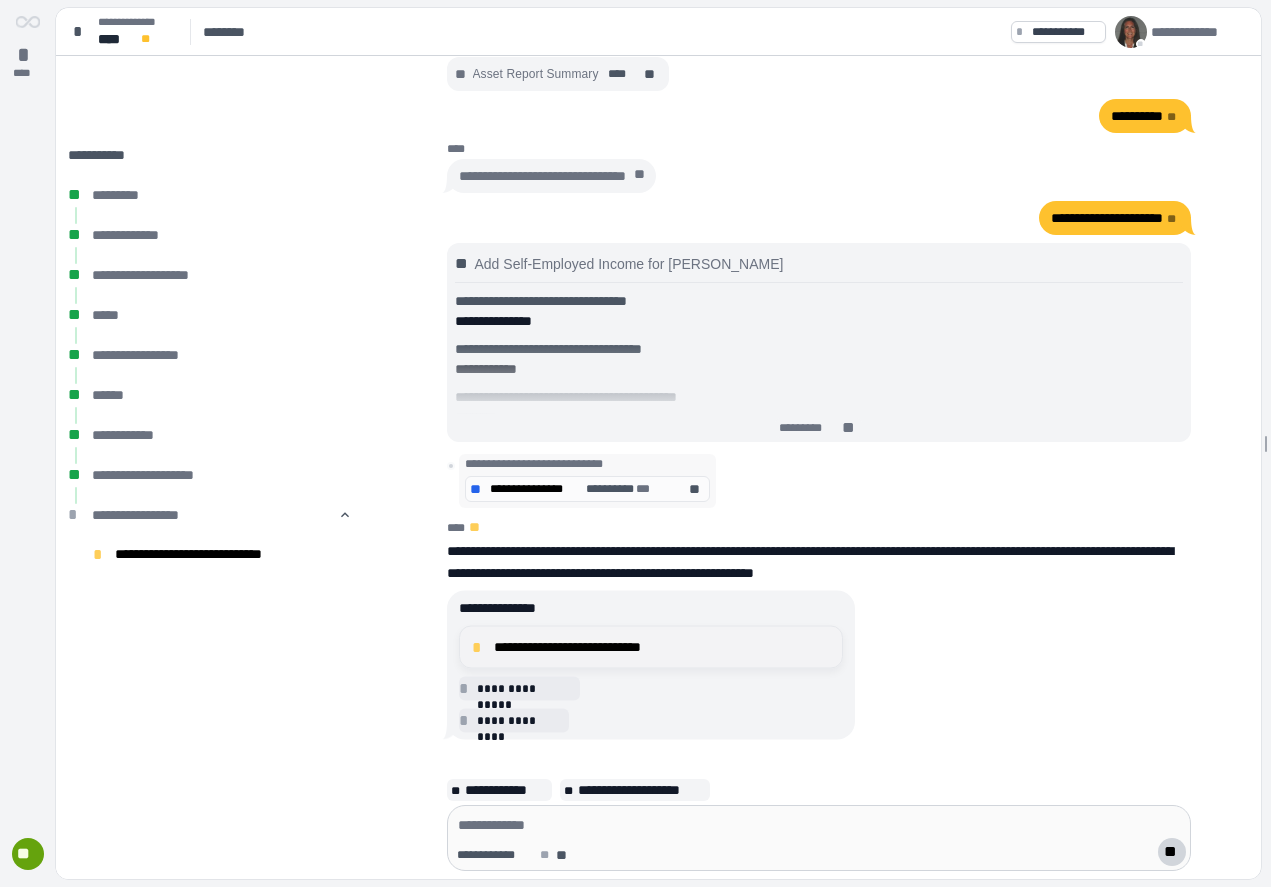 click on "**********" at bounding box center [662, 647] 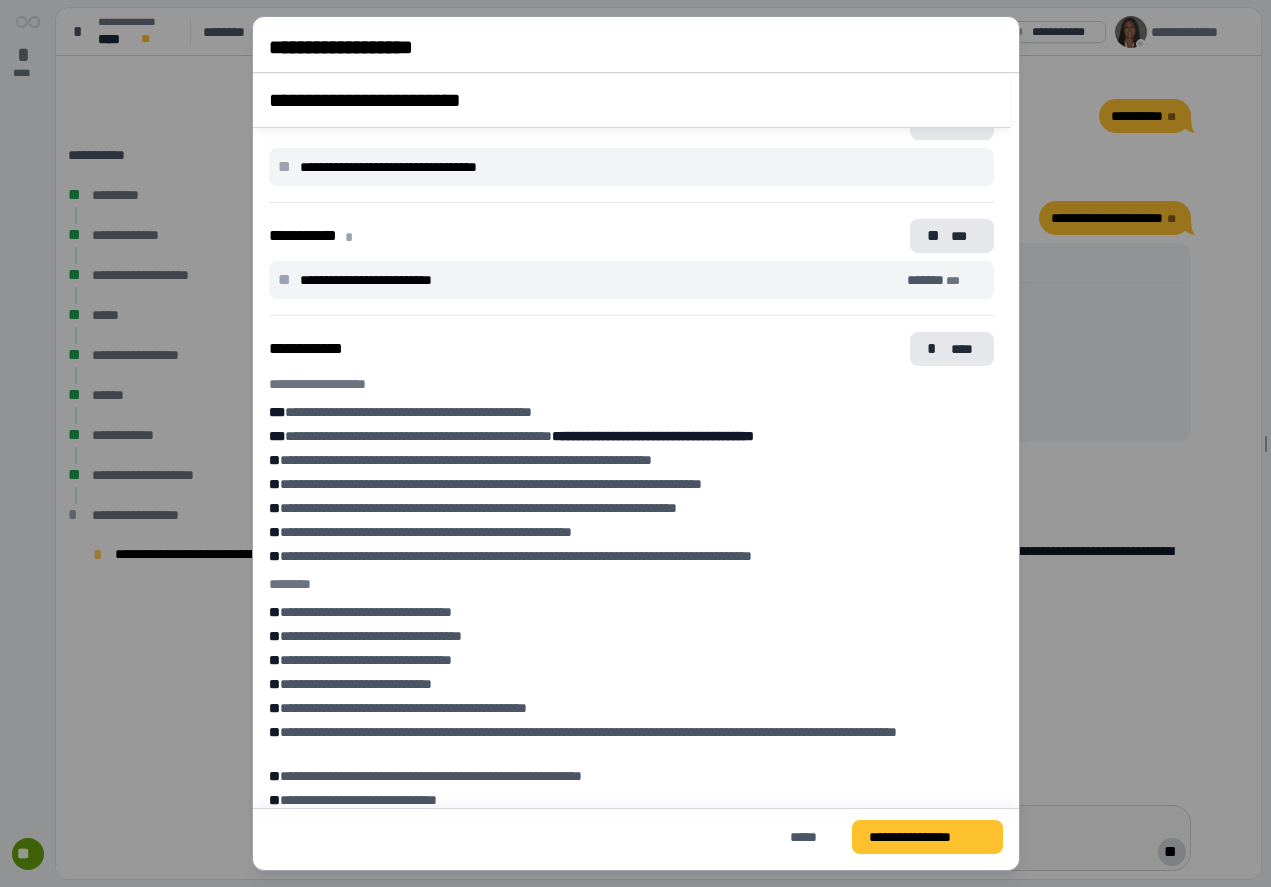 scroll, scrollTop: 1650, scrollLeft: 0, axis: vertical 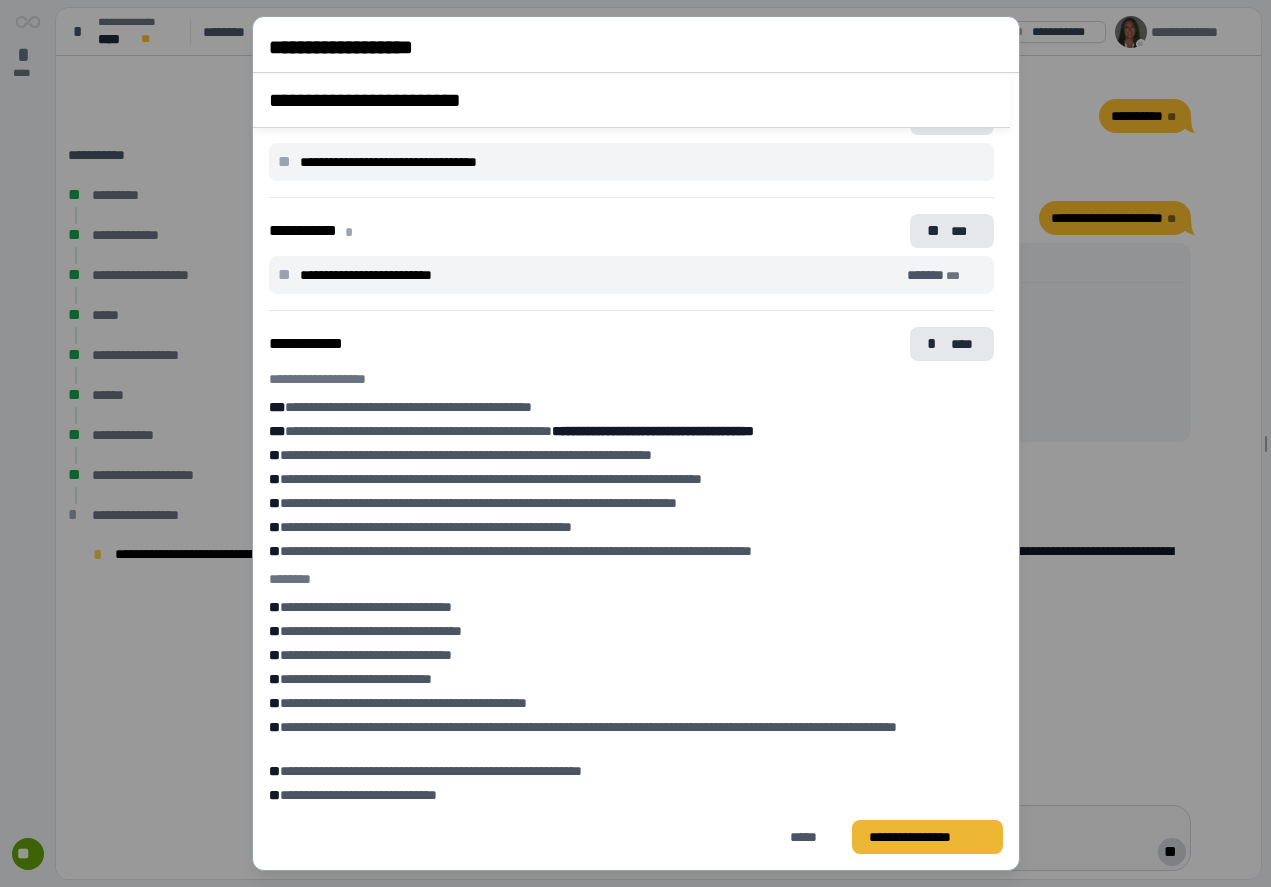 click on "**********" at bounding box center [926, 837] 